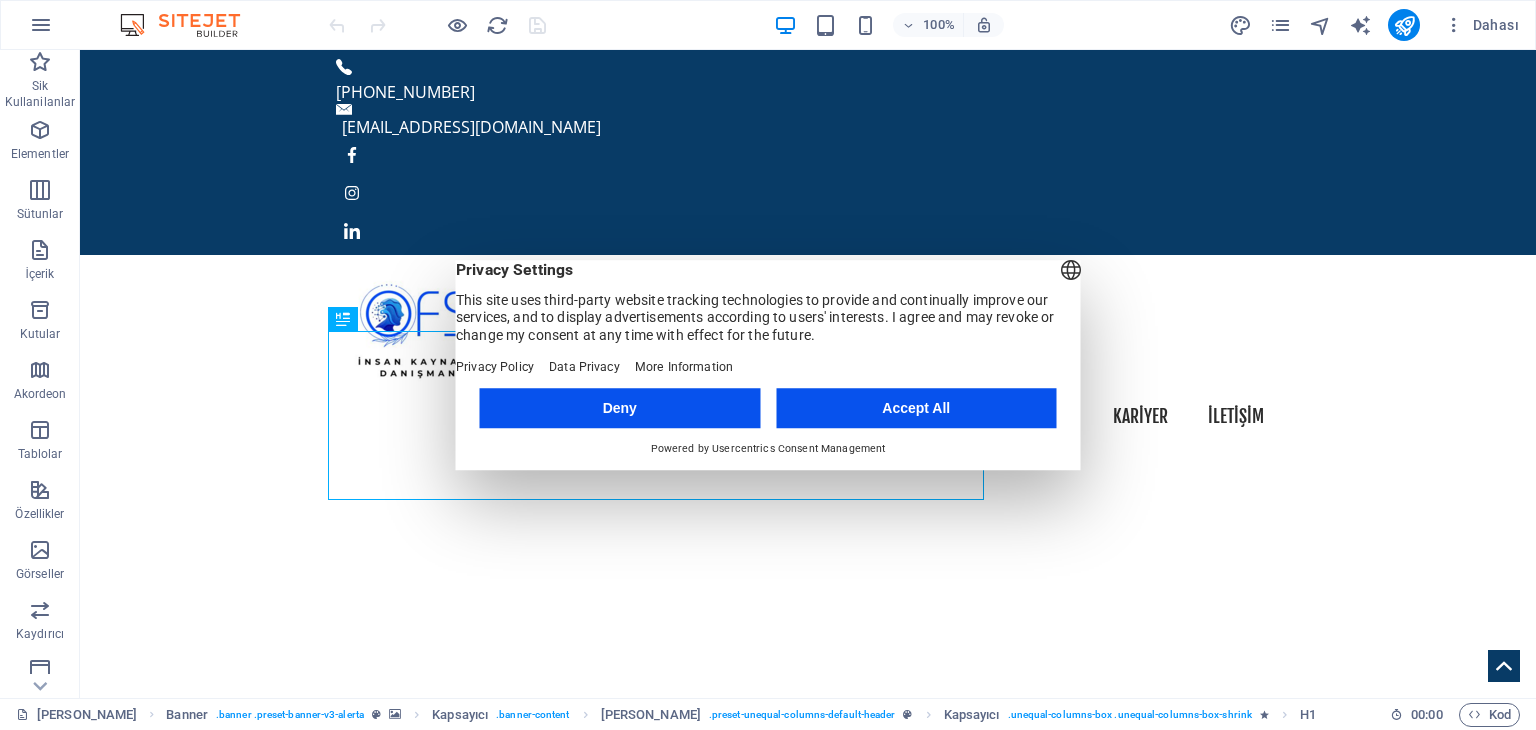 scroll, scrollTop: 0, scrollLeft: 0, axis: both 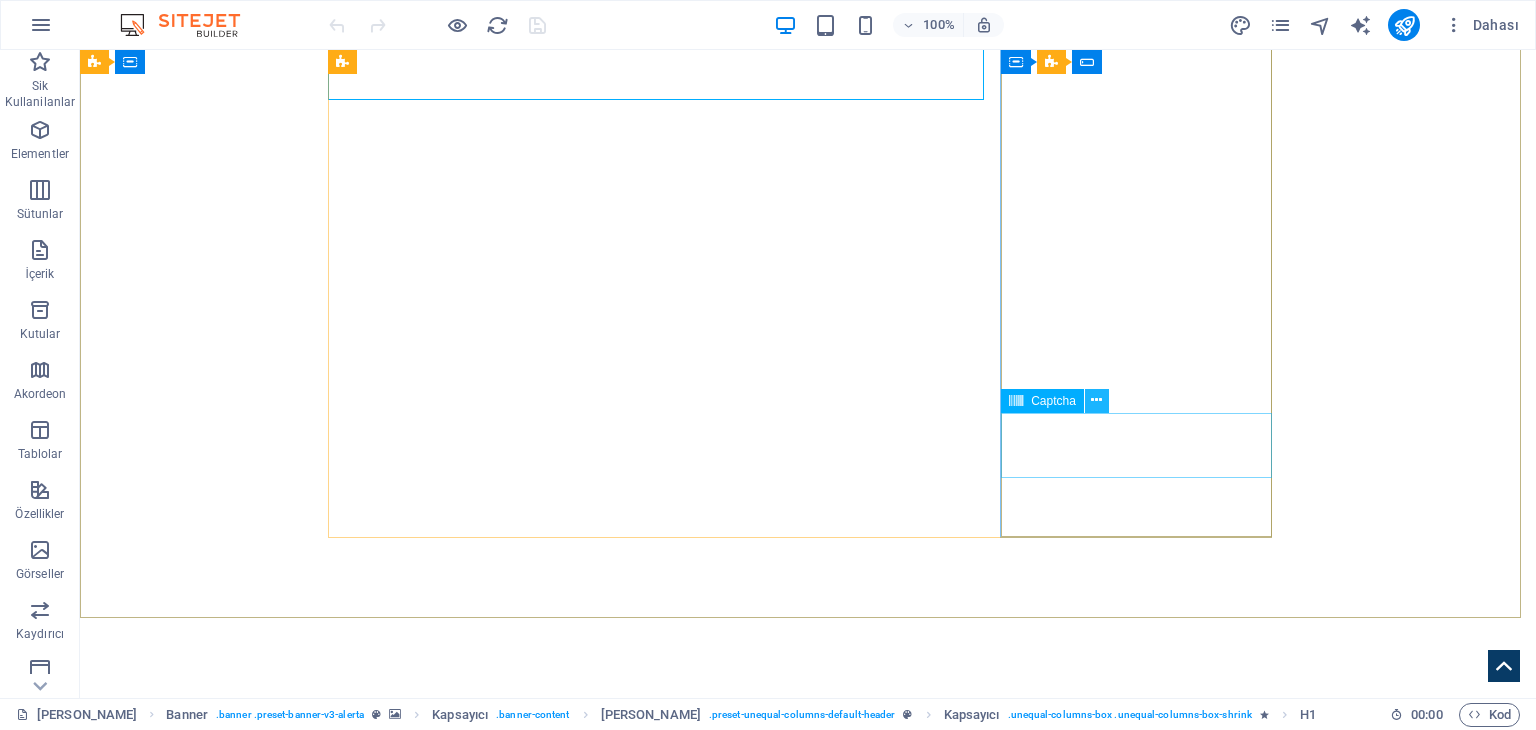 click at bounding box center (1096, 400) 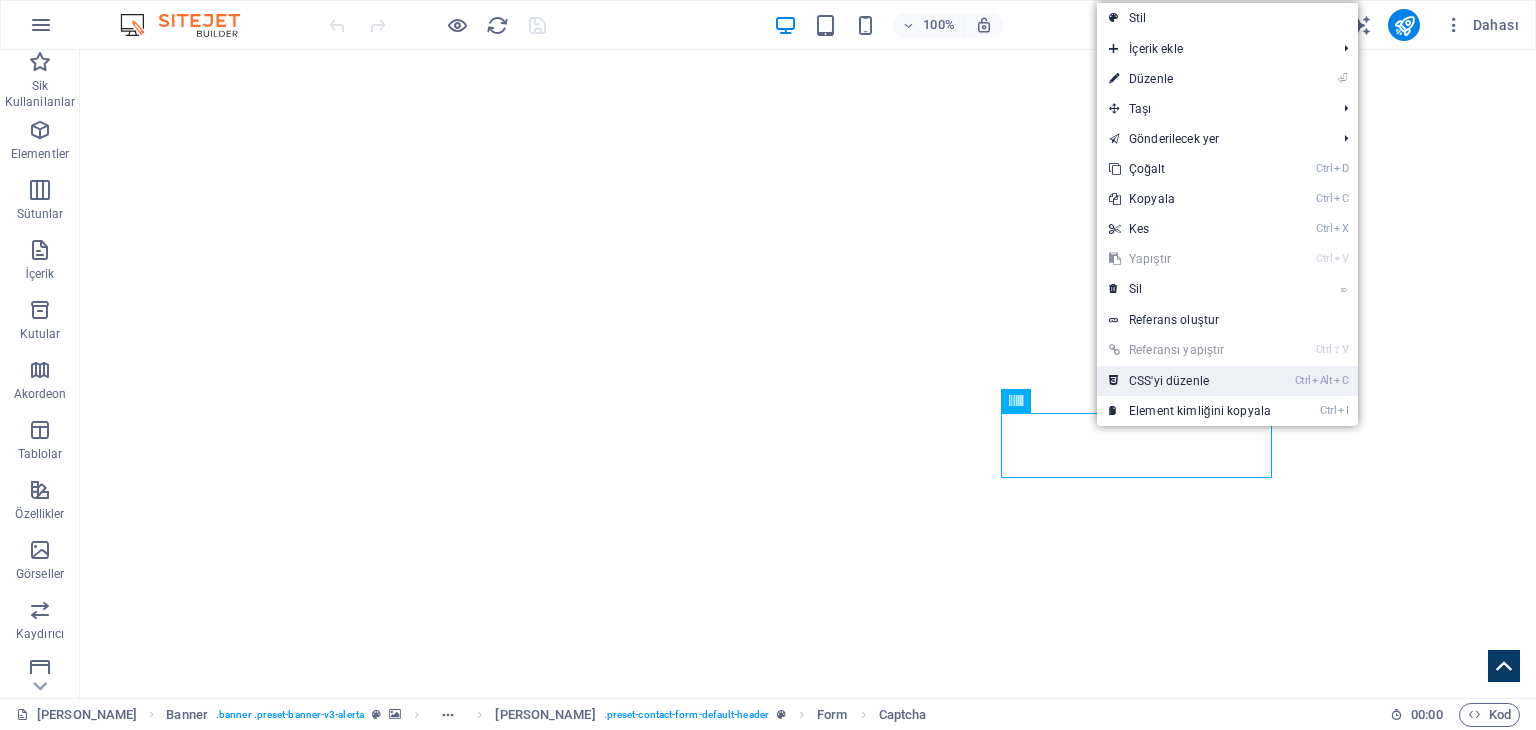 click on "Ctrl Alt C  CSS'yi düzenle" at bounding box center (1190, 381) 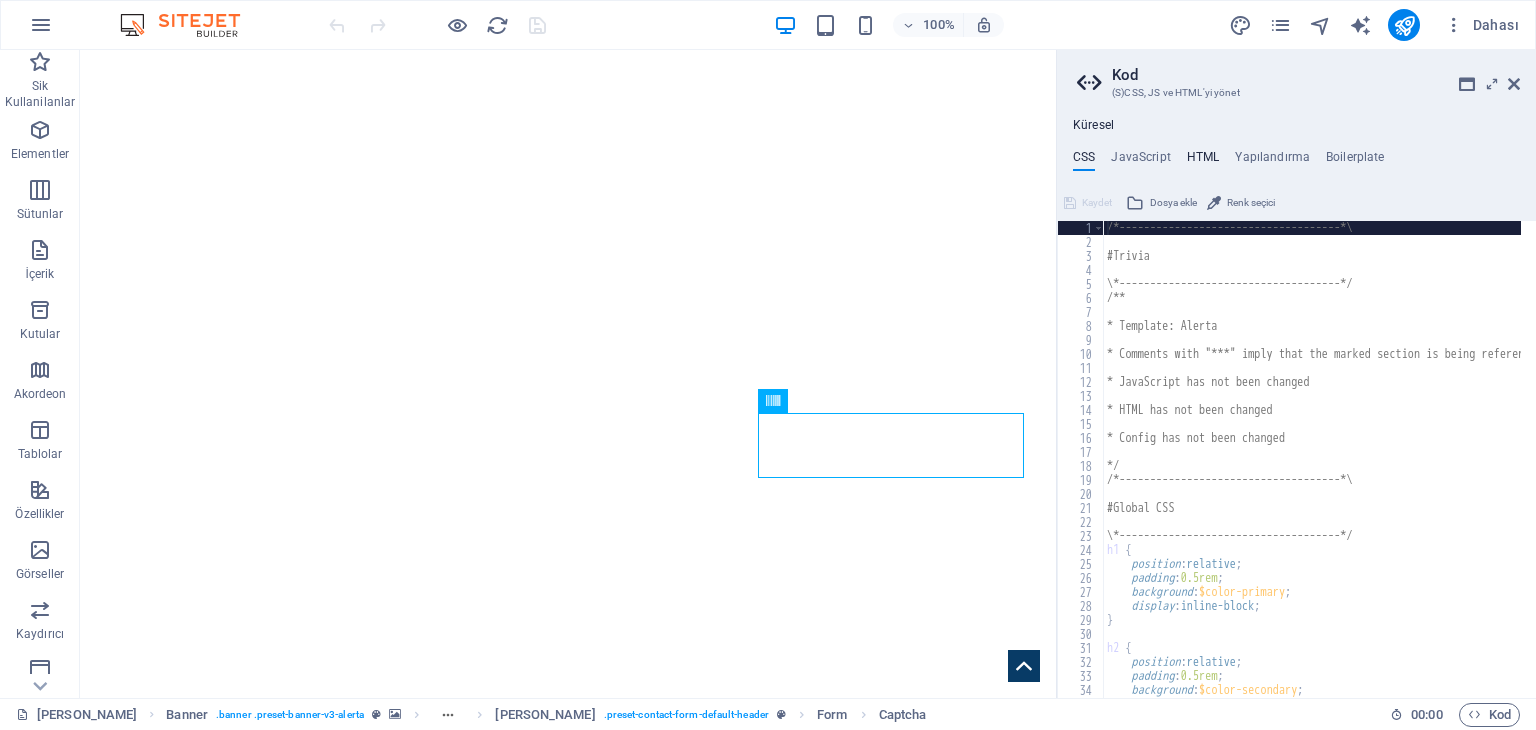 click on "HTML" at bounding box center (1203, 161) 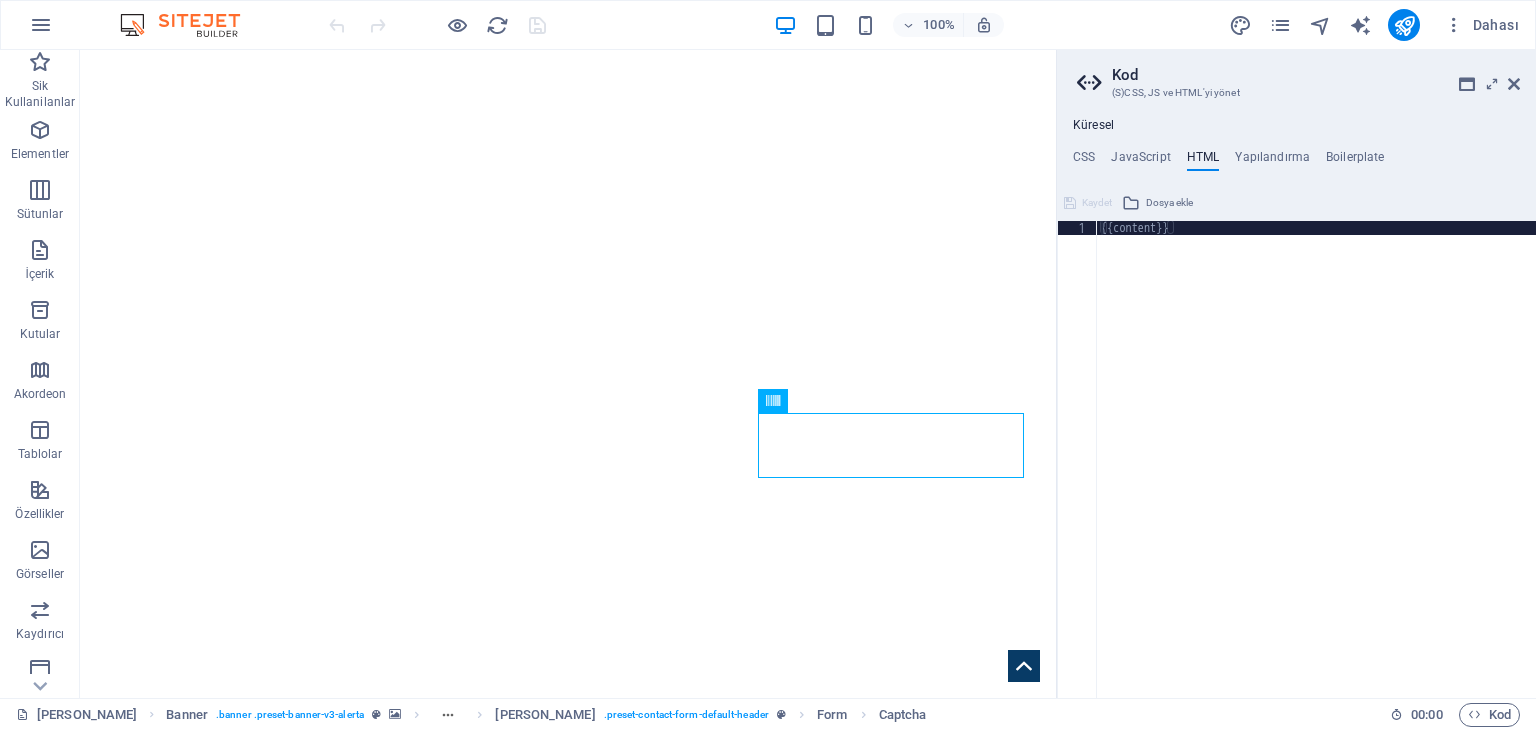 click on "{{content}}" at bounding box center (1316, 473) 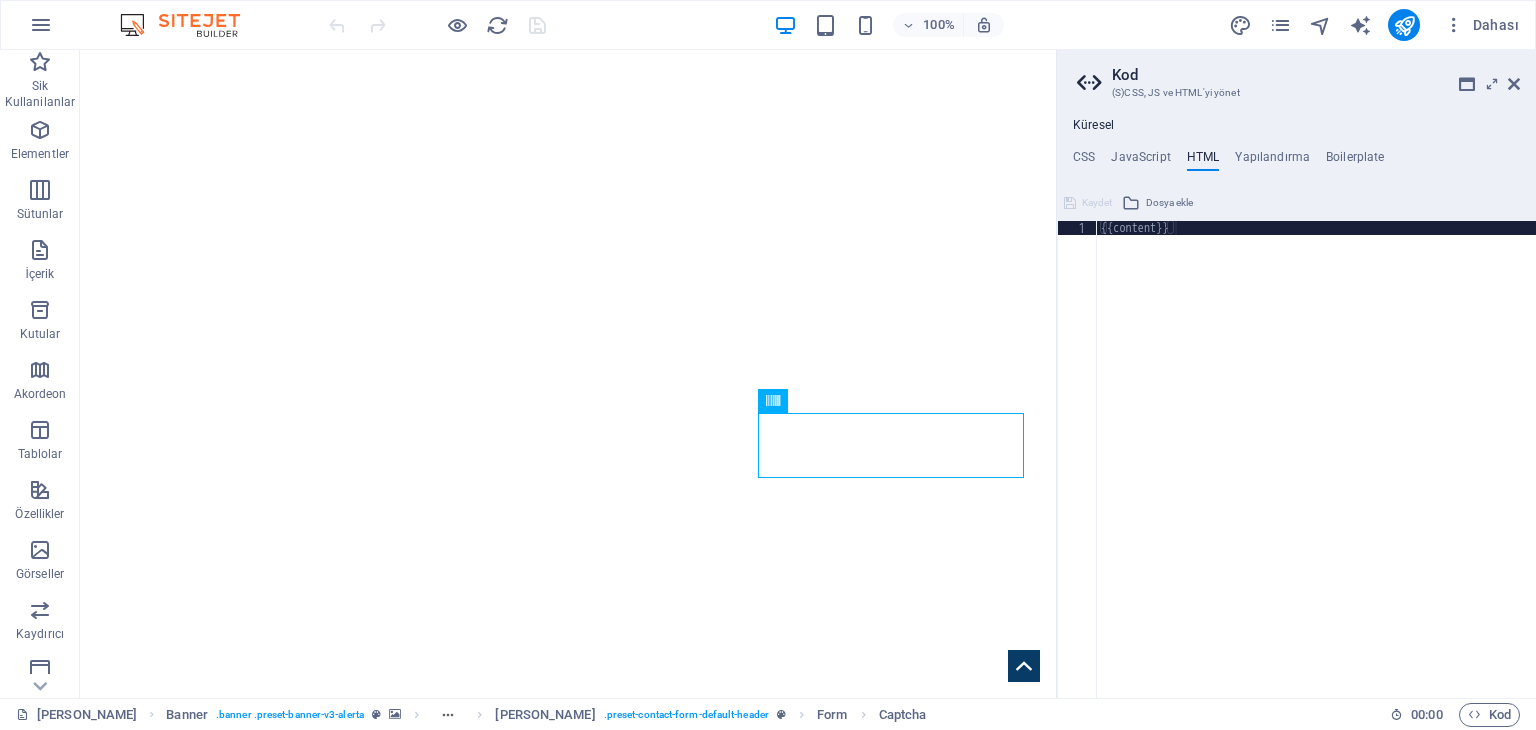 drag, startPoint x: 1132, startPoint y: 386, endPoint x: 1136, endPoint y: 328, distance: 58.137768 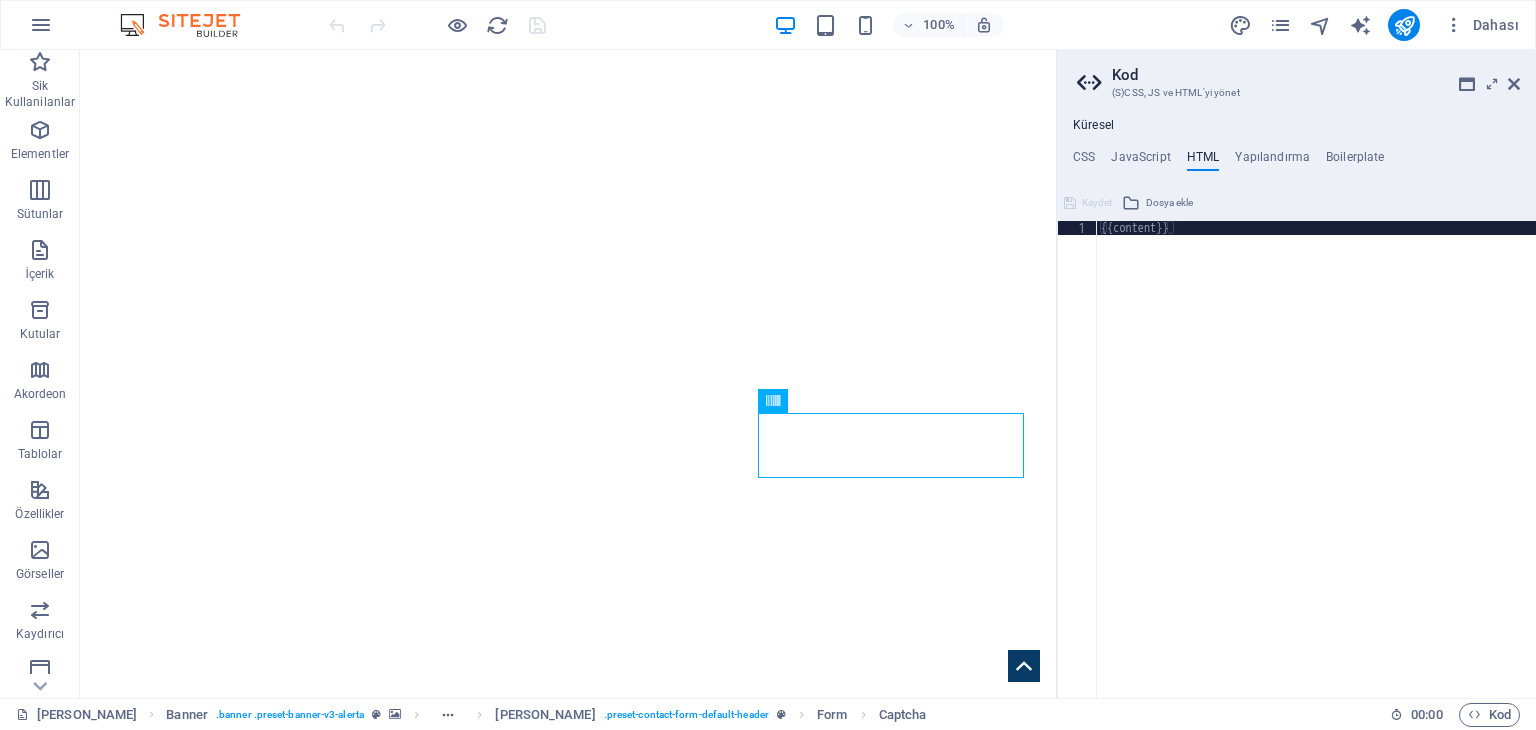 click on "{{content}}" at bounding box center [1316, 473] 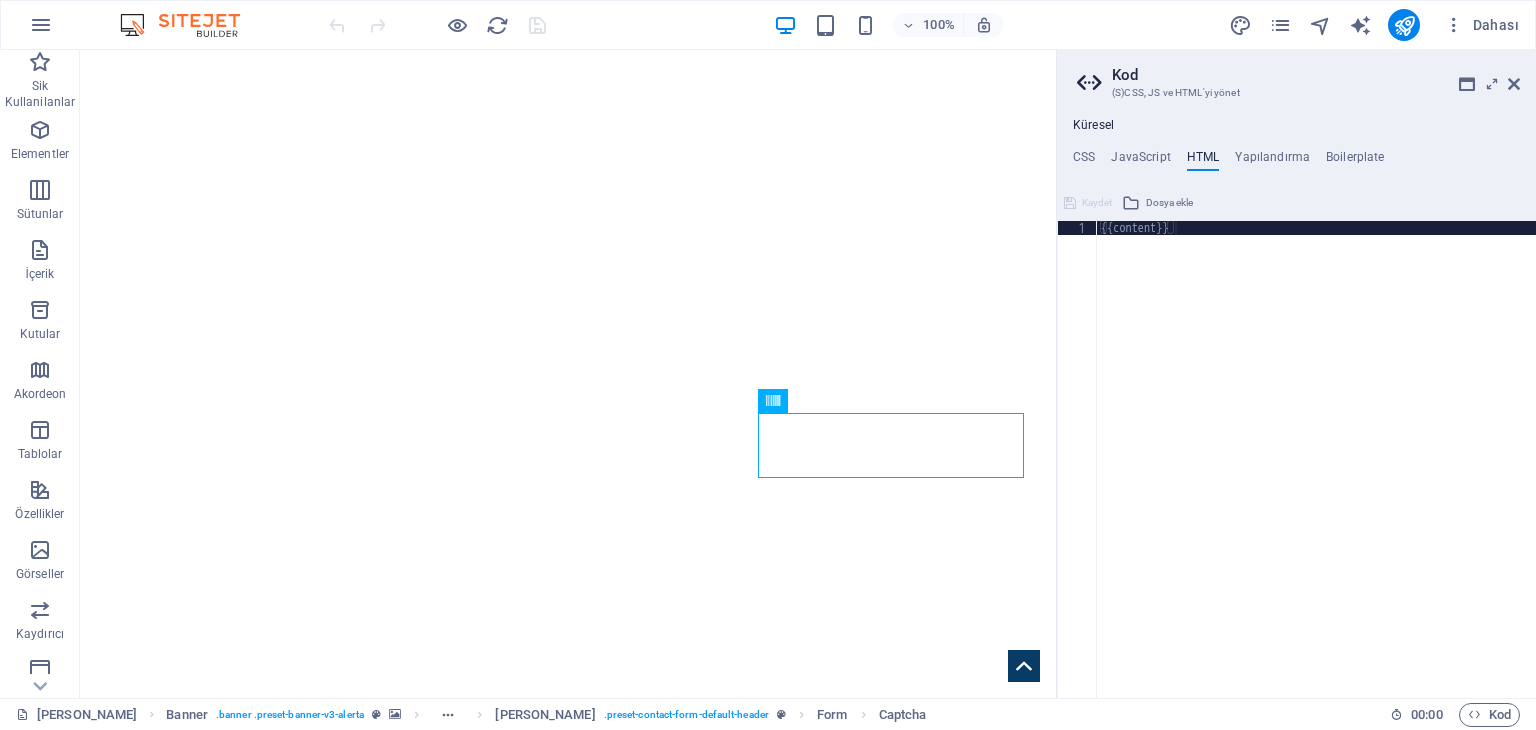 click on "{{content}}" at bounding box center (1316, 473) 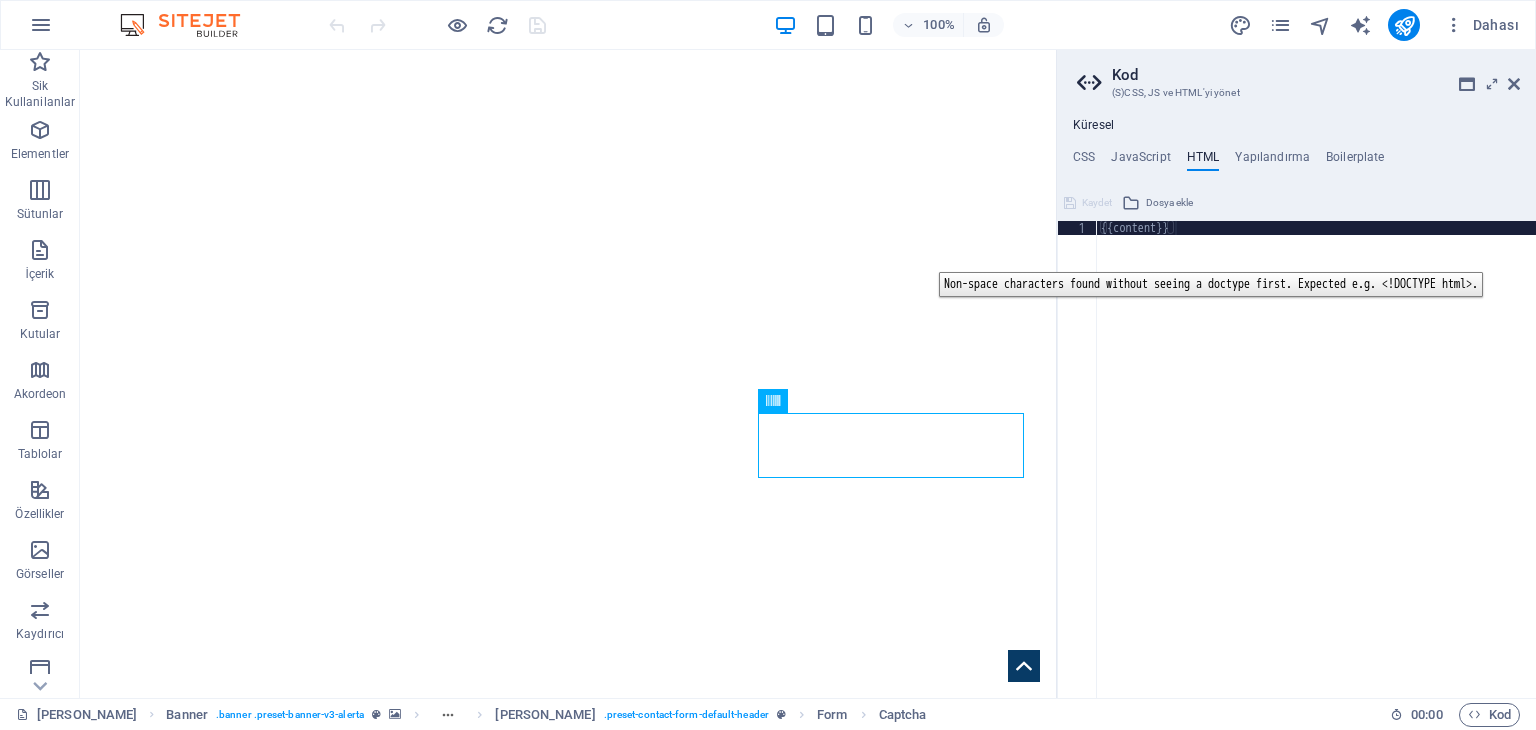 click on "1" at bounding box center [1078, 500221] 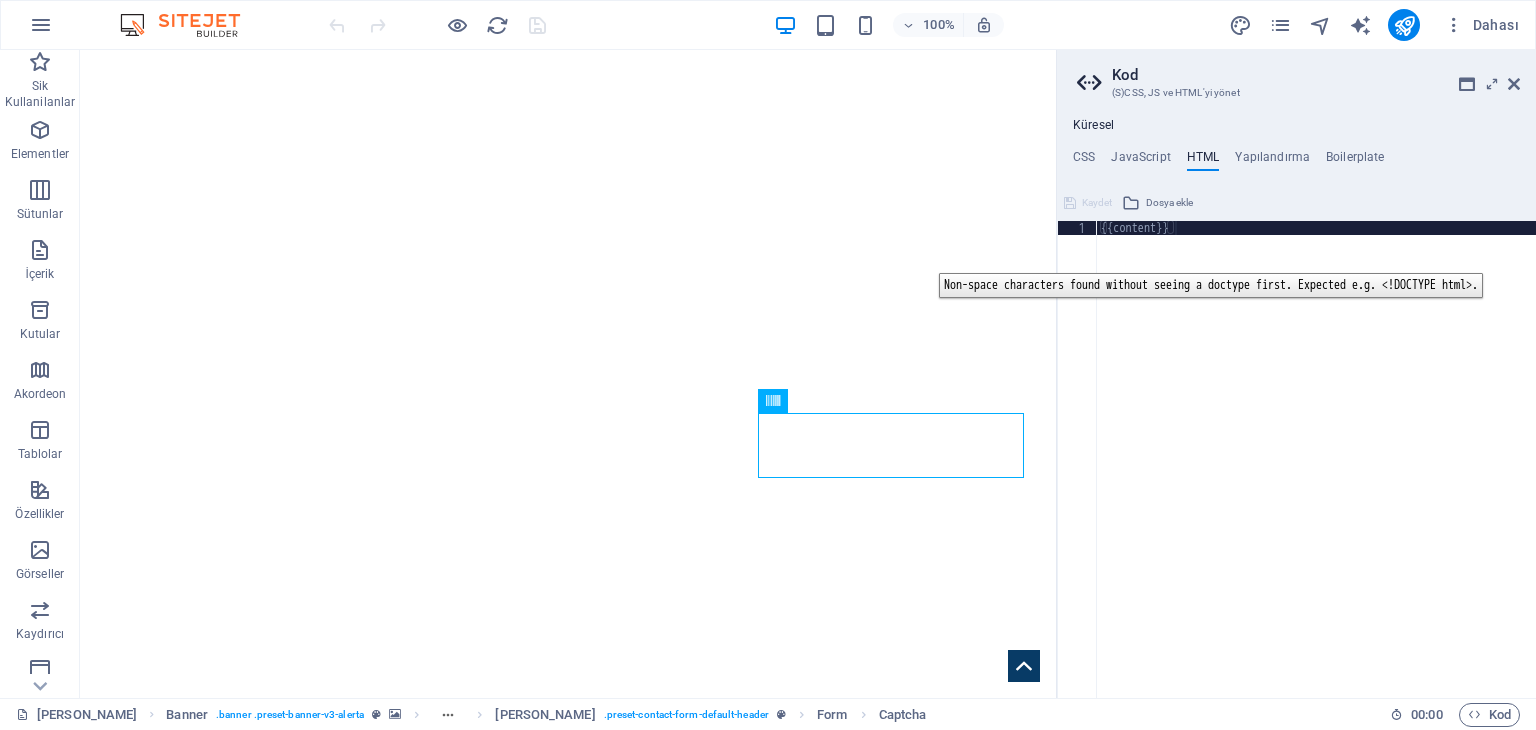 click on "1" at bounding box center [1078, 500221] 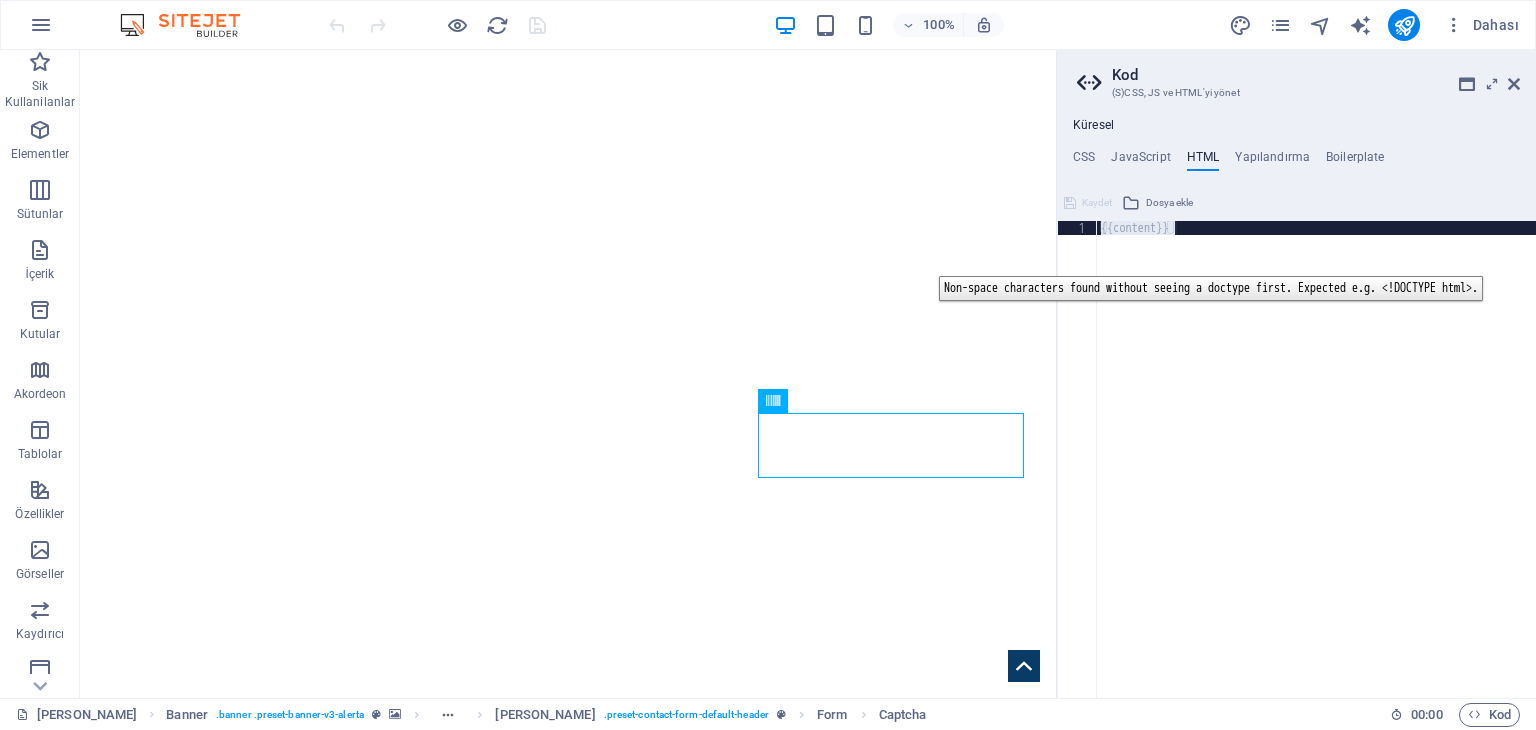 click on "1" at bounding box center [1078, 500221] 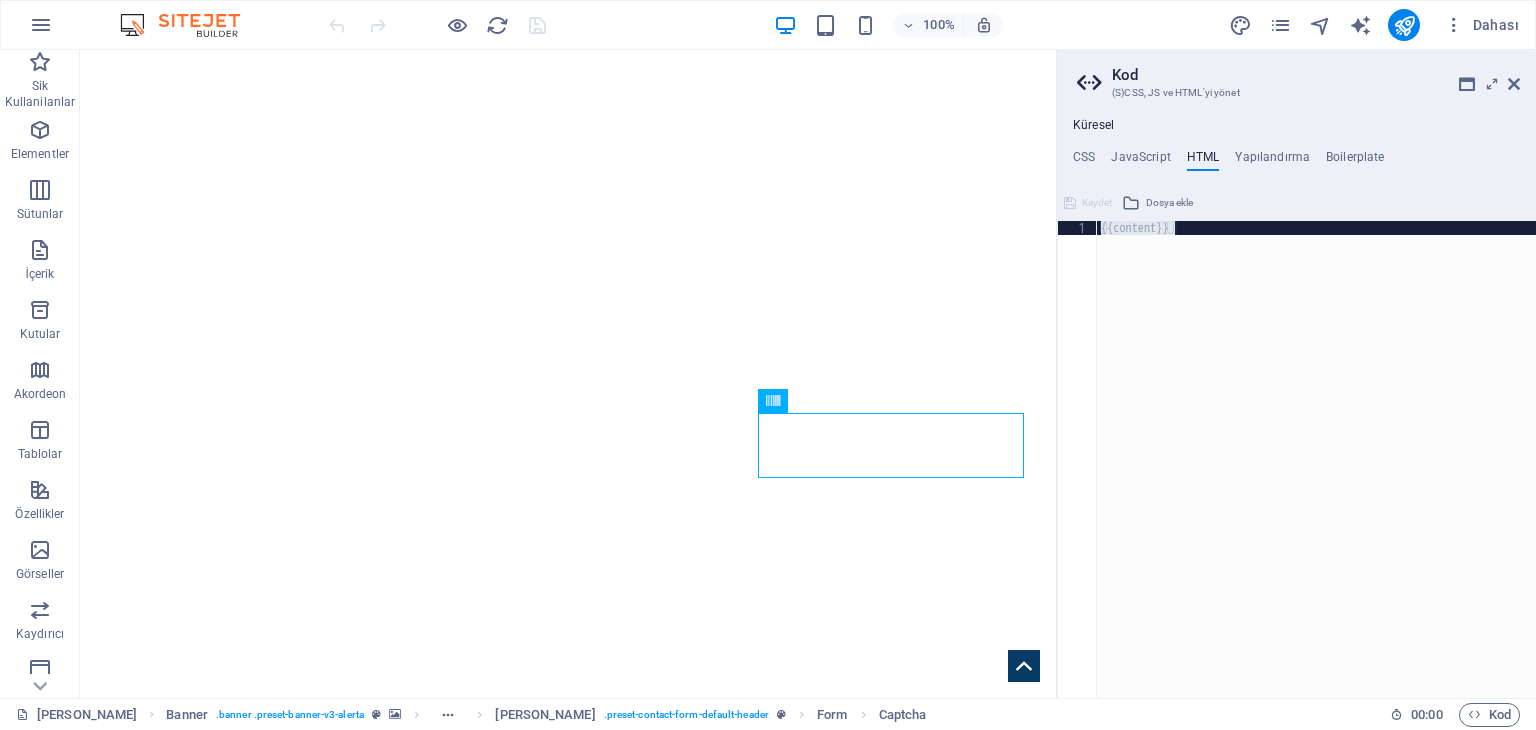 drag, startPoint x: 1165, startPoint y: 264, endPoint x: 1233, endPoint y: 443, distance: 191.48106 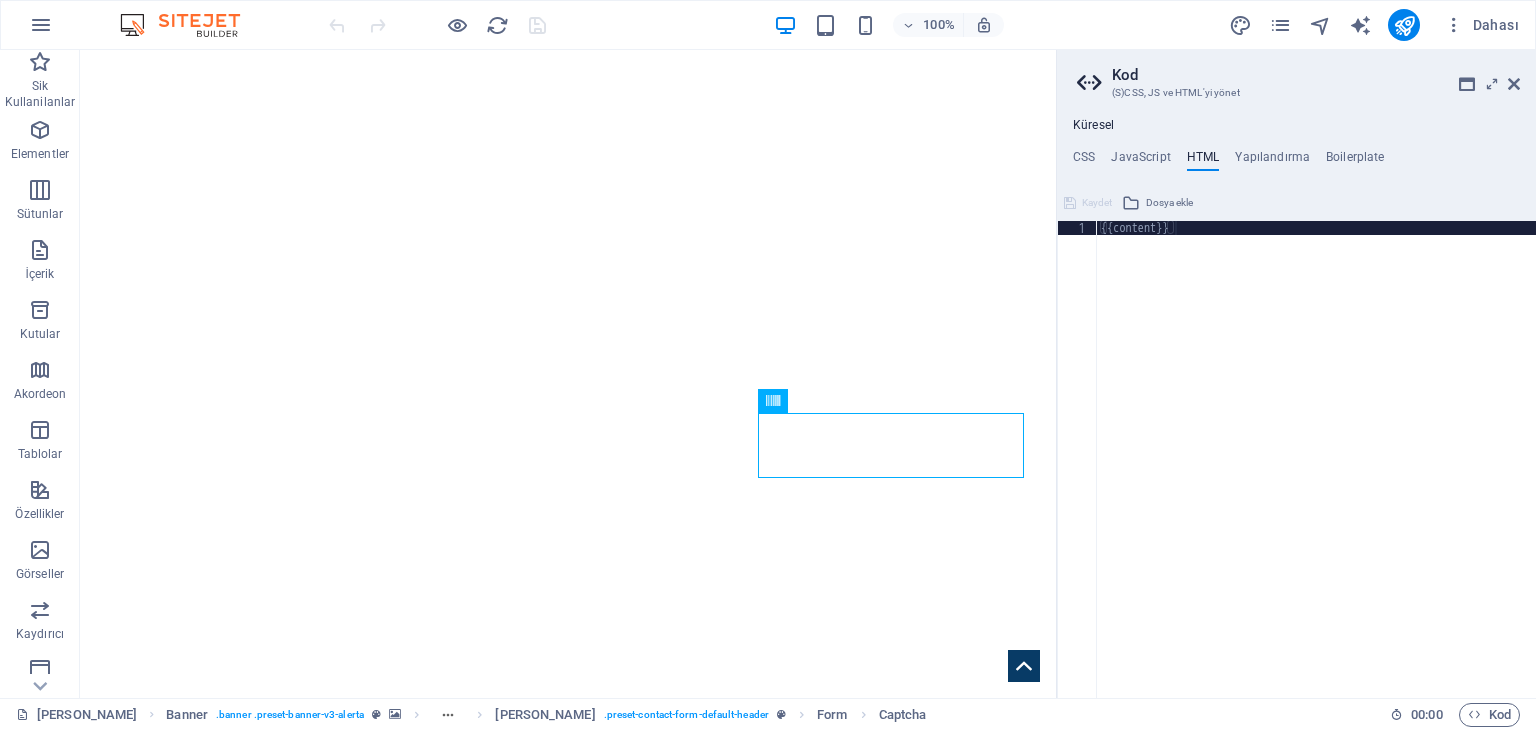 click on "{{content}}" at bounding box center [1316, 473] 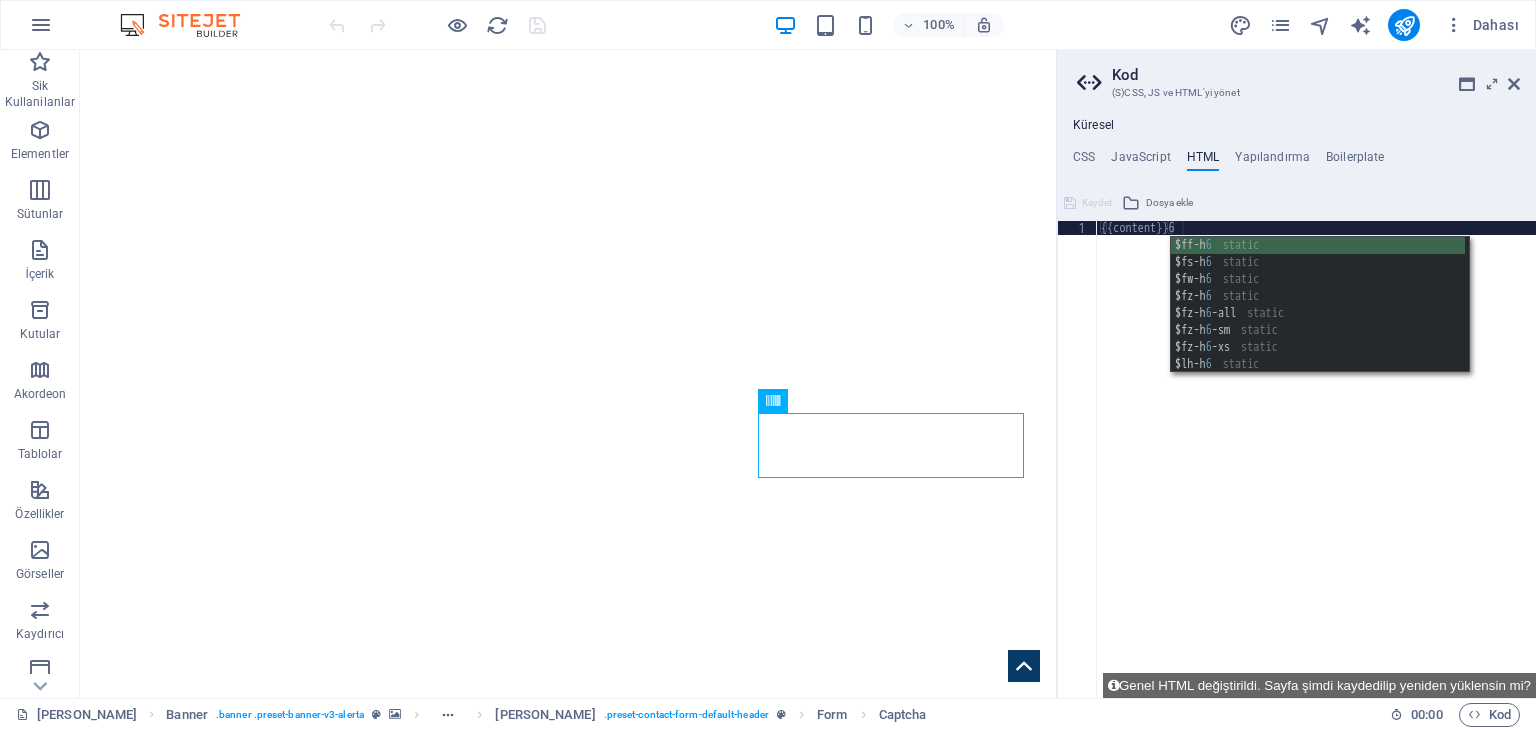 scroll, scrollTop: 0, scrollLeft: 5, axis: horizontal 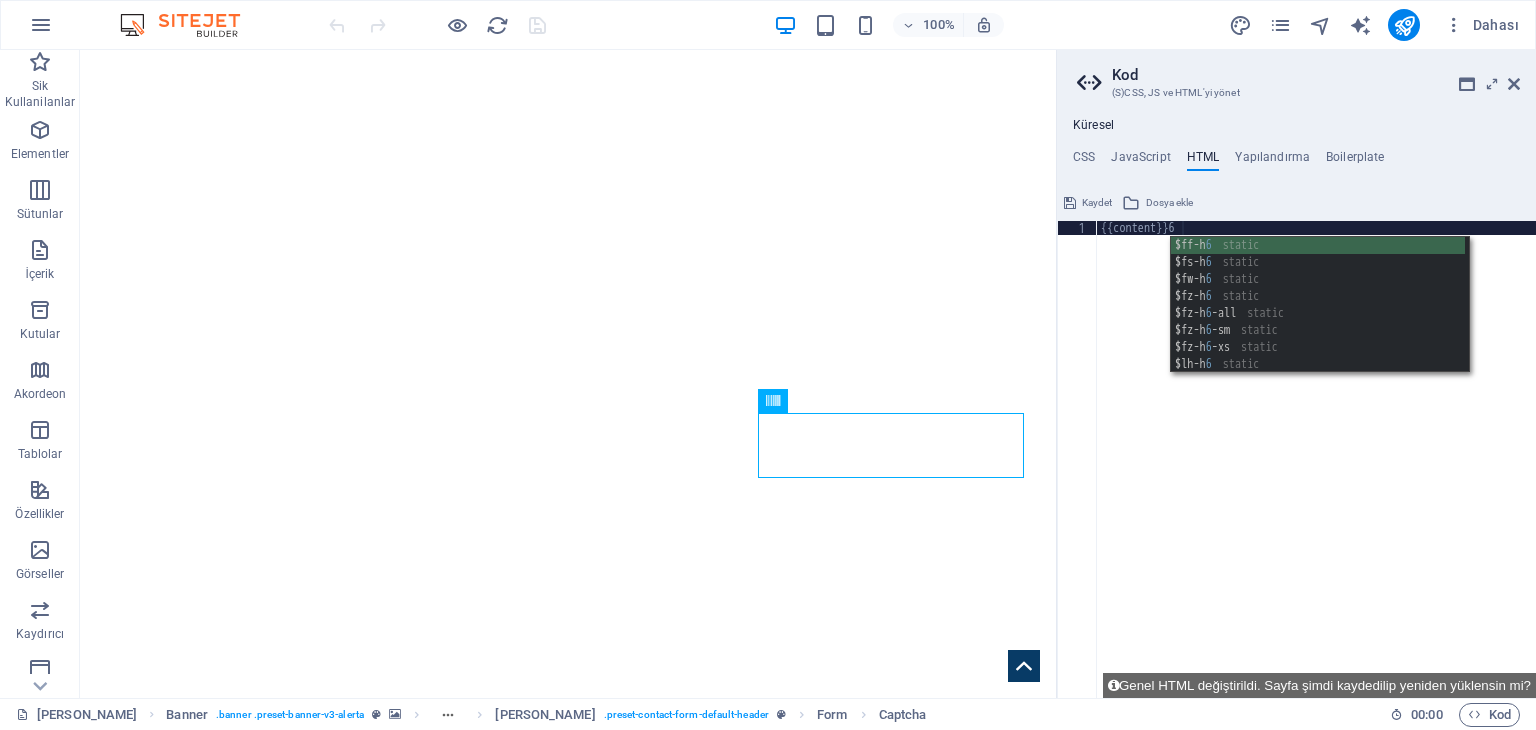 type on "{{content}}" 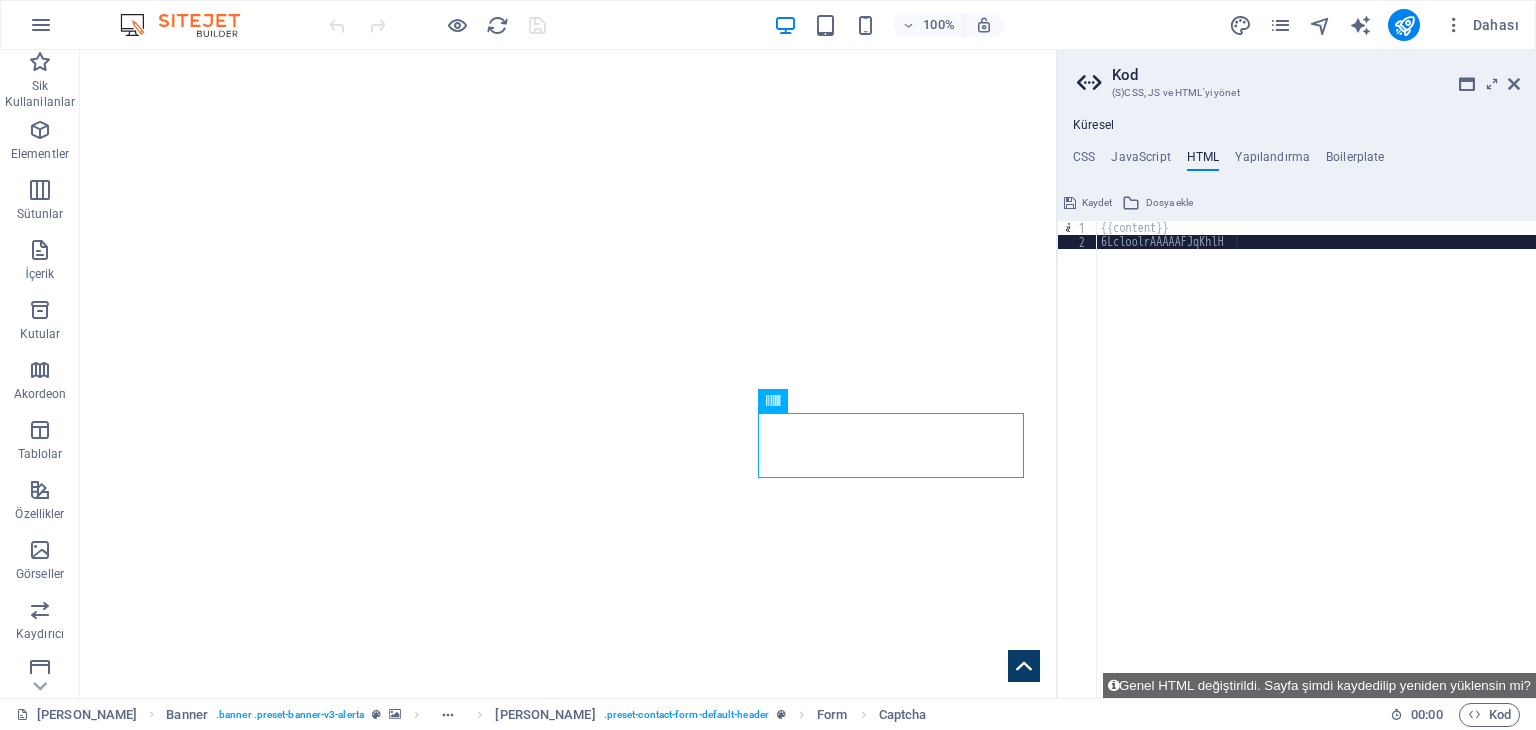 scroll, scrollTop: 0, scrollLeft: 9, axis: horizontal 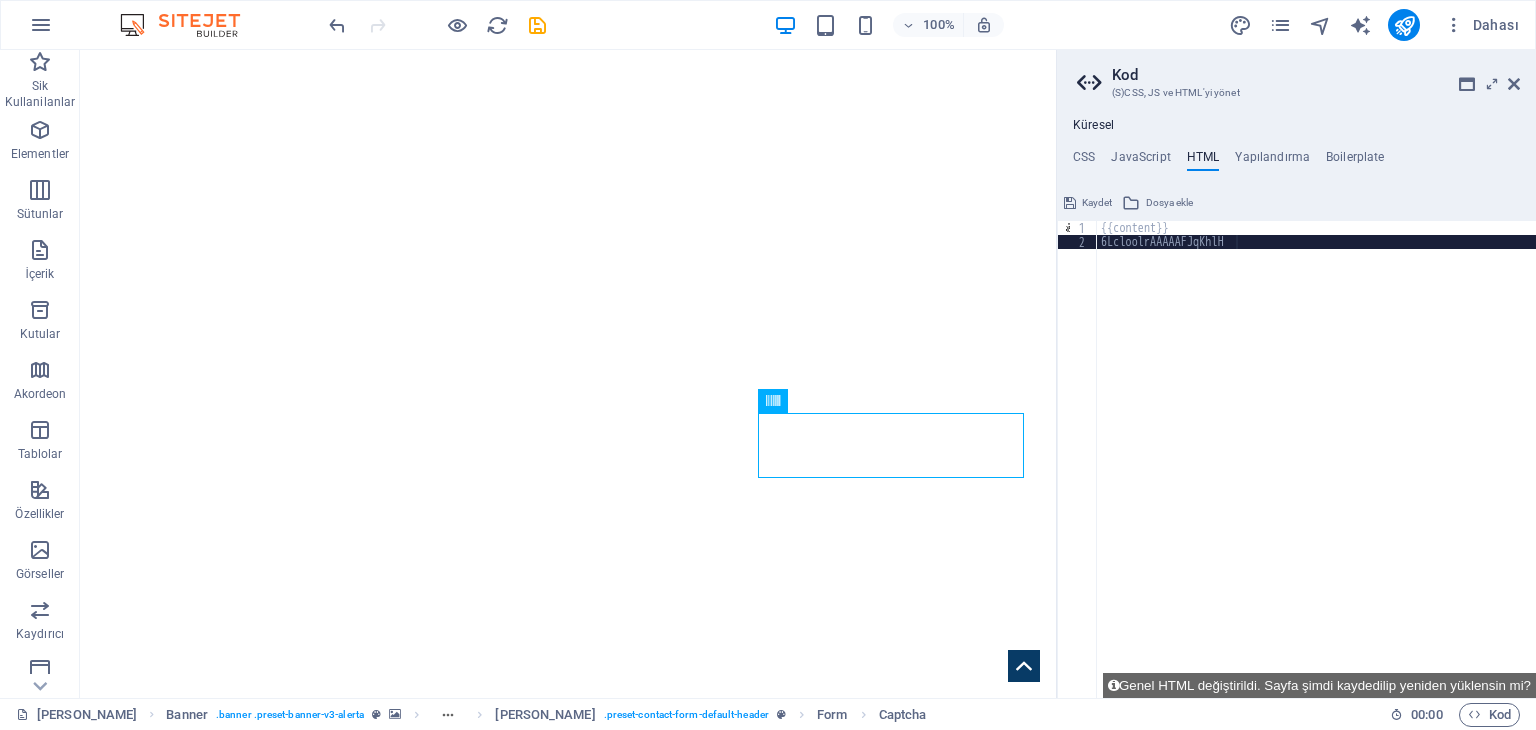 click on "{{content}} 6LcloolrAAAAAFJqKhlH" at bounding box center (1316, 473) 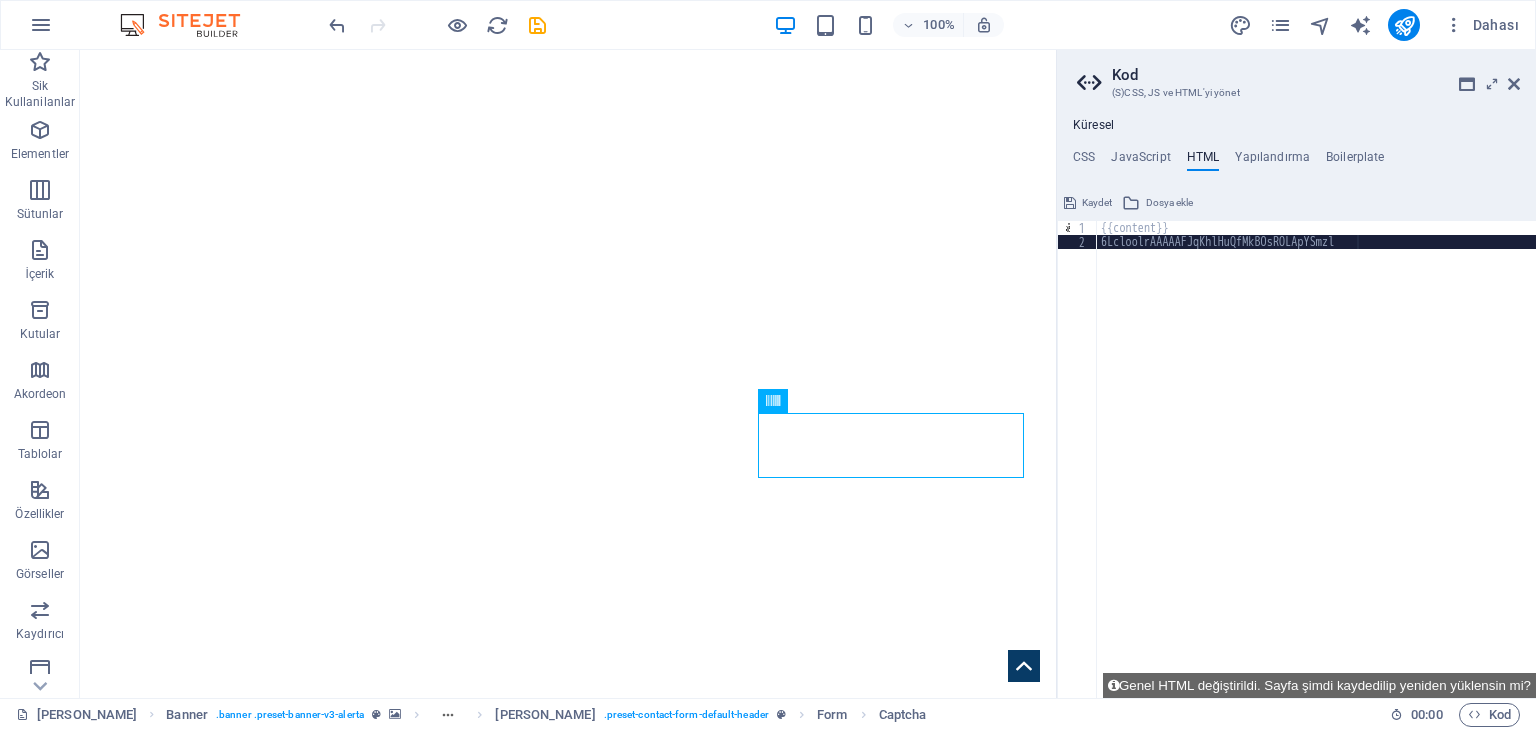 scroll, scrollTop: 0, scrollLeft: 20, axis: horizontal 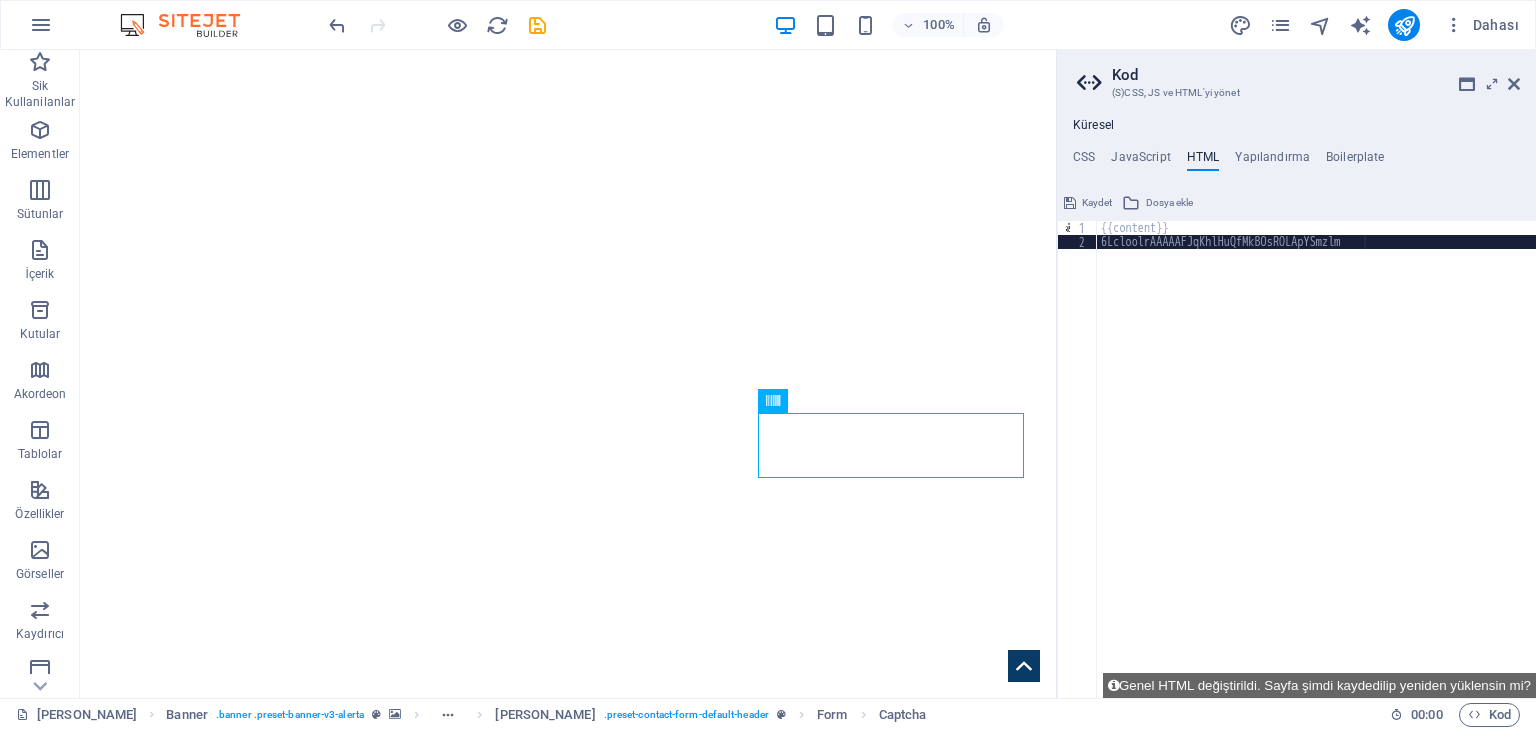 type on "6LcloolrAAAAAFJqKhlHuQfMkBOsROLApYSmzlmf" 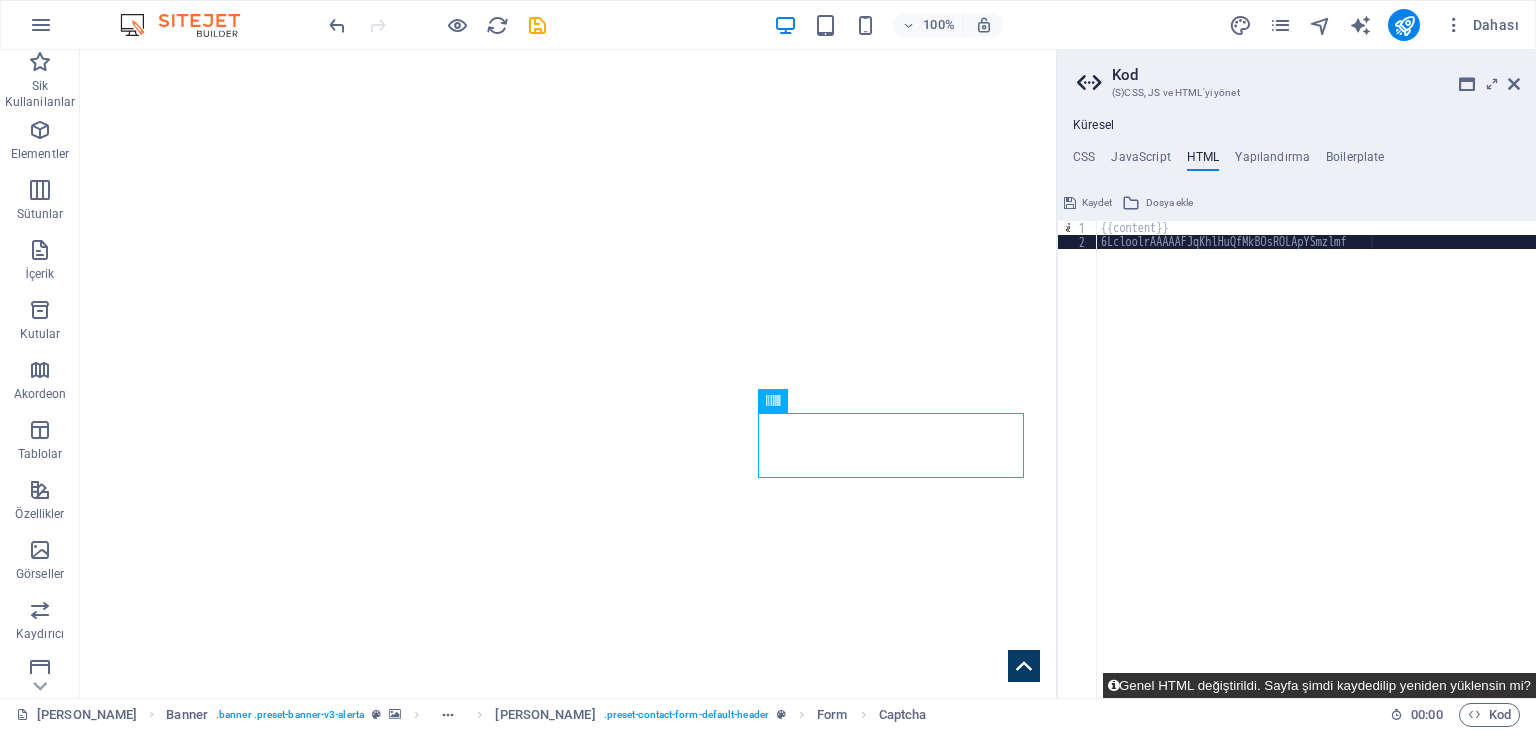 click on "Genel HTML değiştirildi. Sayfa şimdi kaydedilip yeniden yüklensin mi?" at bounding box center (1319, 685) 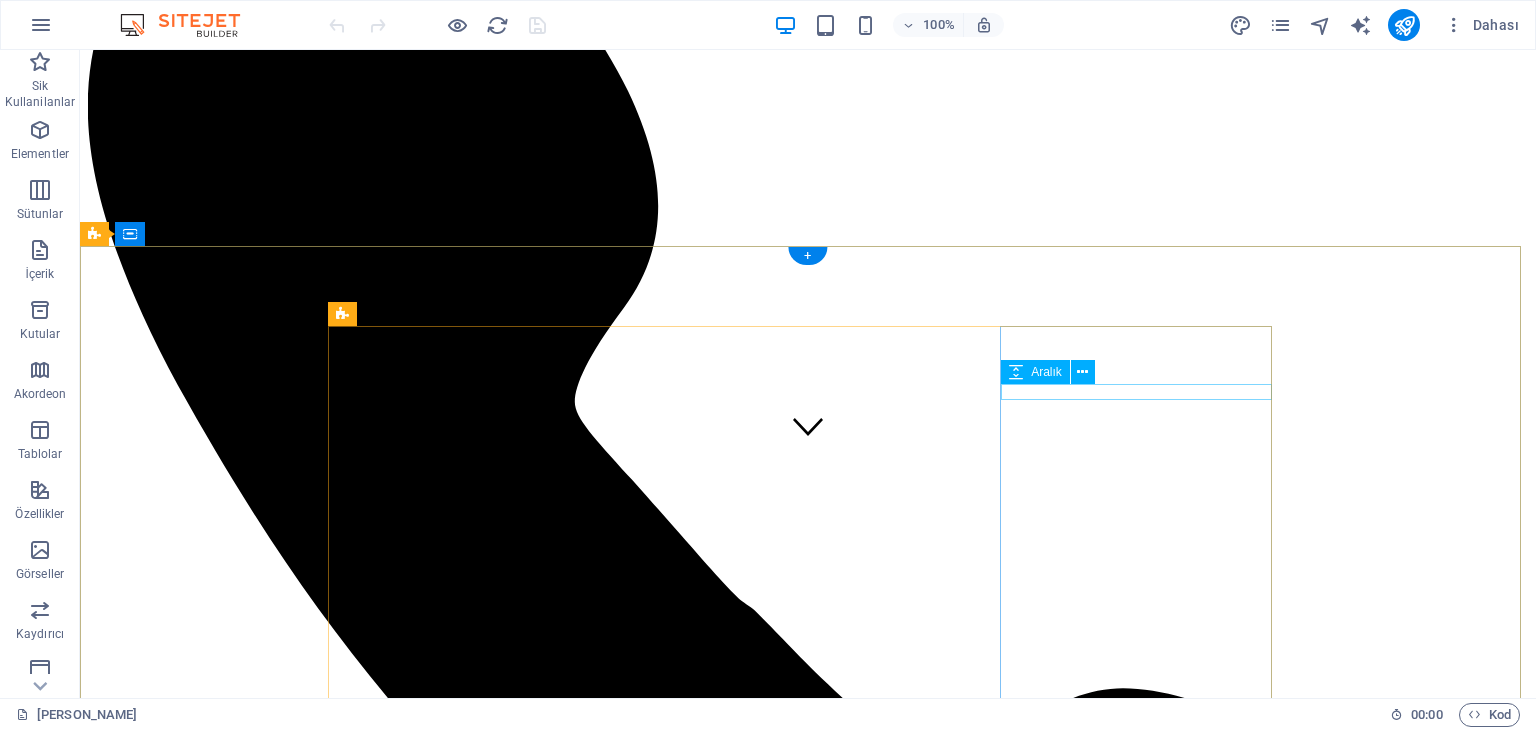 scroll, scrollTop: 300, scrollLeft: 0, axis: vertical 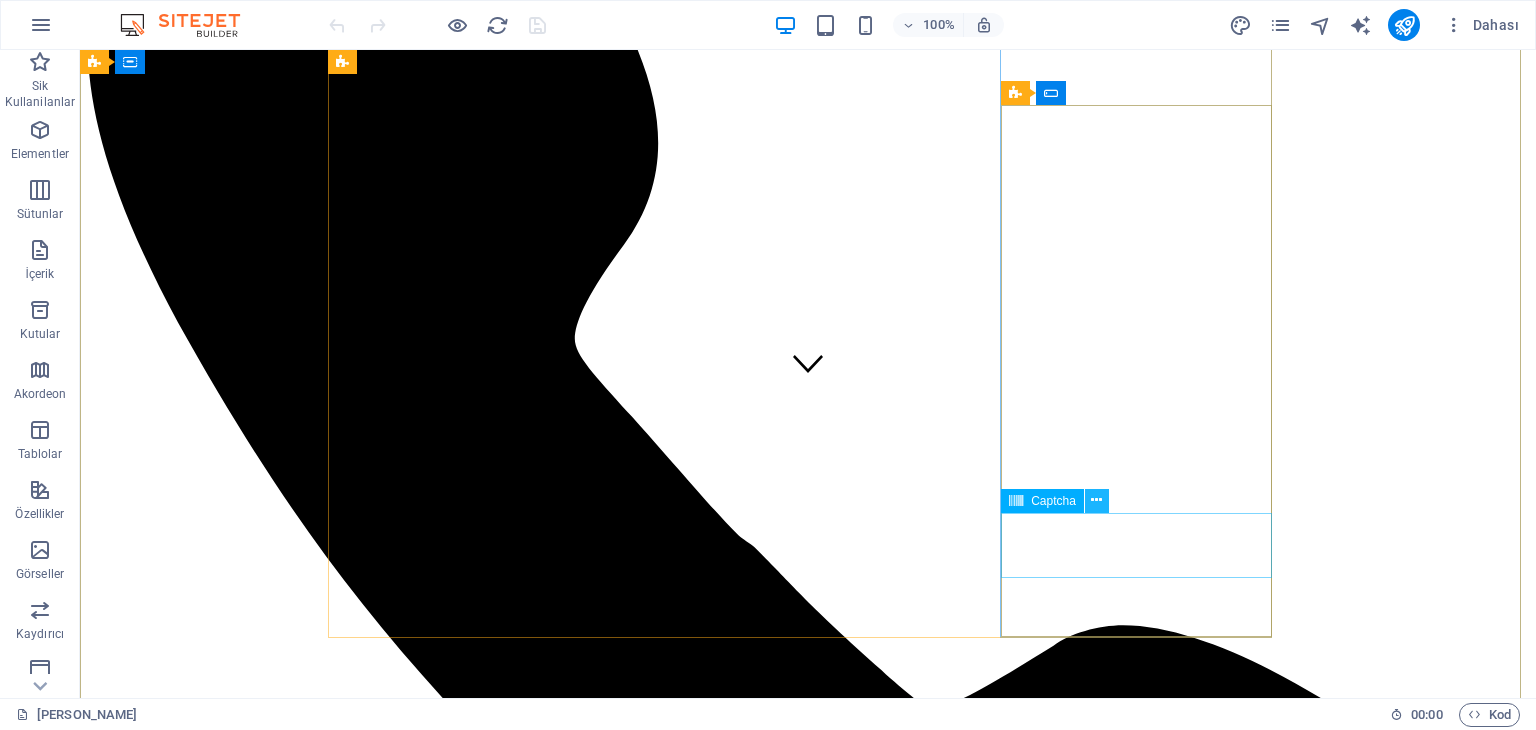click at bounding box center (1096, 500) 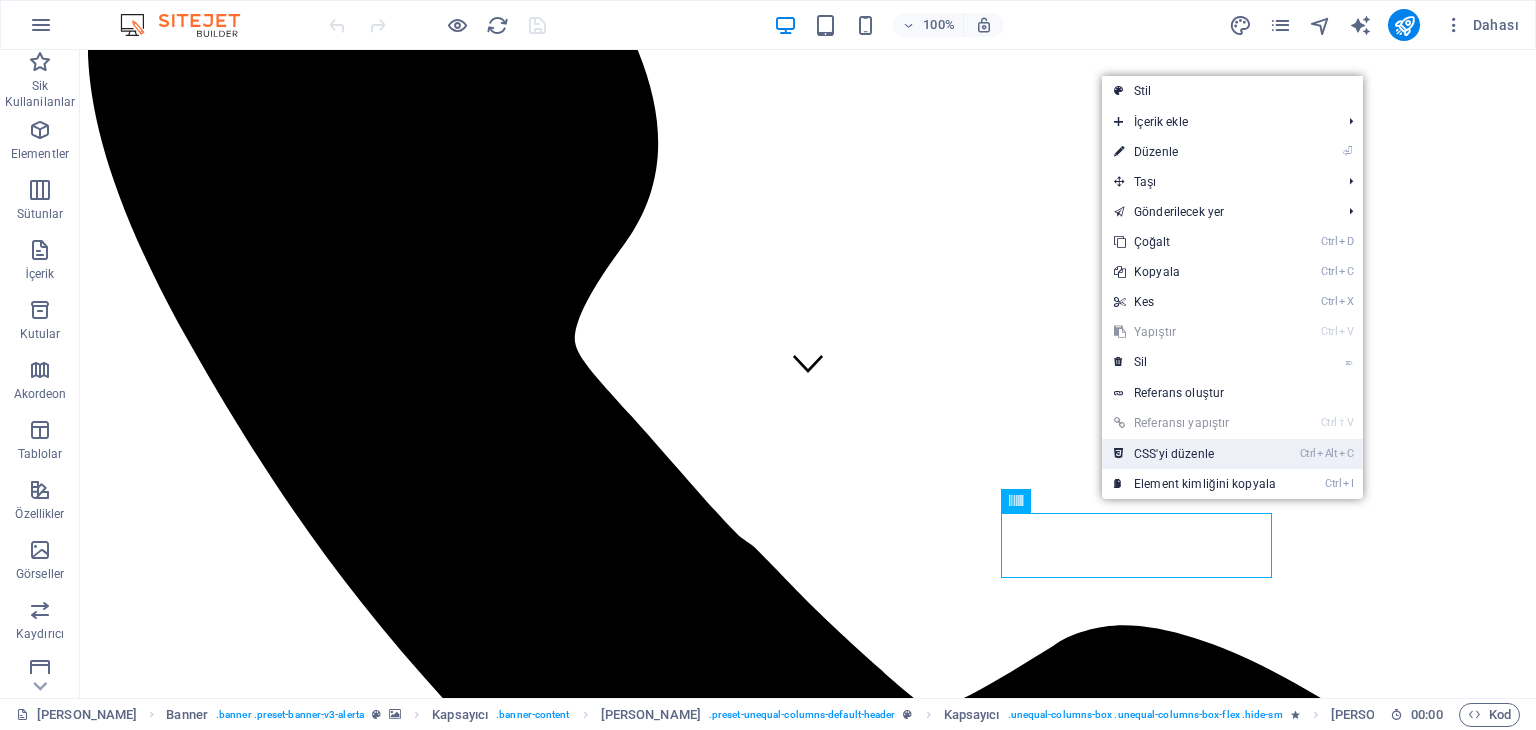 click on "Ctrl Alt C  CSS'yi düzenle" at bounding box center (1195, 454) 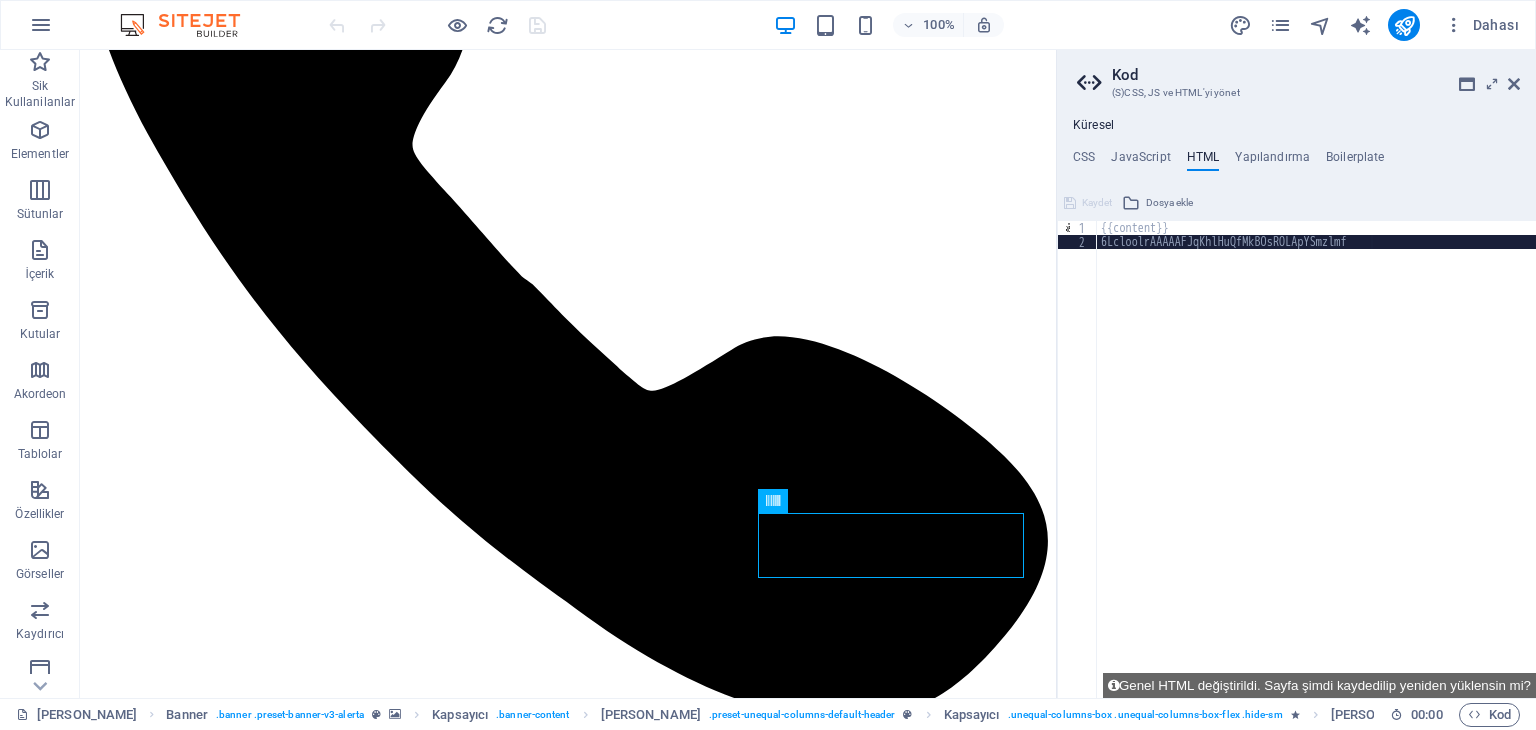 click on "{{content}} 6LcloolrAAAAAFJqKhlHuQfMkBOsROLApYSmzlmf" at bounding box center [1316, 473] 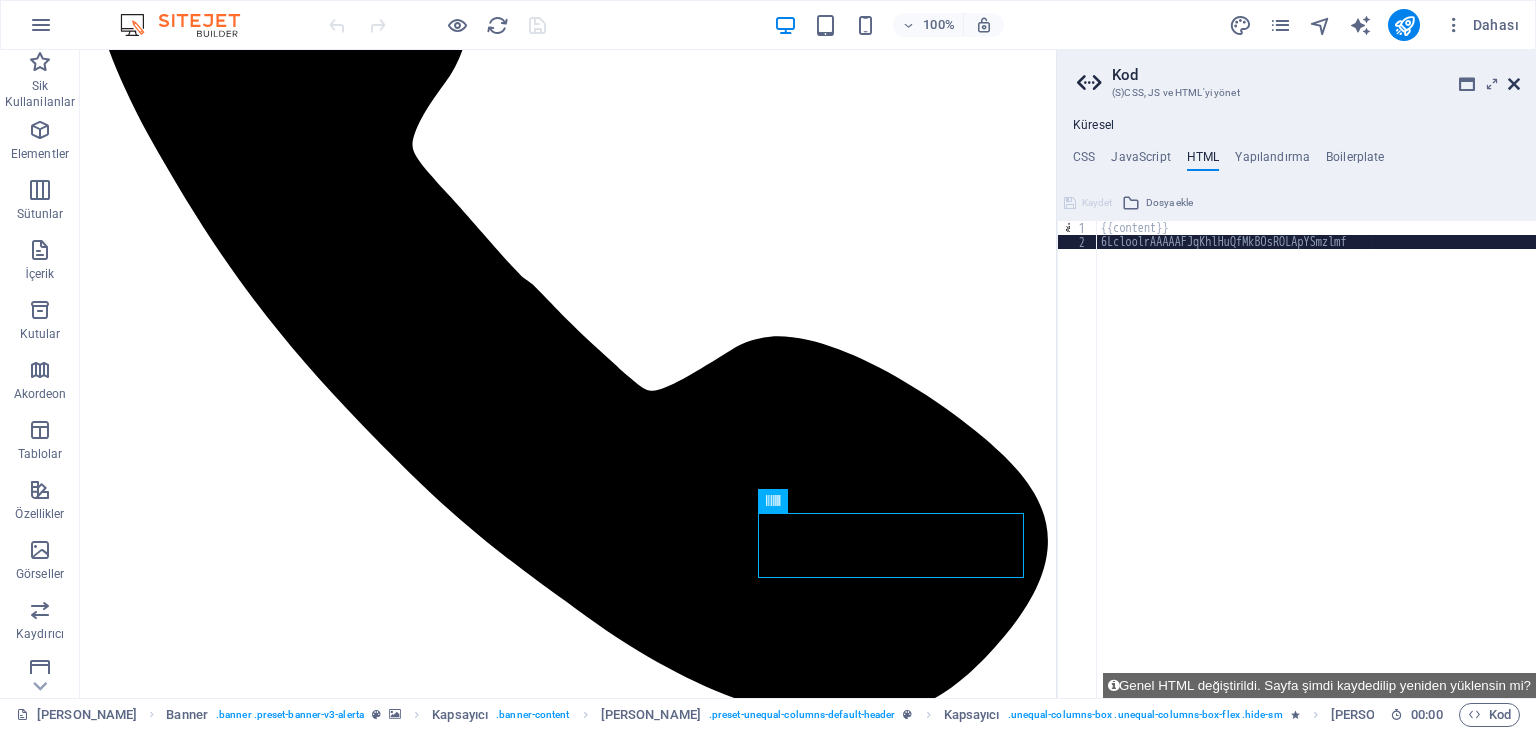 click at bounding box center [1514, 84] 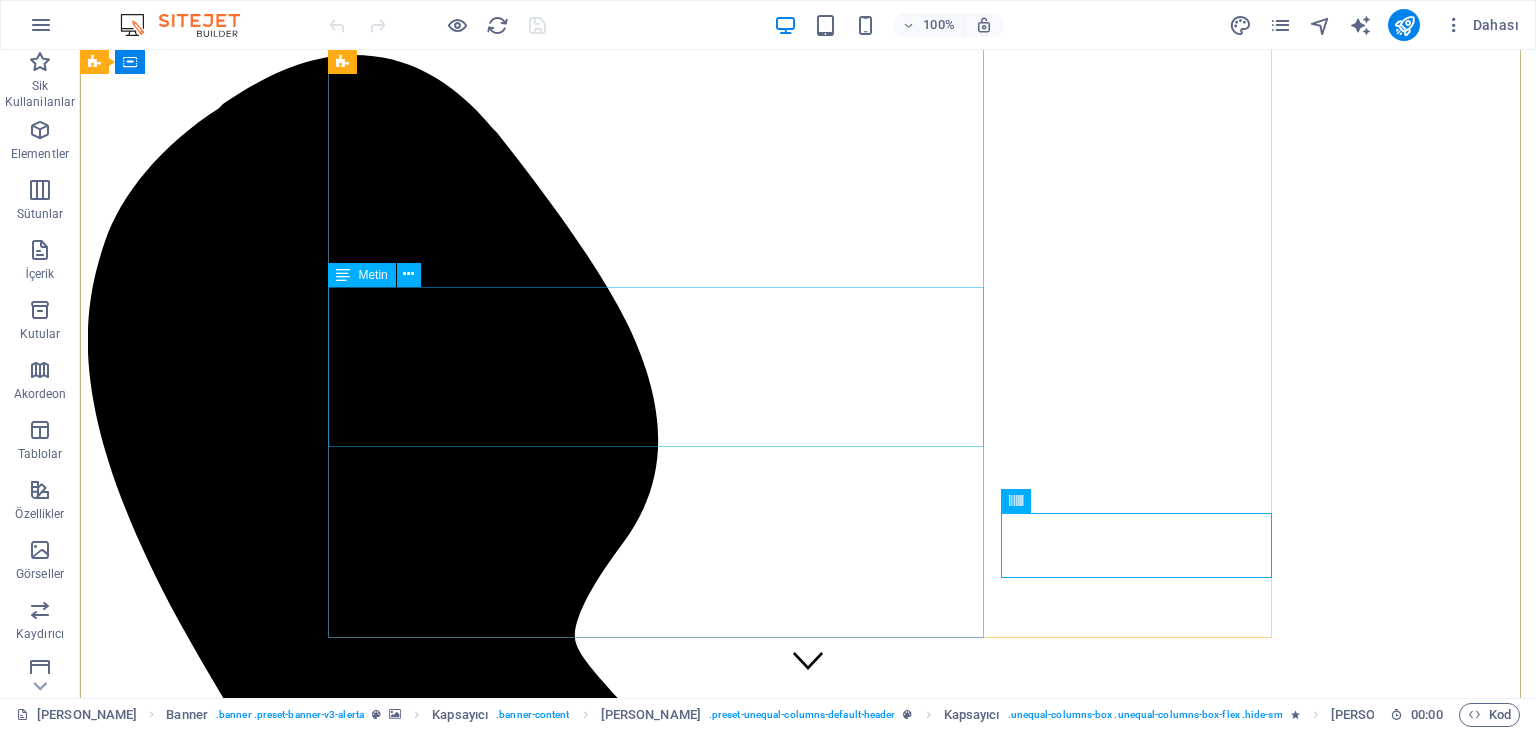 scroll, scrollTop: 0, scrollLeft: 0, axis: both 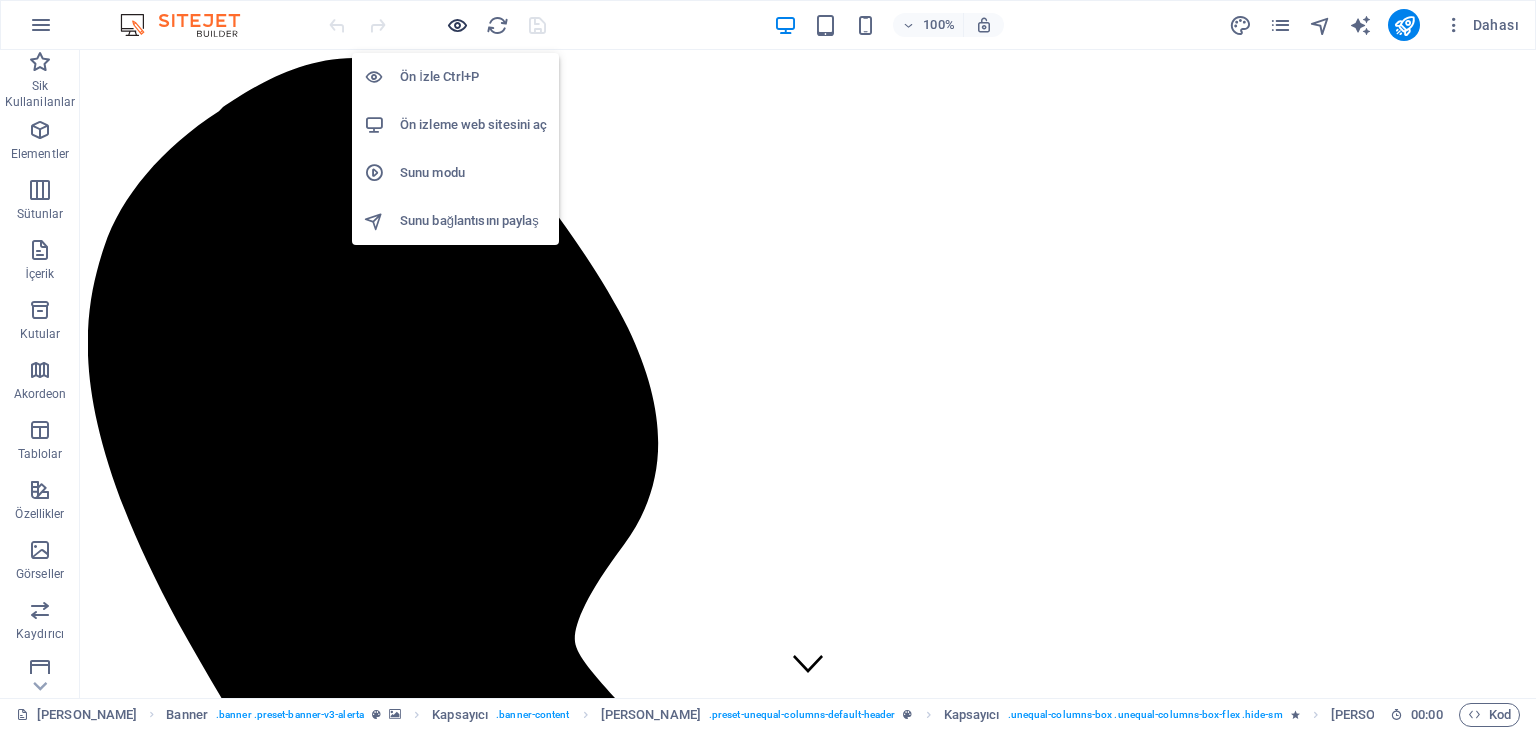click at bounding box center (457, 25) 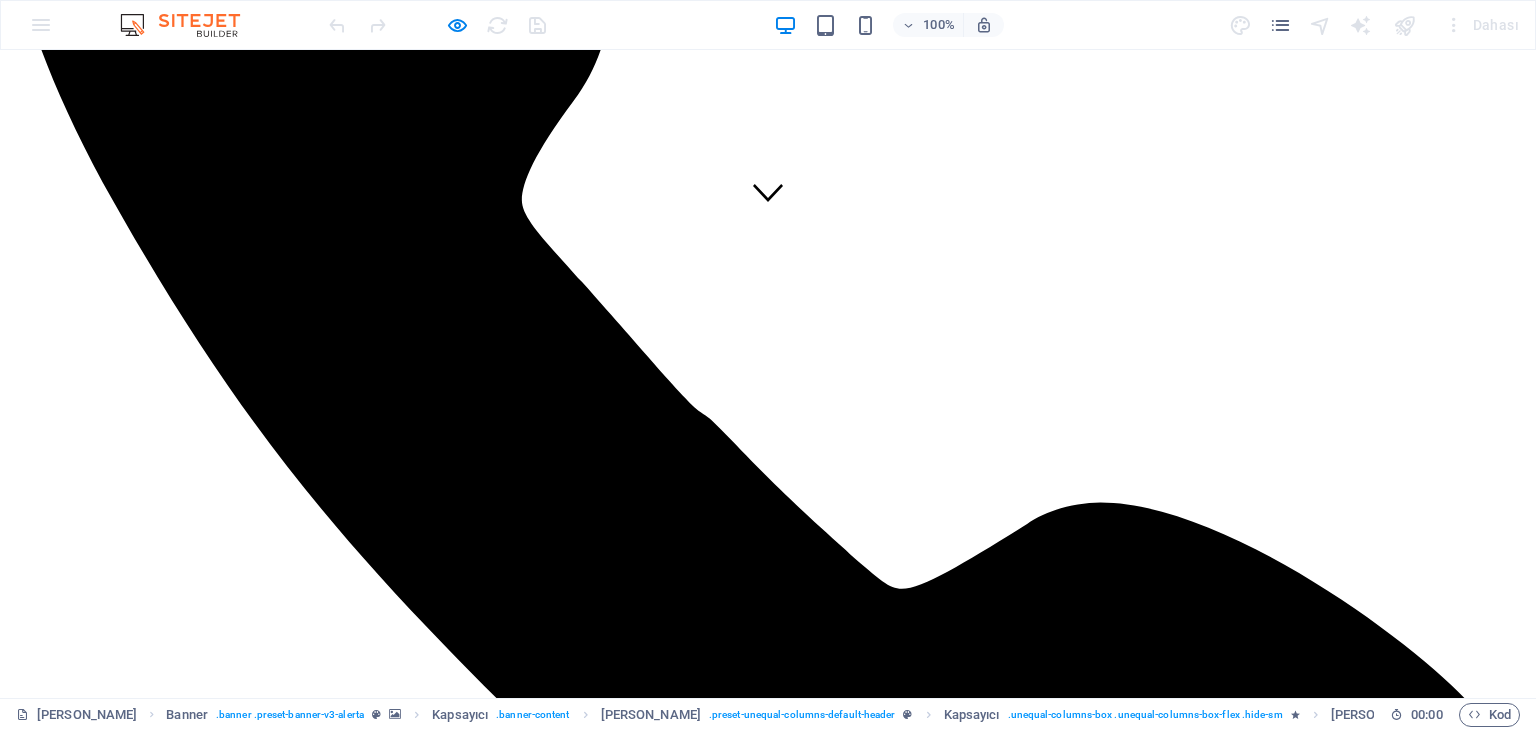 click at bounding box center [78, 11627] 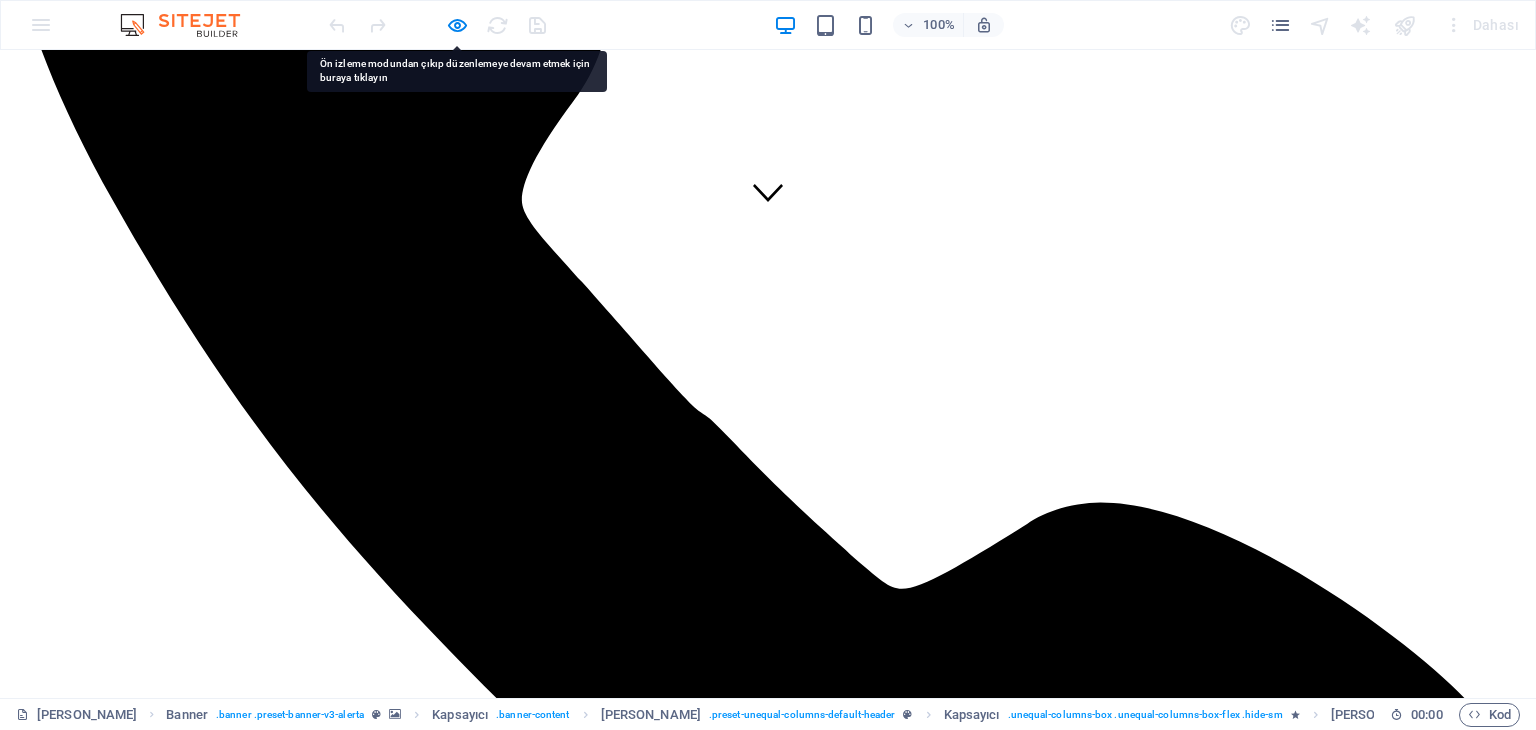 click at bounding box center [78, 11627] 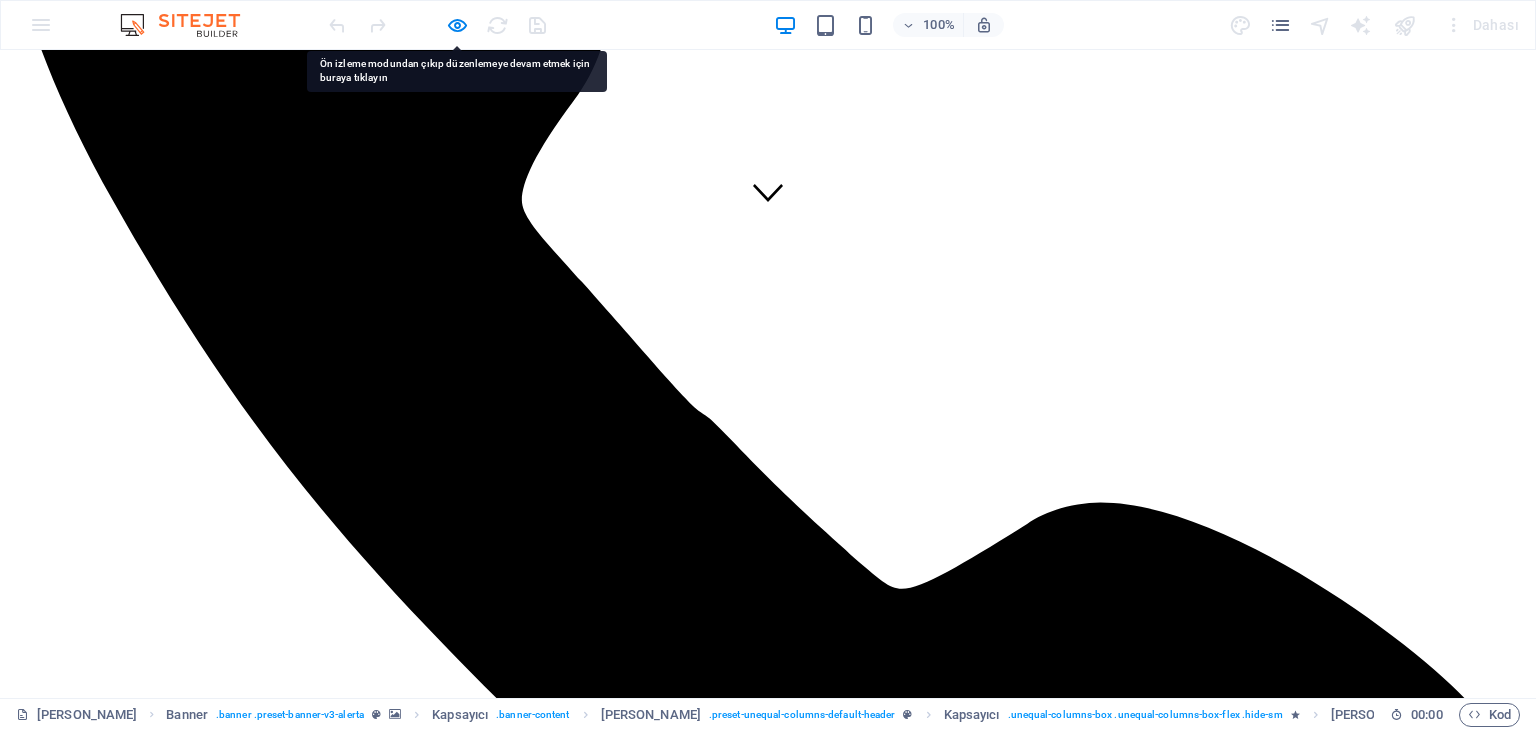 click at bounding box center (78, 11627) 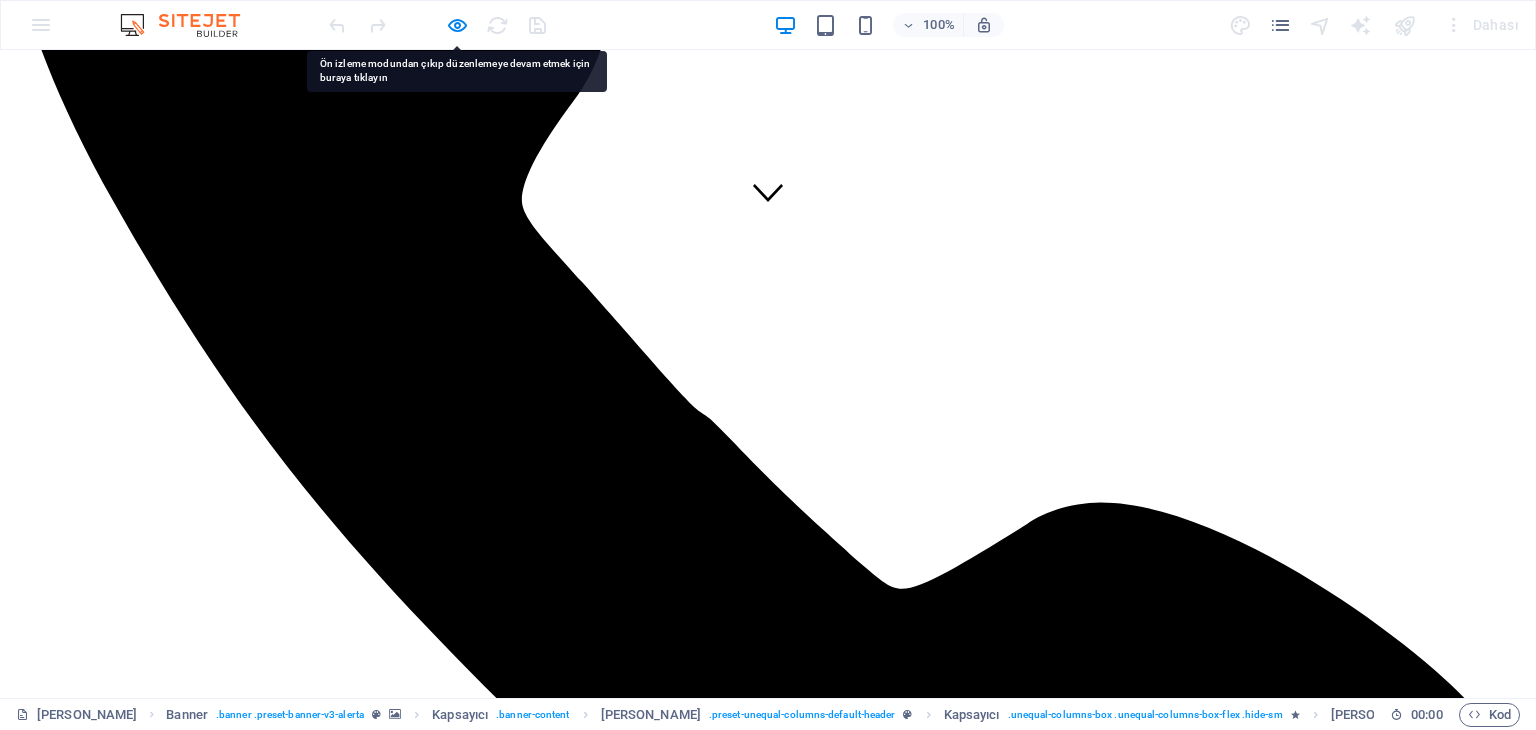 click at bounding box center [78, 11627] 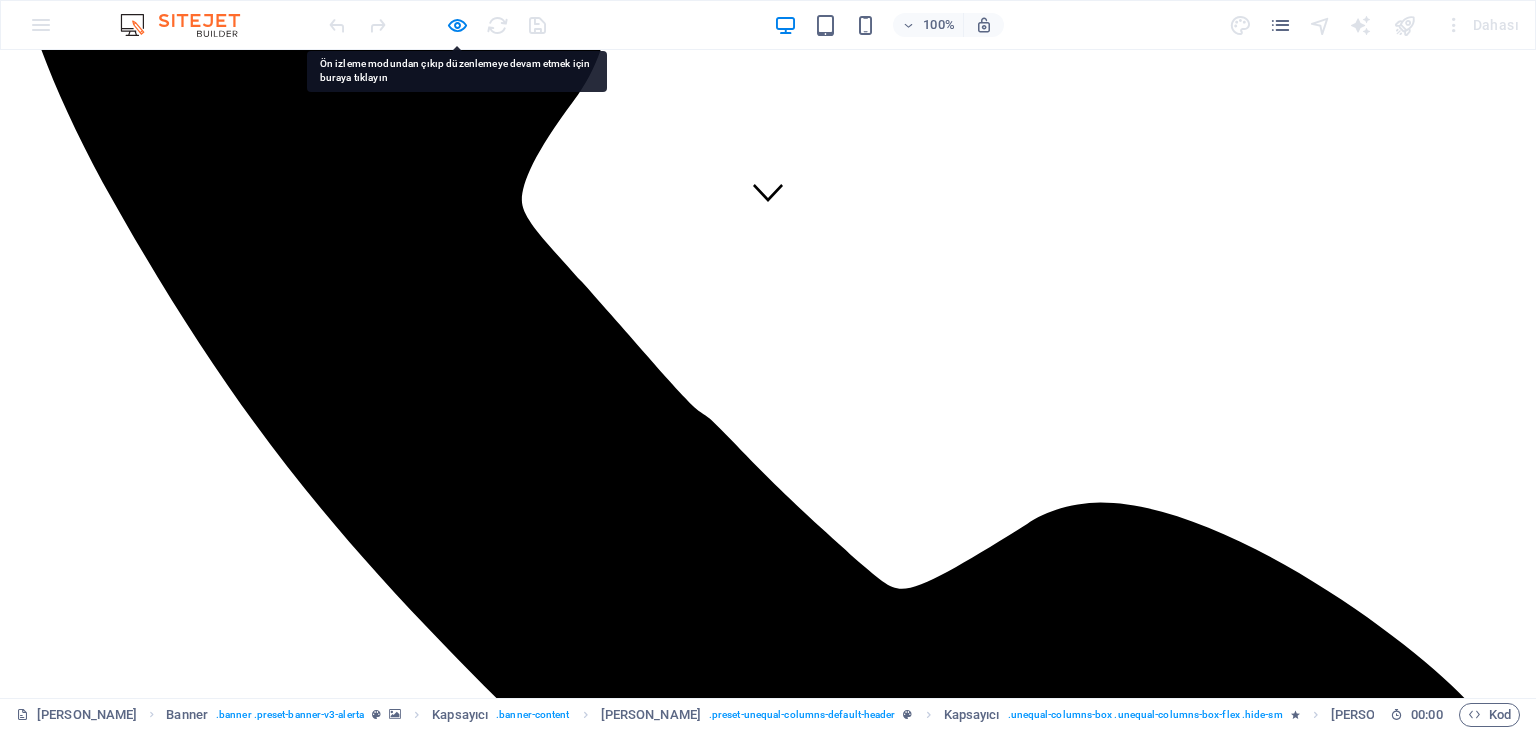 click at bounding box center [78, 11627] 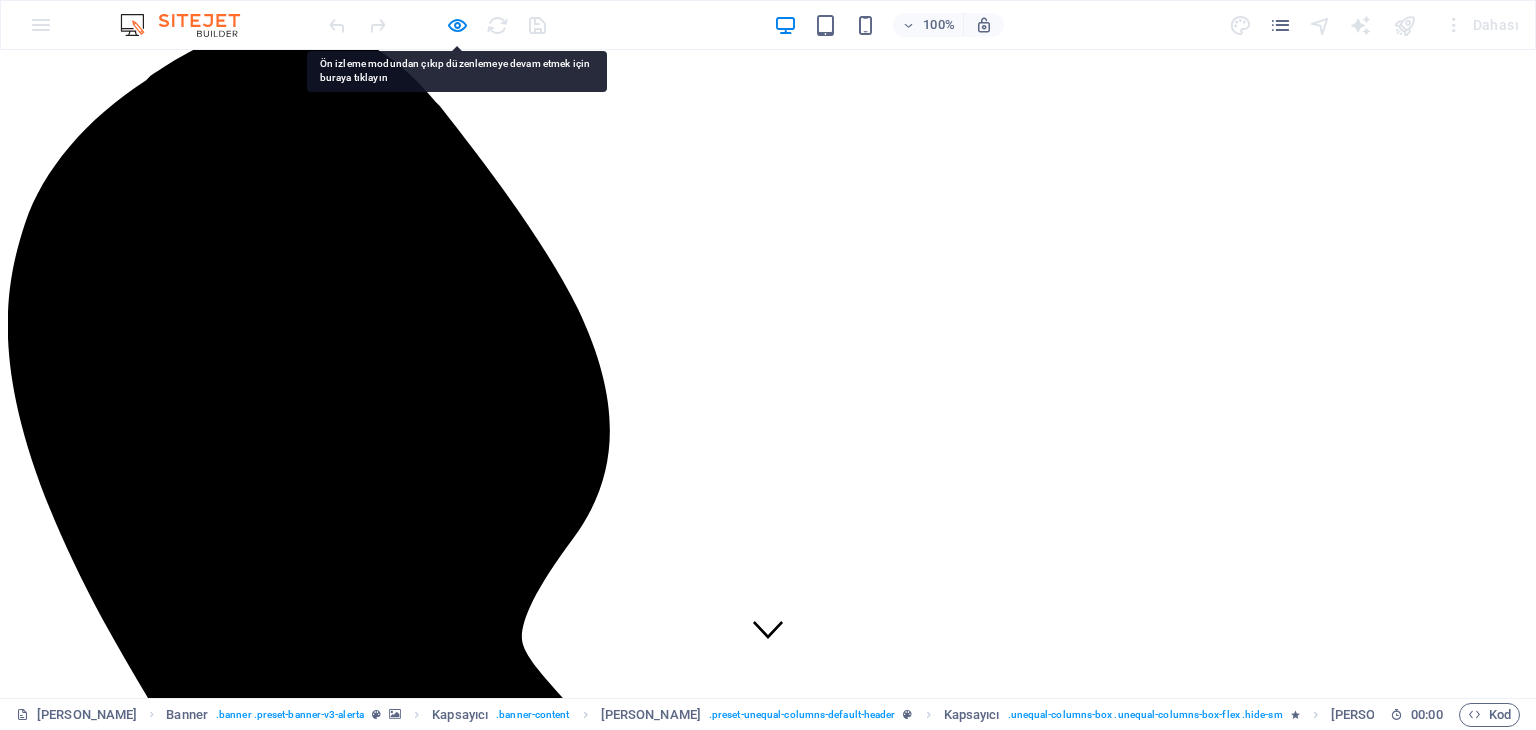 scroll, scrollTop: 0, scrollLeft: 0, axis: both 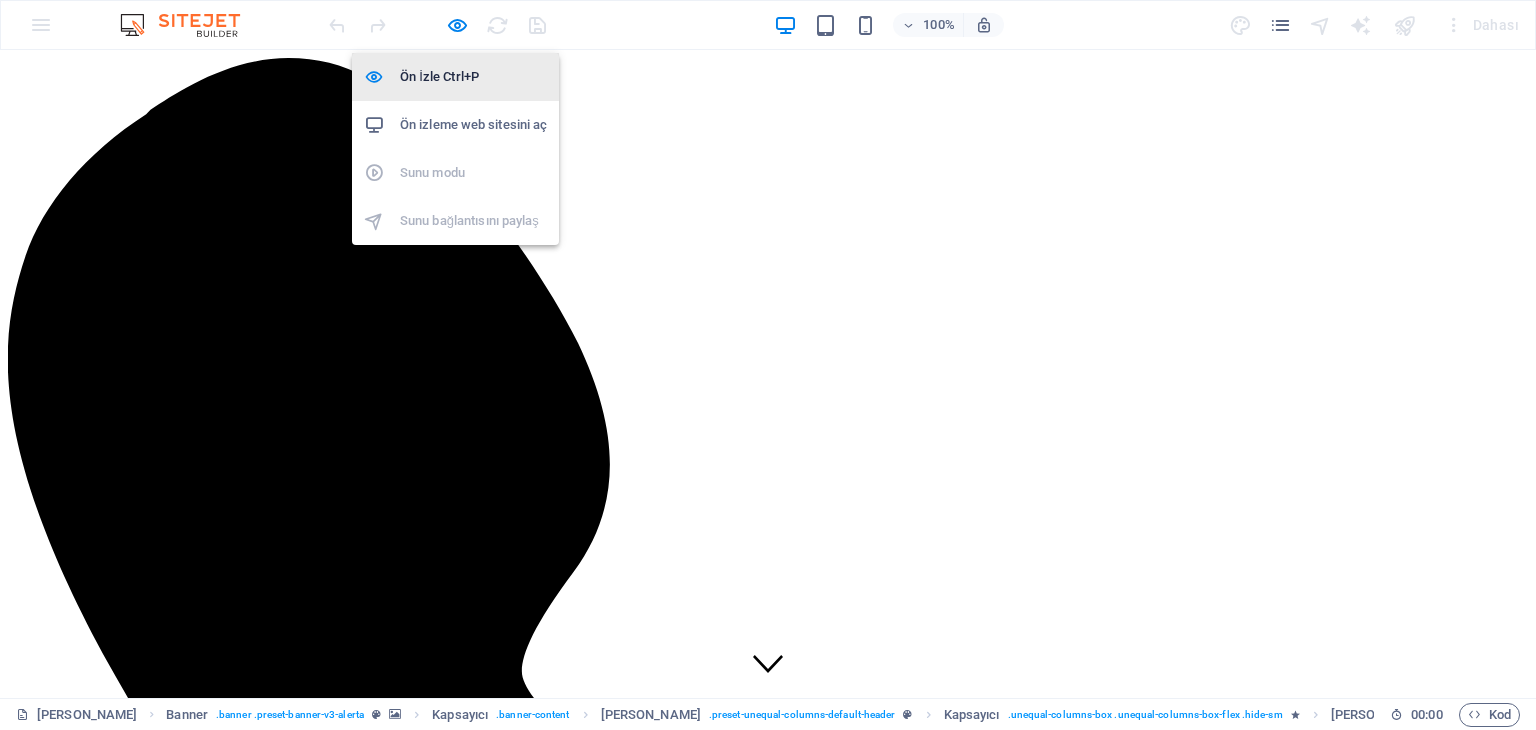 drag, startPoint x: 456, startPoint y: 27, endPoint x: 455, endPoint y: 76, distance: 49.010204 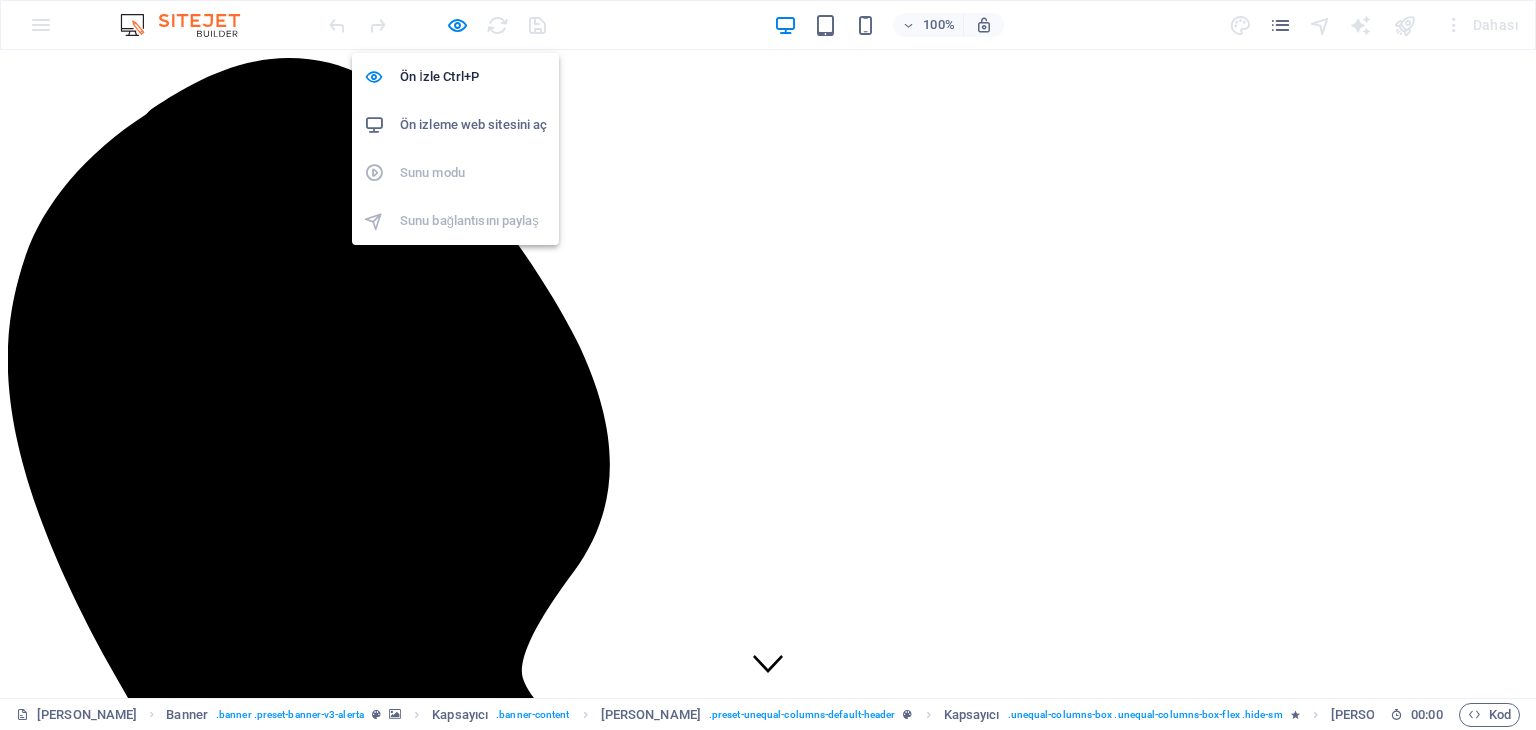 scroll, scrollTop: 472, scrollLeft: 0, axis: vertical 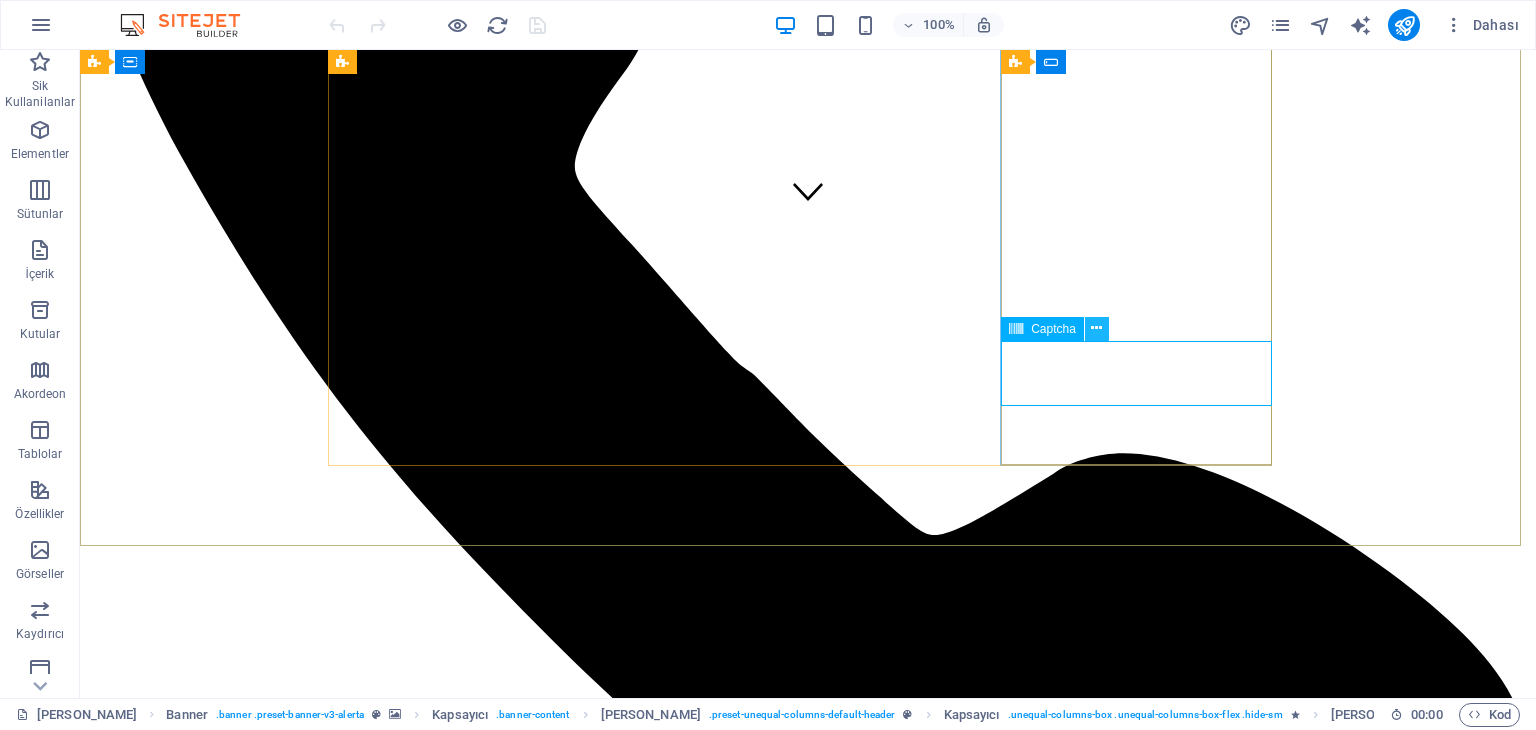 click at bounding box center (1096, 328) 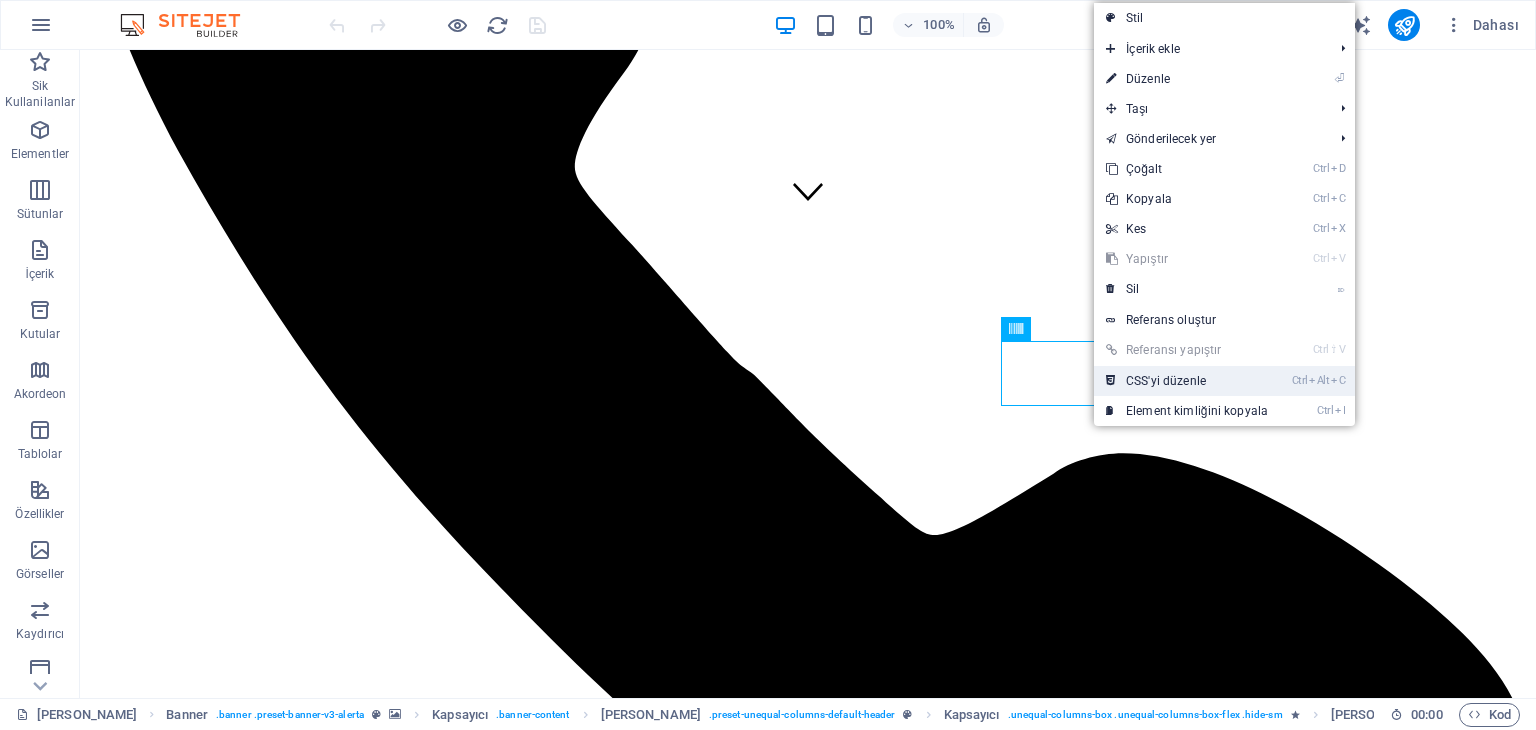 click on "Ctrl Alt C  CSS'yi düzenle" at bounding box center [1187, 381] 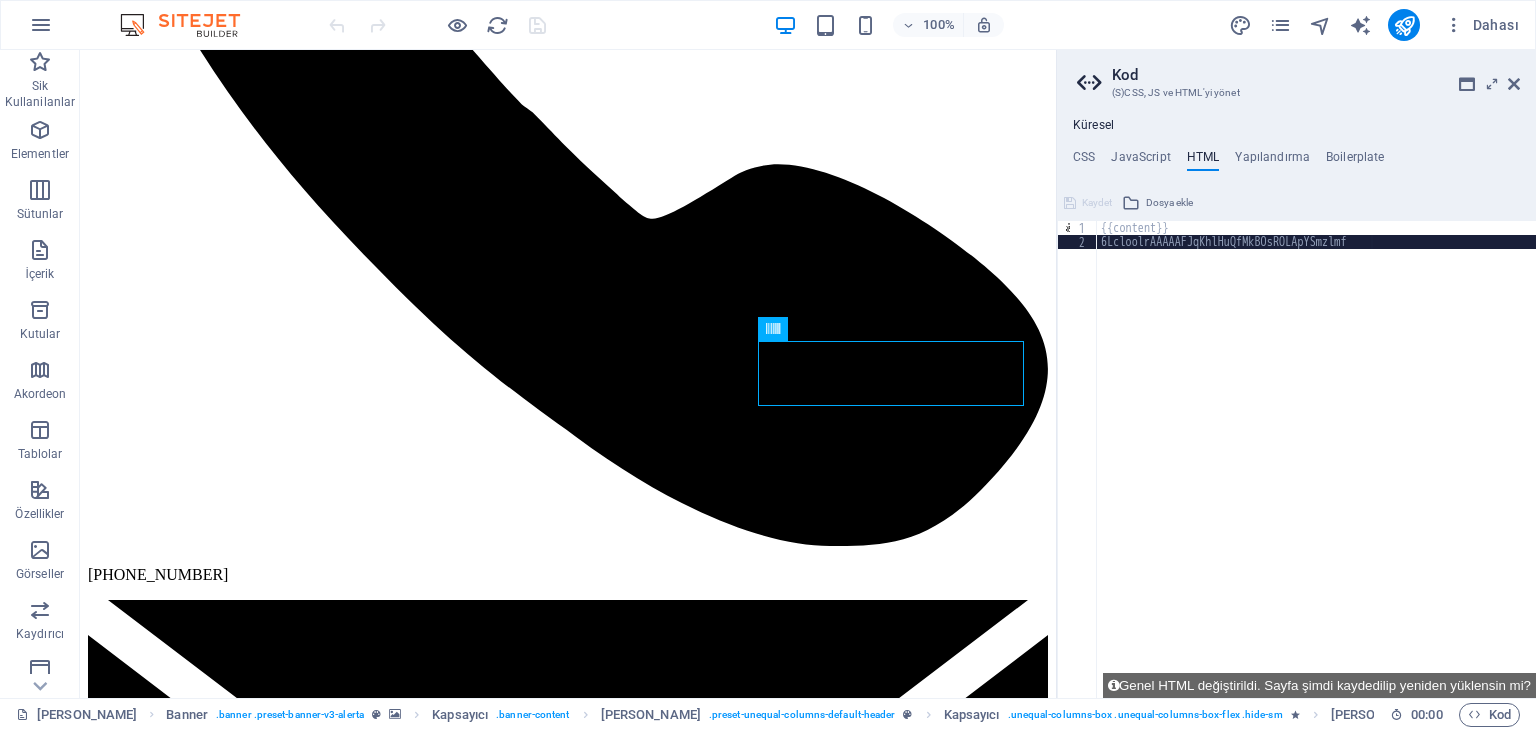 click on "{{content}} 6LcloolrAAAAAFJqKhlHuQfMkBOsROLApYSmzlmf" at bounding box center (1316, 473) 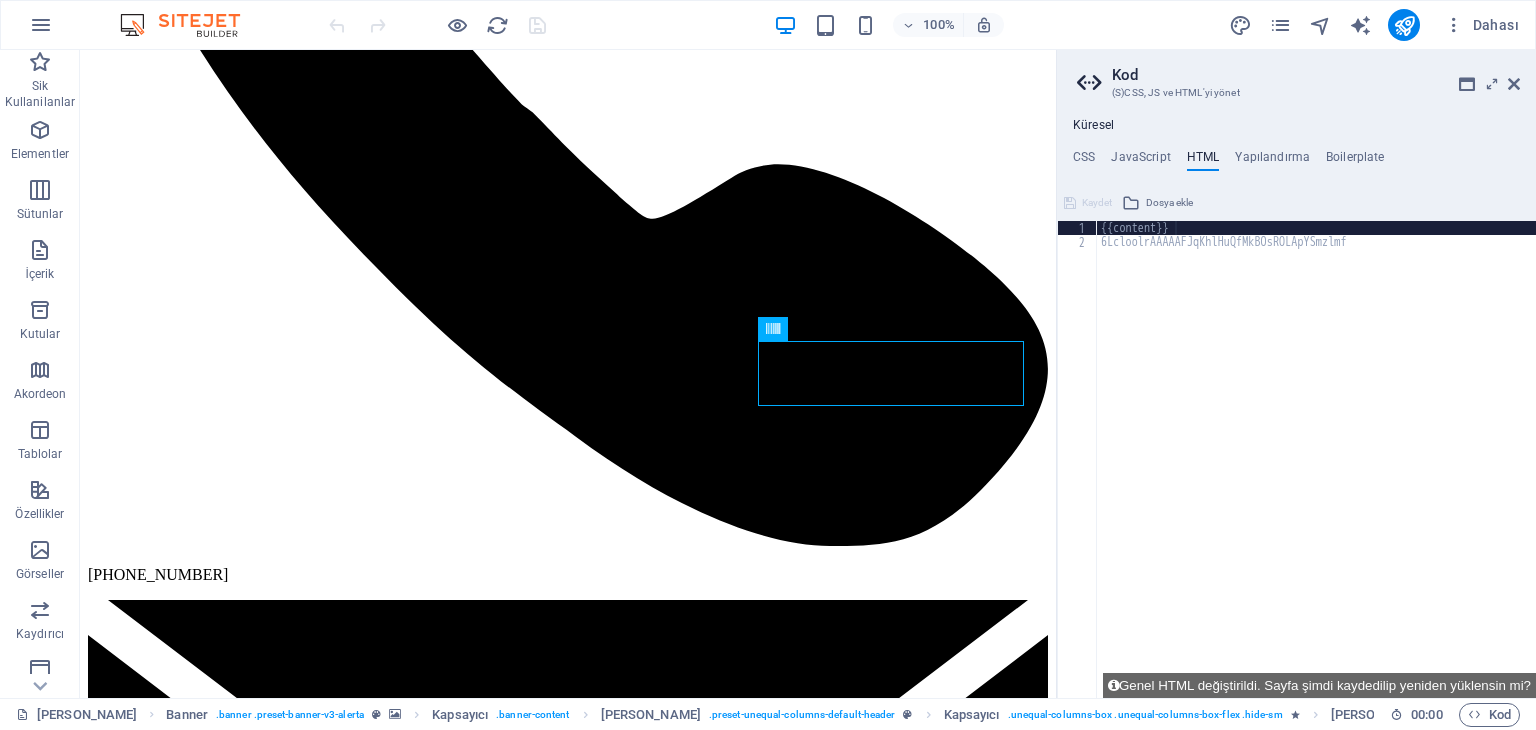 click on "{{content}} 6LcloolrAAAAAFJqKhlHuQfMkBOsROLApYSmzlmf" at bounding box center (1316, 473) 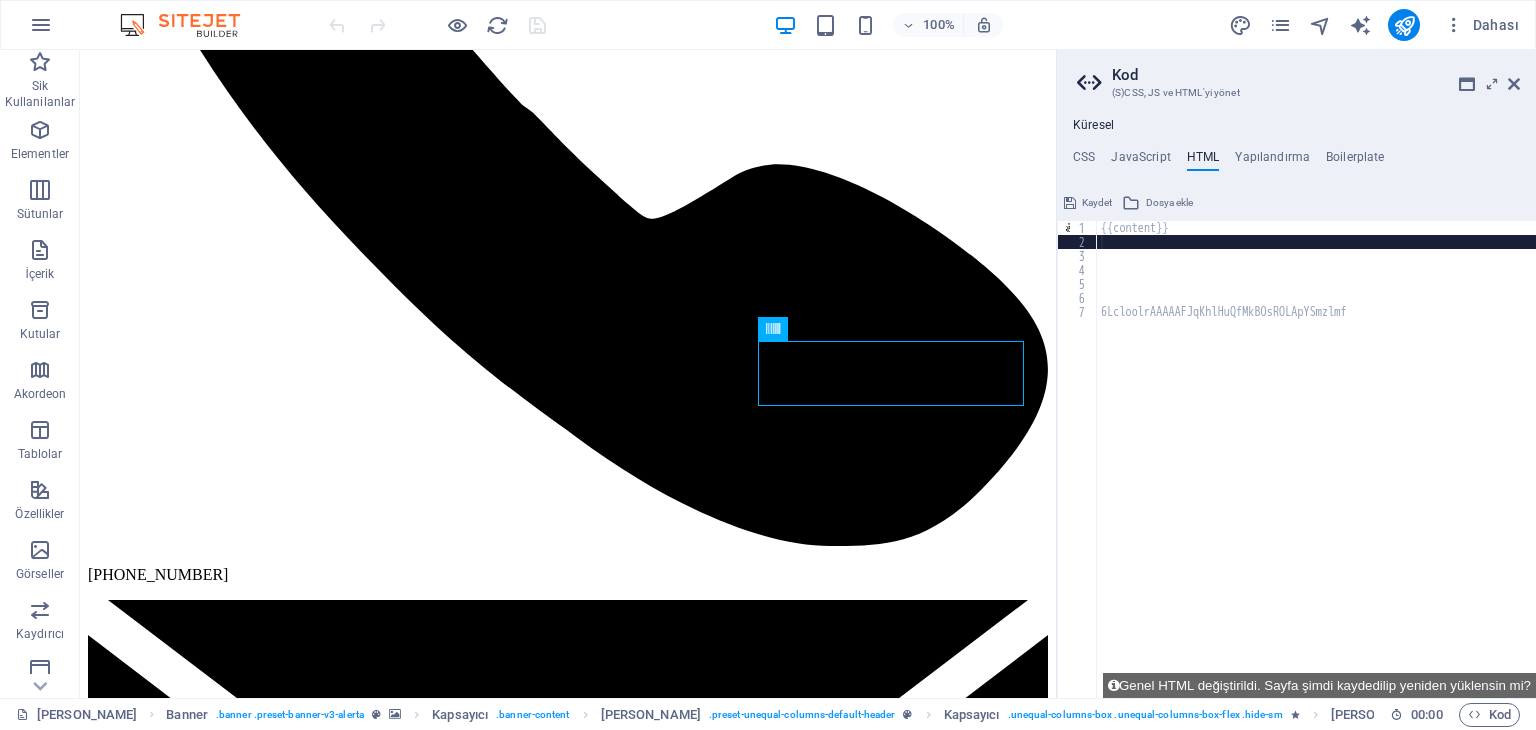 click on "{{content}} 6LcloolrAAAAAFJqKhlHuQfMkBOsROLApYSmzlmf" at bounding box center [1316, 473] 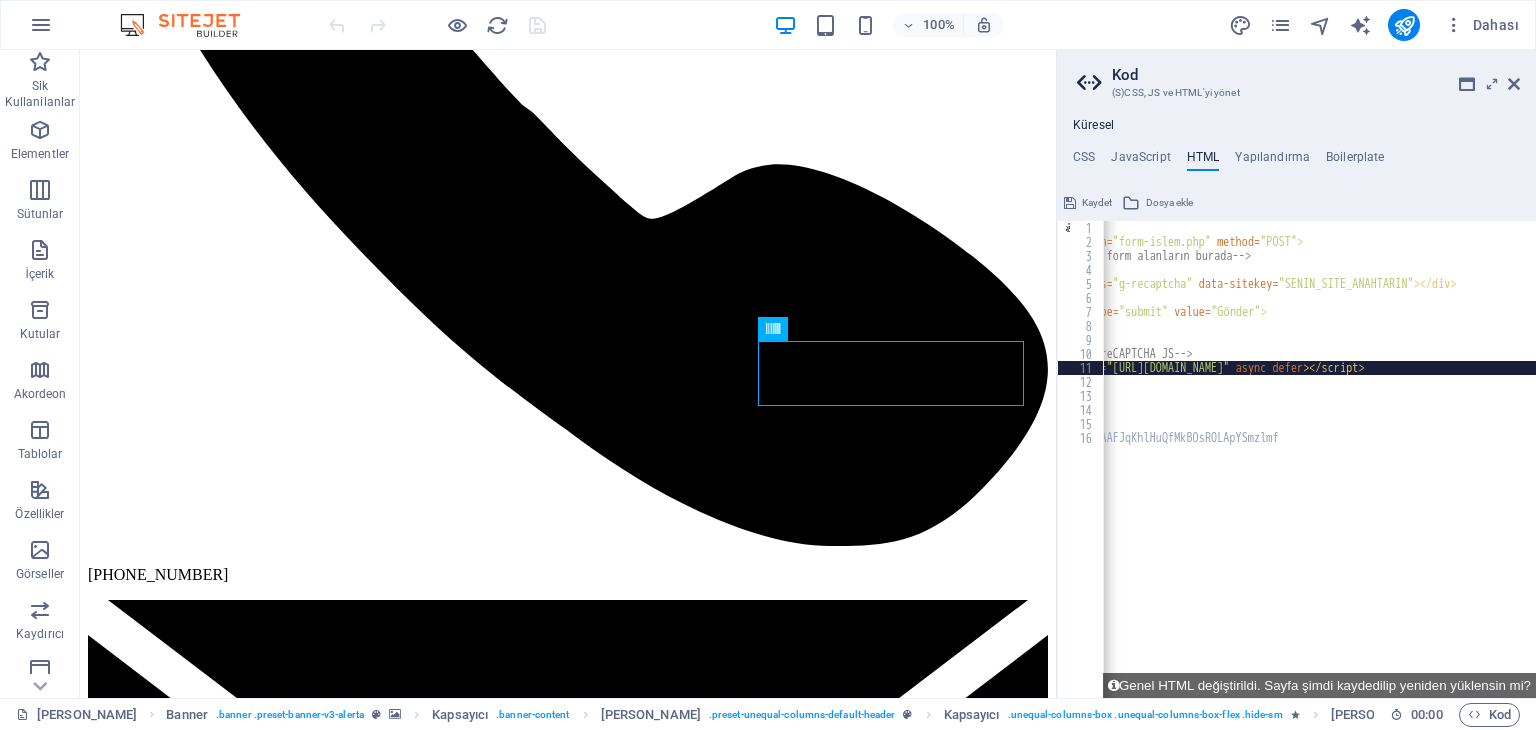 scroll, scrollTop: 0, scrollLeft: 73, axis: horizontal 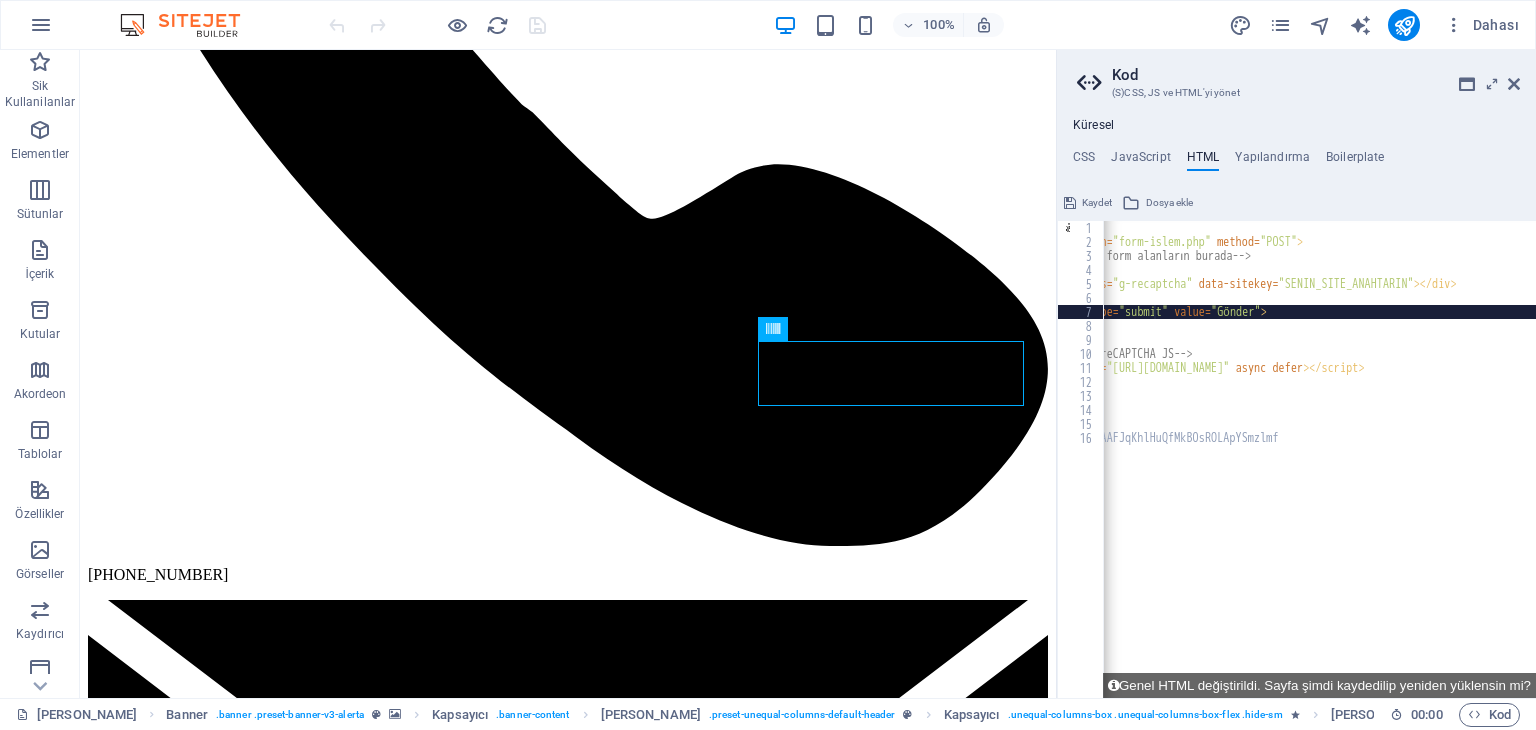 click on "{{content}} < form   action = "form-islem.php"   method = "POST" >    <!--  Diğer form alanların burada  -->       < div   class = "g-recaptcha"   data-sitekey = "SENIN_SITE_ANAHTARIN" > </ div >       < input   type = "submit"   value = "Gönder" > </ form > <!--  Google reCAPTCHA JS  --> < script   src = "[URL][DOMAIN_NAME]"   async   defer > </ script > 6LcloolrAAAAAFJqKhlHuQfMkBOsROLApYSmzlmf" at bounding box center [1285, 466] 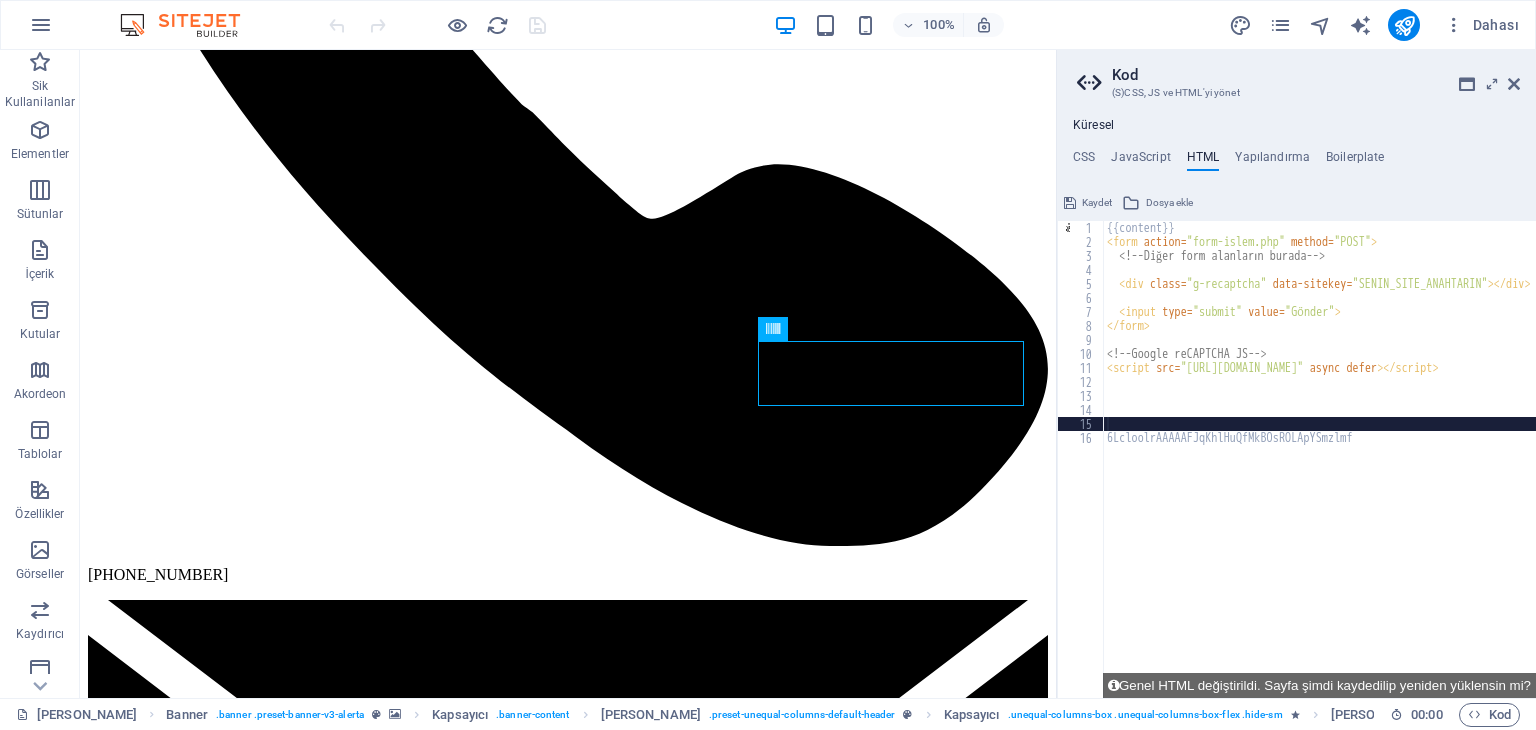 scroll, scrollTop: 0, scrollLeft: 0, axis: both 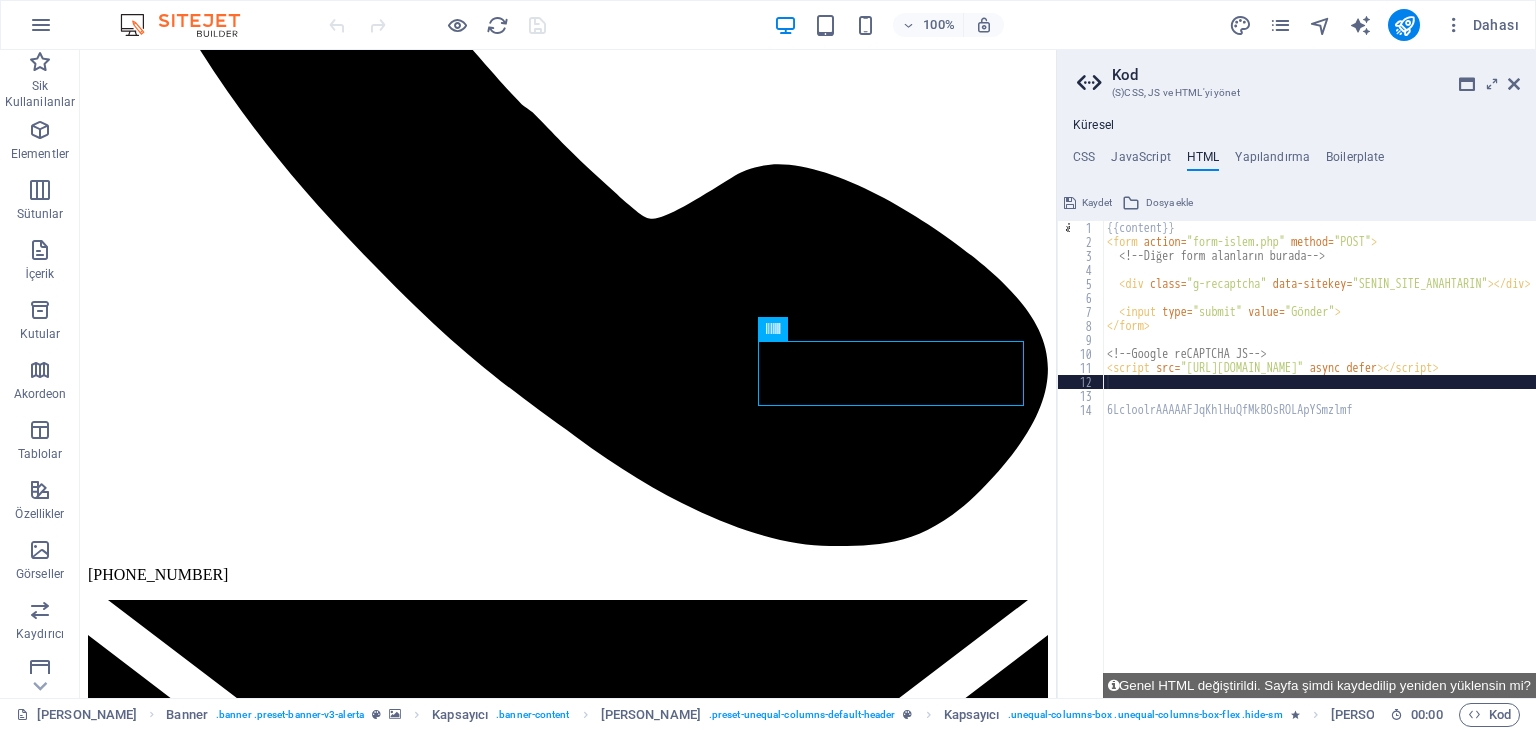 type on "<script src="[URL][DOMAIN_NAME]" async defer></script>" 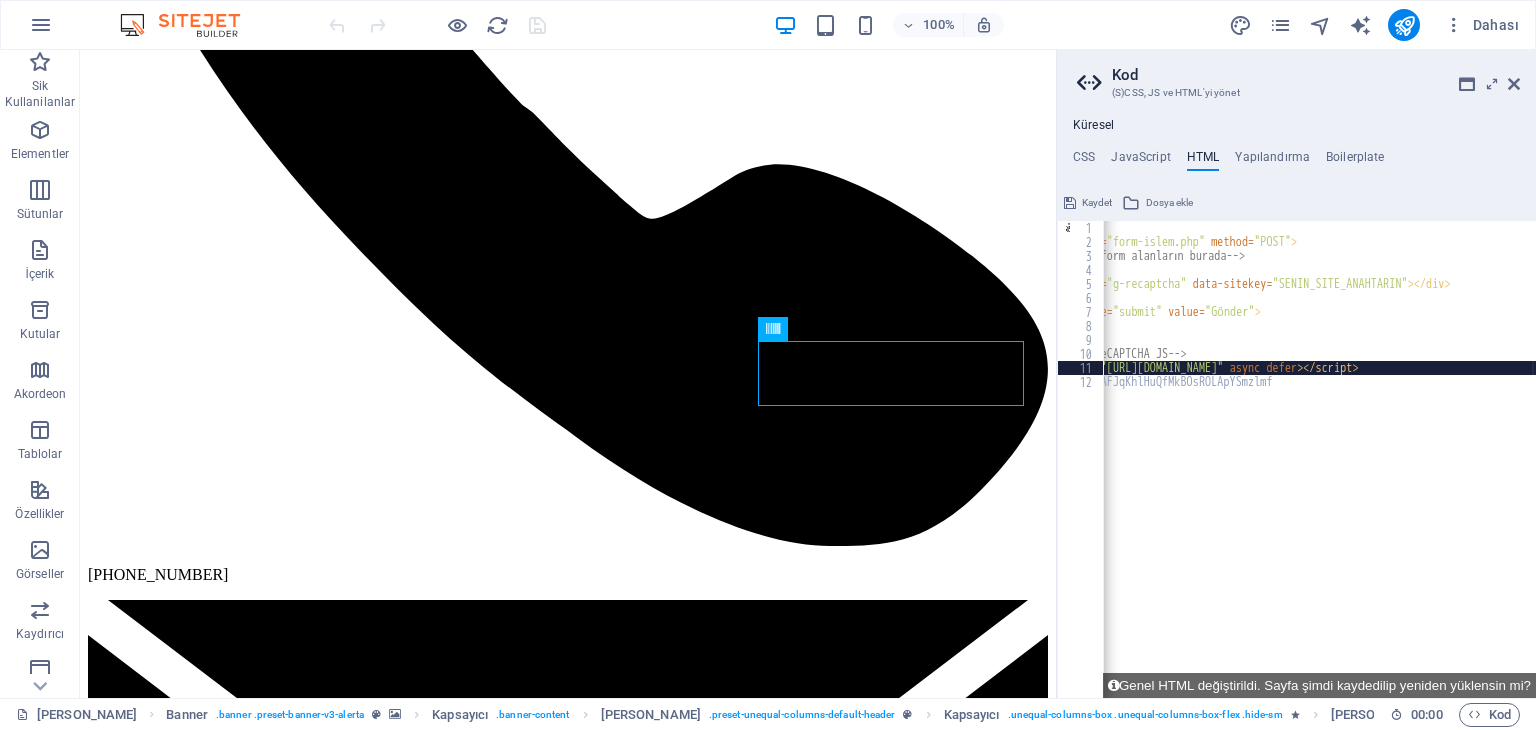 scroll, scrollTop: 0, scrollLeft: 80, axis: horizontal 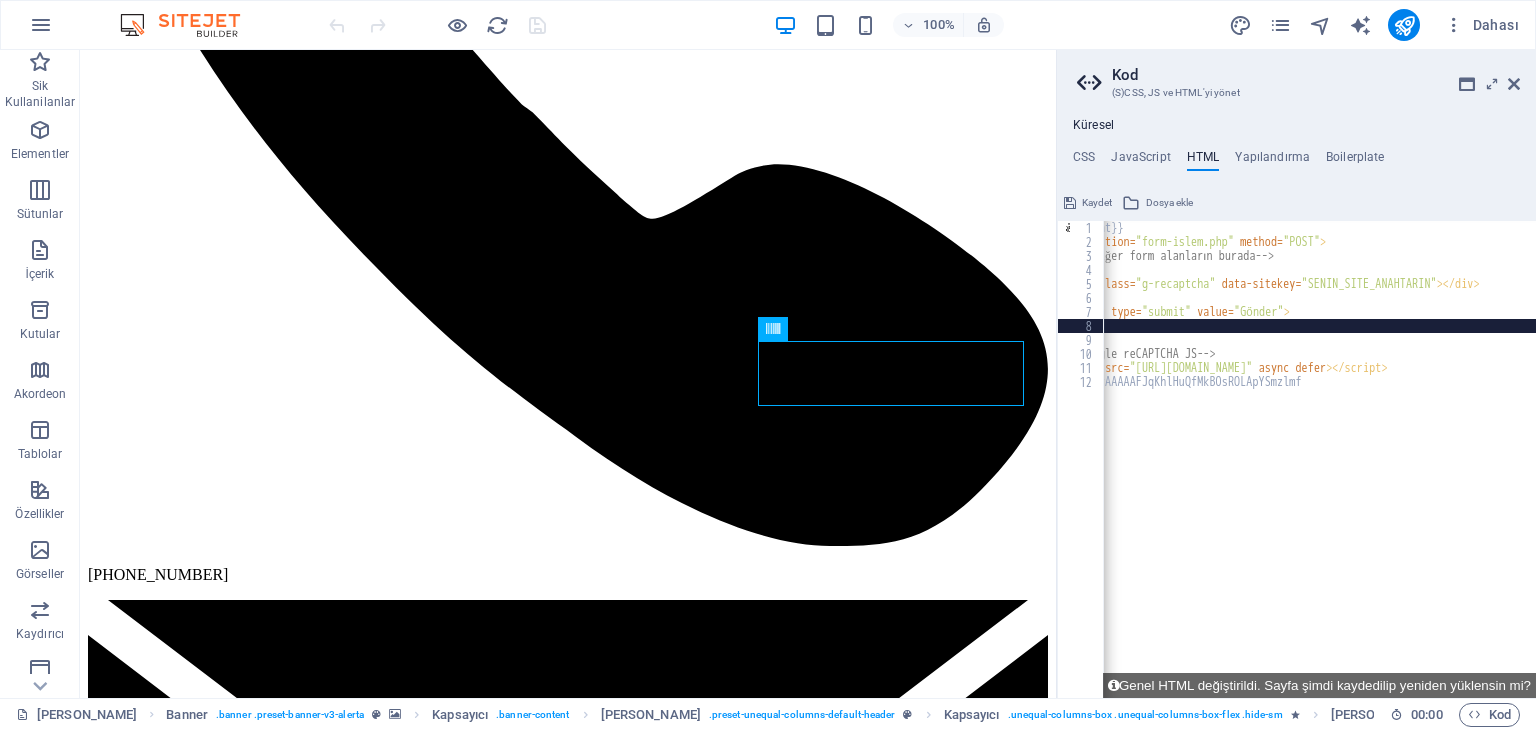 click on "{{content}} < form   action = "form-islem.php"   method = "POST" >    <!--  Diğer form alanların burada  -->       < div   class = "g-recaptcha"   data-sitekey = "SENIN_SITE_ANAHTARIN" > </ div >       < input   type = "submit"   value = "Gönder" > </ form > <!--  Google reCAPTCHA JS  --> < script   src = "[URL][DOMAIN_NAME]"   async   defer > </ script > 6LcloolrAAAAAFJqKhlHuQfMkBOsROLApYSmzlmf" at bounding box center (1308, 466) 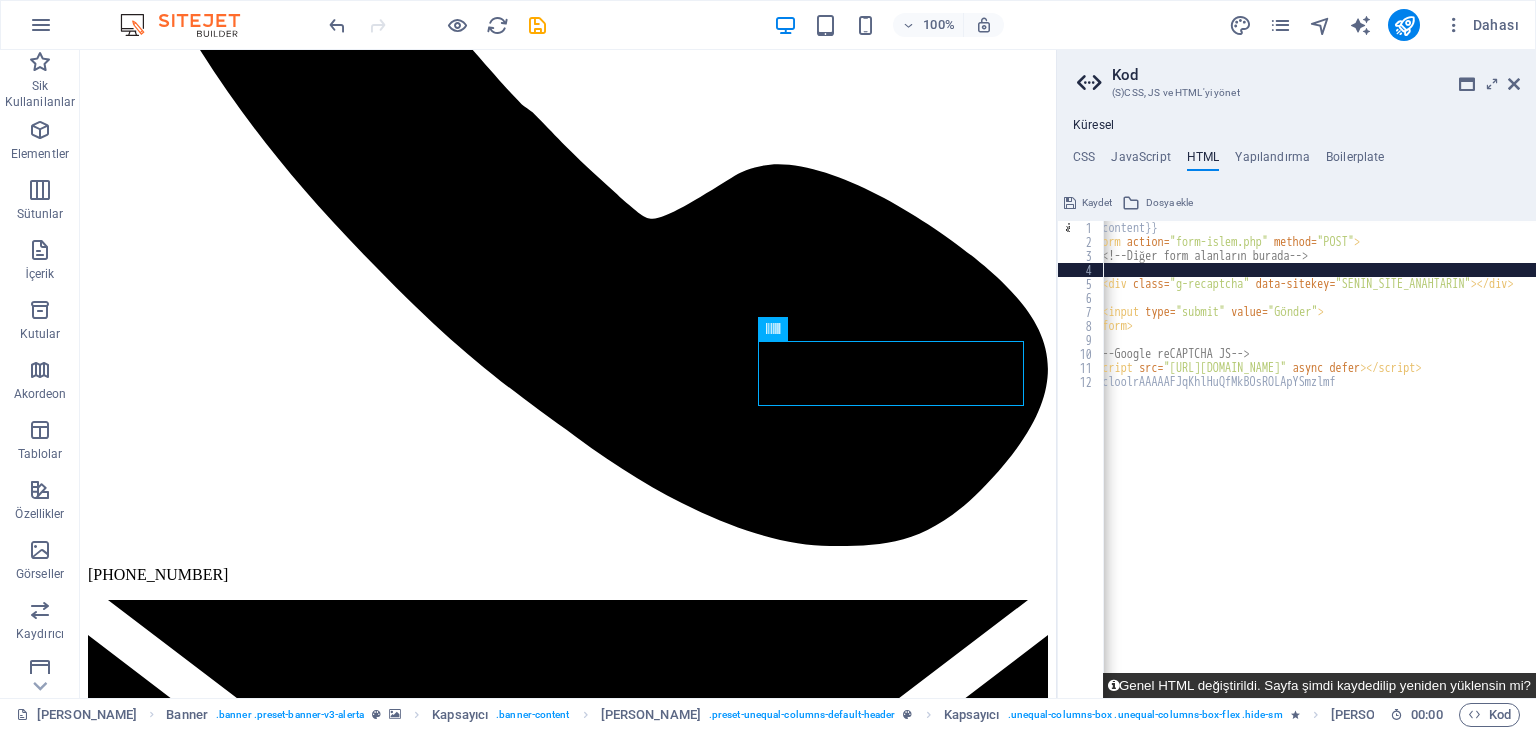 drag, startPoint x: 1280, startPoint y: 685, endPoint x: 1188, endPoint y: 636, distance: 104.23531 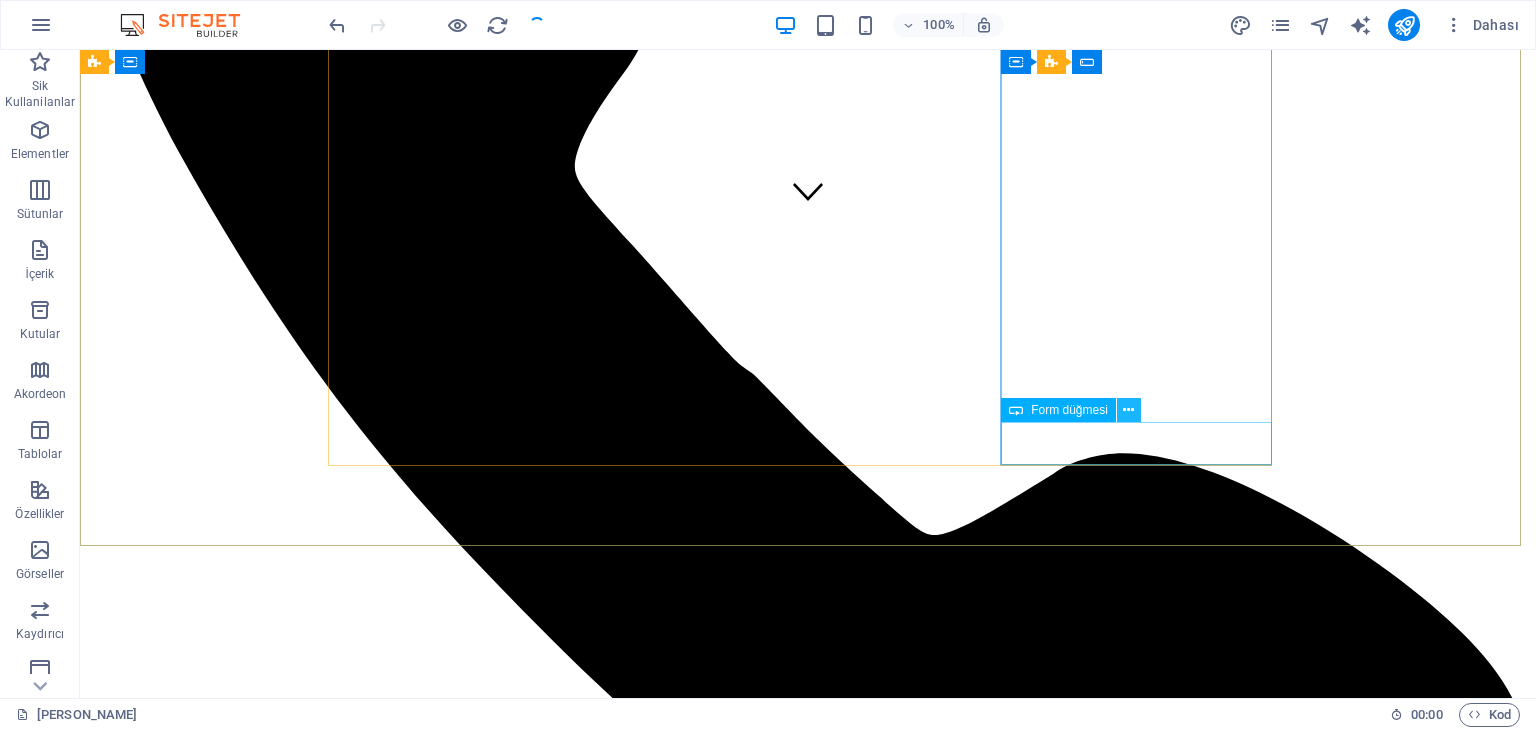 click at bounding box center (1128, 410) 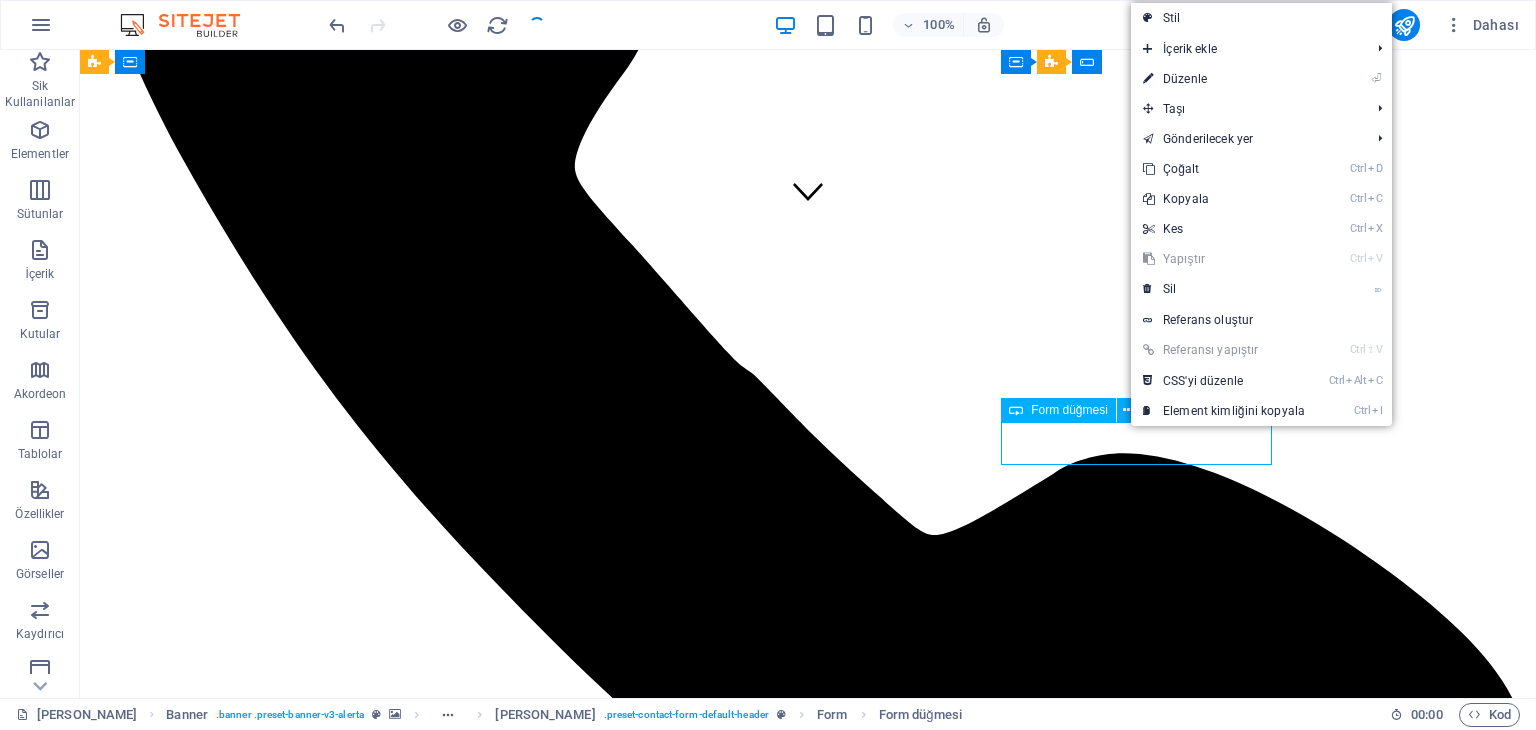 click on "Form düğmesi" at bounding box center (1069, 410) 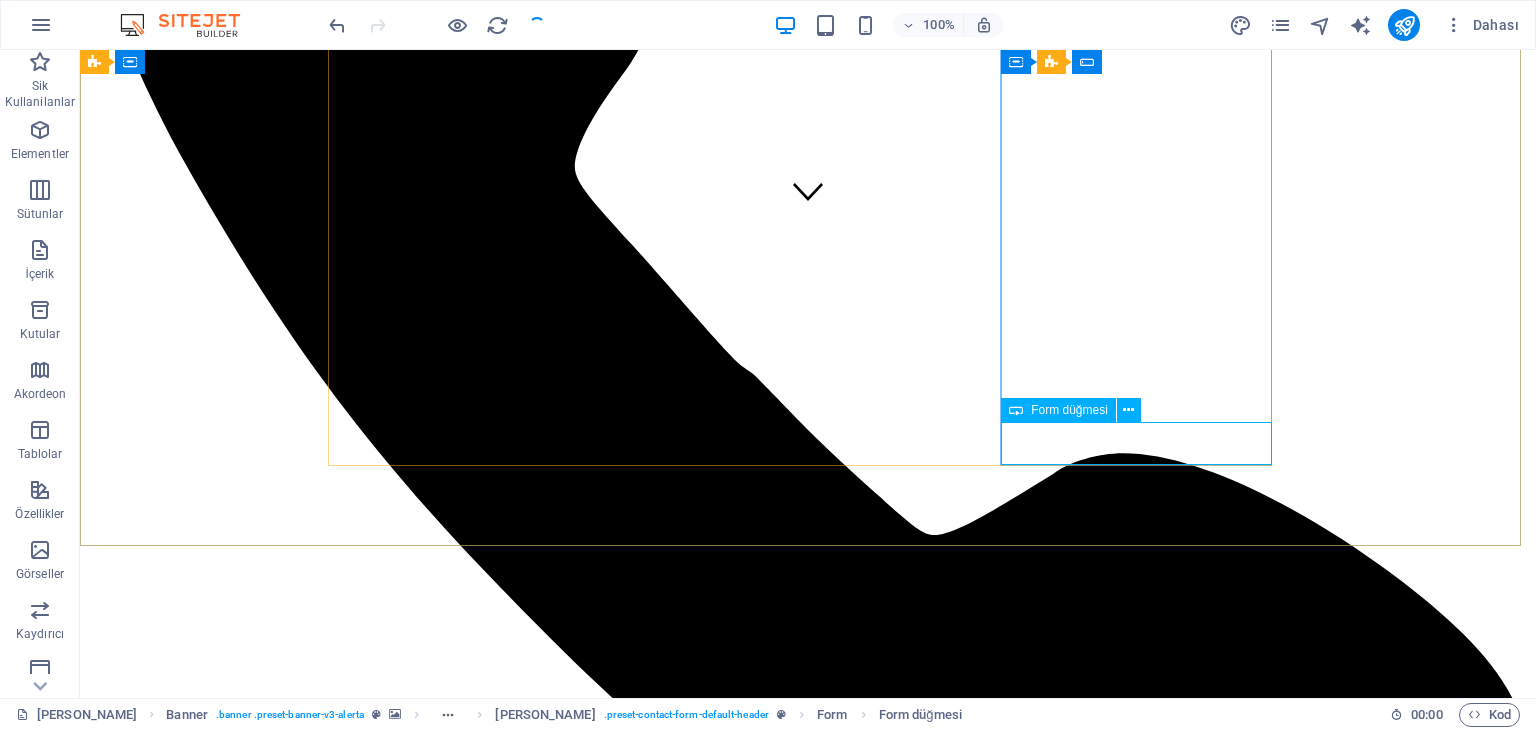 click on "Form düğmesi" at bounding box center (1069, 410) 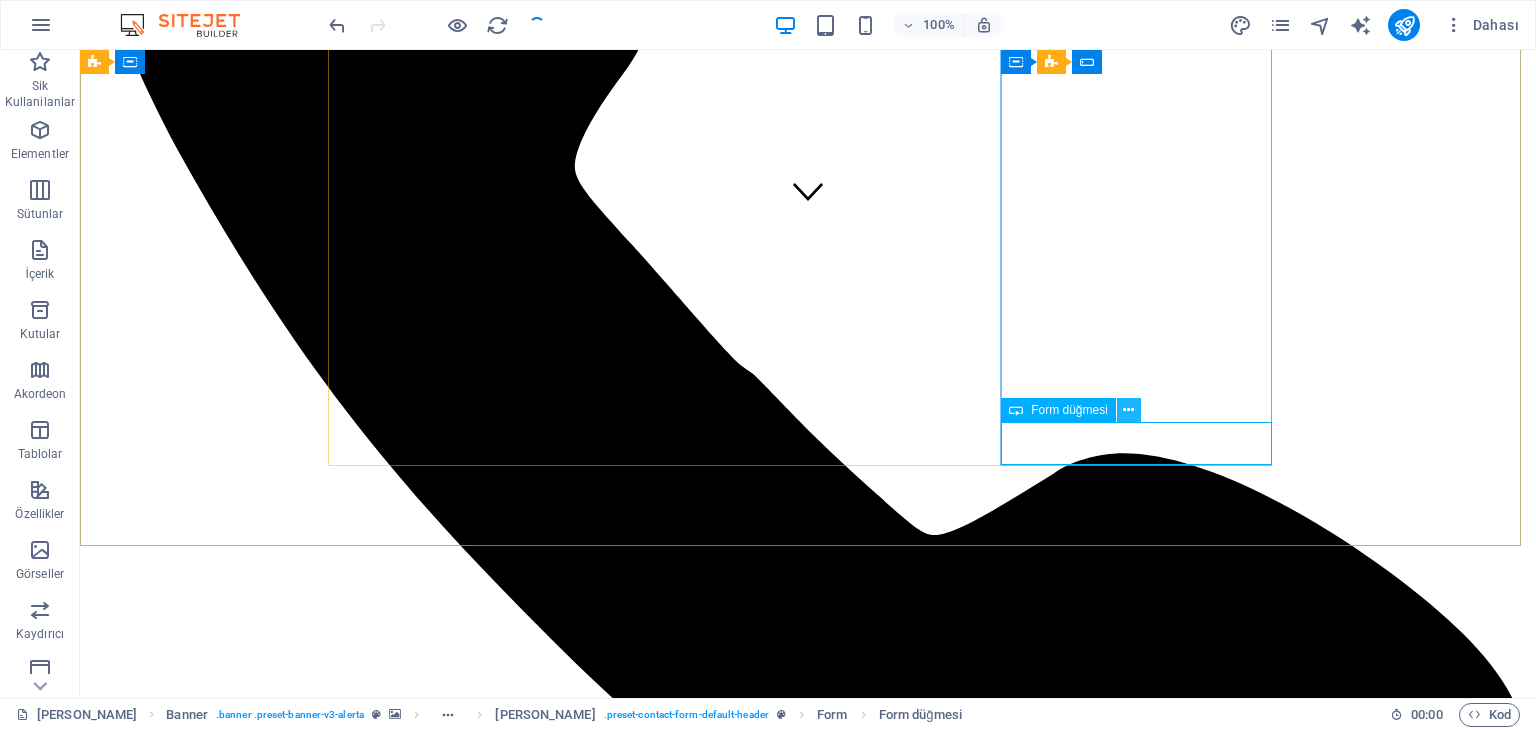 click at bounding box center (1129, 410) 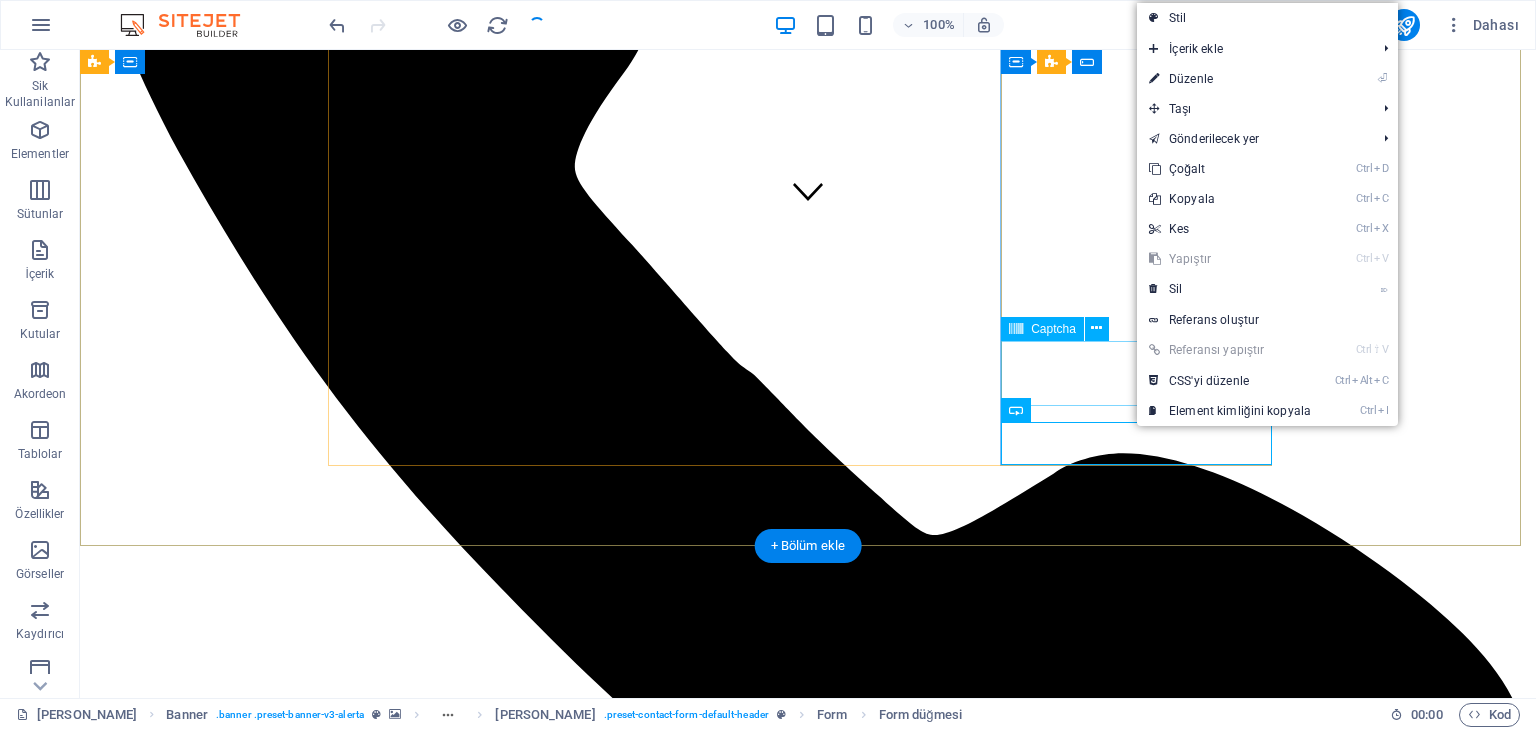 click on "Unreadable? Regenerate" at bounding box center (808, 11109) 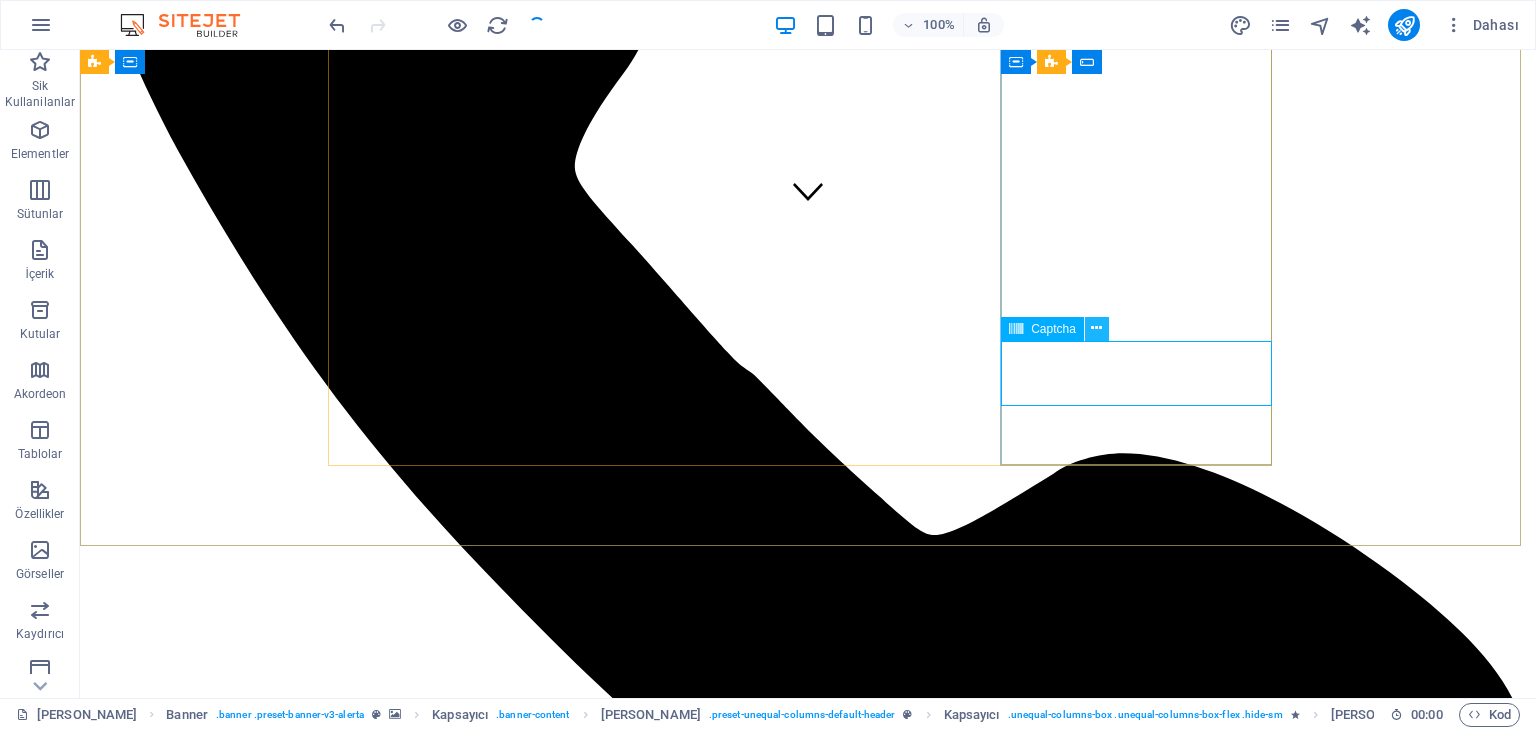click at bounding box center (1096, 328) 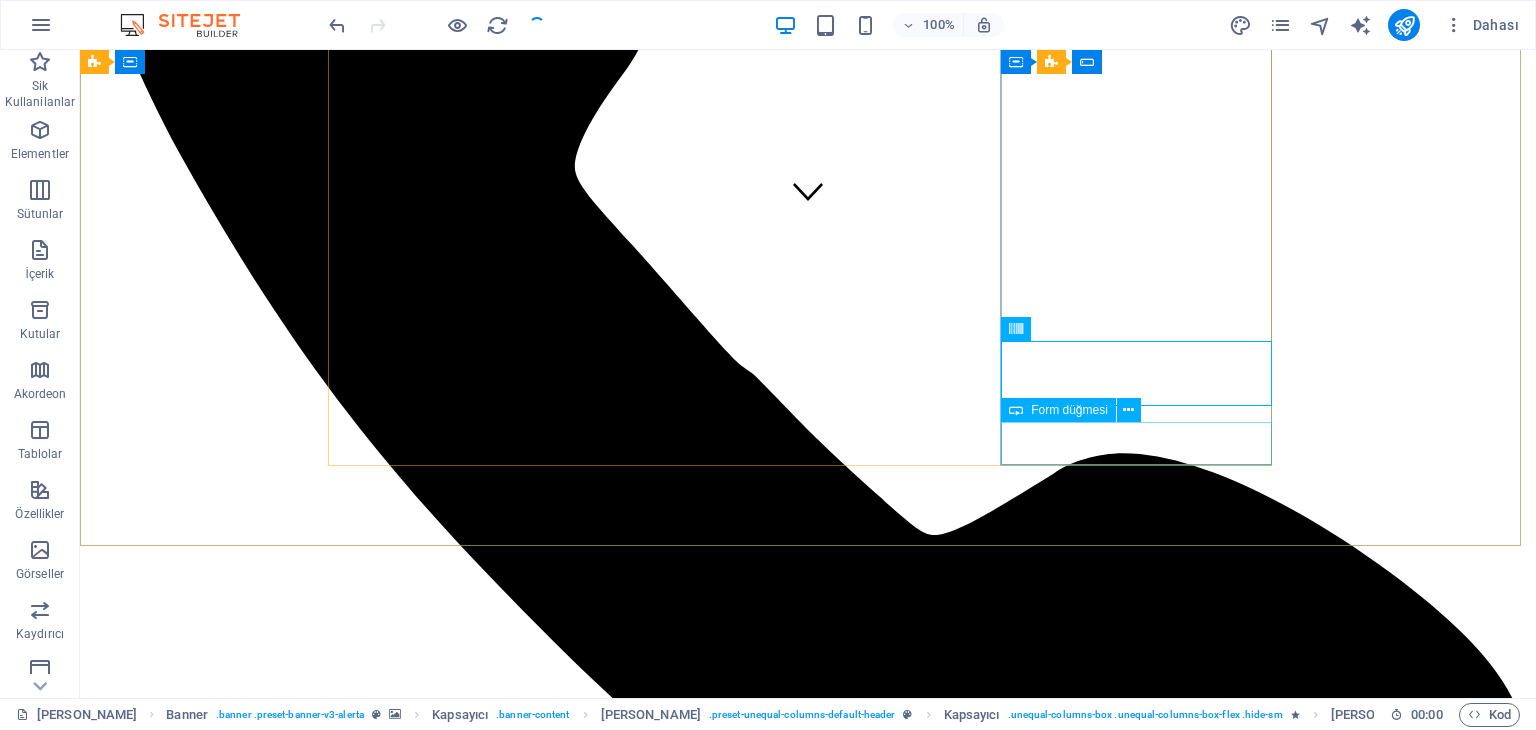 click on "Form düğmesi" at bounding box center (1069, 410) 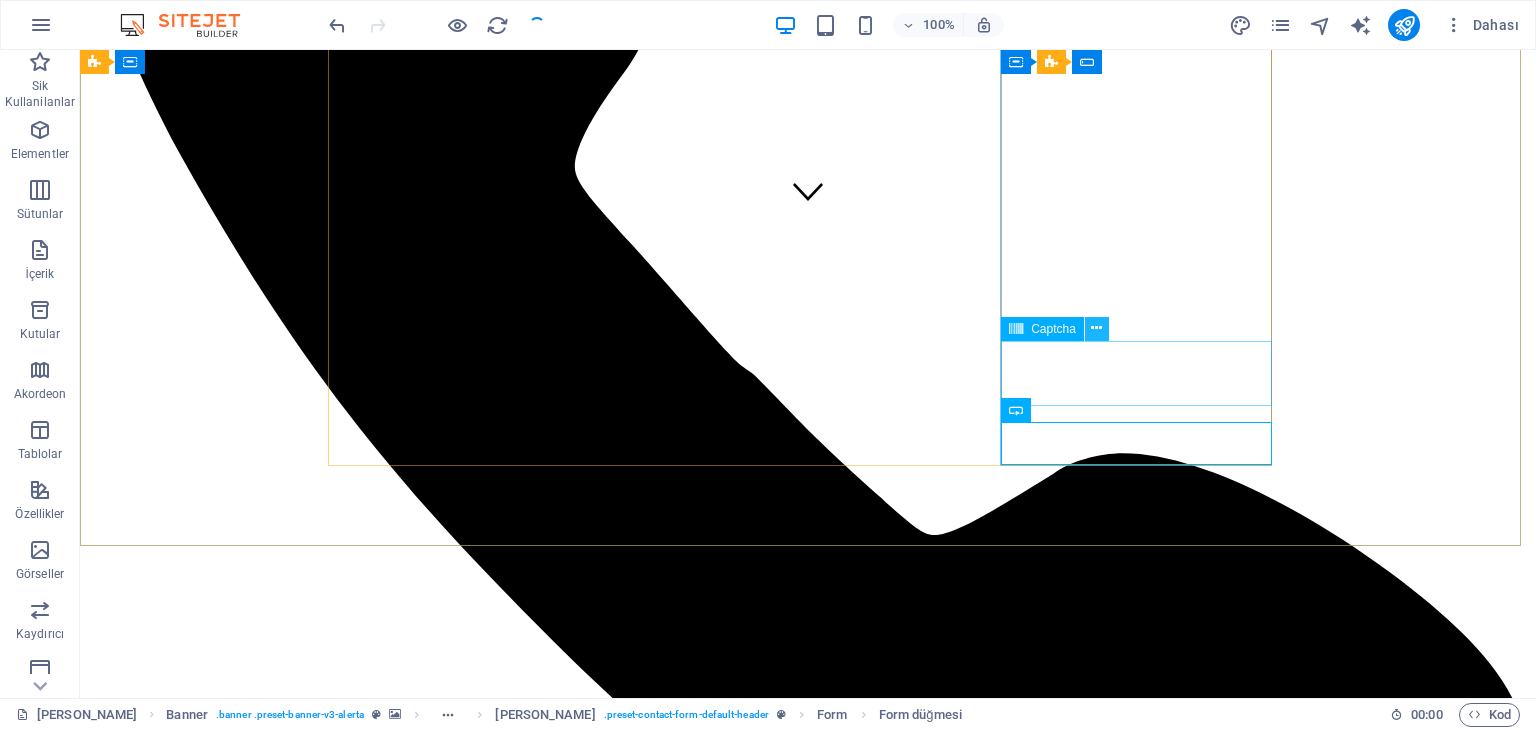 click at bounding box center [1096, 328] 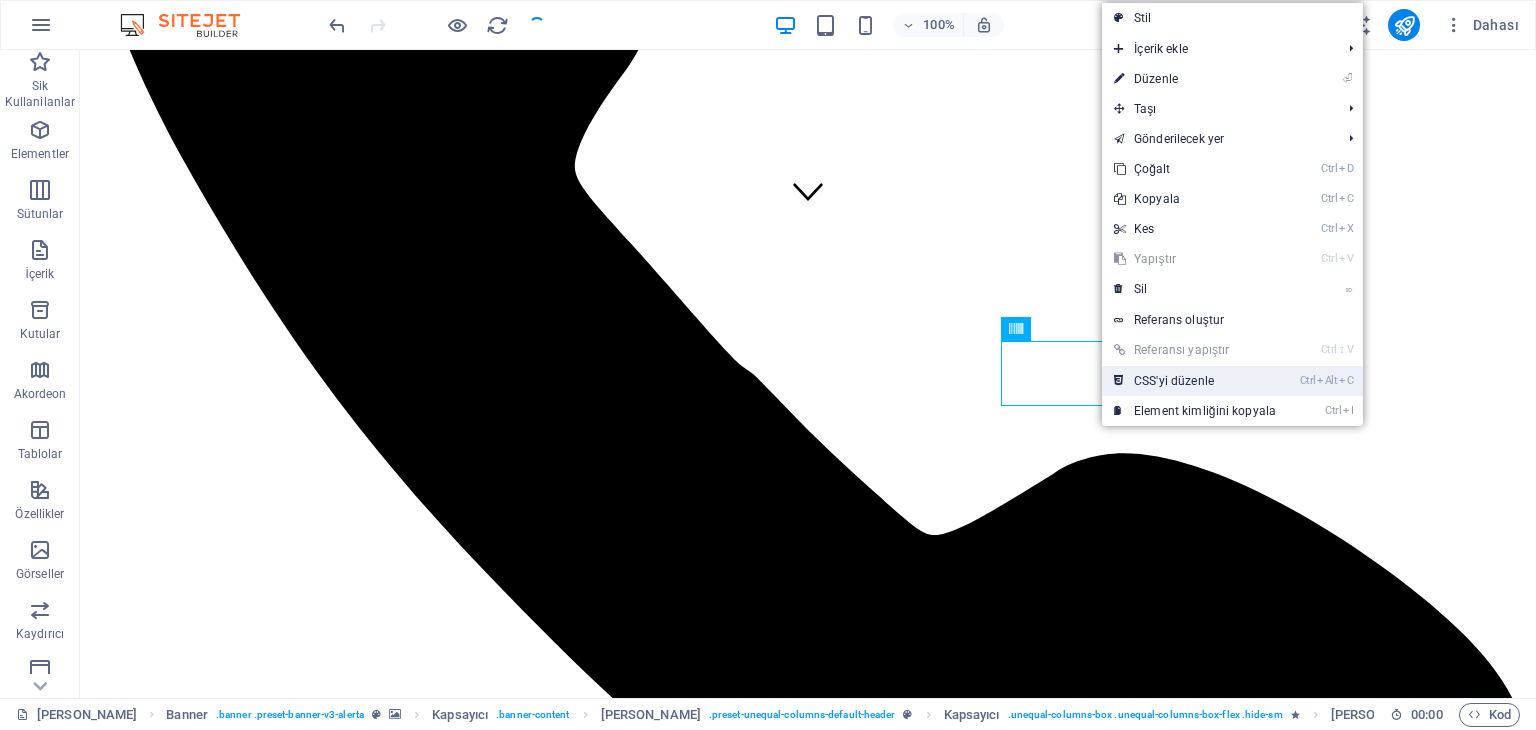 click on "Ctrl Alt C  CSS'yi düzenle" at bounding box center [1195, 381] 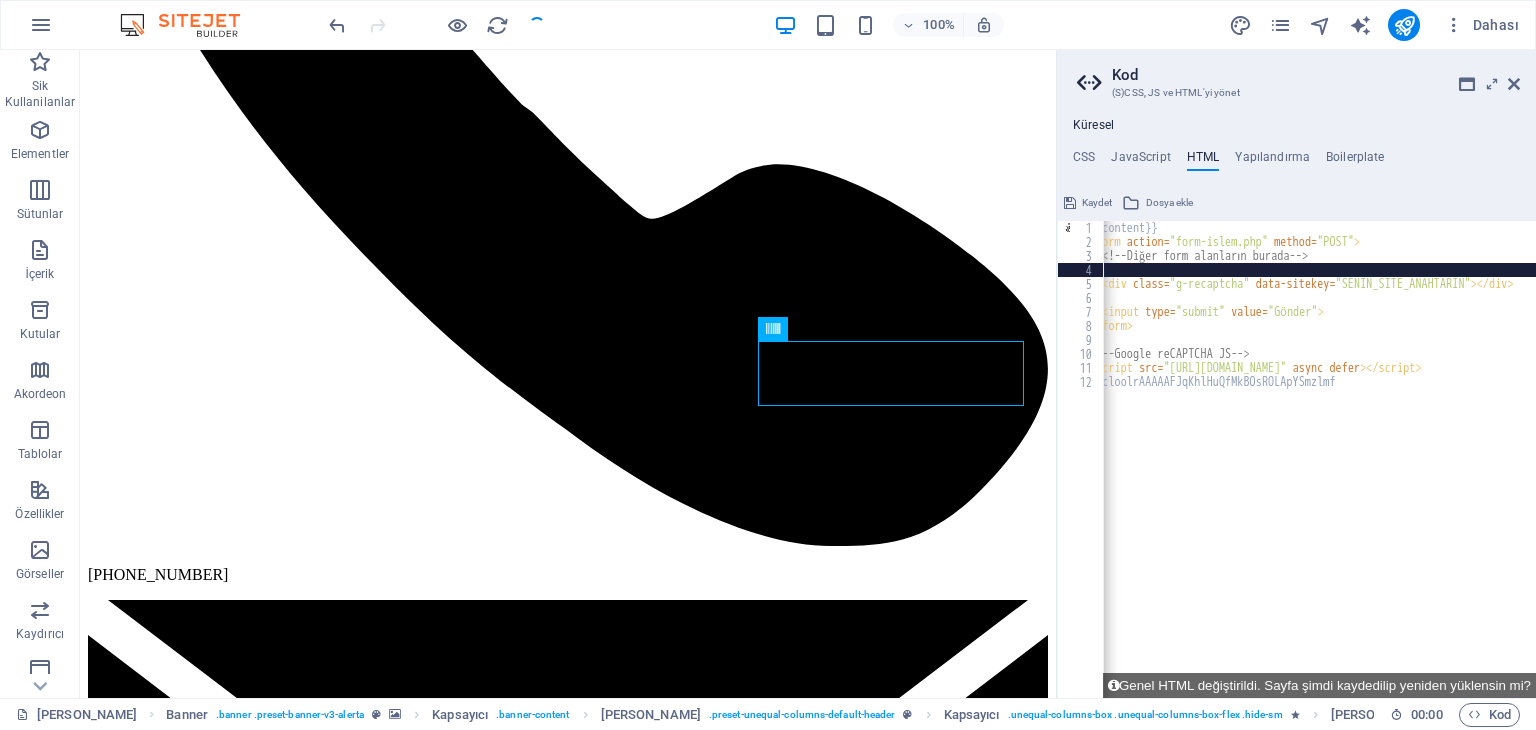 click on "{{content}} < form   action = "form-islem.php"   method = "POST" >    <!--  Diğer form alanların burada  -->       < div   class = "g-recaptcha"   data-sitekey = "SENIN_SITE_ANAHTARIN" > </ div >       < input   type = "submit"   value = "Gönder" > </ form > <!--  Google reCAPTCHA JS  --> < script   src = "[URL][DOMAIN_NAME]"   async   defer > </ script > 6LcloolrAAAAAFJqKhlHuQfMkBOsROLApYSmzlmf" at bounding box center (1342, 466) 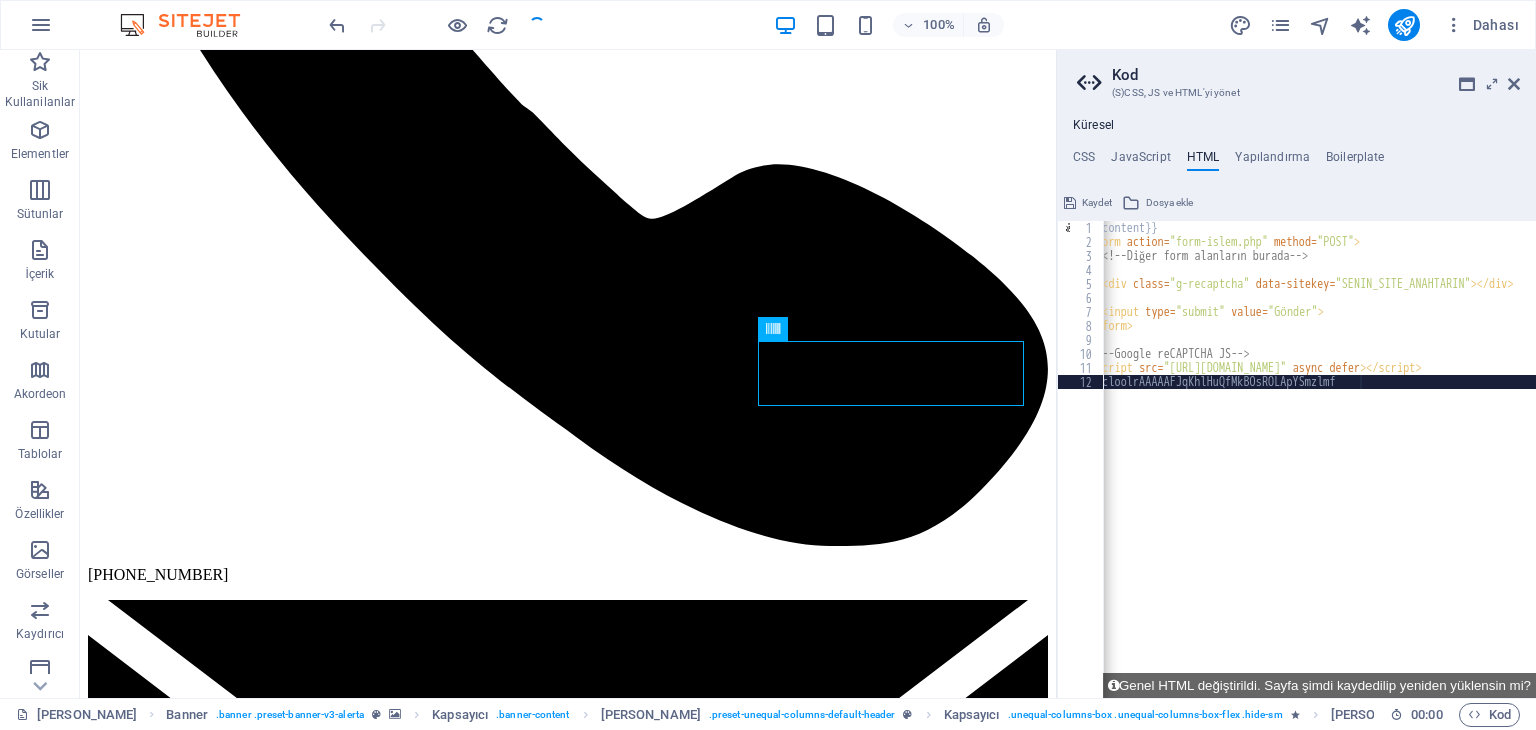 click on "{{content}} < form   action = "form-islem.php"   method = "POST" >    <!--  Diğer form alanların burada  -->       < div   class = "g-recaptcha"   data-sitekey = "SENIN_SITE_ANAHTARIN" > </ div >       < input   type = "submit"   value = "Gönder" > </ form > <!--  Google reCAPTCHA JS  --> < script   src = "[URL][DOMAIN_NAME]"   async   defer > </ script > 6LcloolrAAAAAFJqKhlHuQfMkBOsROLApYSmzlmf" at bounding box center [1342, 466] 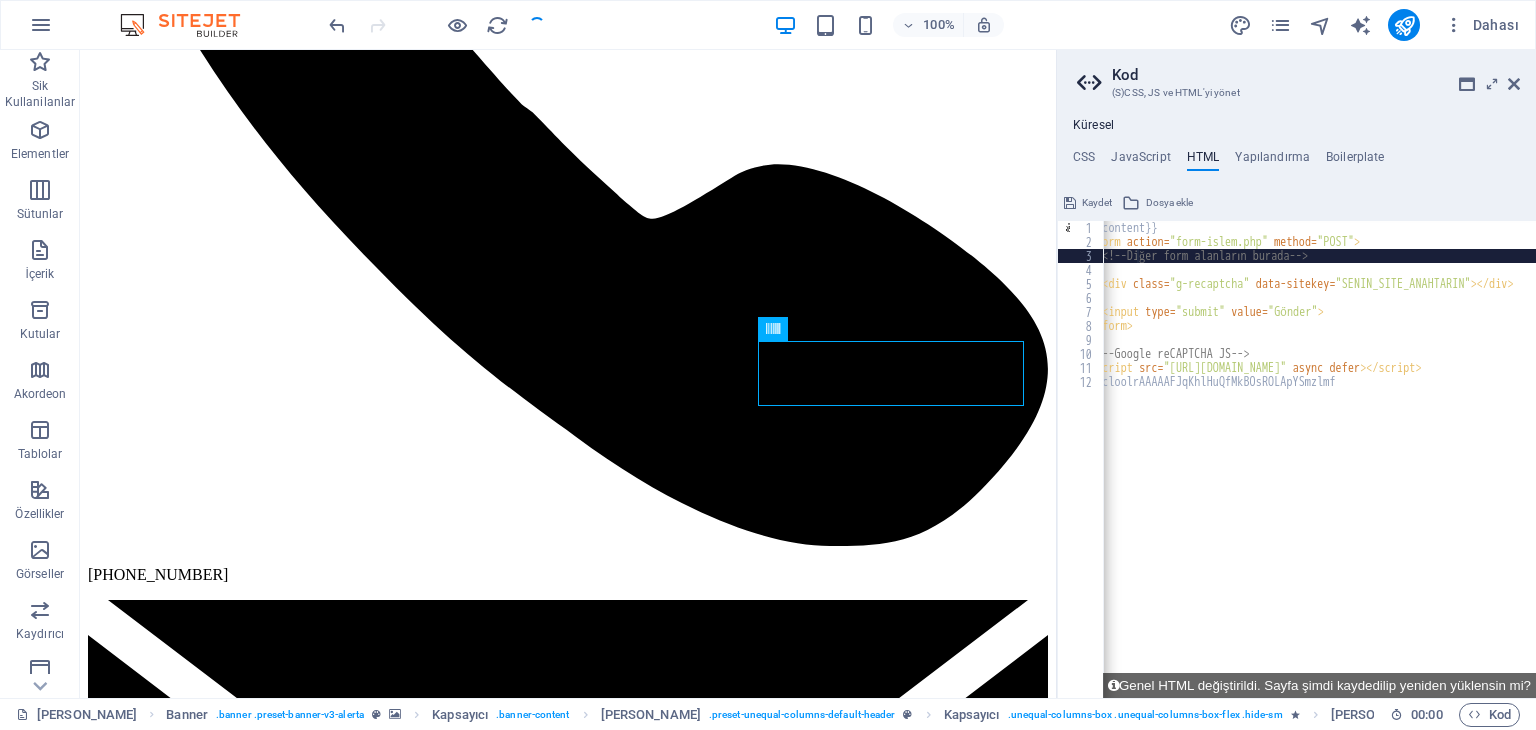 click on "{{content}} < form   action = "form-islem.php"   method = "POST" >    <!--  Diğer form alanların burada  -->       < div   class = "g-recaptcha"   data-sitekey = "SENIN_SITE_ANAHTARIN" > </ div >       < input   type = "submit"   value = "Gönder" > </ form > <!--  Google reCAPTCHA JS  --> < script   src = "[URL][DOMAIN_NAME]"   async   defer > </ script > 6LcloolrAAAAAFJqKhlHuQfMkBOsROLApYSmzlmf" at bounding box center (1342, 466) 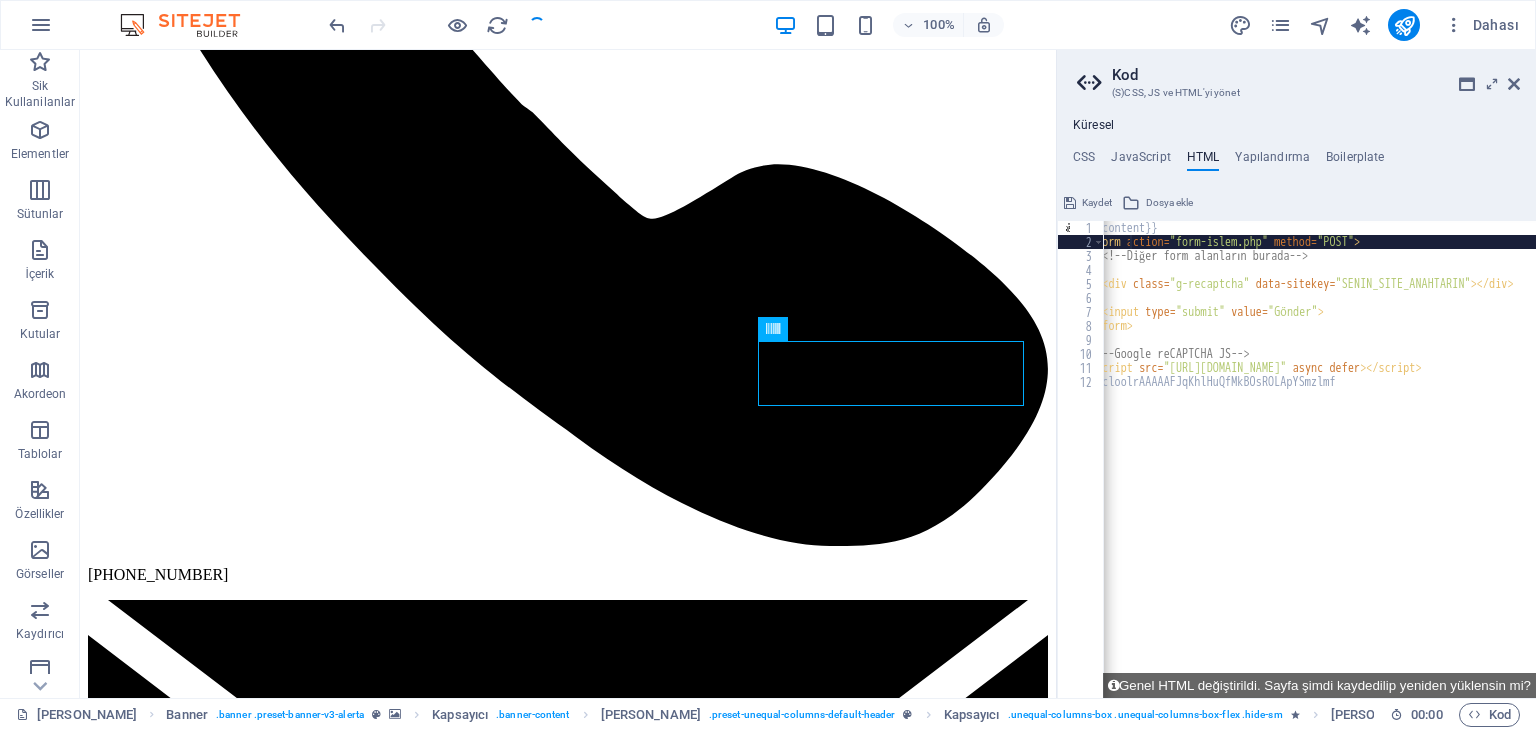 type on "{{content}}" 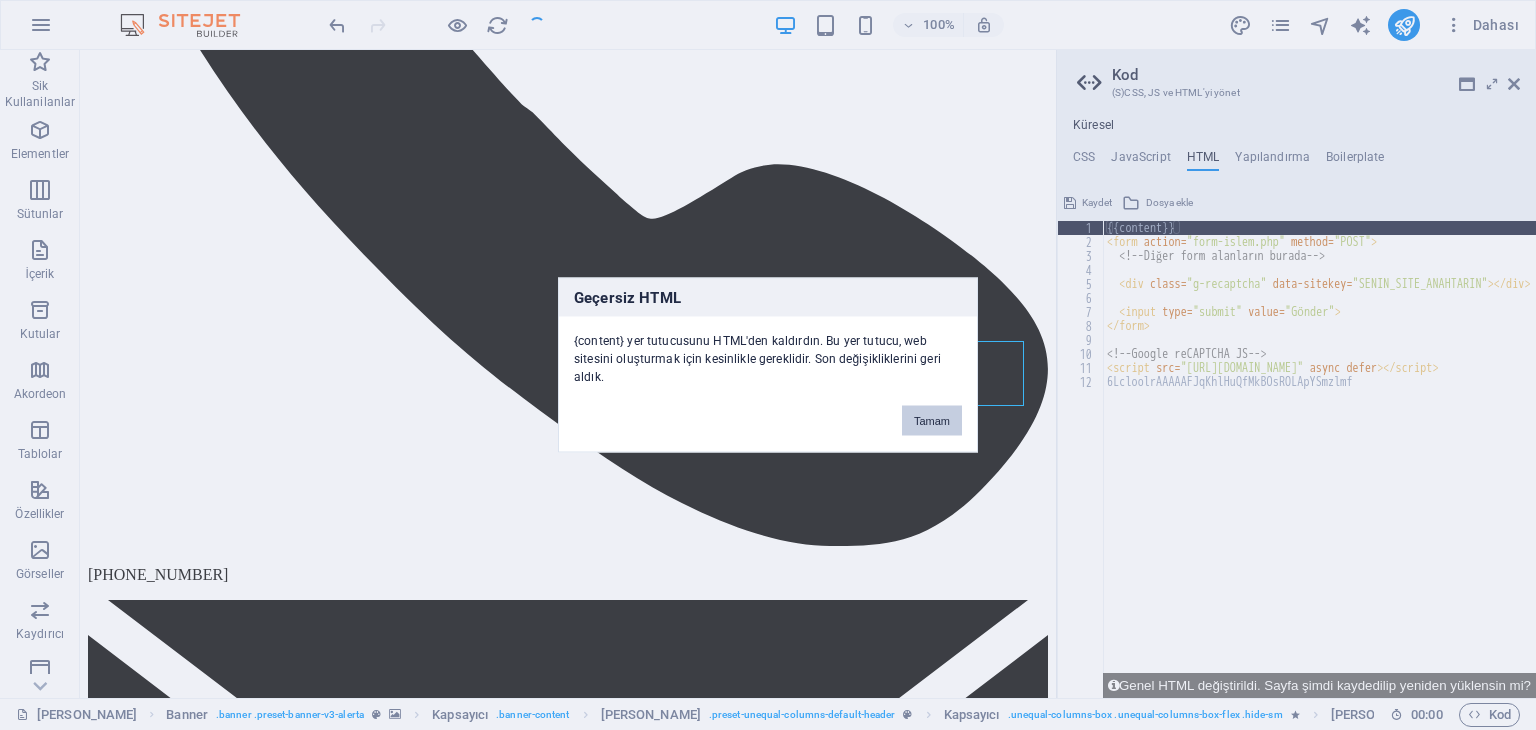click on "Tamam" at bounding box center [932, 421] 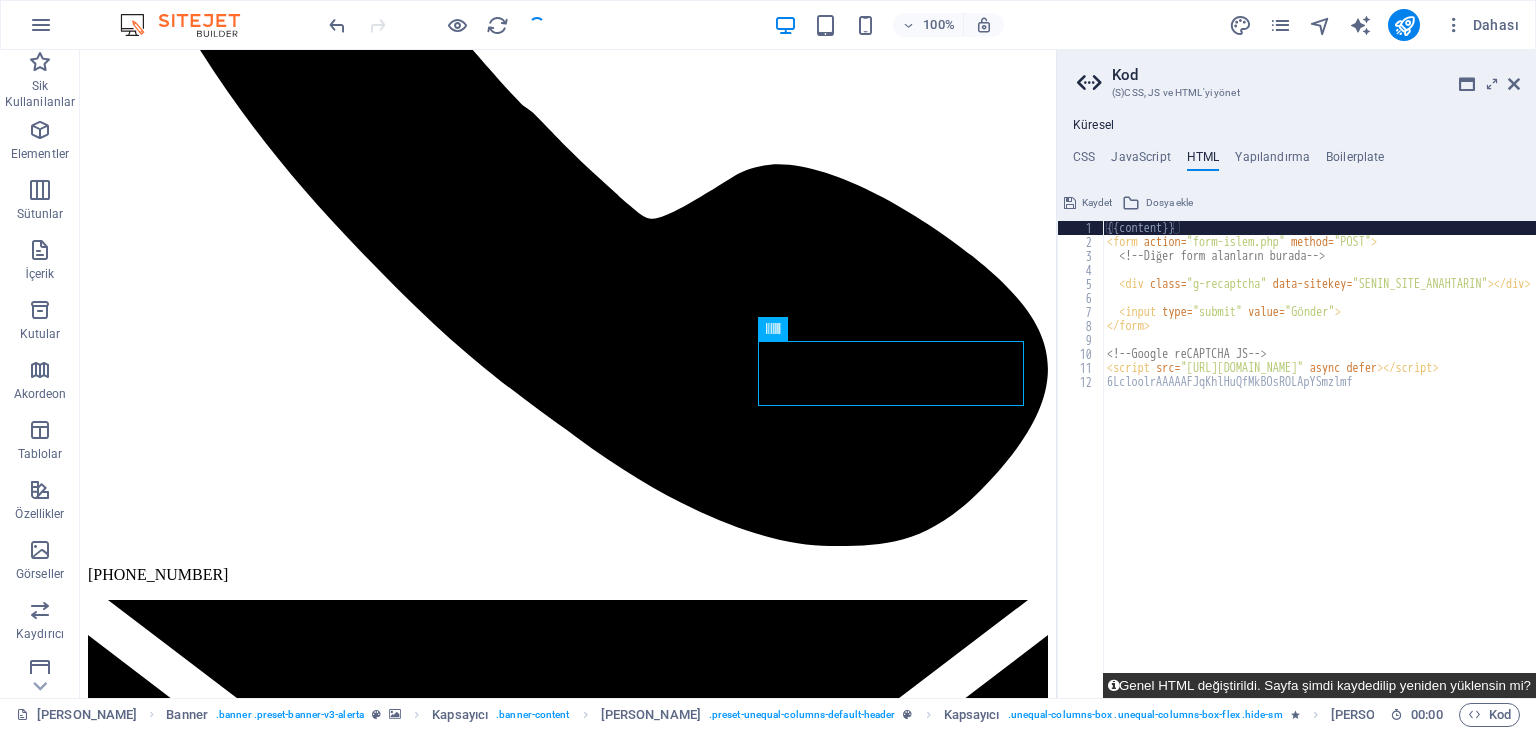 click on "Genel HTML değiştirildi. Sayfa şimdi kaydedilip yeniden yüklensin mi?" at bounding box center (1319, 685) 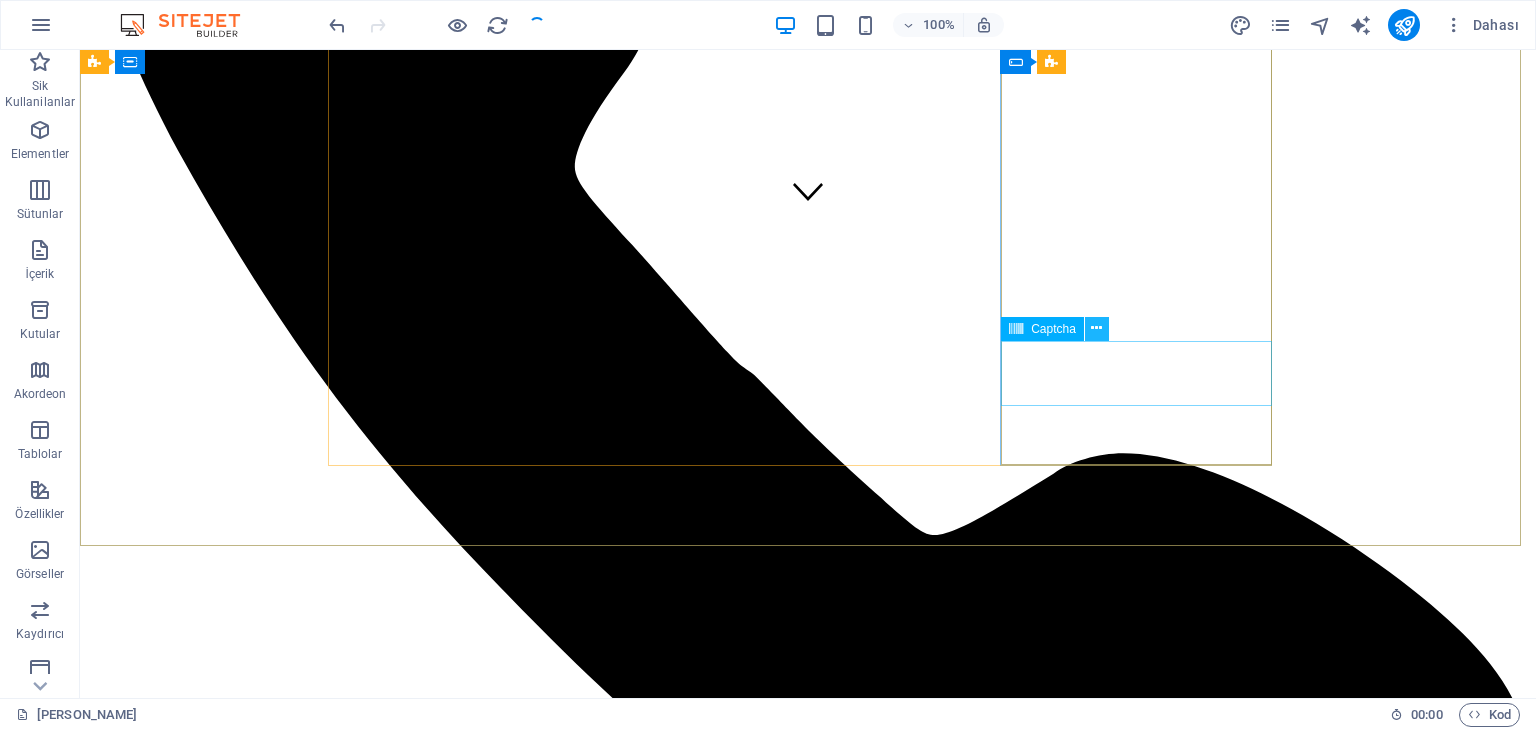 click at bounding box center (1096, 328) 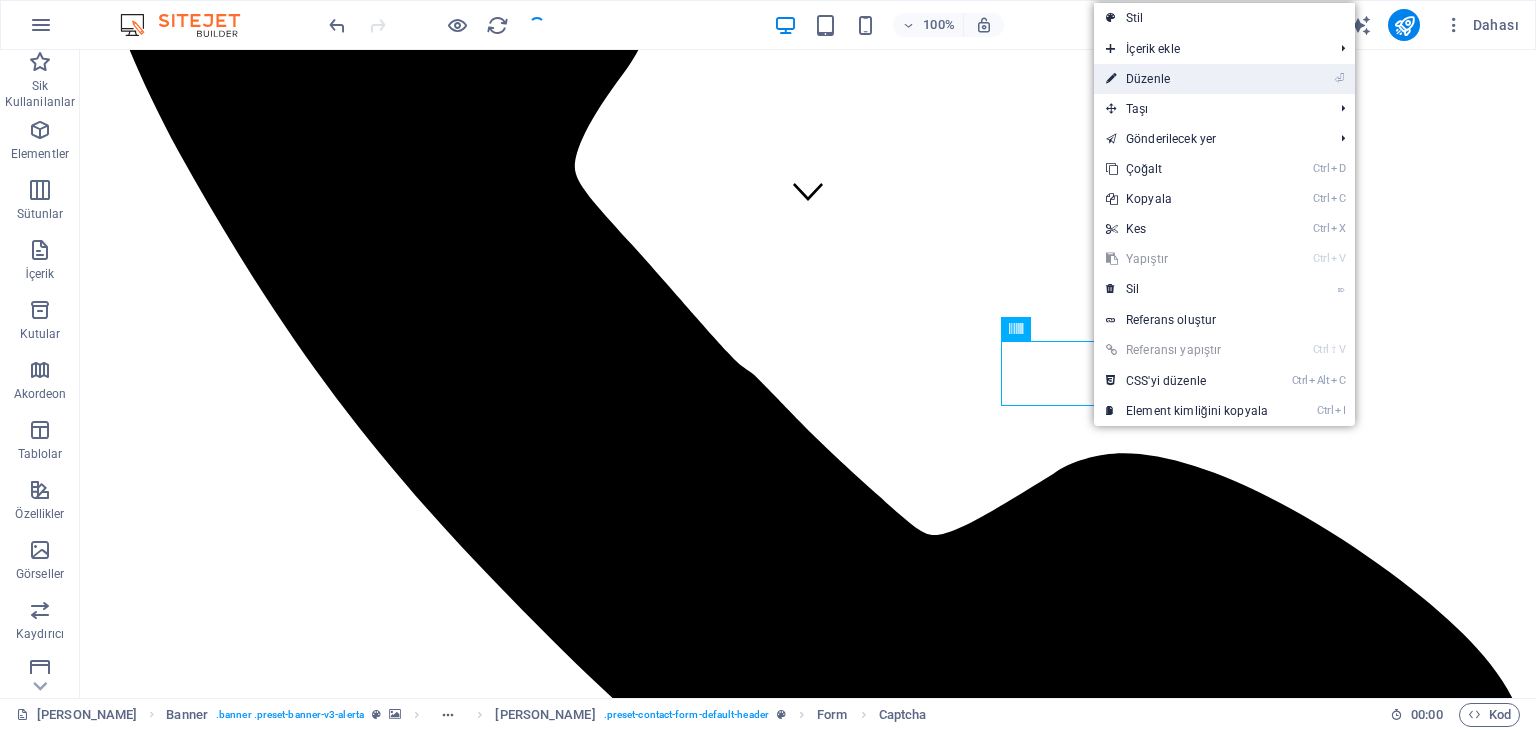 click on "⏎  Düzenle" at bounding box center (1187, 79) 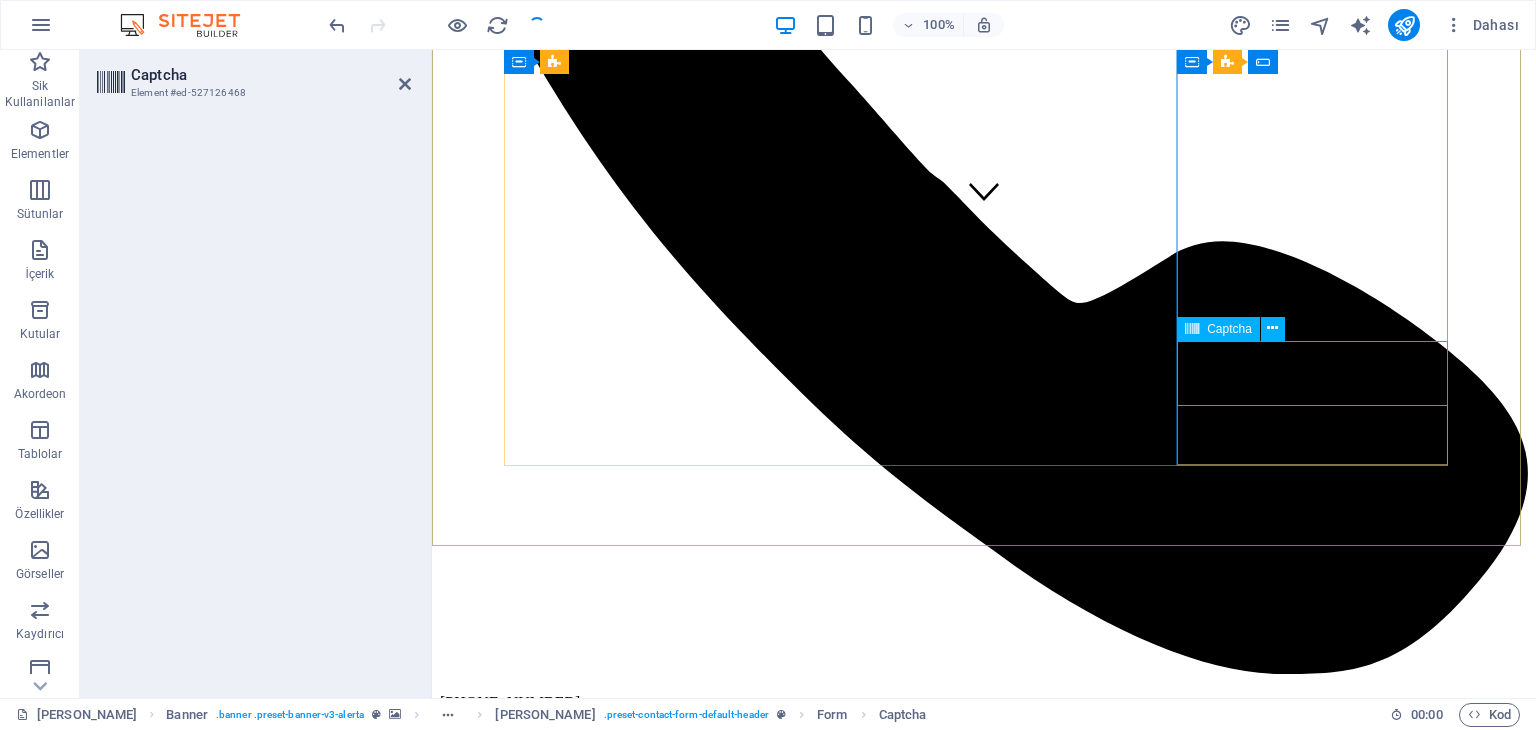 click on "Unreadable? Regenerate" at bounding box center (984, 8751) 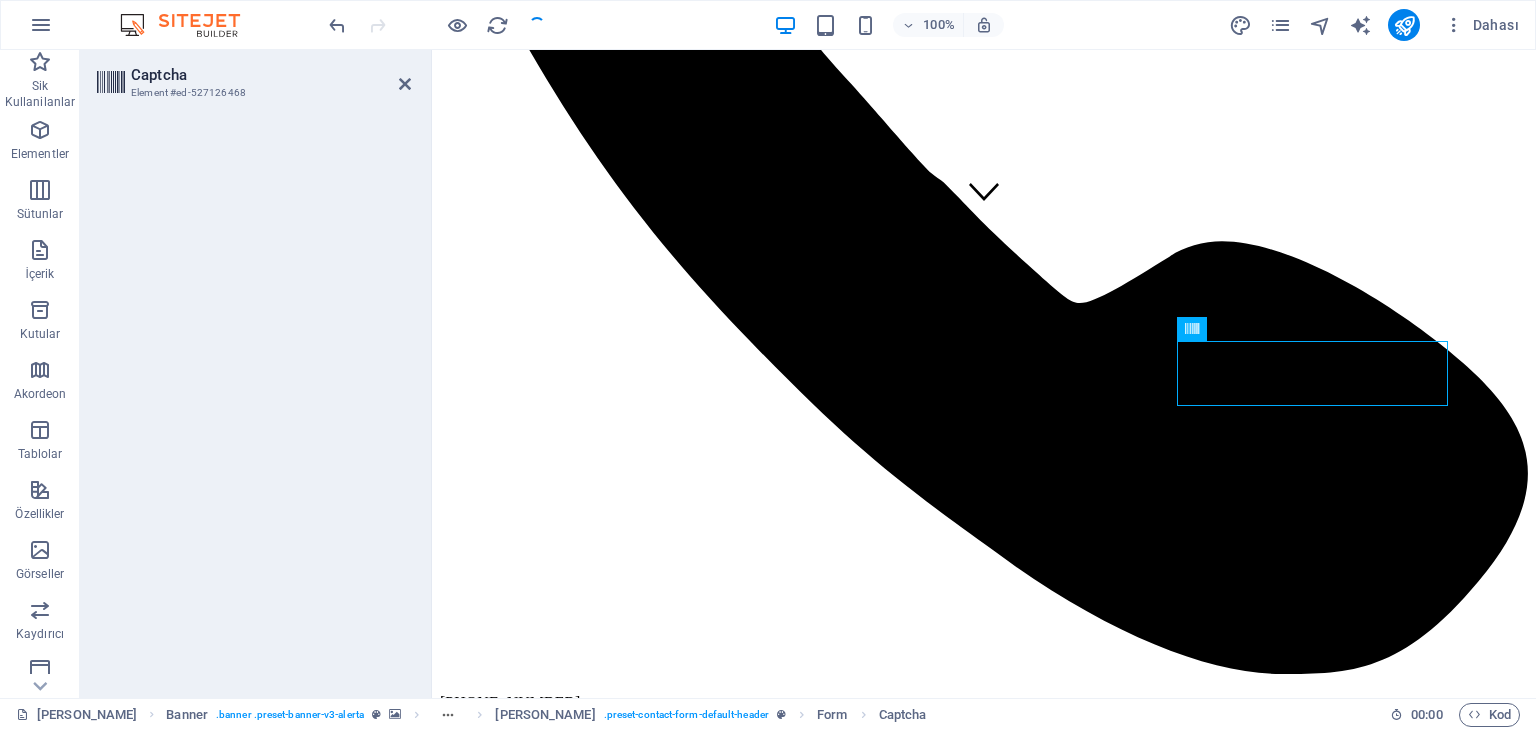 click on "Element #ed-527126468" at bounding box center [251, 93] 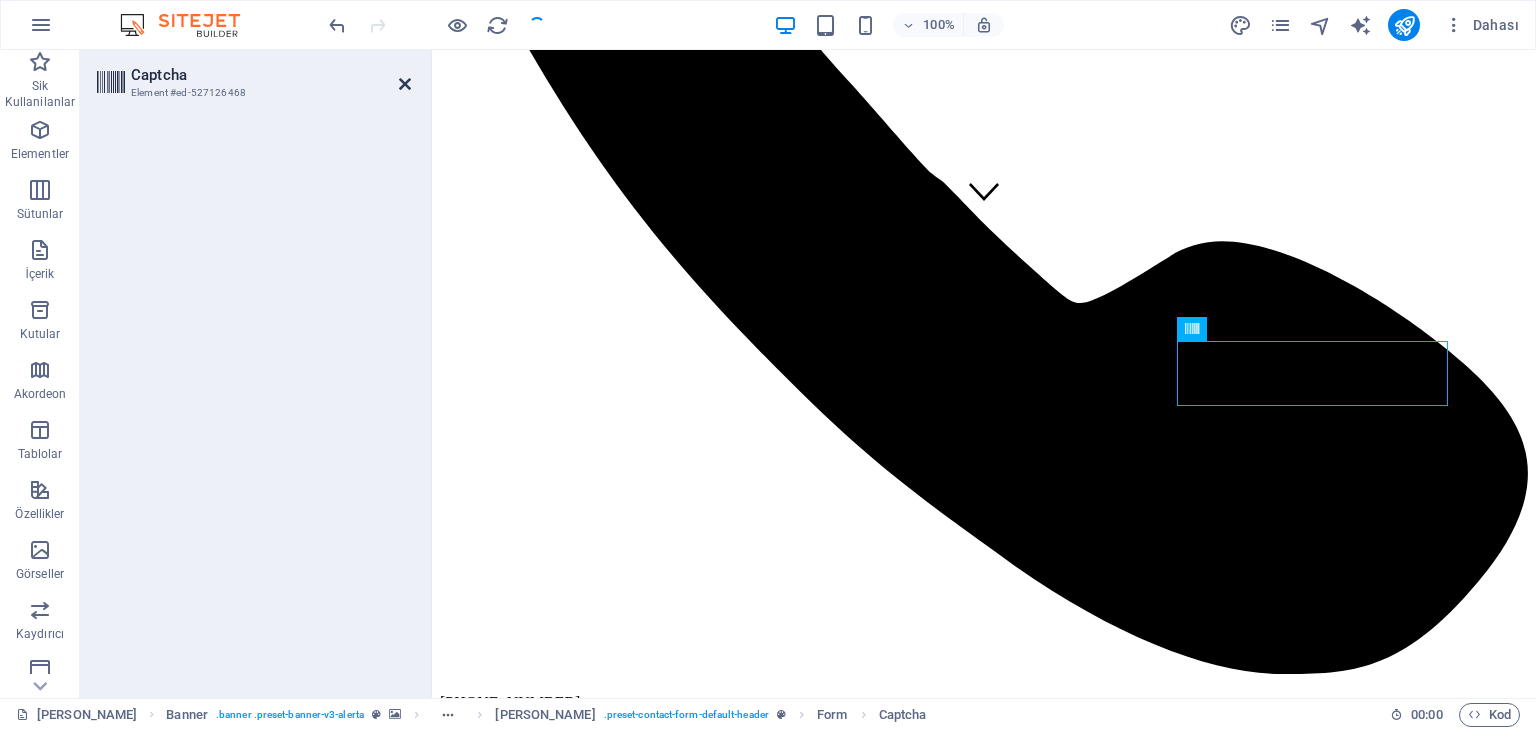 click at bounding box center (405, 84) 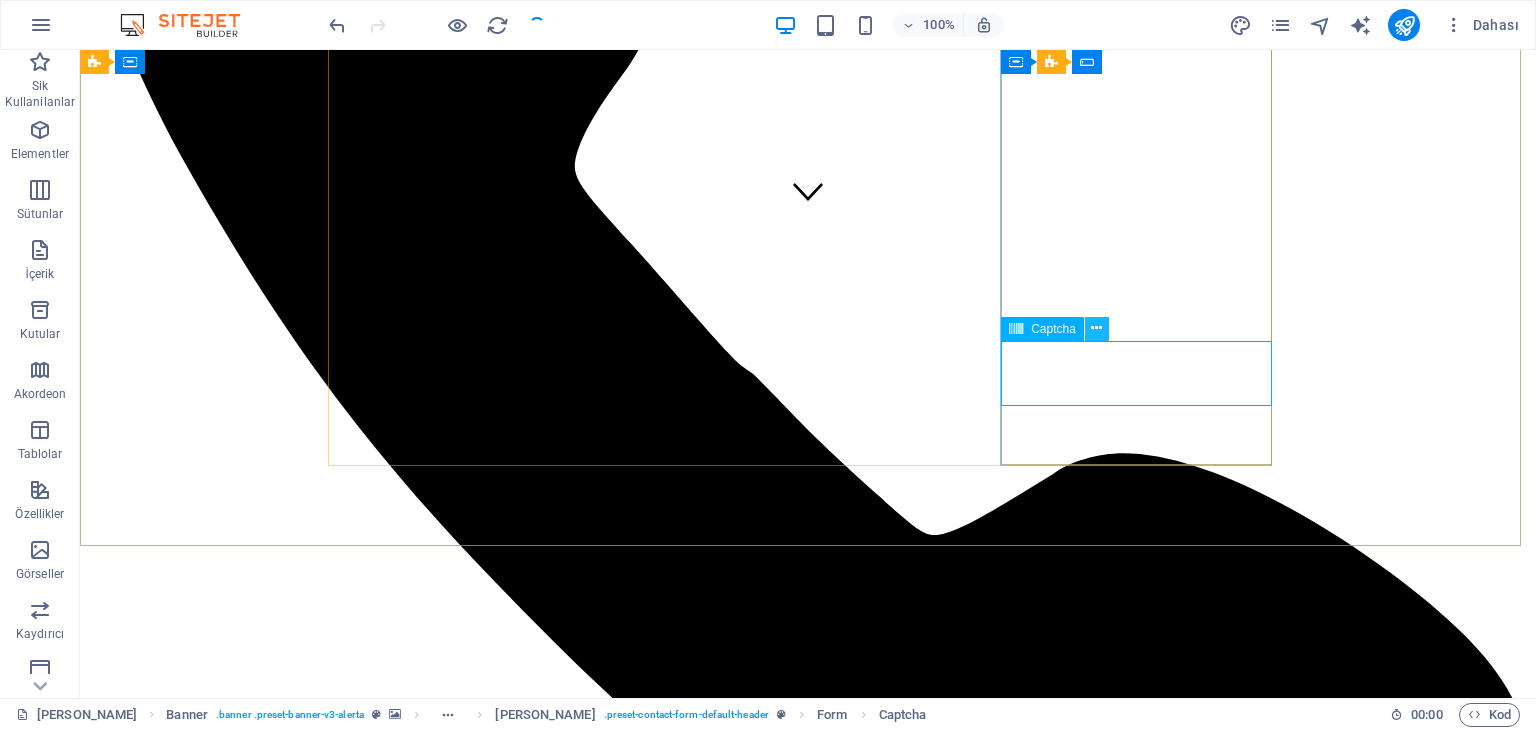 click at bounding box center (1096, 328) 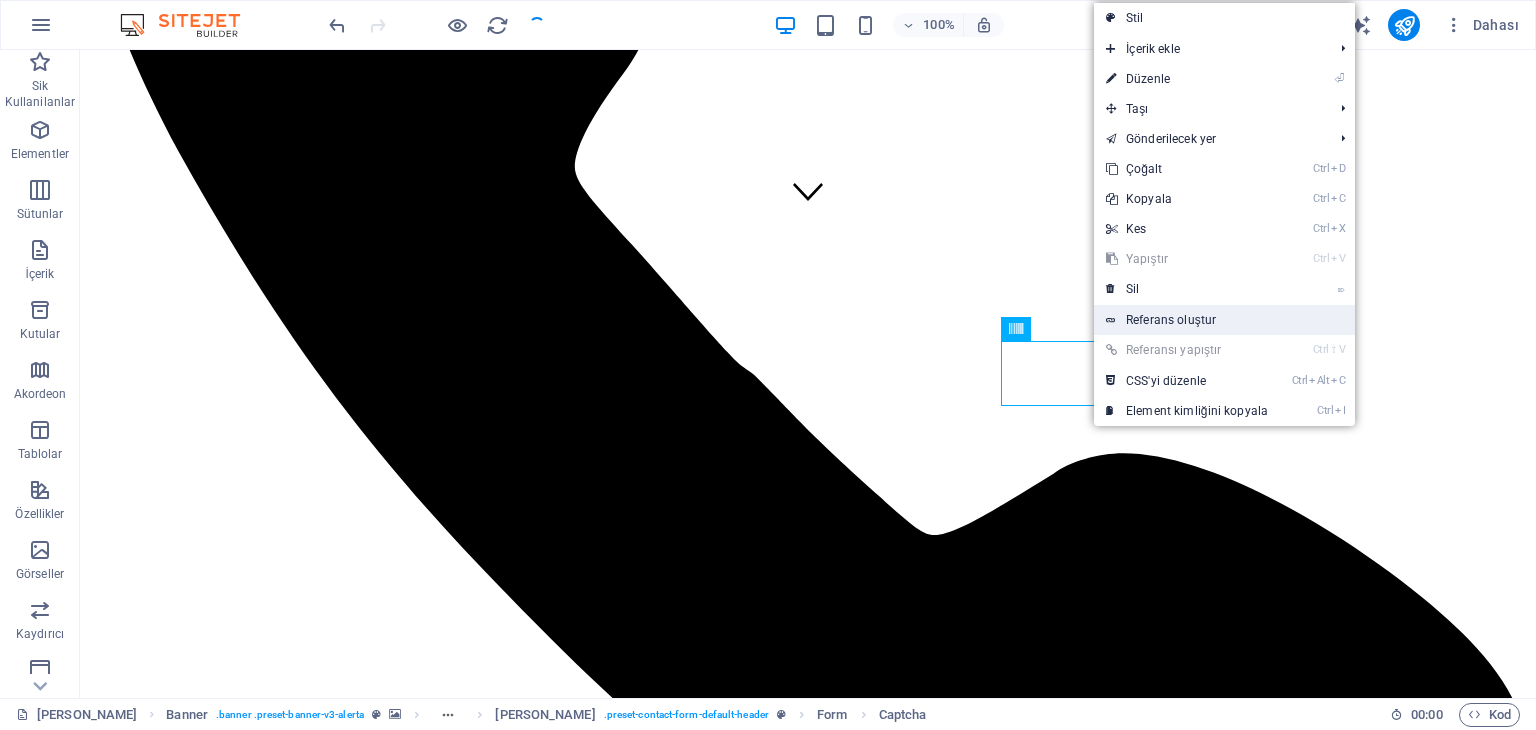 click on "Referans oluştur" at bounding box center (1224, 320) 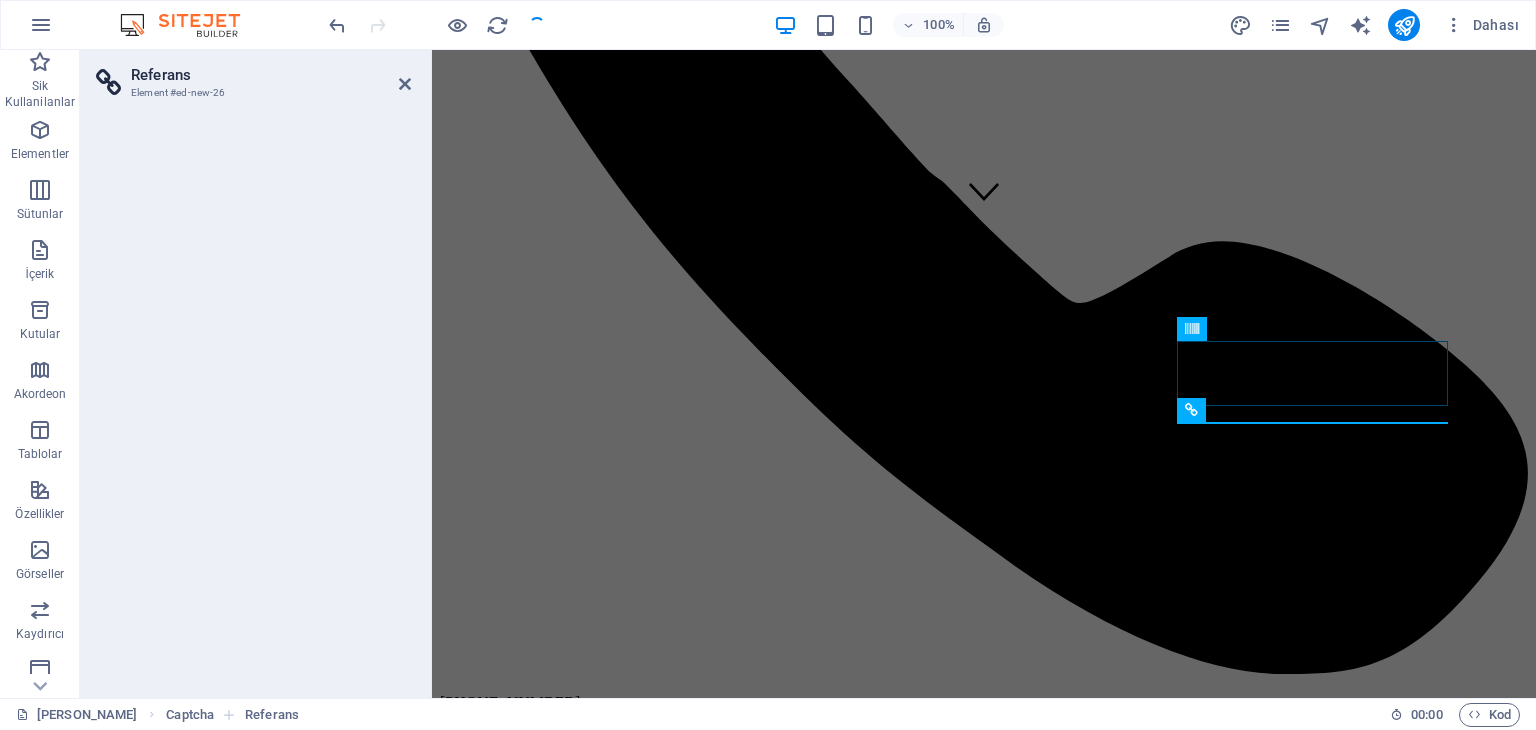 click on "Element #ed-new-26" at bounding box center (251, 93) 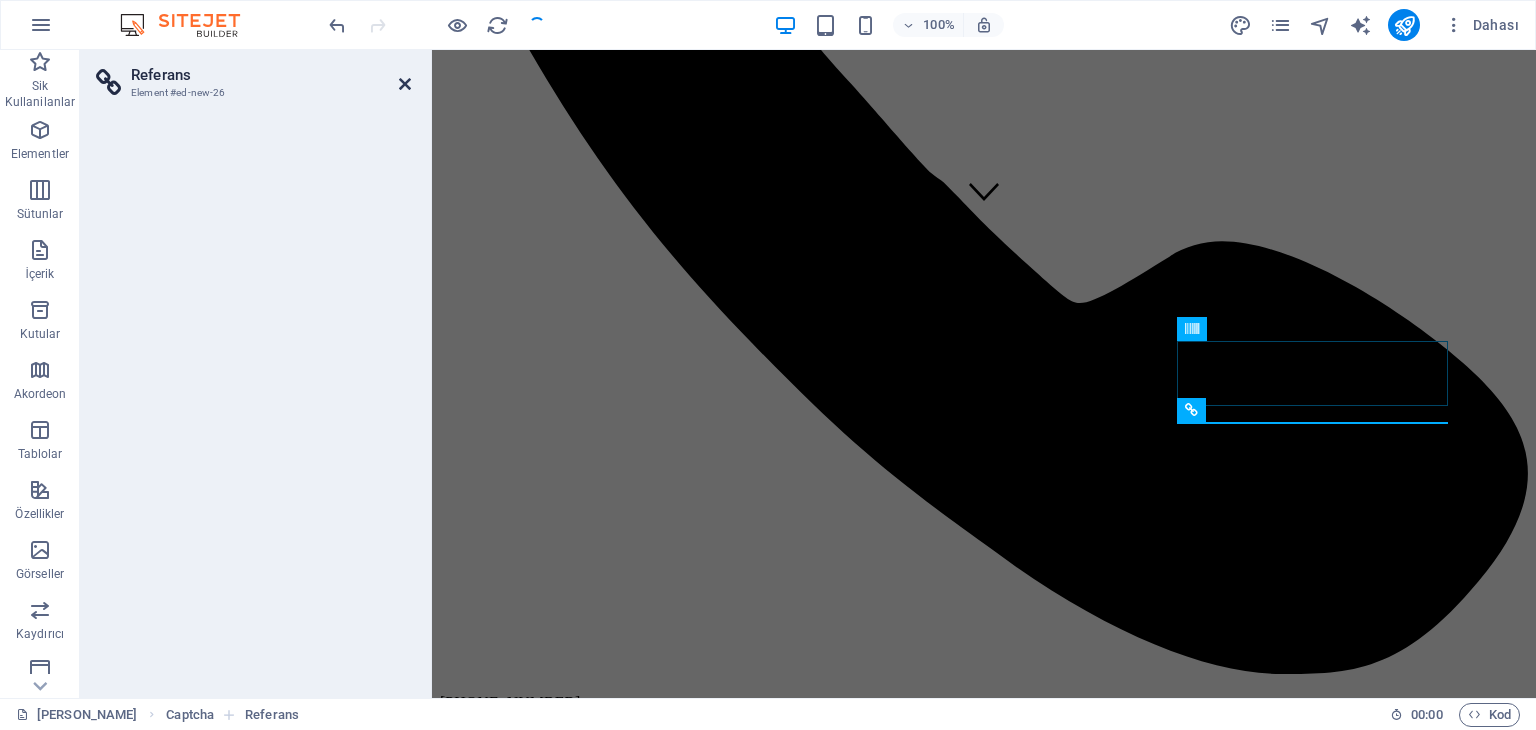 click at bounding box center (405, 84) 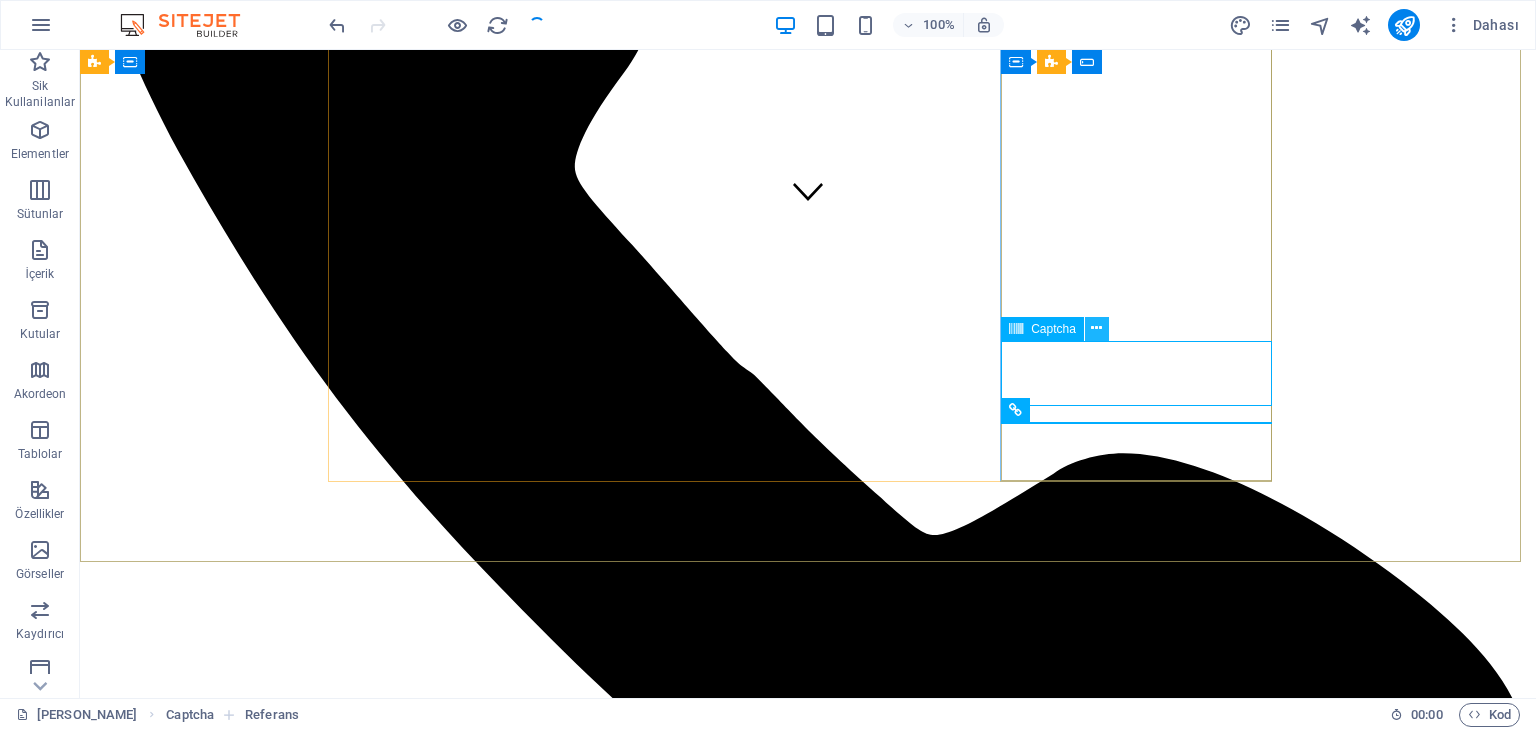 click at bounding box center [1096, 328] 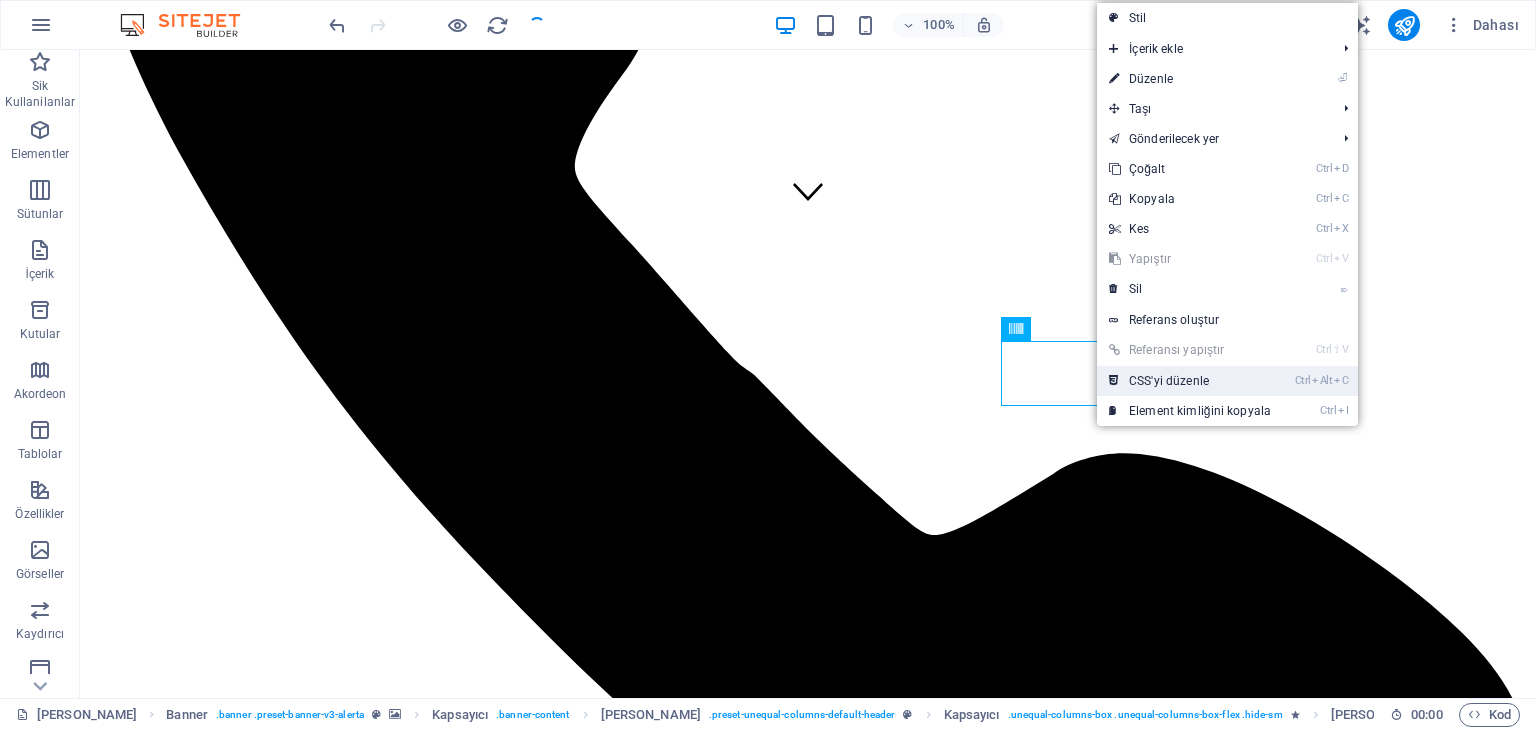 click on "Ctrl Alt C  CSS'yi düzenle" at bounding box center (1190, 381) 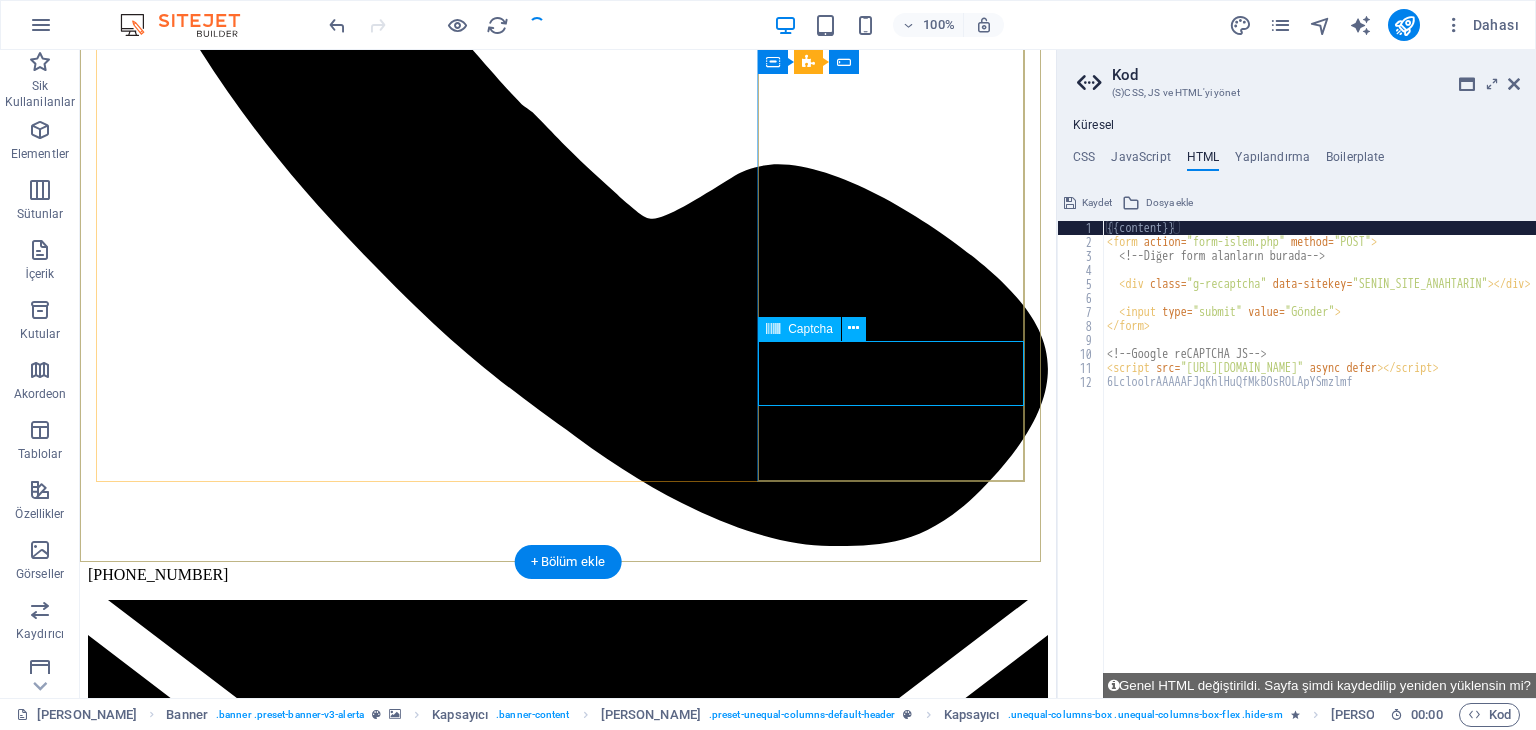 click on "Unreadable? Regenerate" at bounding box center (568, 7887) 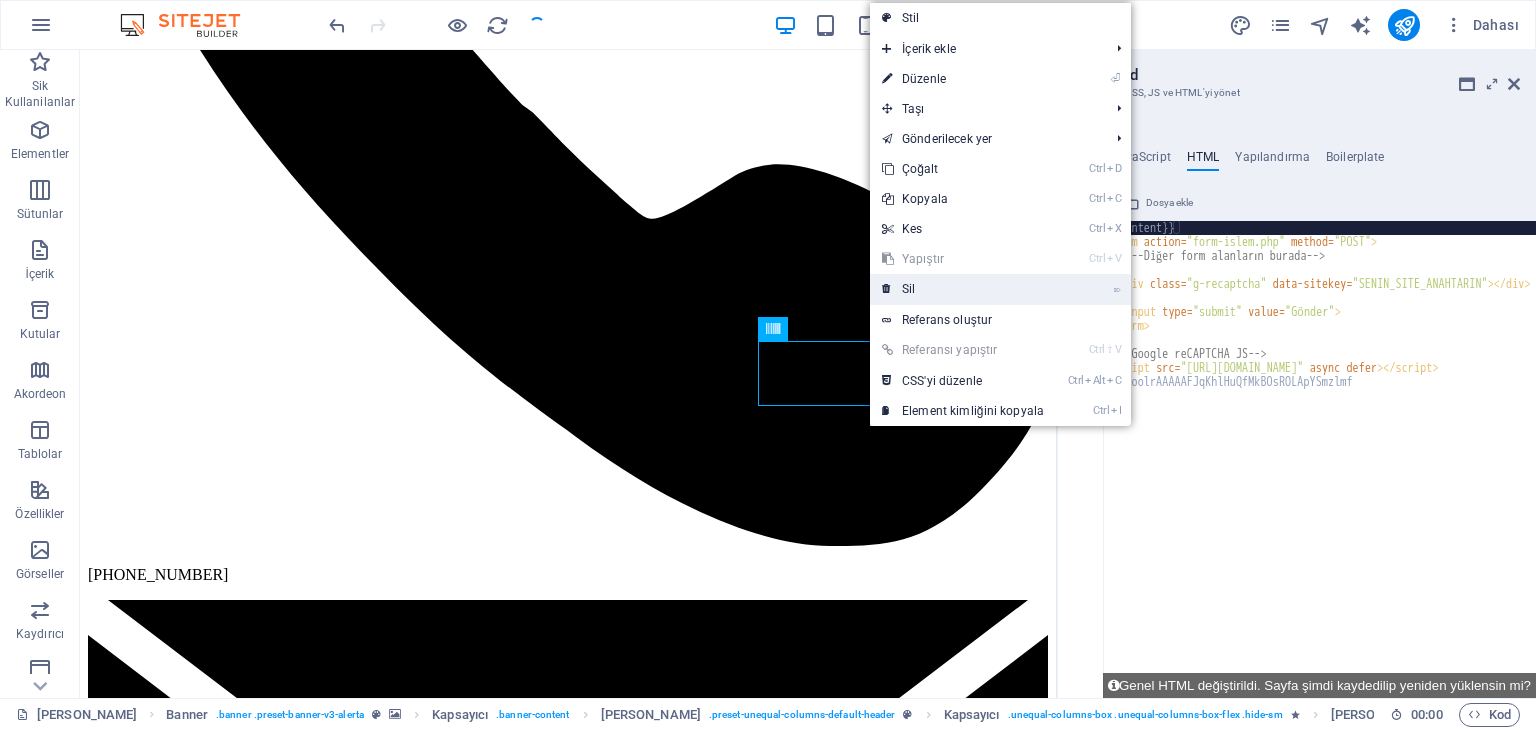 click on "⌦  Sil" at bounding box center [963, 289] 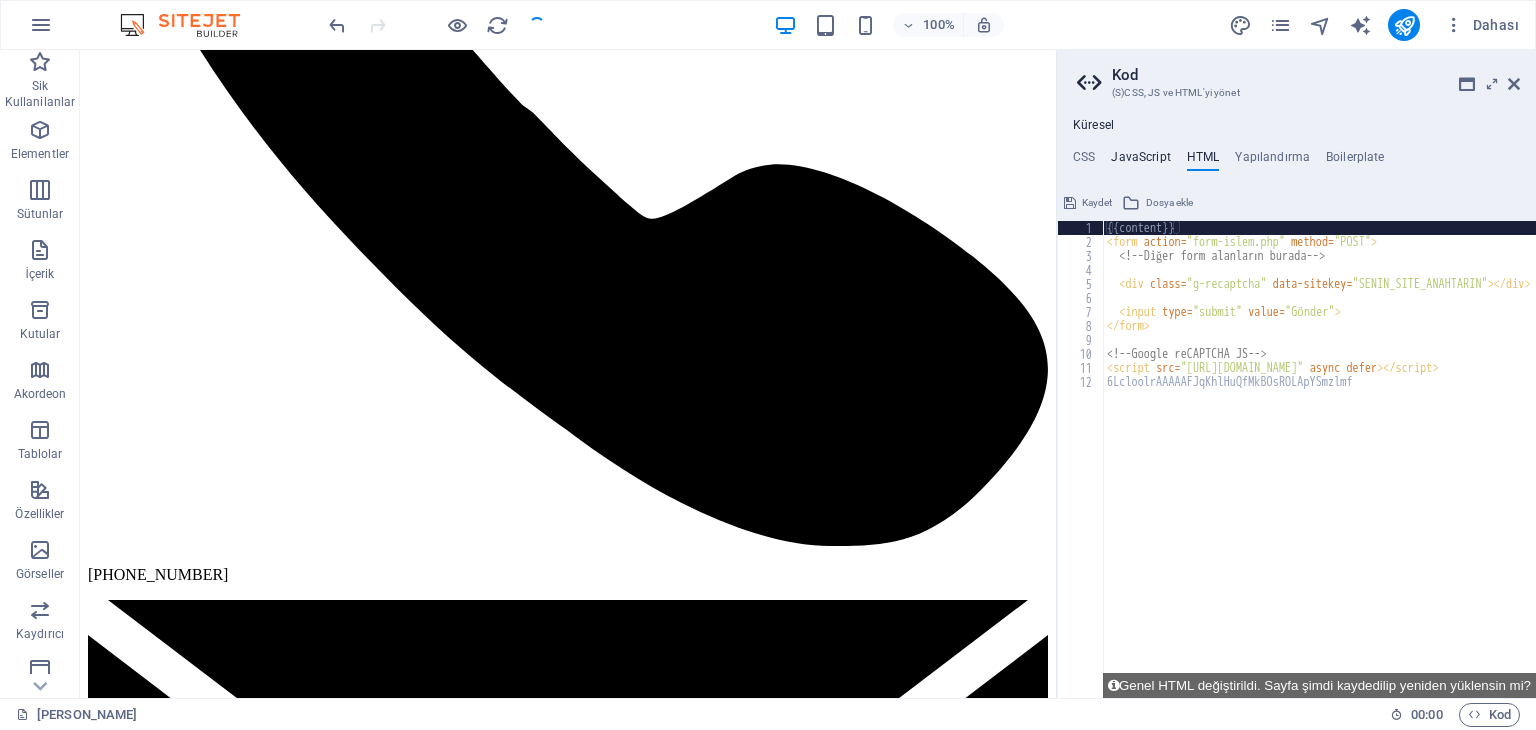click on "JavaScript" at bounding box center [1140, 161] 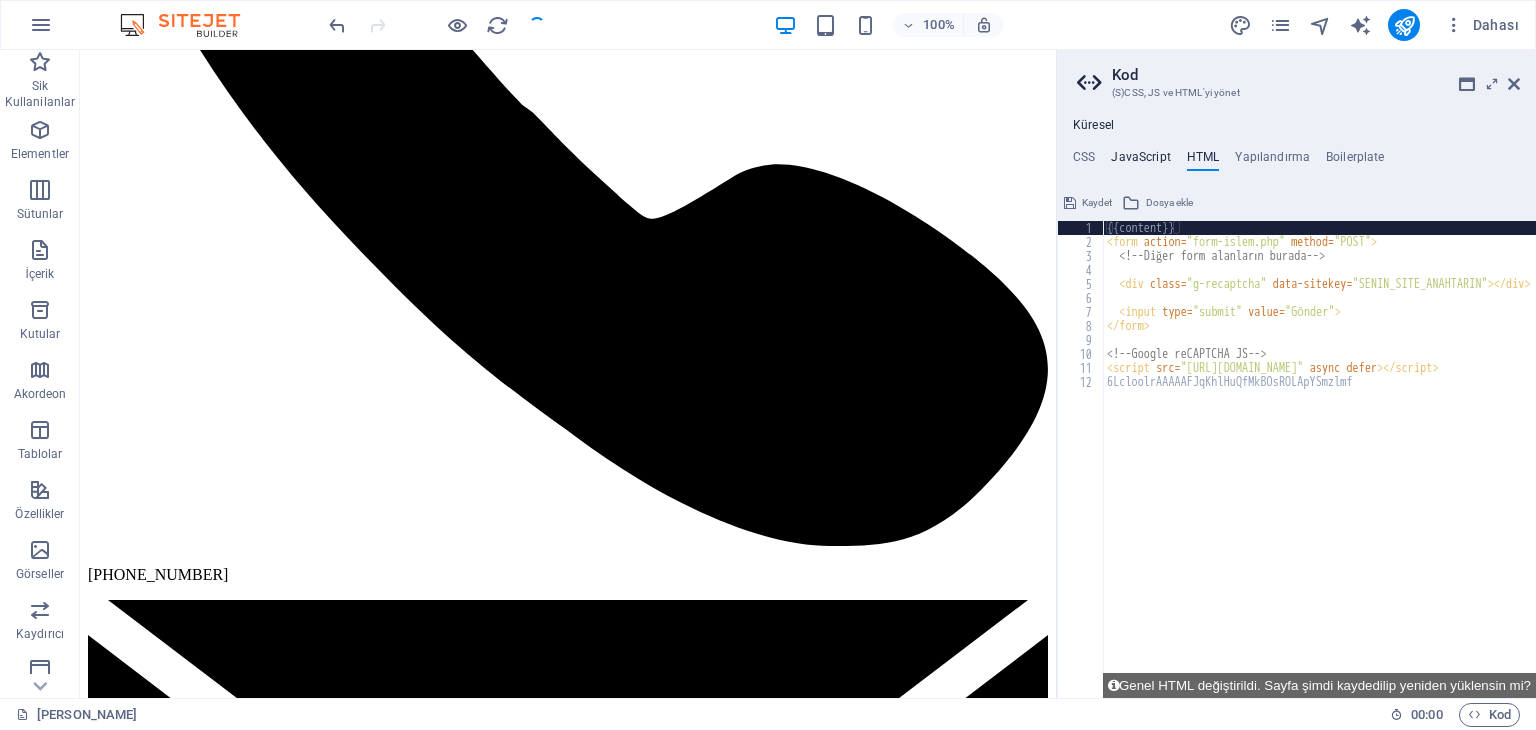 type on "/* JS for preset "Menu V2" */" 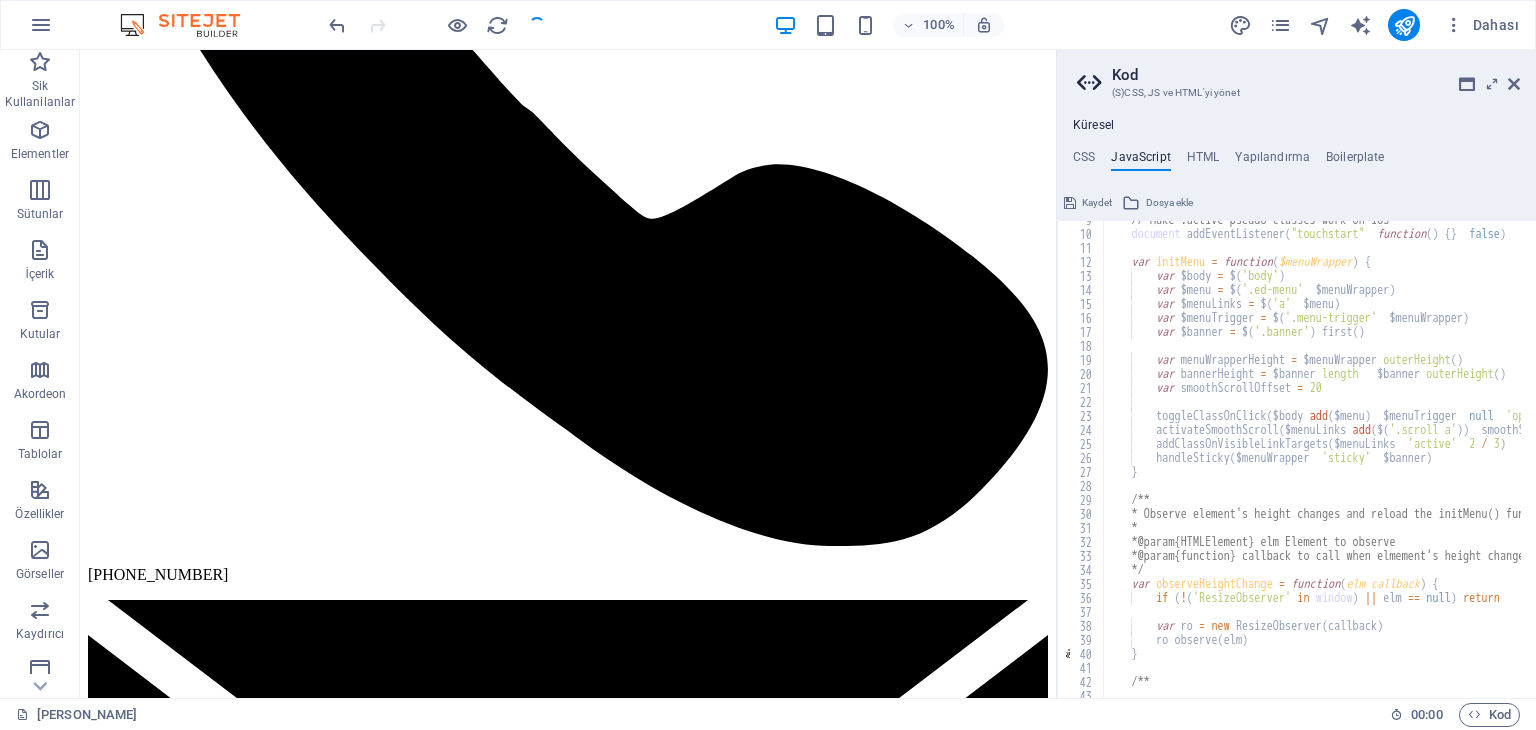scroll, scrollTop: 240, scrollLeft: 0, axis: vertical 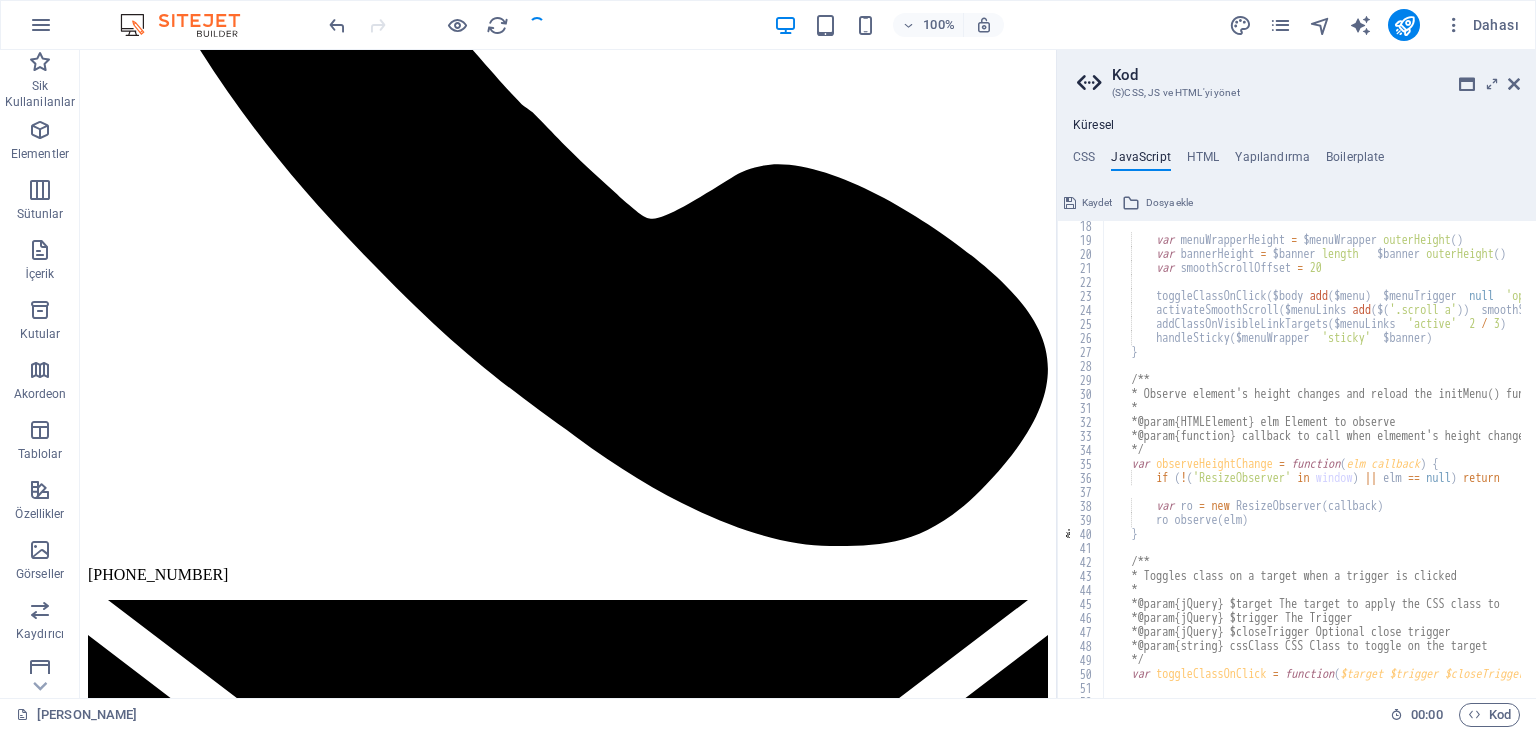 click on "Kod (S)CSS, JS ve HTML'yi yönet Küresel CSS JavaScript HTML Yapılandırma Boilerplate /*------------------------------------*\ 1 2 3 4 5 6 7 8 9 10 11 12 13 14 15 16 17 18 19 20 21 22 23 24 25 26 27 28 29 30 31 32 33 34 35 36 /*------------------------------------*\     #Trivia  \*------------------------------------*/ /**   * Template: Alerta   * Comments with "***" imply that the marked section is being referenced somewhere else   * JavaScript has not been changed   * HTML has not been changed   * Config has not been changed   */ /*------------------------------------*\     #Global CSS \*------------------------------------*/ h1   {      position :  relative ;      padding :  0.5rem ;      background :  $color-primary ;      display :  inline-block ; } h2   {      position :  relative ;      padding :  0.5rem ;      background :  $color-secondary ;     Kaydet Dosya ekle Renk seçici /* JS for preset "Menu V2" */ 18 19 20 21 22 23 24 25 26 27 28 29 30 31 32 33 34 35 36 37 38 39 40 41 42 43 44 45 46 47" at bounding box center (1296, 374) 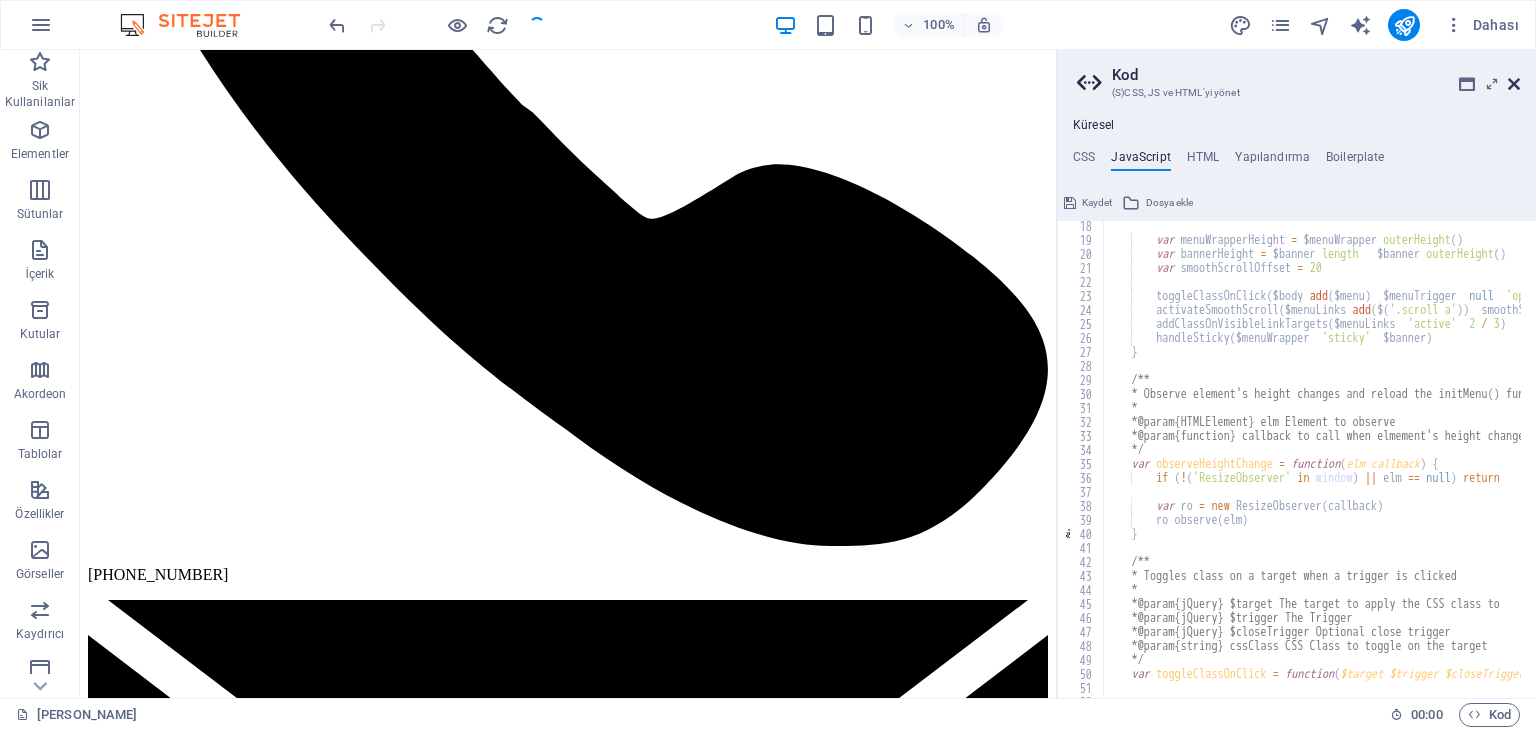 drag, startPoint x: 1508, startPoint y: 82, endPoint x: 1417, endPoint y: 46, distance: 97.862144 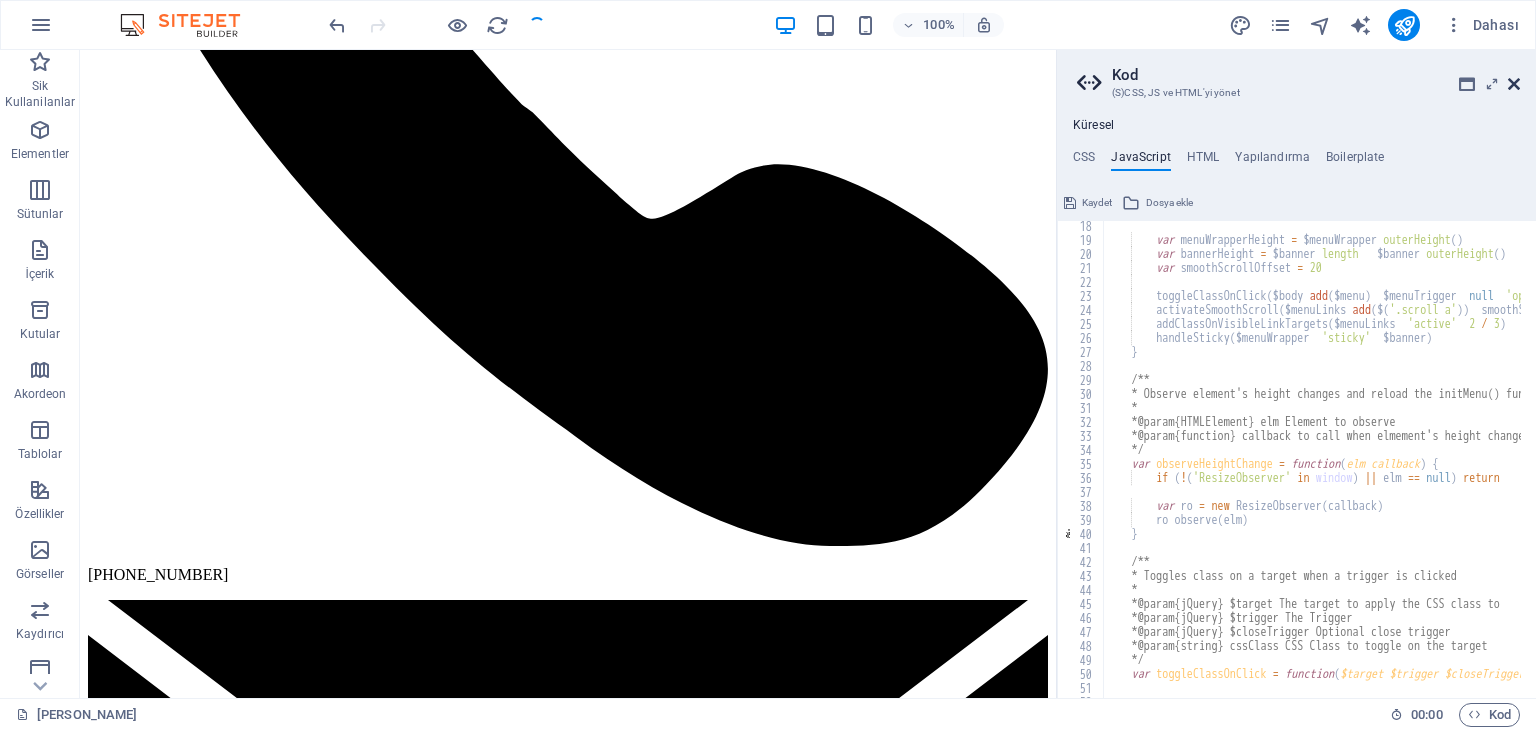 click at bounding box center (1514, 84) 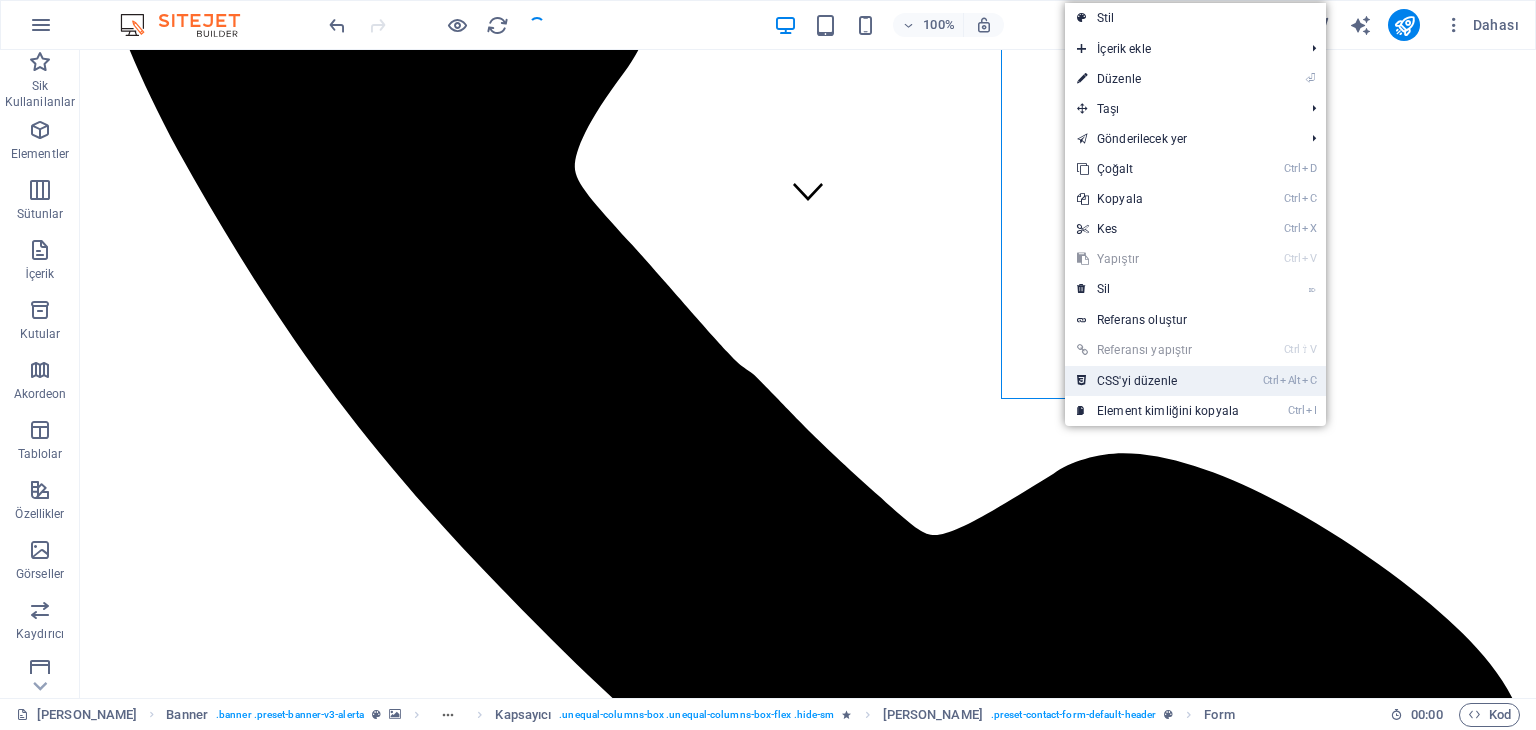 click on "Ctrl Alt C  CSS'yi düzenle" at bounding box center [1158, 381] 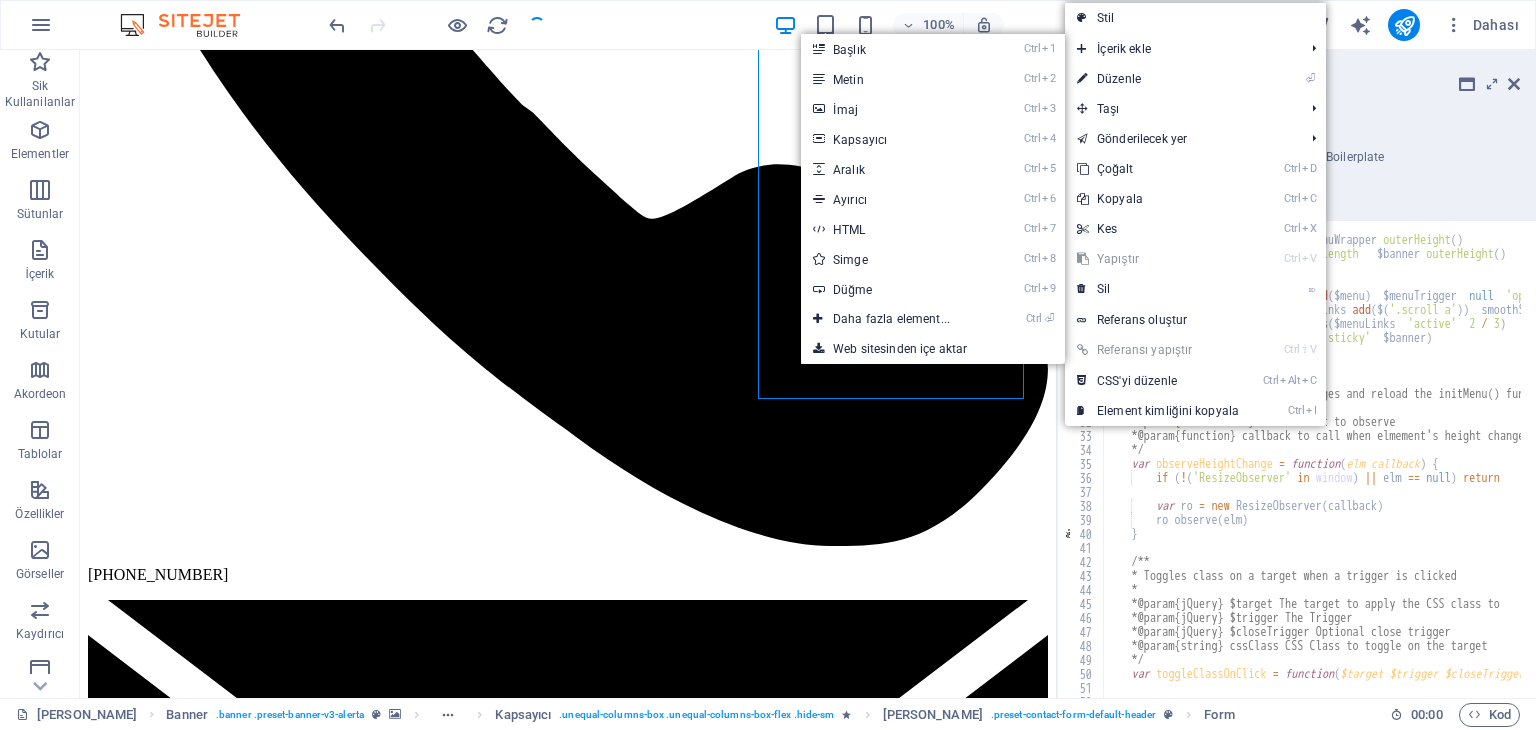 click on "Kod" at bounding box center (1316, 75) 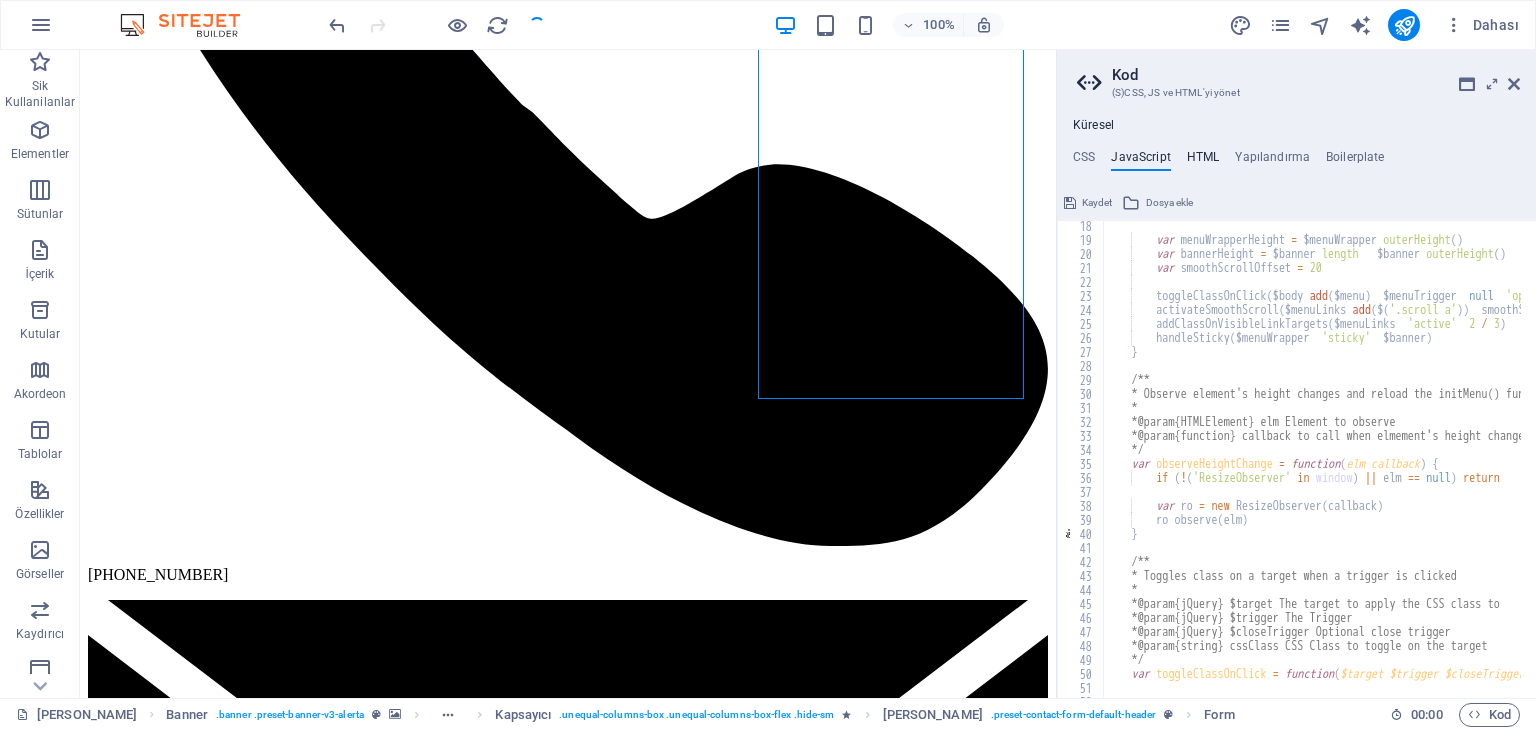 click on "HTML" at bounding box center [1203, 161] 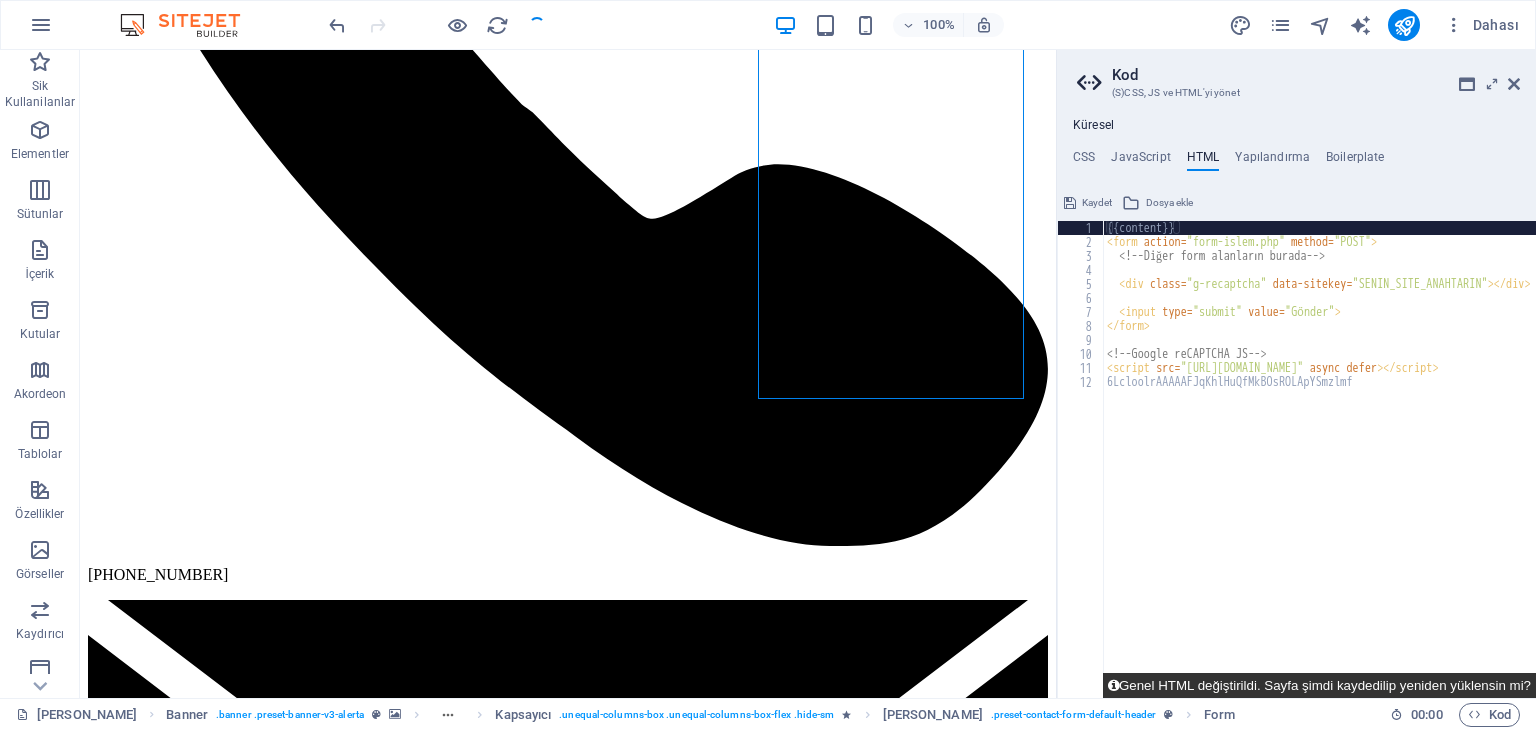 click on "Genel HTML değiştirildi. Sayfa şimdi kaydedilip yeniden yüklensin mi?" at bounding box center [1319, 685] 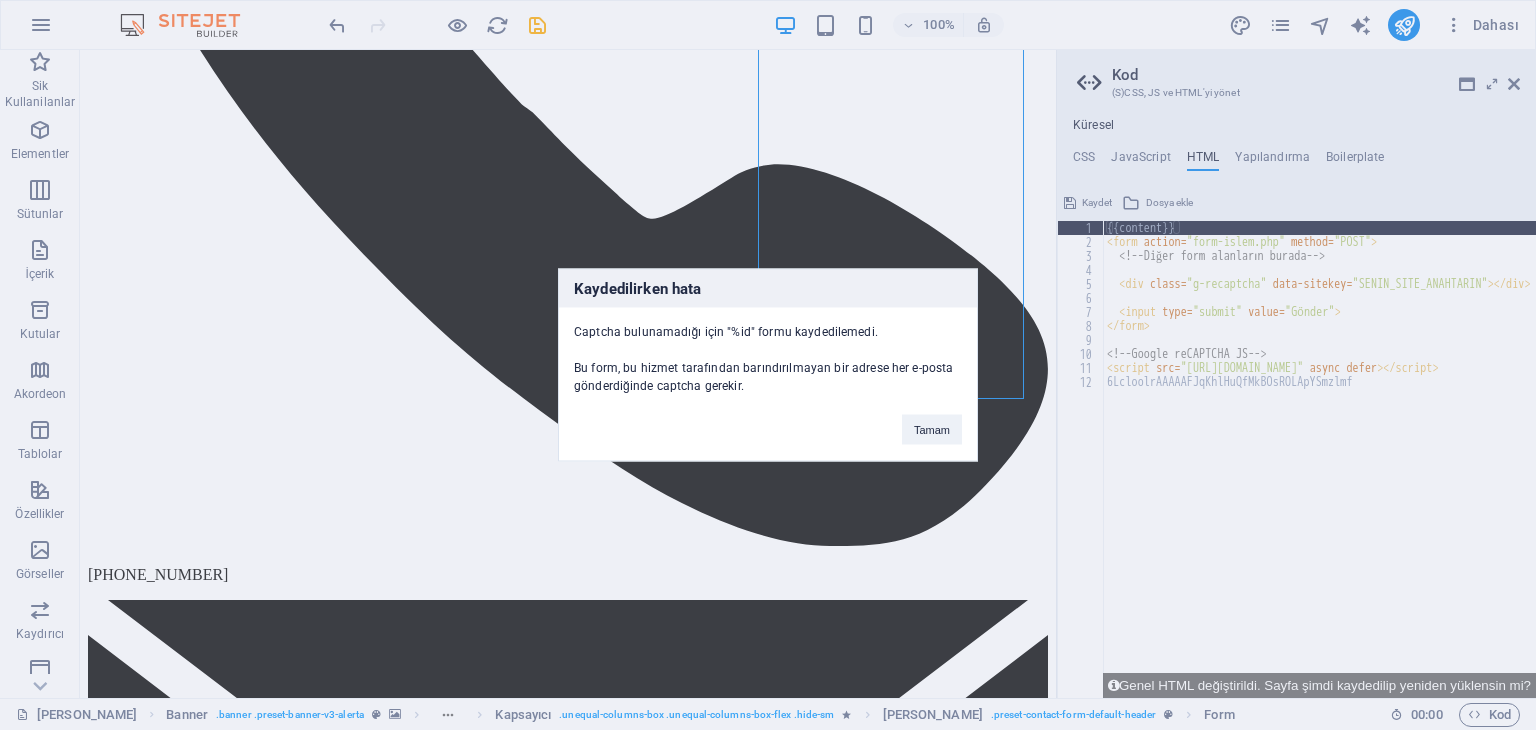 drag, startPoint x: 595, startPoint y: 335, endPoint x: 838, endPoint y: 409, distance: 254.01772 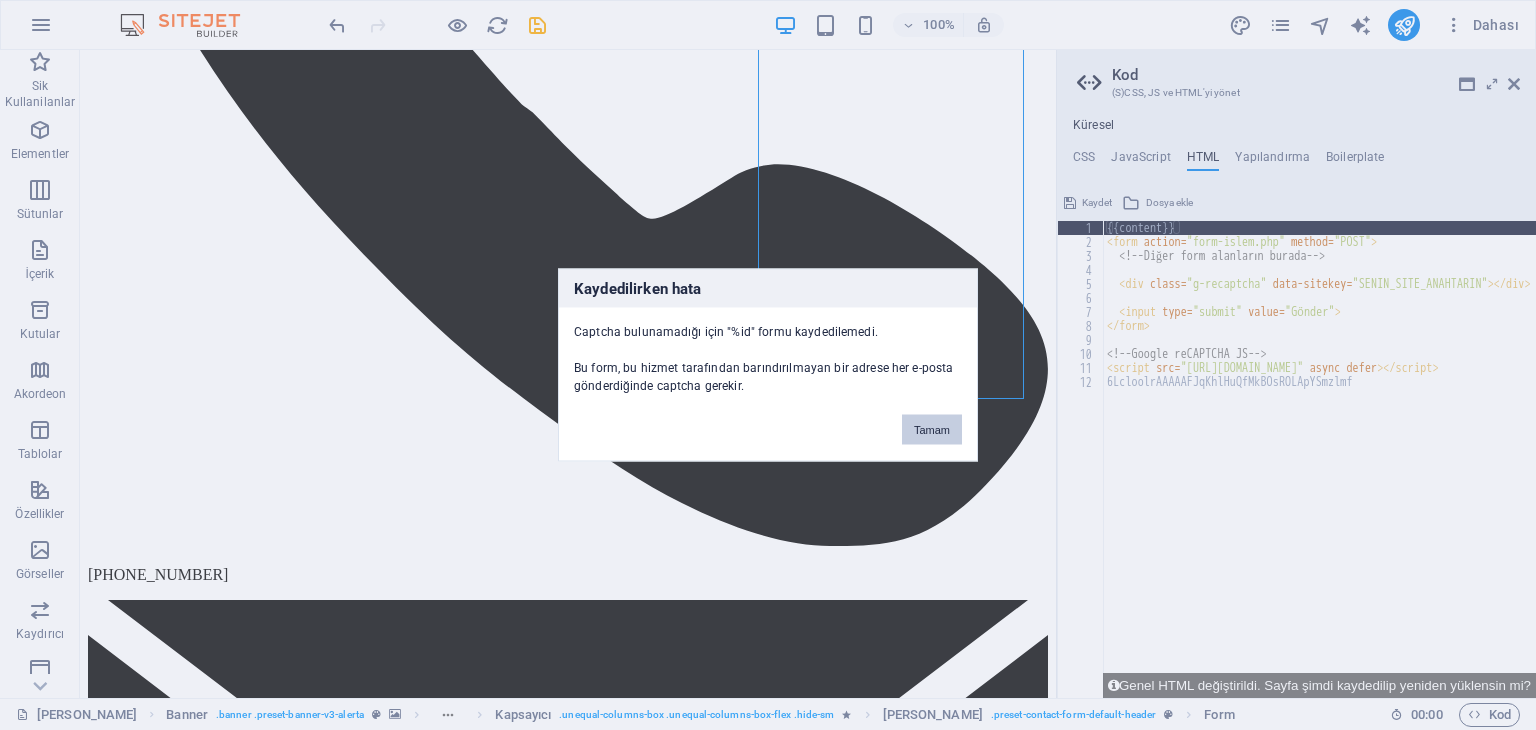 click on "Tamam" at bounding box center [932, 430] 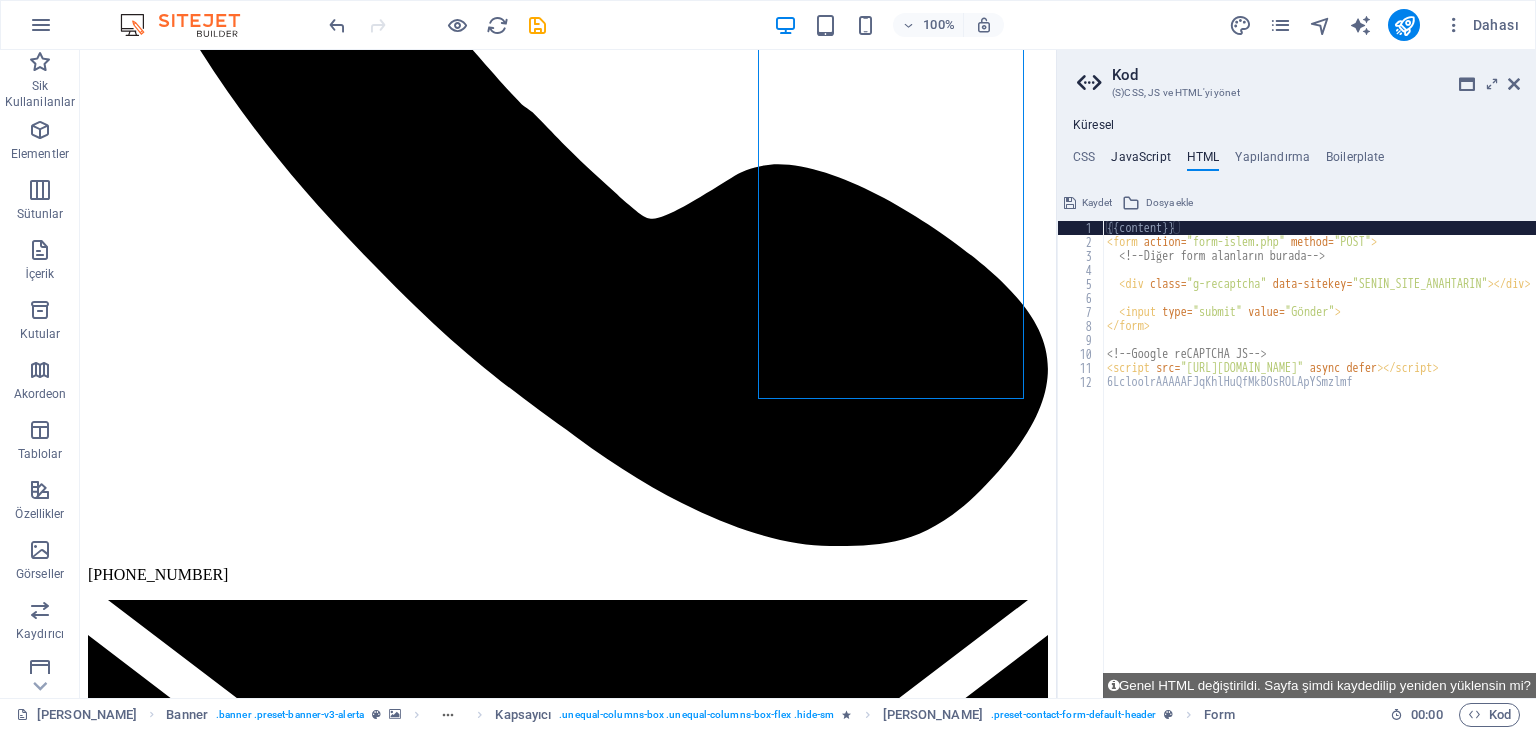click on "JavaScript" at bounding box center [1140, 161] 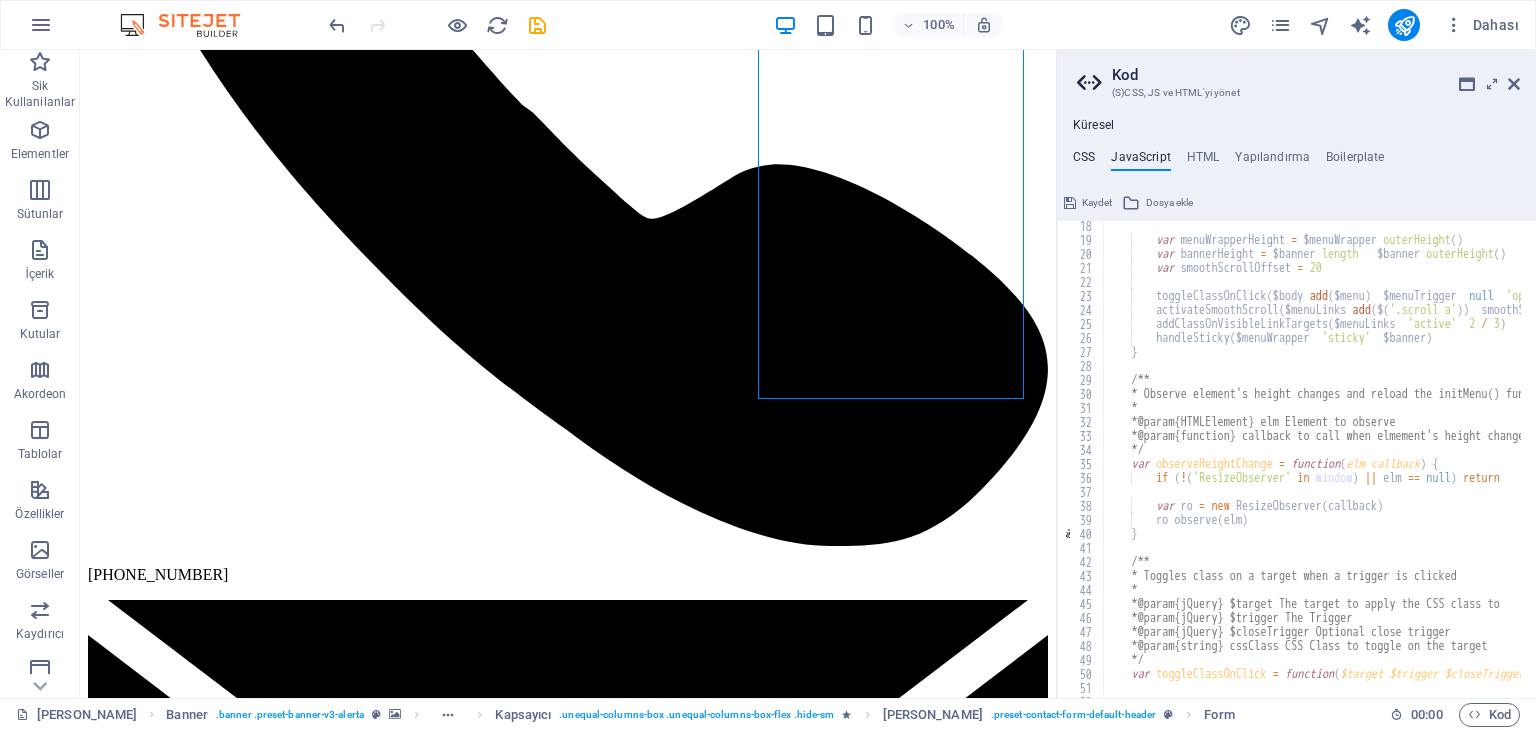 click on "CSS" at bounding box center (1084, 161) 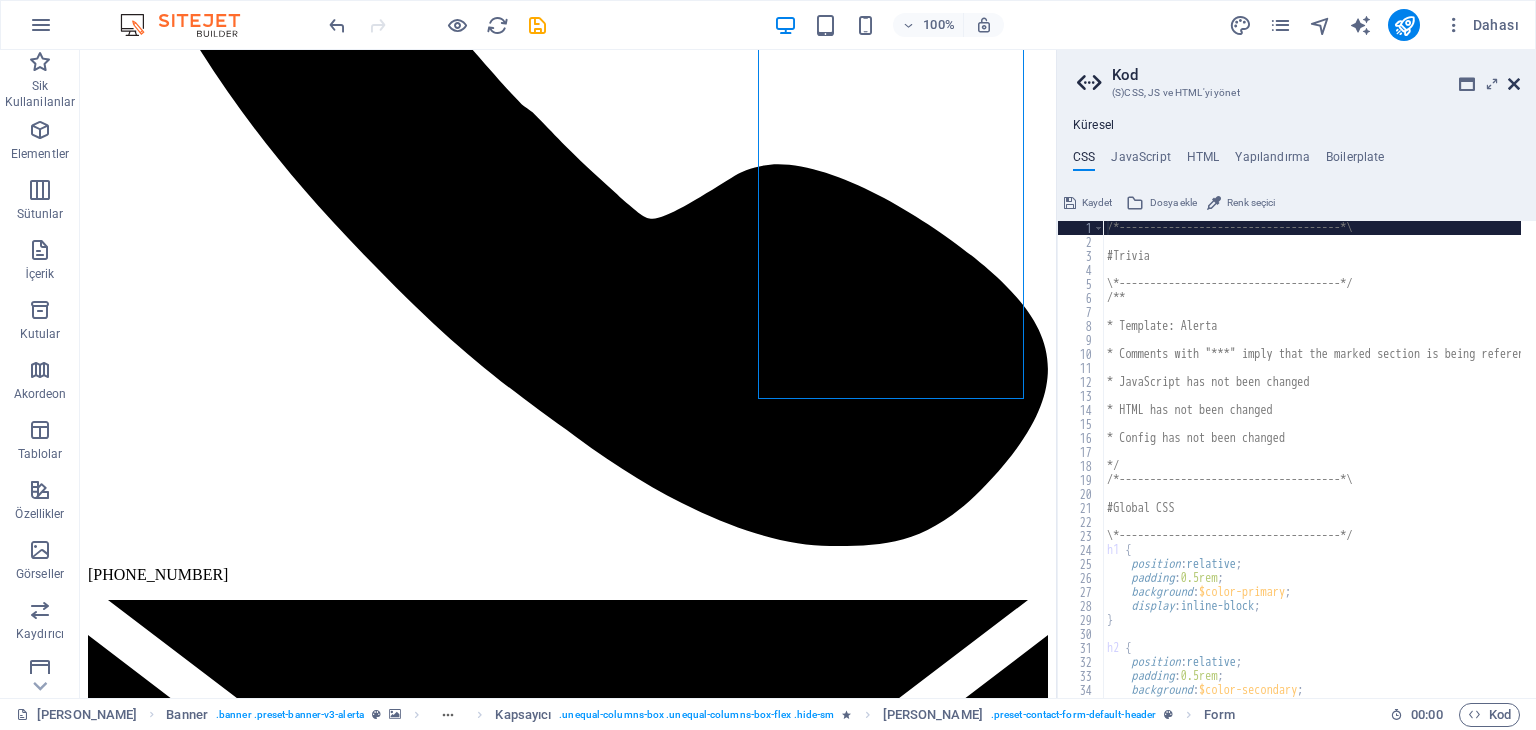 drag, startPoint x: 1516, startPoint y: 80, endPoint x: 1421, endPoint y: 34, distance: 105.550934 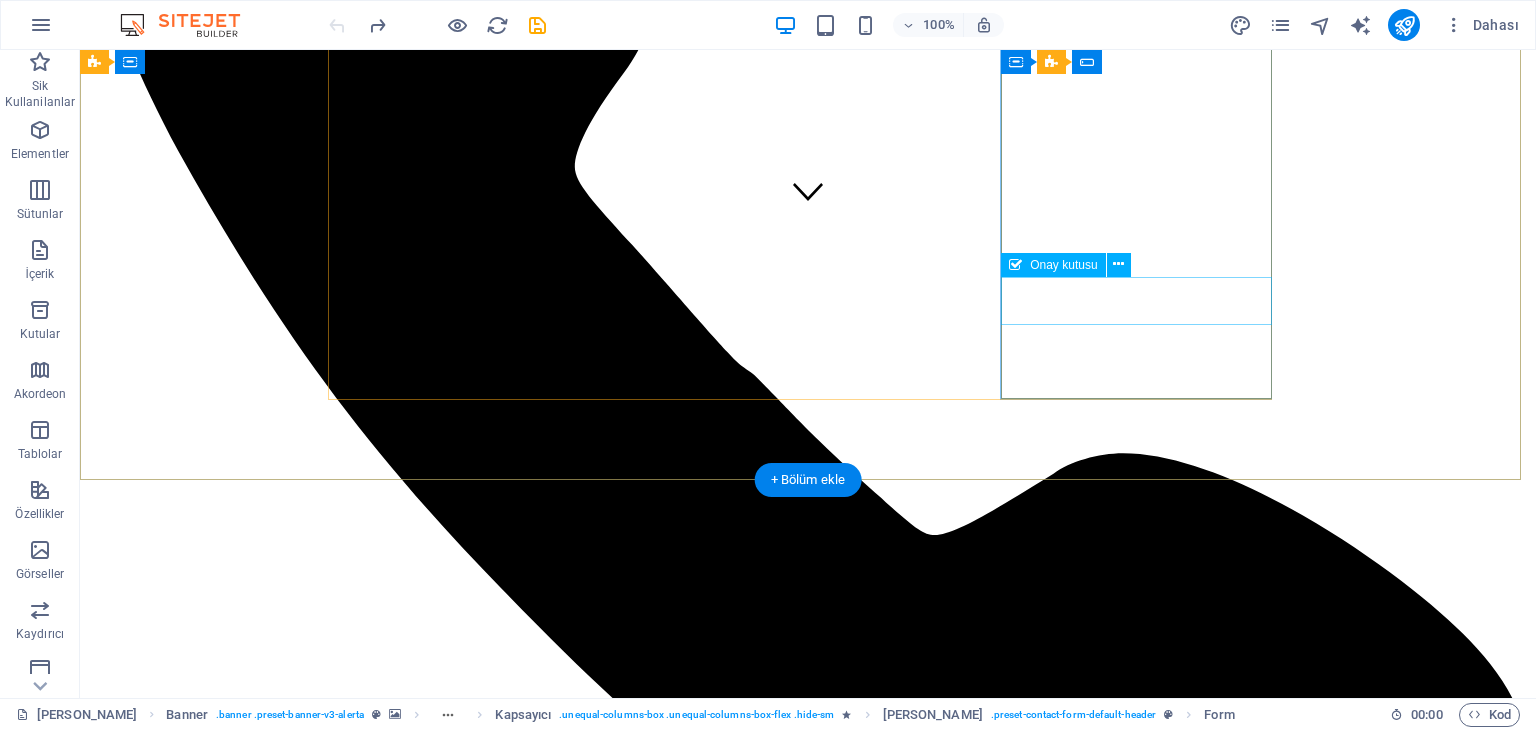 click on "Gizlilik politikasını okudum ve anladım." at bounding box center (808, 10960) 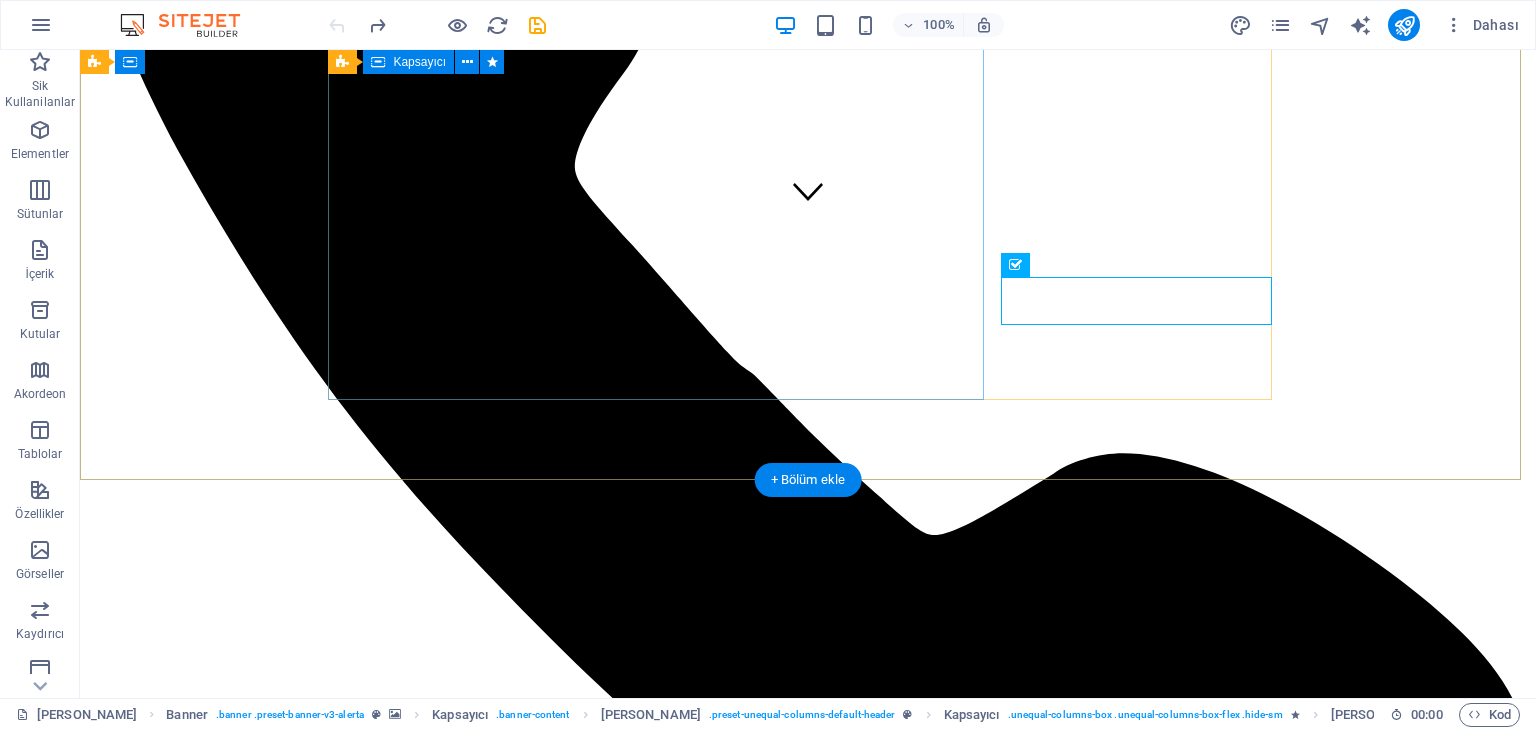 click on "ofs İNSAN KAYNAKLARI DANIŞMANLIK 81 VİLAYETTE VE DÜNYA ÇAPINDA BİR HEDEF OFS İnsan Kaynakları Danışmanlık, işletmelerin insan kaynakları stratejilerini geliştirmelerine ve en değerli varlıkları olan çalışanlarını yönetmelerine yardımcı olmayı amaçlar.   Bordro ve Puantaj Yönetimi, Yasal Danışmanlık, Personel Özlük, Eğitim ve Organizasyon Hizmetleri  gibi yenilikçi hizmetler sunar.  Veri güvenliği KVKK'ya ve  yasalara uyum sağlayın, maliyetleri optimize ederek tasarruf elde edin. Bizimle İK'nın gelecek yolculuğunu deneyimleyin. Şimdi  Teklif İsteyin . DAHA FAZLA BİLGİ EDİN" at bounding box center (808, 10539) 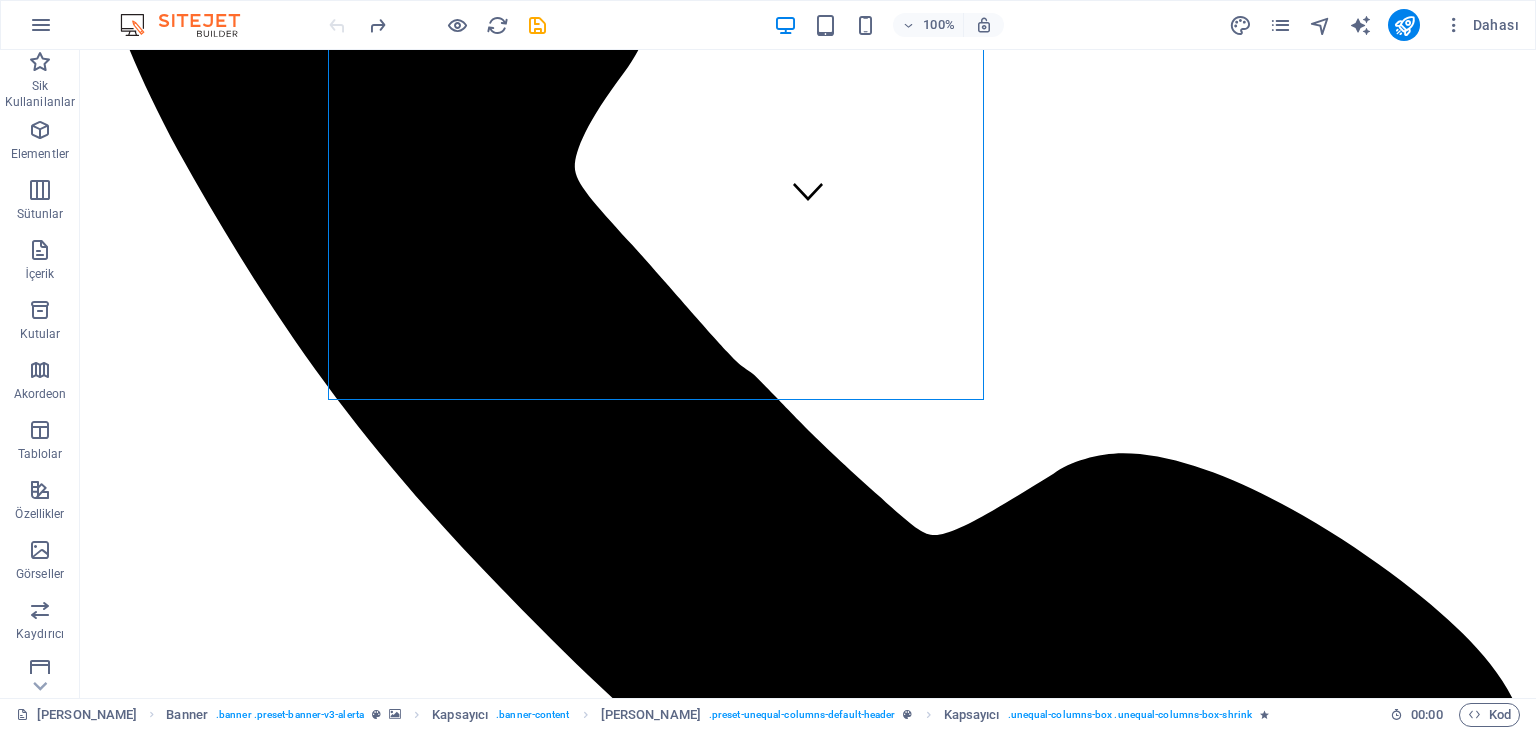 click at bounding box center (437, 25) 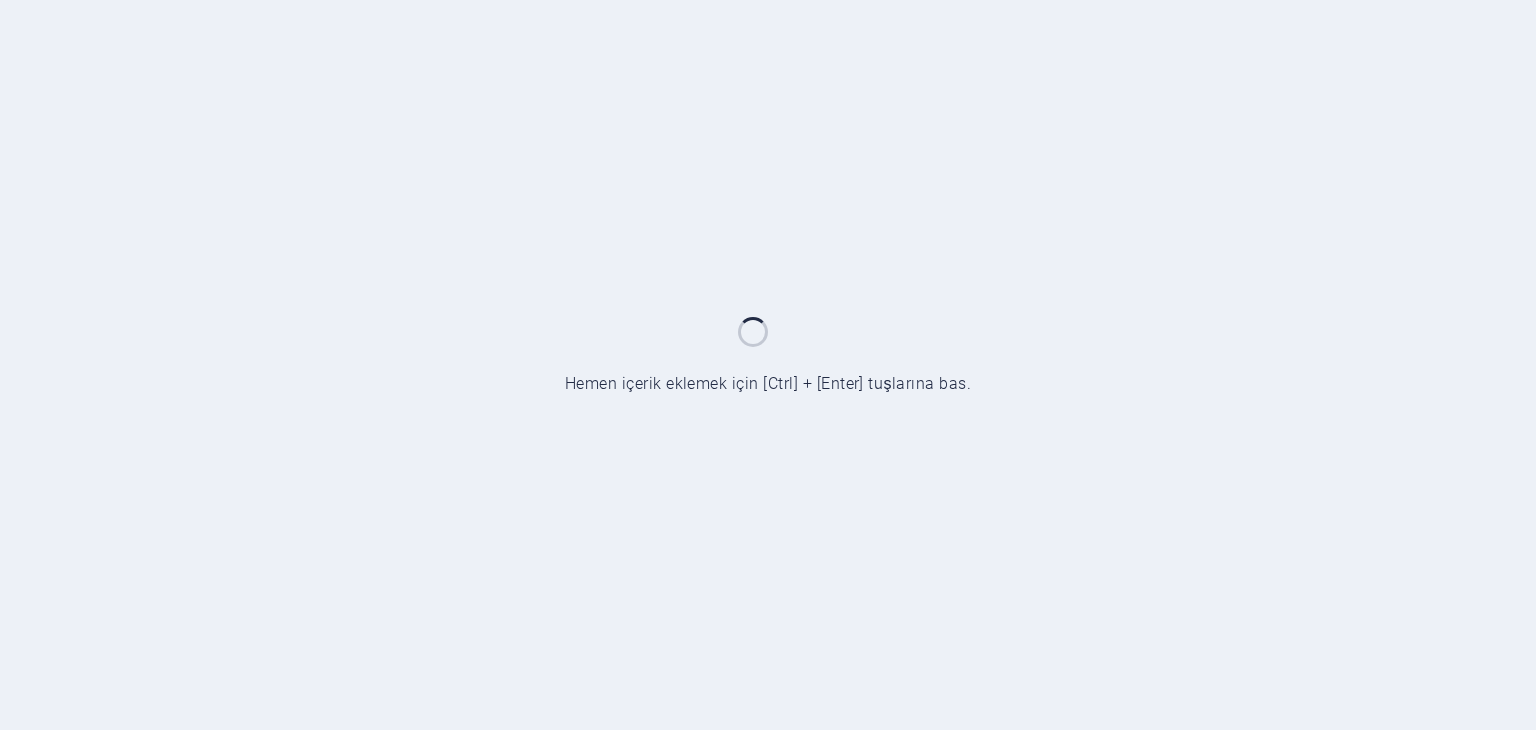 scroll, scrollTop: 0, scrollLeft: 0, axis: both 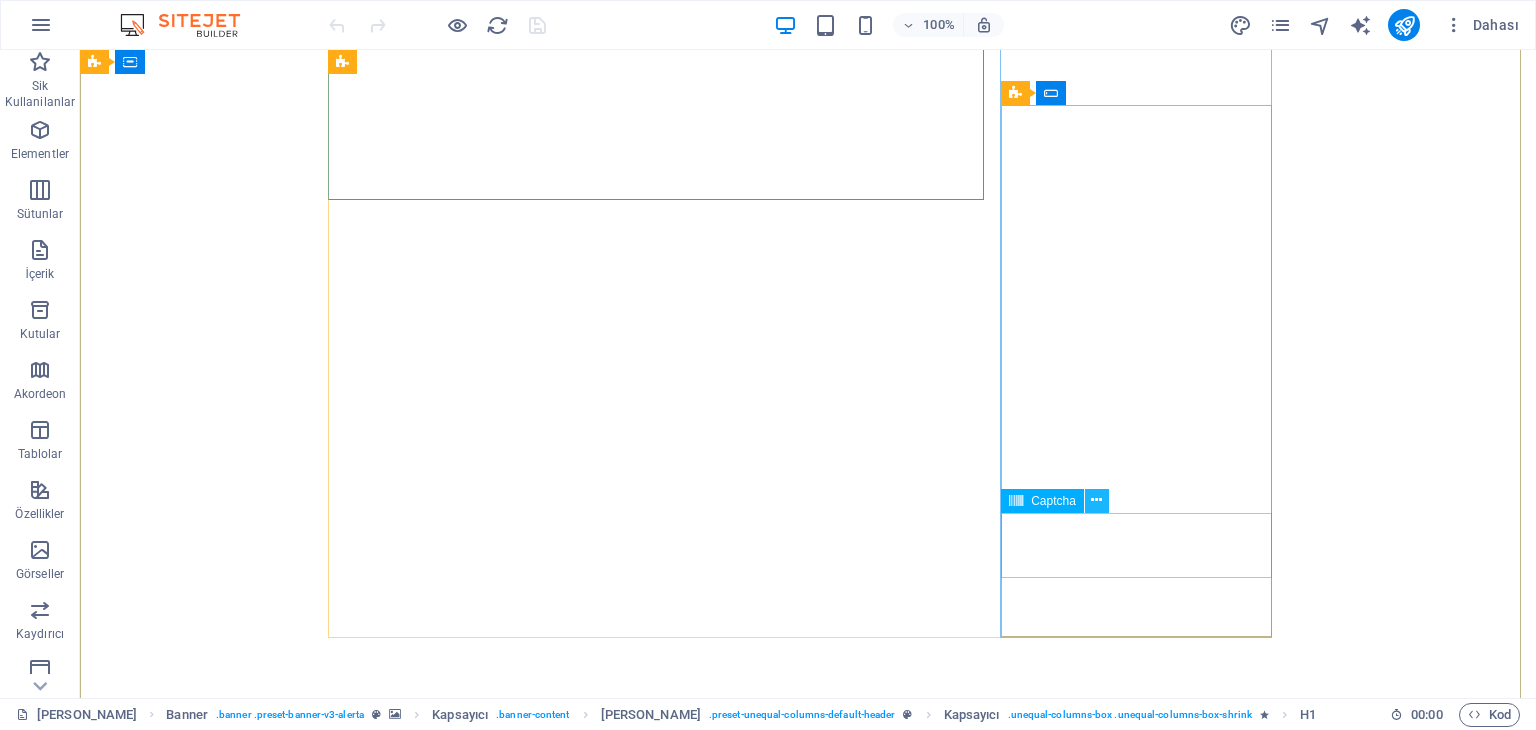click at bounding box center (1096, 500) 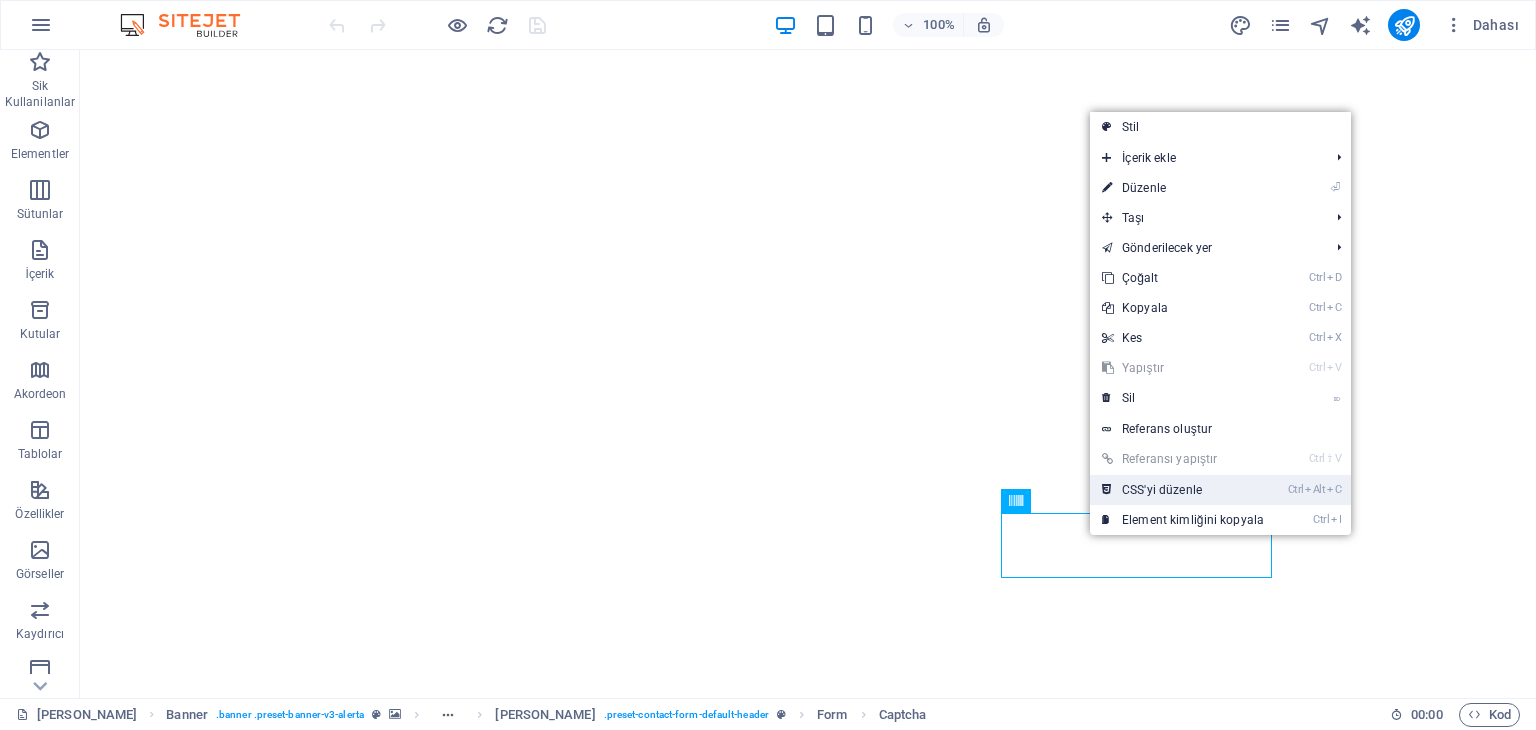 click on "Ctrl Alt C  CSS'yi düzenle" at bounding box center (1183, 490) 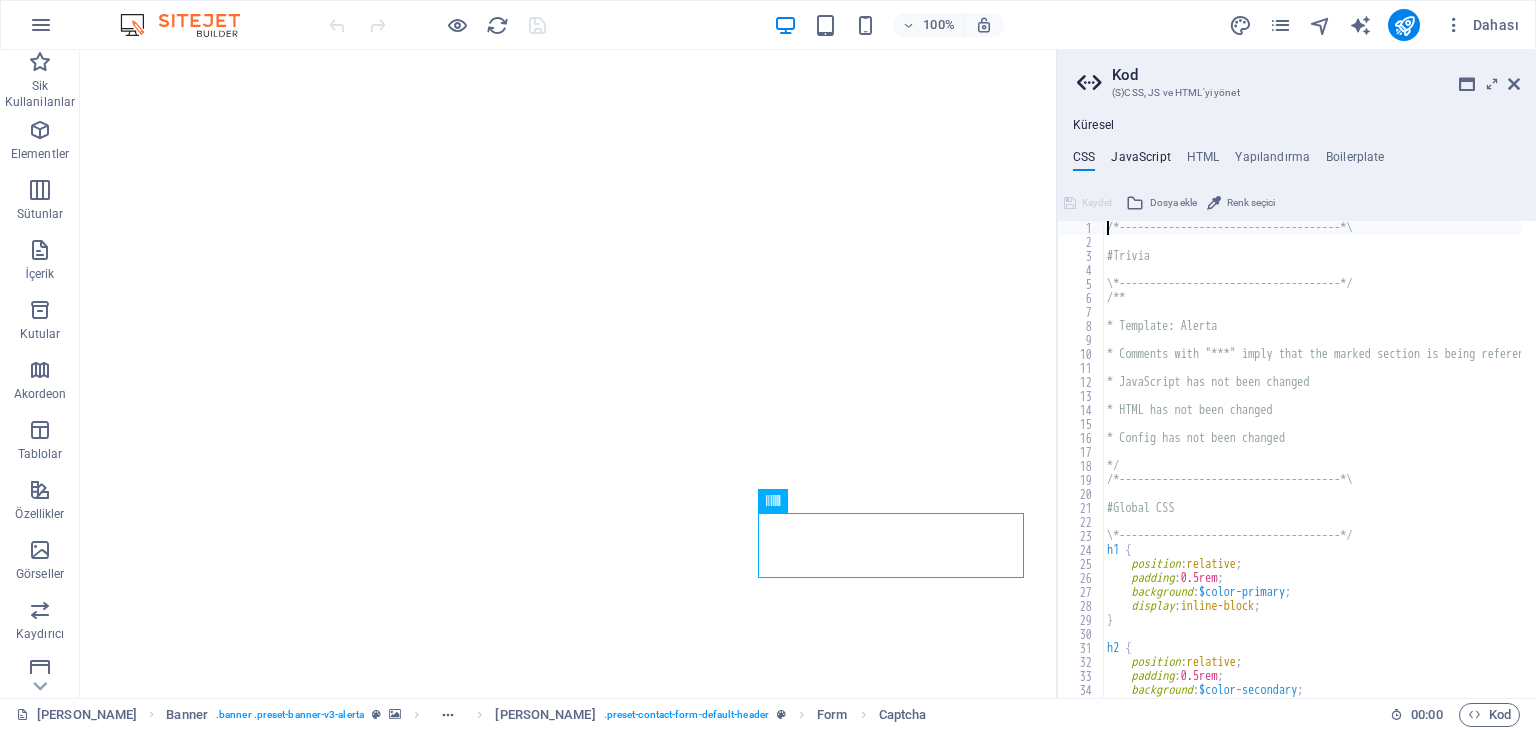 click on "JavaScript" at bounding box center [1140, 161] 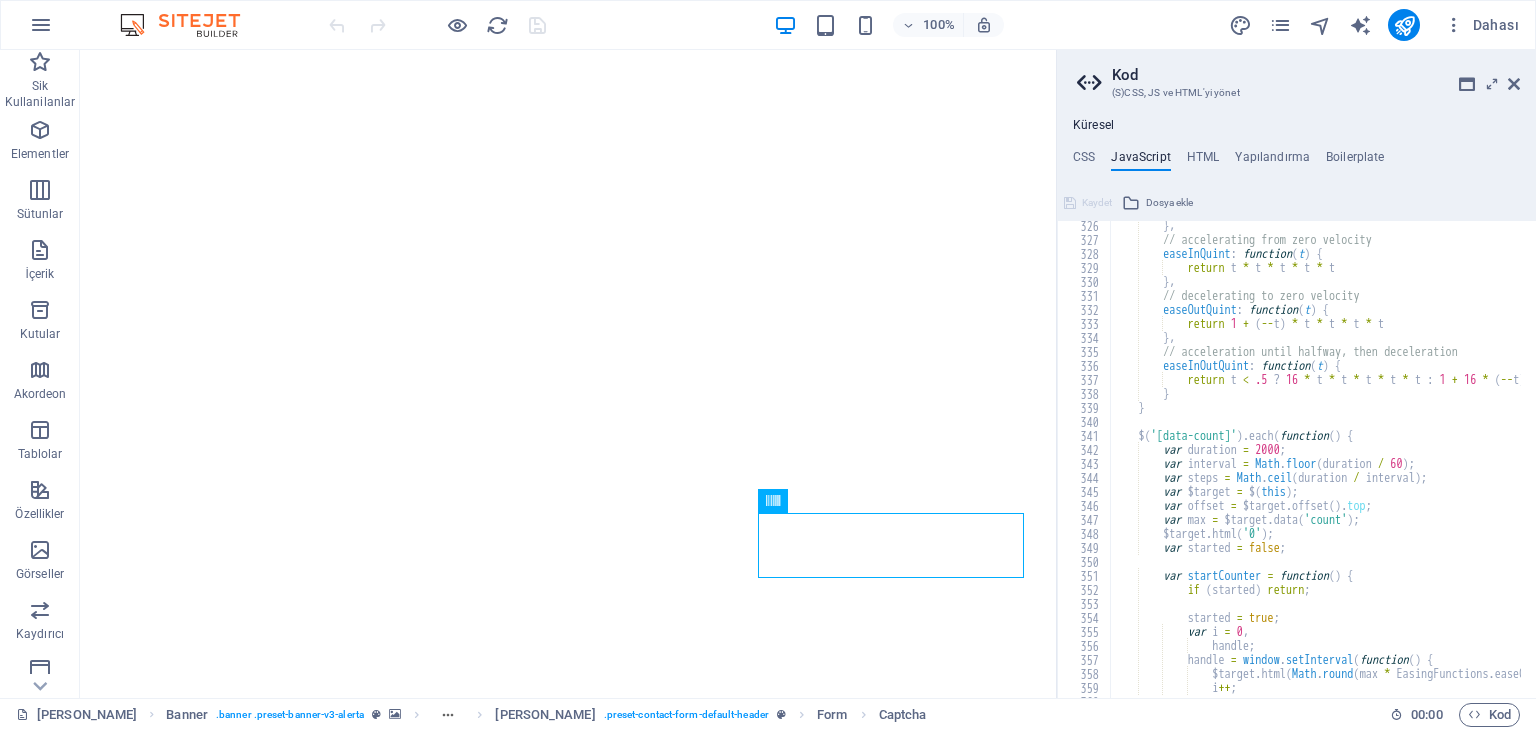 scroll, scrollTop: 4072, scrollLeft: 0, axis: vertical 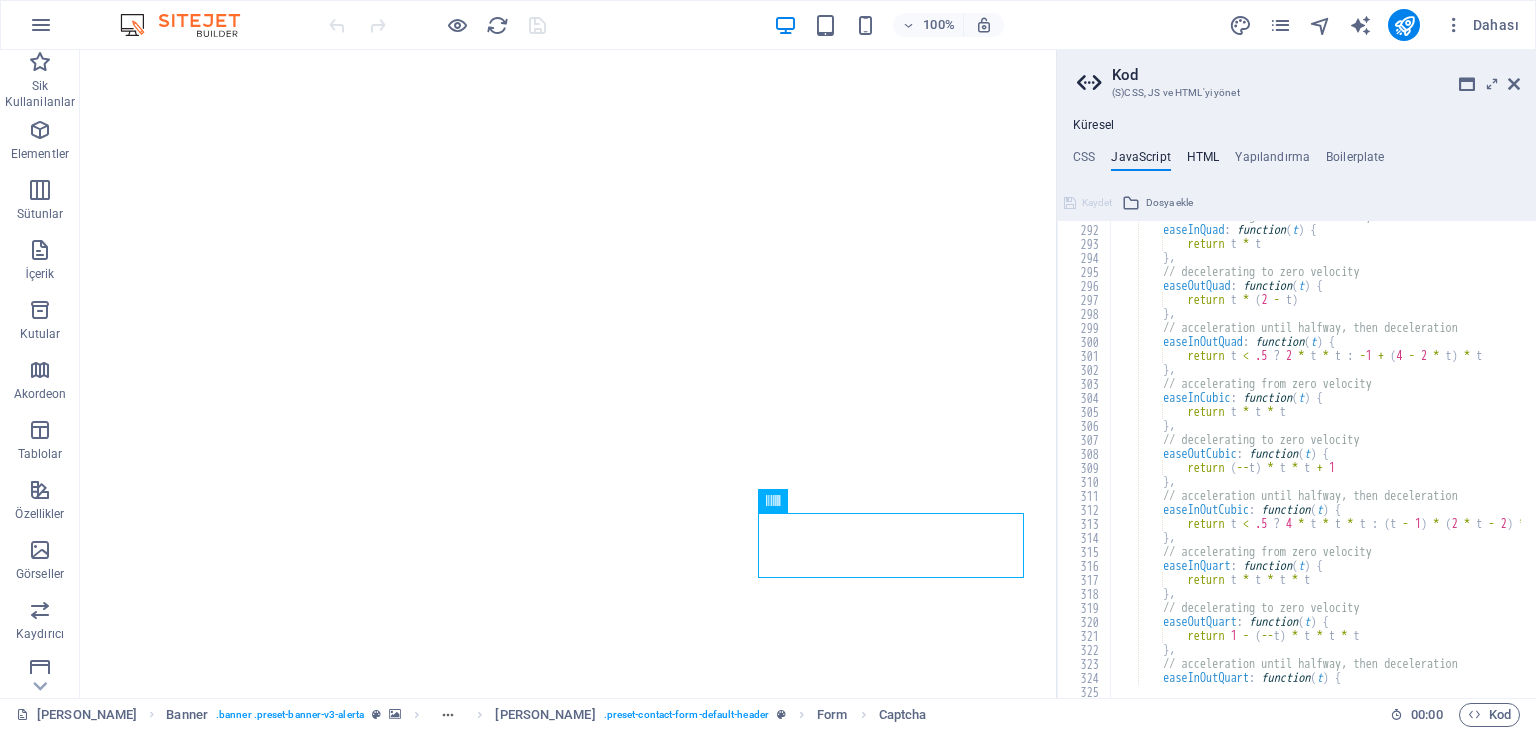 click on "HTML" at bounding box center (1203, 161) 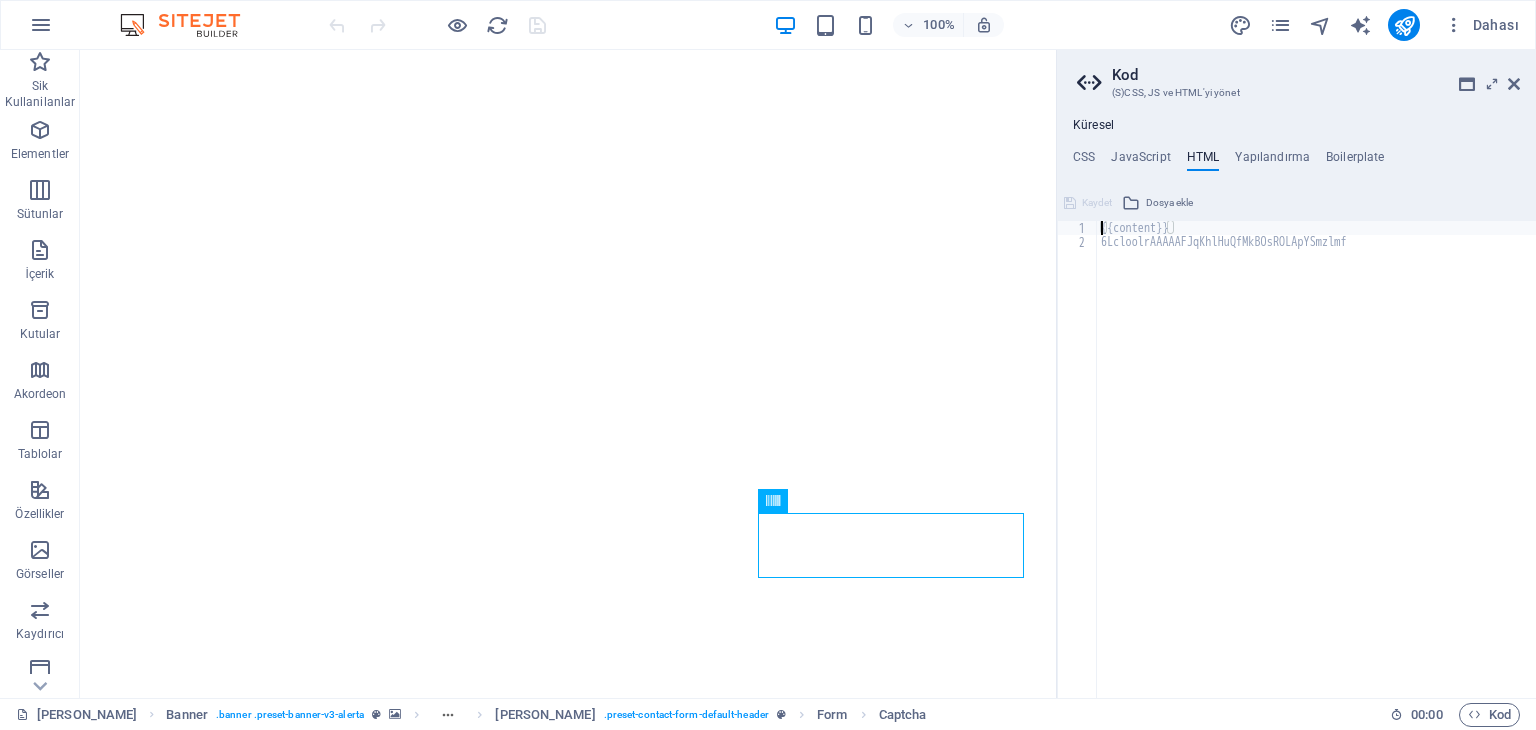 click on "{{content}} 6LcloolrAAAAAFJqKhlHuQfMkBOsROLApYSmzlmf" at bounding box center (1316, 473) 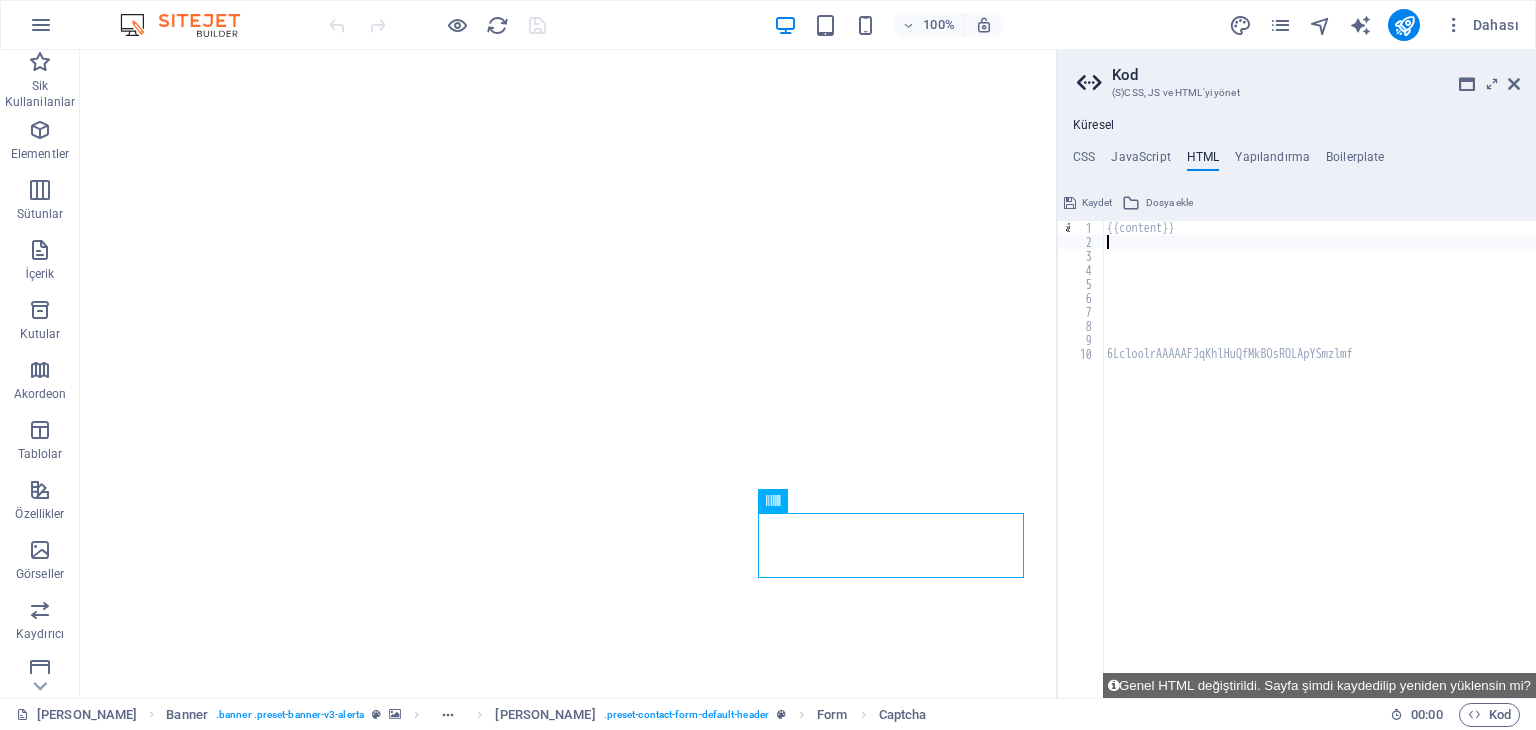 click on "{{content}} 6LcloolrAAAAAFJqKhlHuQfMkBOsROLApYSmzlmf" at bounding box center [1319, 473] 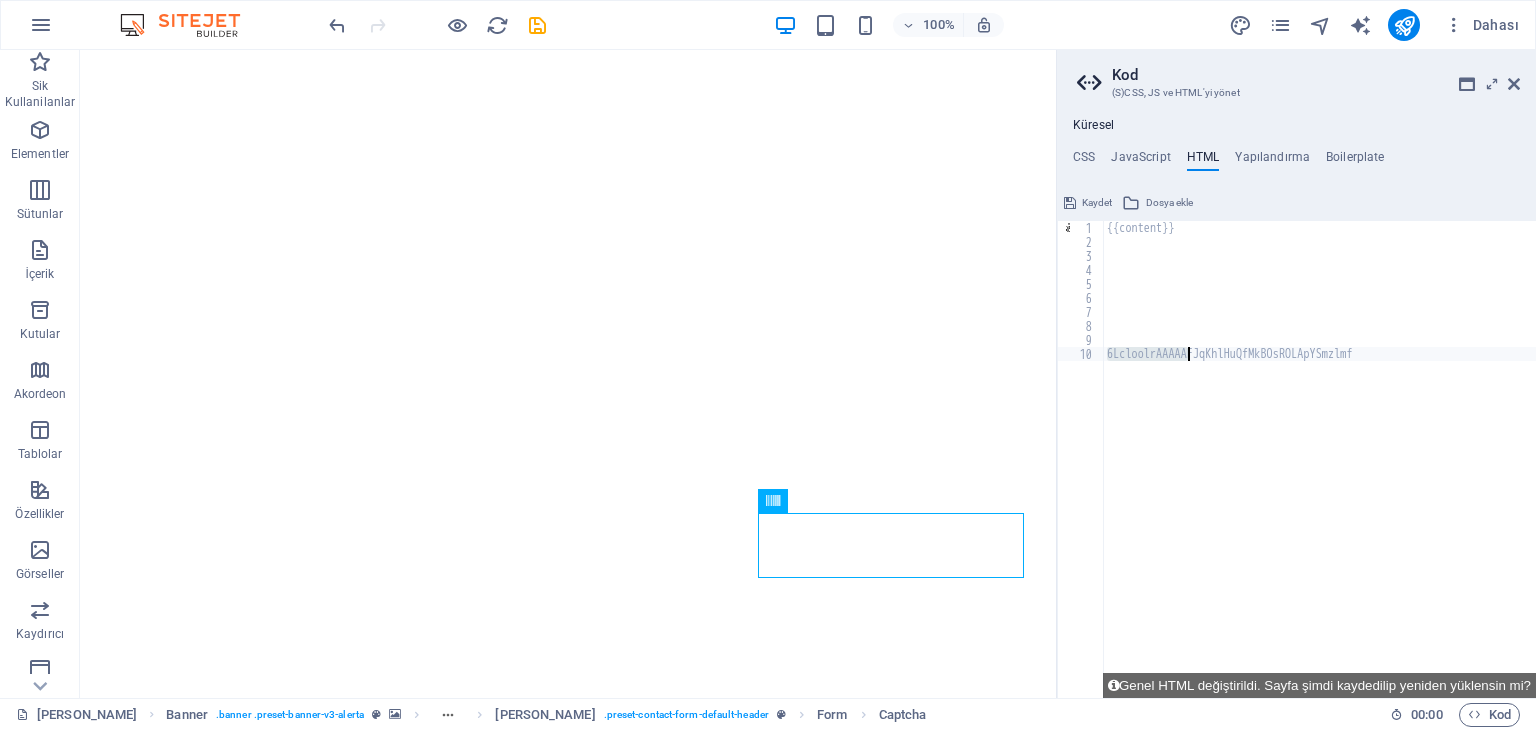 drag, startPoint x: 1110, startPoint y: 350, endPoint x: 1200, endPoint y: 351, distance: 90.005554 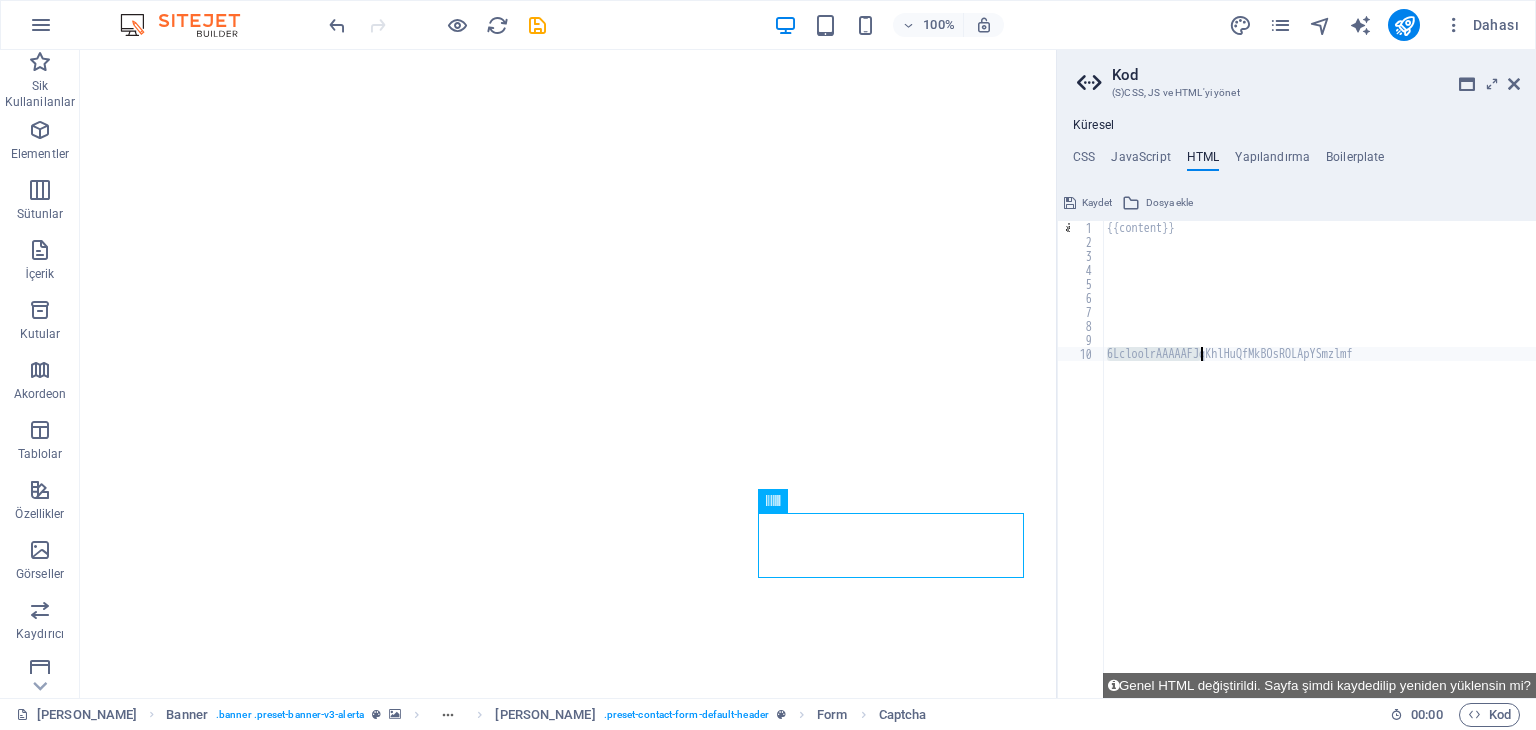 click on "{{content}} 6LcloolrAAAAAFJqKhlHuQfMkBOsROLApYSmzlmf" at bounding box center (1319, 473) 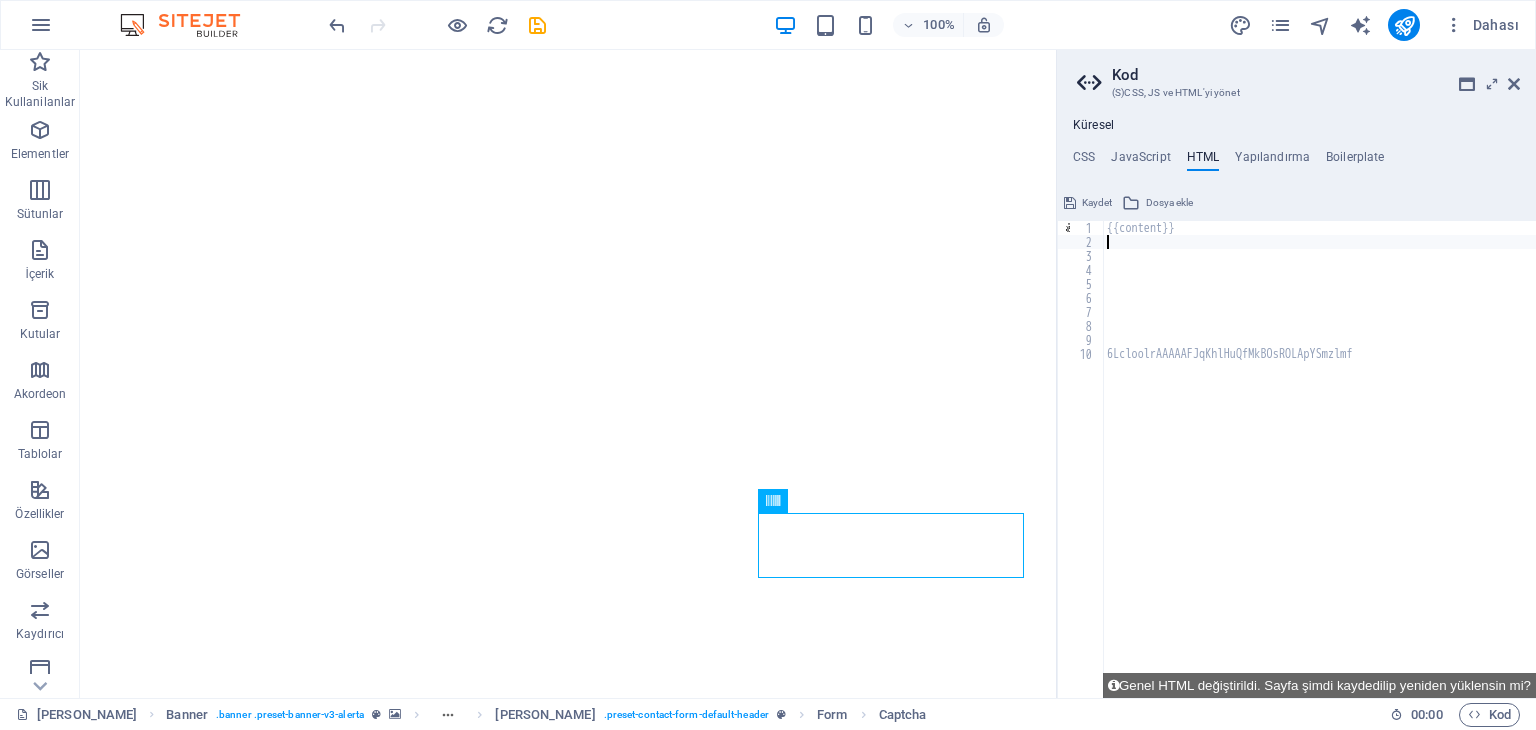paste on "<script src="[URL][DOMAIN_NAME]" async defer></script>" 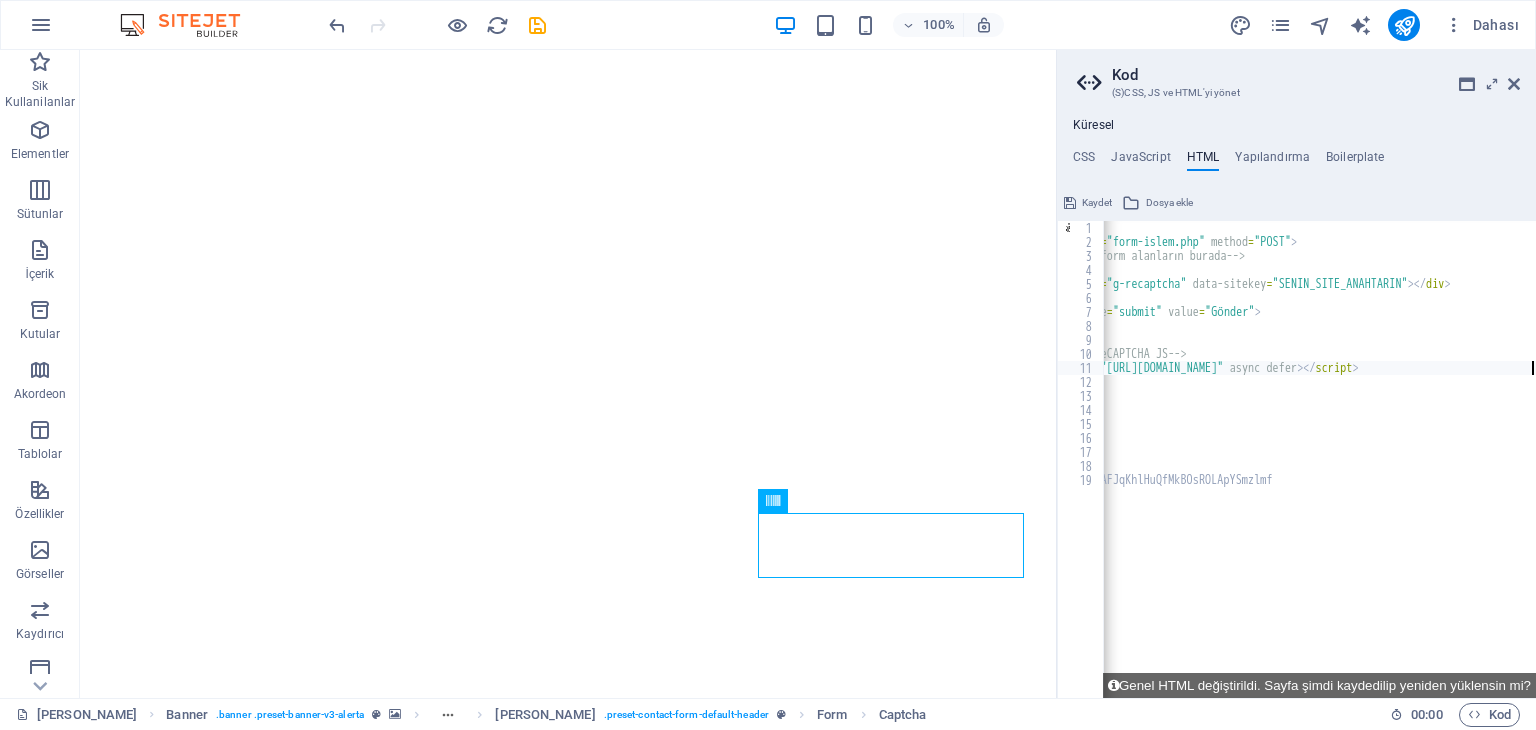 click on "{{content}} < form   action = "form-islem.php"   method = "POST" >    <!--  Diğer form alanların burada  -->       < div   class = "g-recaptcha"   data-sitekey = "SENIN_SITE_ANAHTARIN" > </ div >       < input   type = "submit"   value = "Gönder" > </ form > <!--  Google reCAPTCHA JS  --> < script   src = "[URL][DOMAIN_NAME]"   async   defer > </ script > 6LcloolrAAAAAFJqKhlHuQfMkBOsROLApYSmzlmf" at bounding box center (1279, 466) 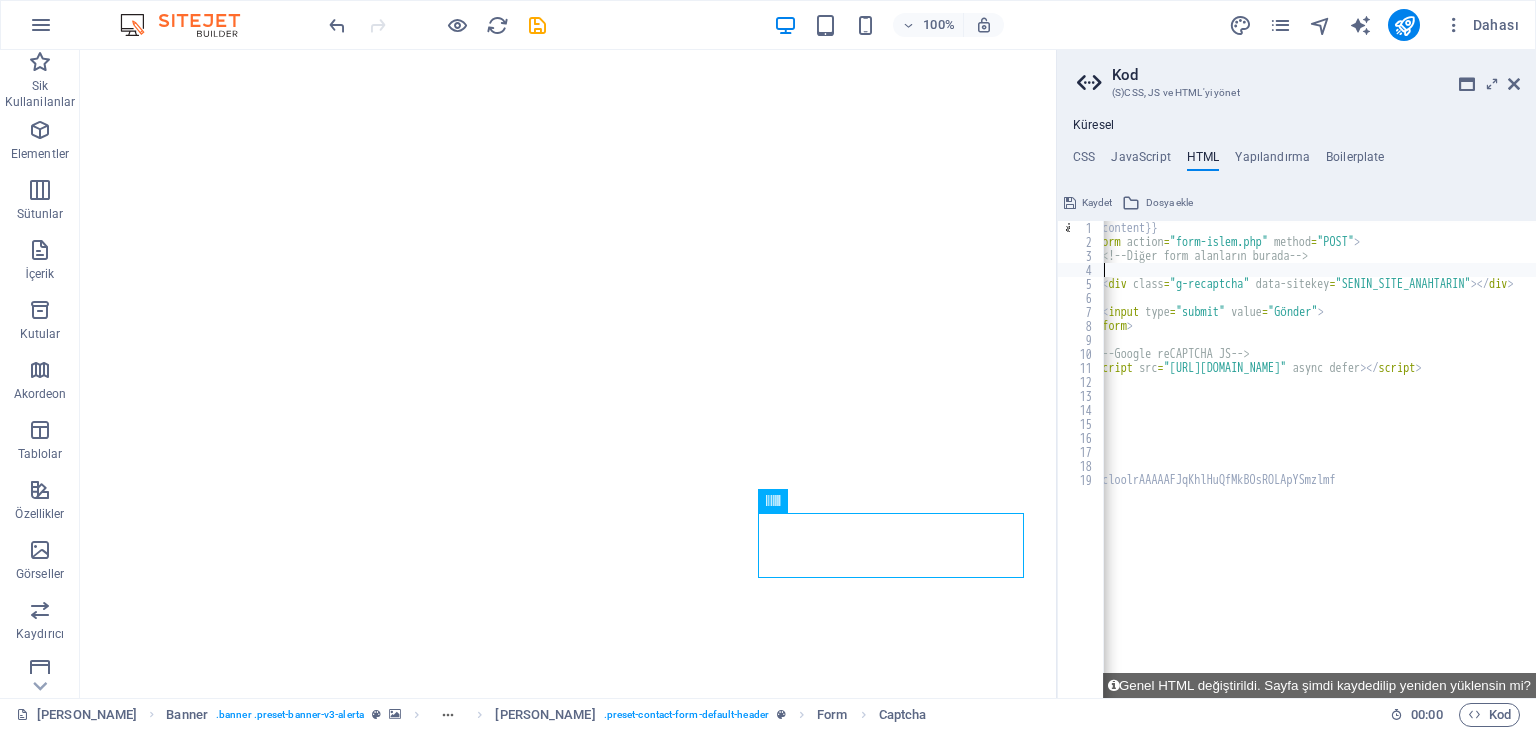 click on "{{content}} < form   action = "form-islem.php"   method = "POST" >    <!--  Diğer form alanların burada  -->       < div   class = "g-recaptcha"   data-sitekey = "SENIN_SITE_ANAHTARIN" > </ div >       < input   type = "submit"   value = "Gönder" > </ form > <!--  Google reCAPTCHA JS  --> < script   src = "[URL][DOMAIN_NAME]"   async   defer > </ script > 6LcloolrAAAAAFJqKhlHuQfMkBOsROLApYSmzlmf" at bounding box center [1342, 466] 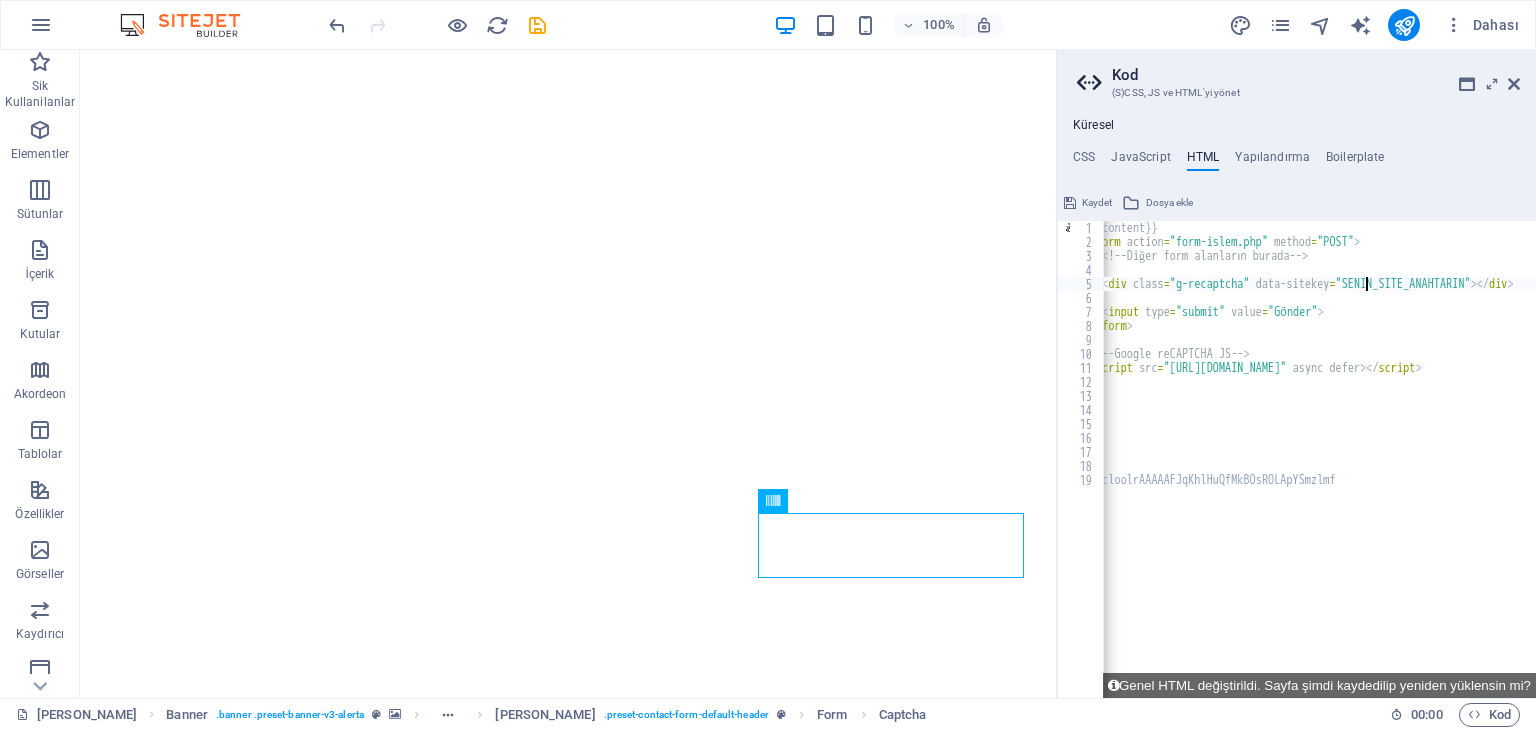 click on "{{content}} < form   action = "form-islem.php"   method = "POST" >    <!--  Diğer form alanların burada  -->       < div   class = "g-recaptcha"   data-sitekey = "SENIN_SITE_ANAHTARIN" > </ div >       < input   type = "submit"   value = "Gönder" > </ form > <!--  Google reCAPTCHA JS  --> < script   src = "[URL][DOMAIN_NAME]"   async   defer > </ script > 6LcloolrAAAAAFJqKhlHuQfMkBOsROLApYSmzlmf" at bounding box center [1342, 466] 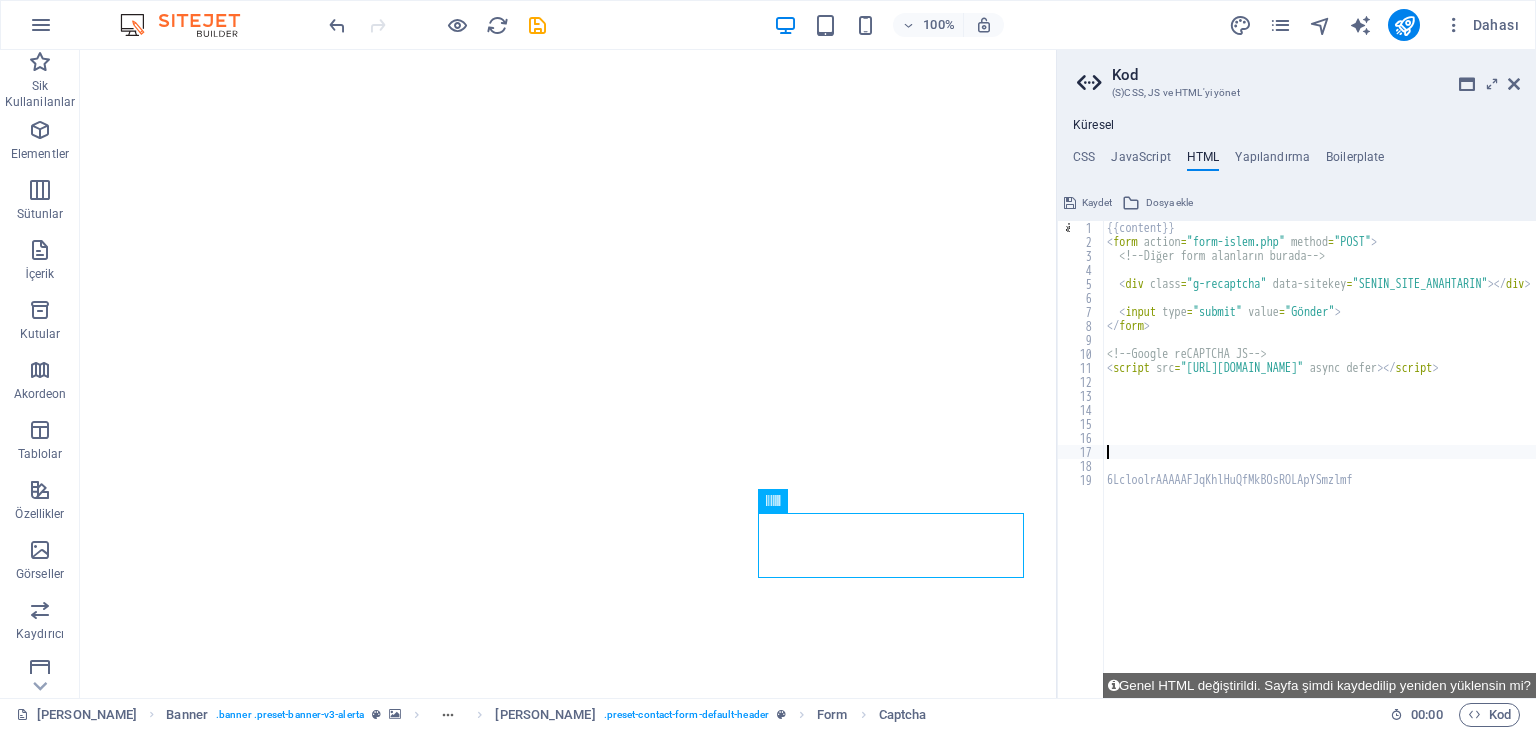 scroll, scrollTop: 0, scrollLeft: 0, axis: both 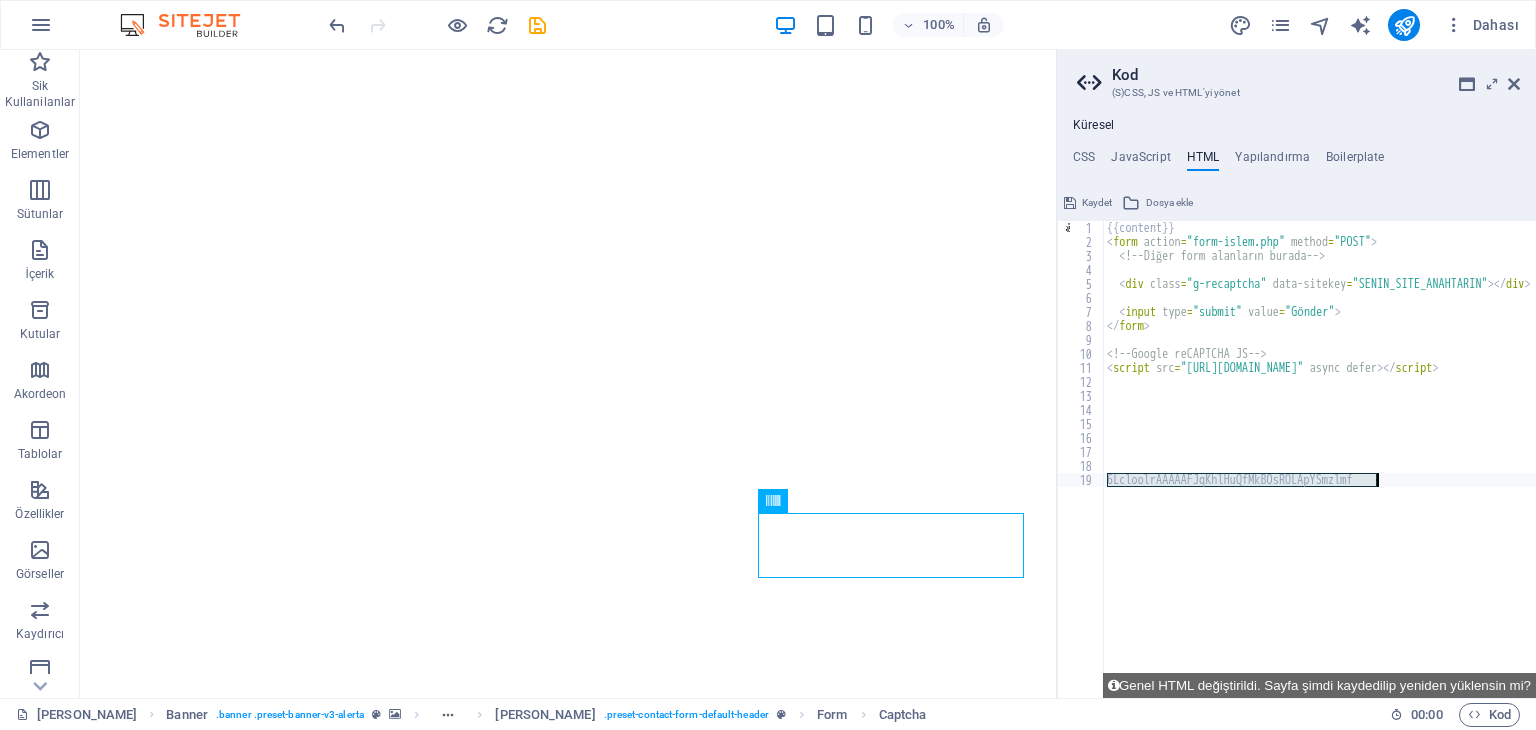 drag, startPoint x: 1108, startPoint y: 485, endPoint x: 1377, endPoint y: 481, distance: 269.02972 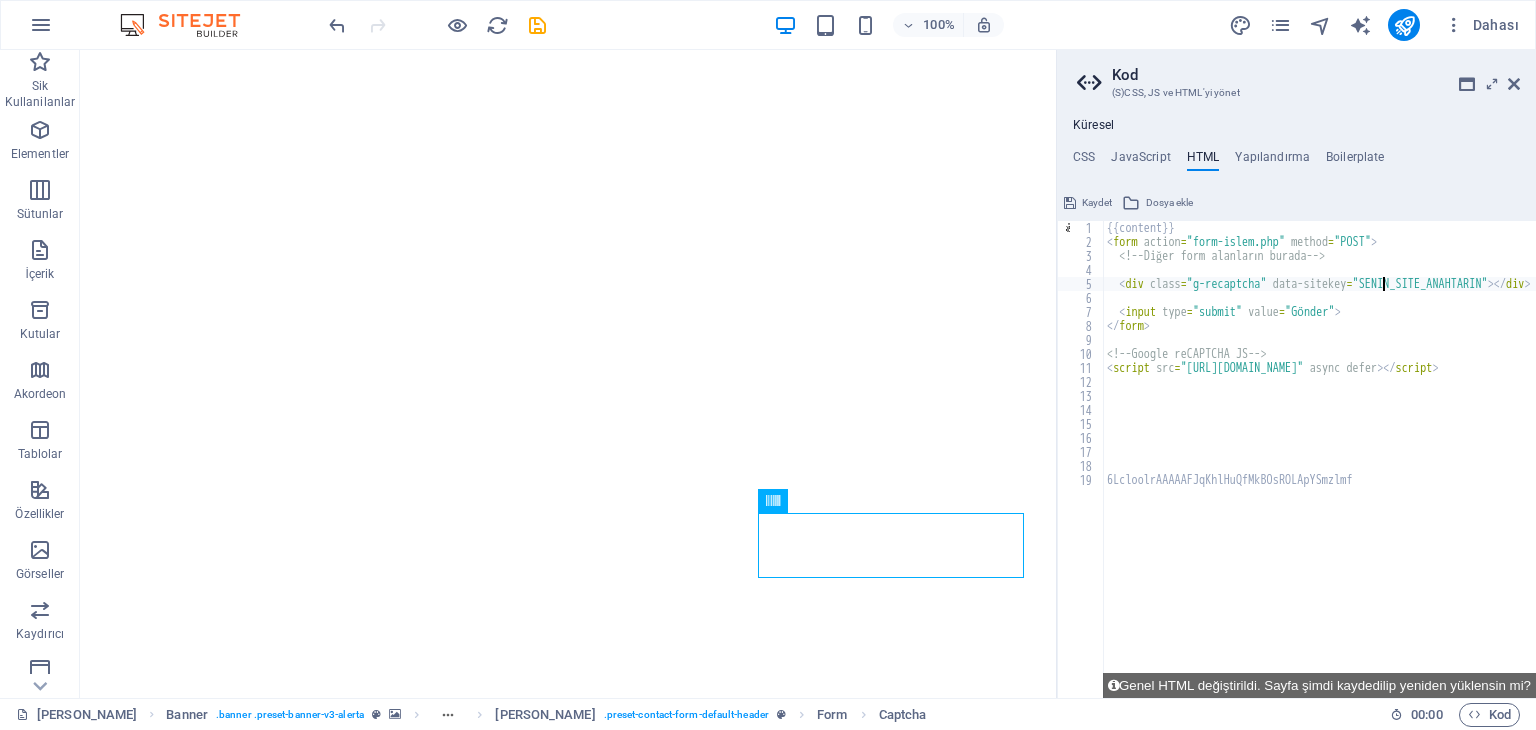 click on "{{content}} < form   action = "form-islem.php"   method = "POST" >    <!--  Diğer form alanların burada  -->       < div   class = "g-recaptcha"   data-sitekey = "SENIN_SITE_ANAHTARIN" > </ div >       < input   type = "submit"   value = "Gönder" > </ form > <!--  Google reCAPTCHA JS  --> < script   src = "[URL][DOMAIN_NAME]"   async   defer > </ script > 6LcloolrAAAAAFJqKhlHuQfMkBOsROLApYSmzlmf" at bounding box center (1359, 466) 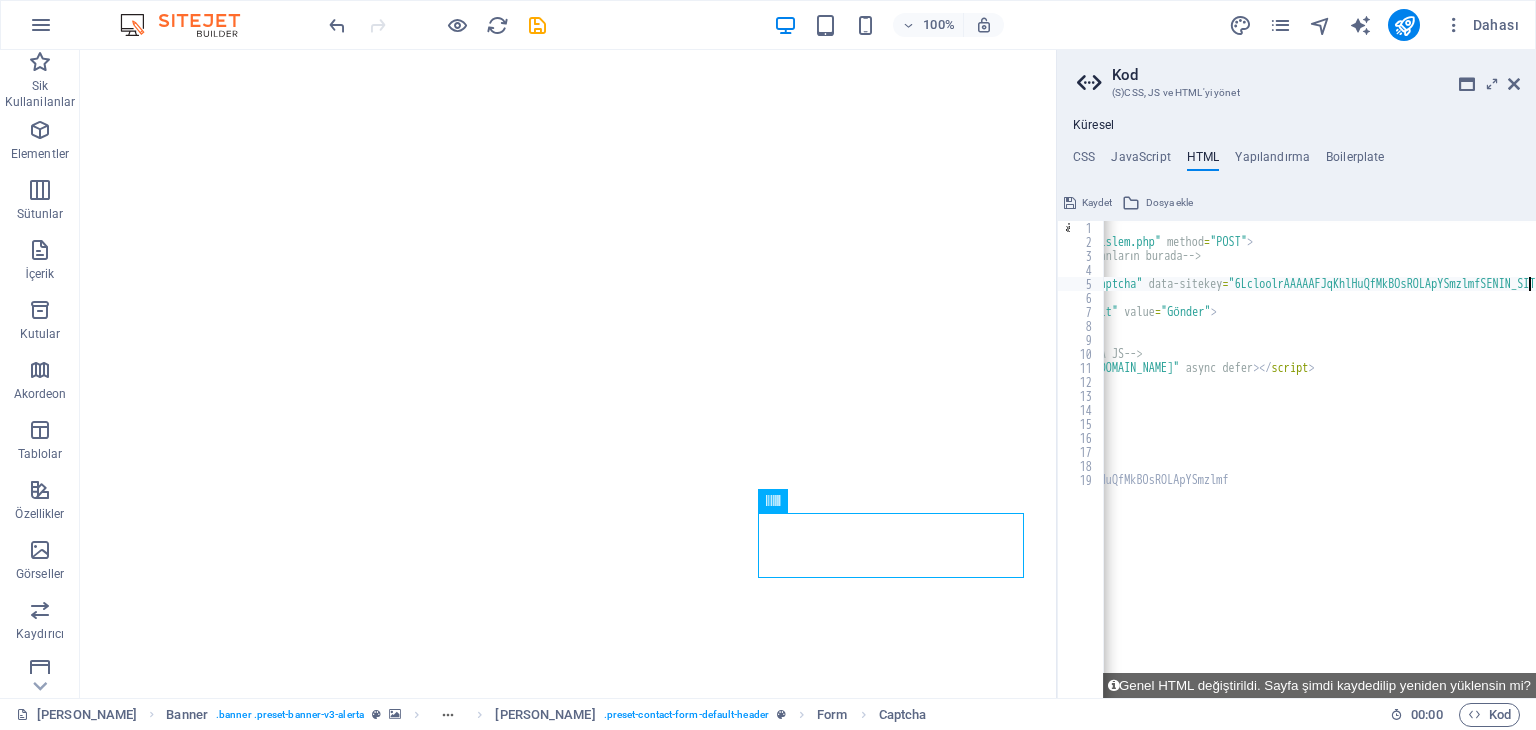 scroll, scrollTop: 0, scrollLeft: 124, axis: horizontal 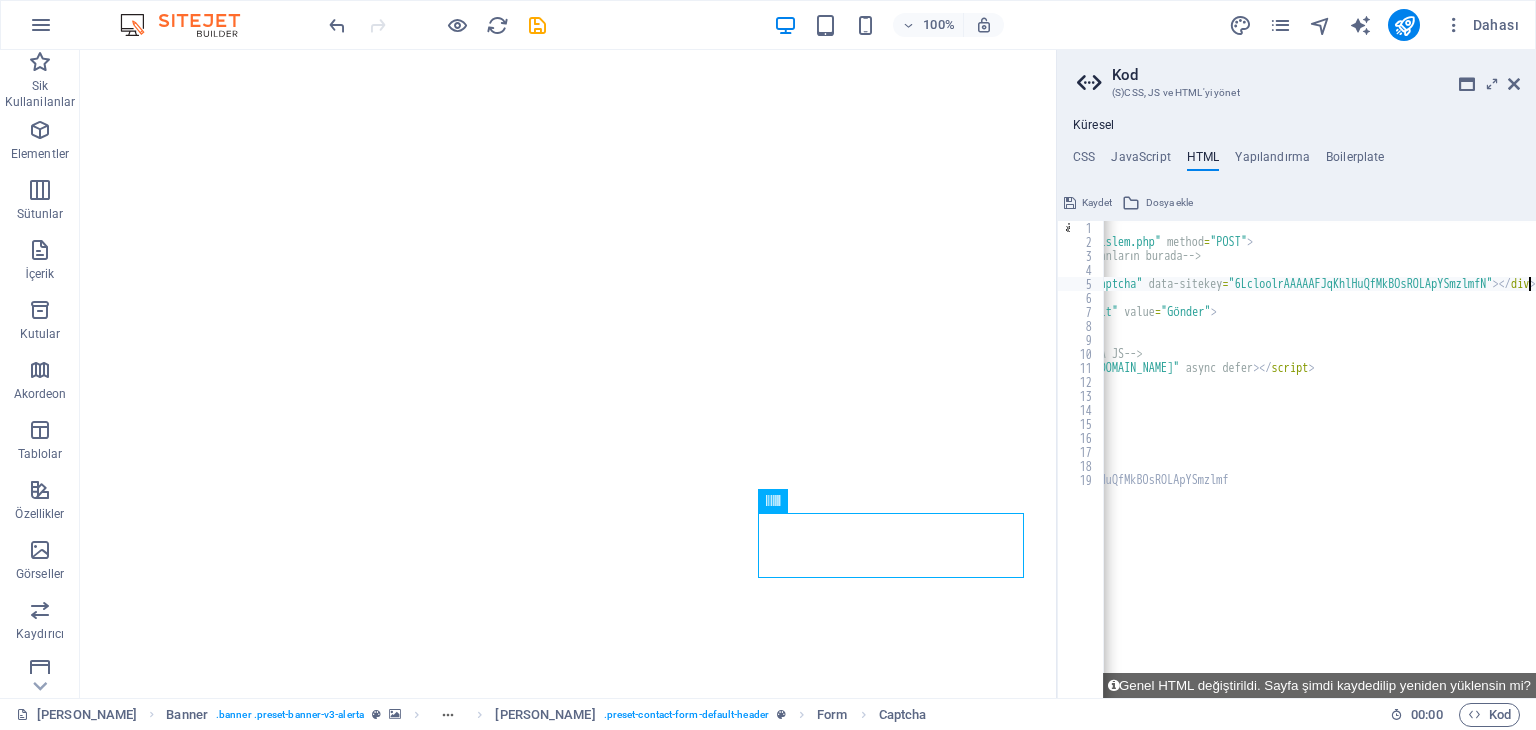 type on "<div class="g-recaptcha" data-sitekey="6LcloolrAAAAAFJqKhlHuQfMkBOsROLApYSmzlmf"></div>" 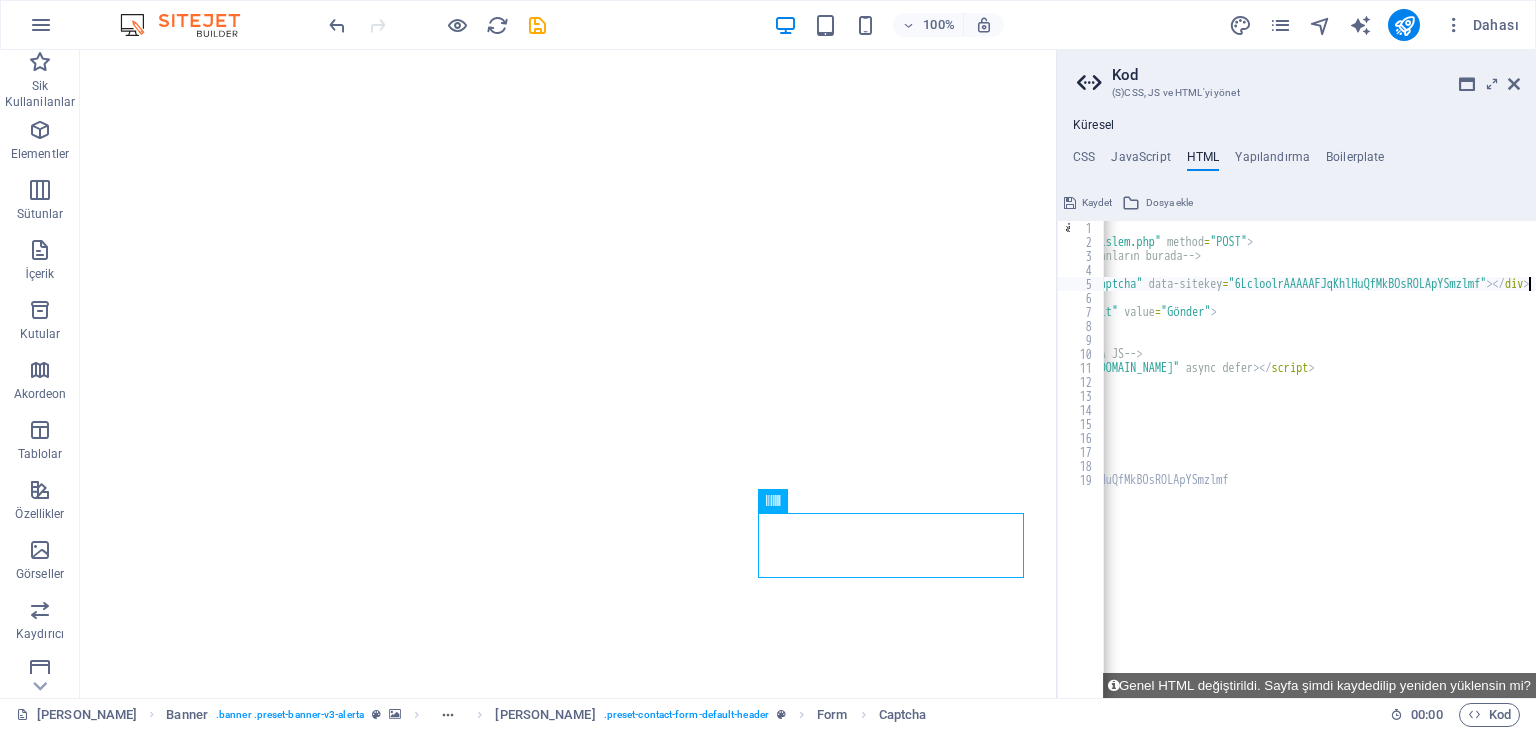 click on "{{content}} < form   action = "form-islem.php"   method = "POST" >    <!--  Diğer form alanların burada  -->       < div   class = "g-recaptcha"   data-sitekey = "6LcloolrAAAAAFJqKhlHuQfMkBOsROLApYSmzlmf" > </ div >       < input   type = "submit"   value = "Gönder" > </ form > <!--  Google reCAPTCHA JS  --> < script   src = "https://www.google.com/recaptcha/api.js"   async   defer > </ script > 6LcloolrAAAAAFJqKhlHuQfMkBOsROLApYSmzlmf" at bounding box center (1283, 466) 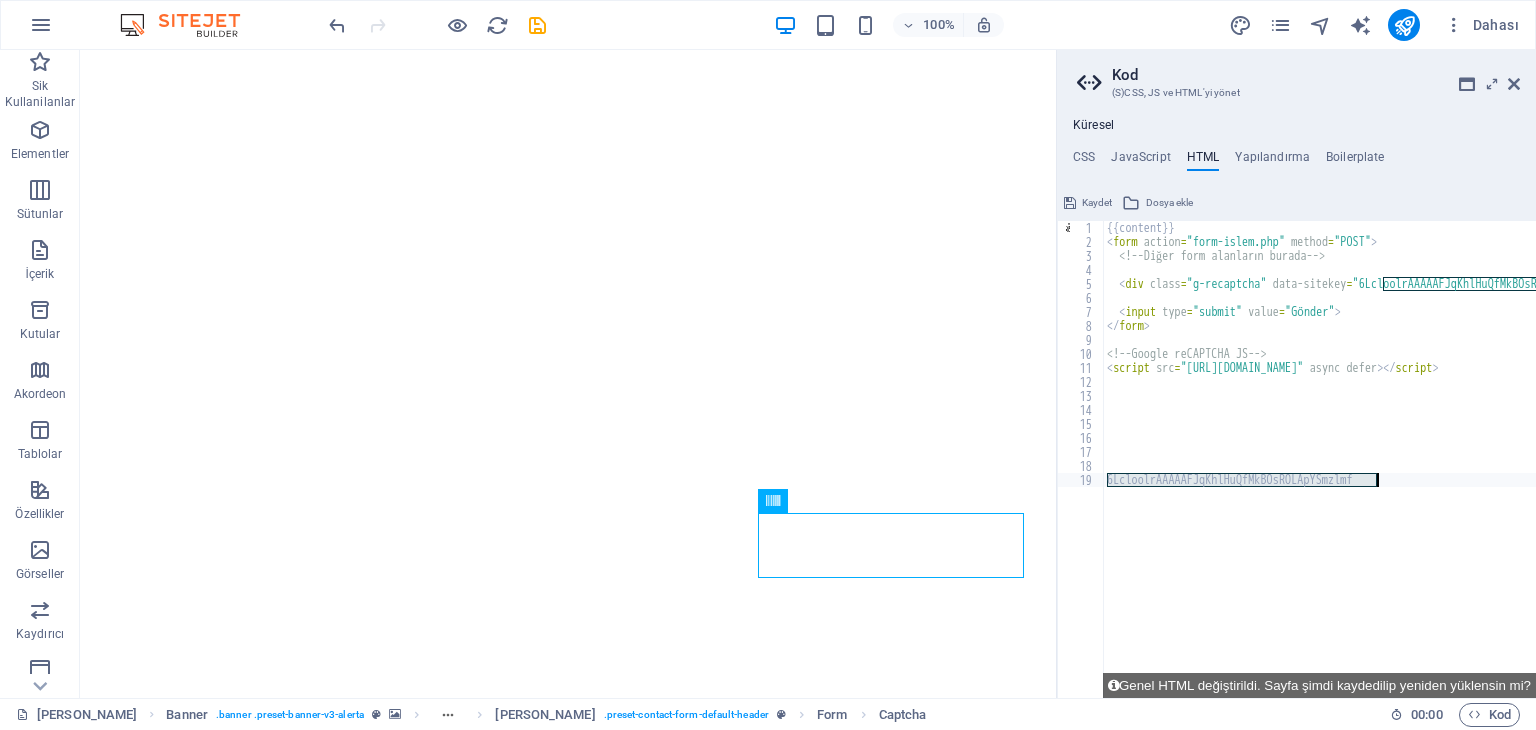 drag, startPoint x: 1108, startPoint y: 475, endPoint x: 1404, endPoint y: 480, distance: 296.04224 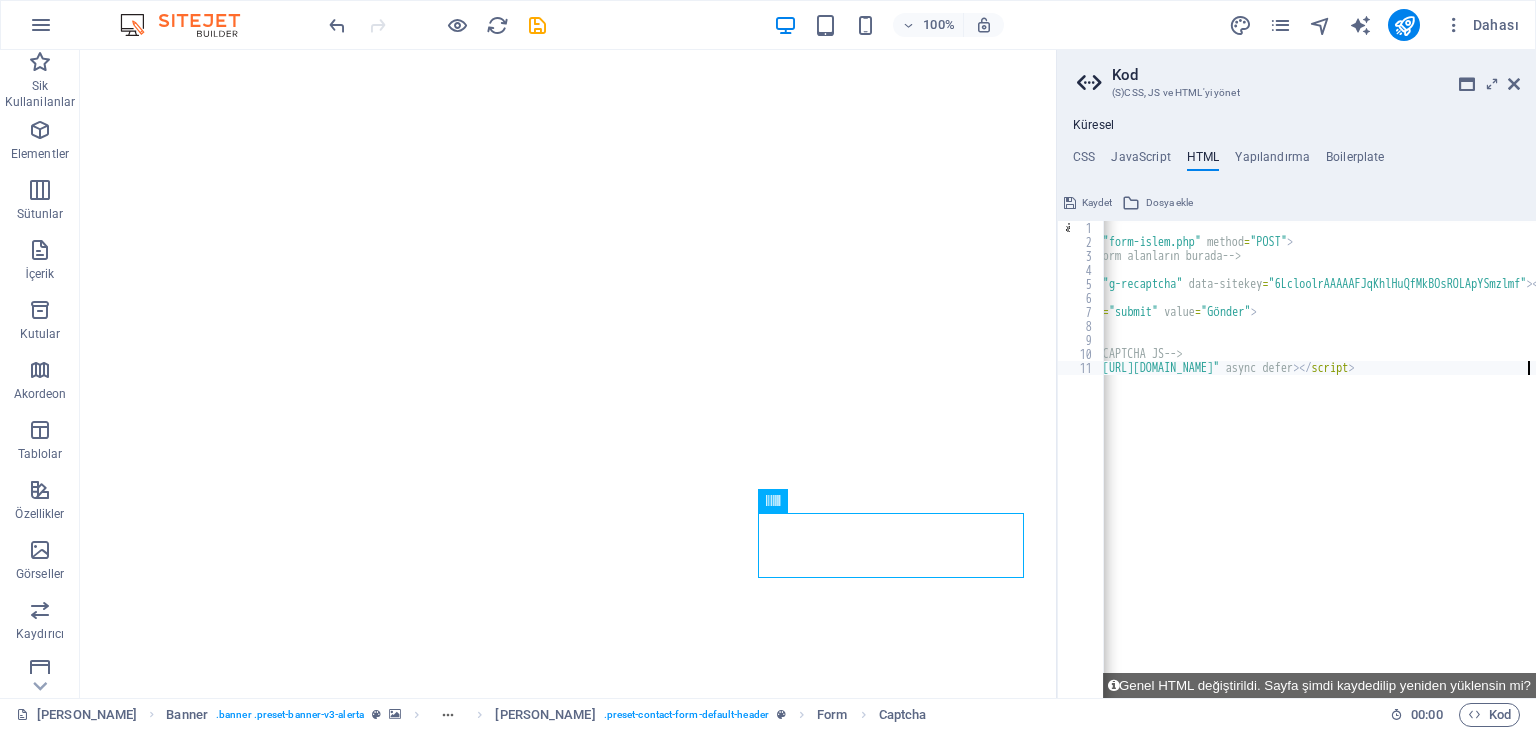 scroll, scrollTop: 0, scrollLeft: 84, axis: horizontal 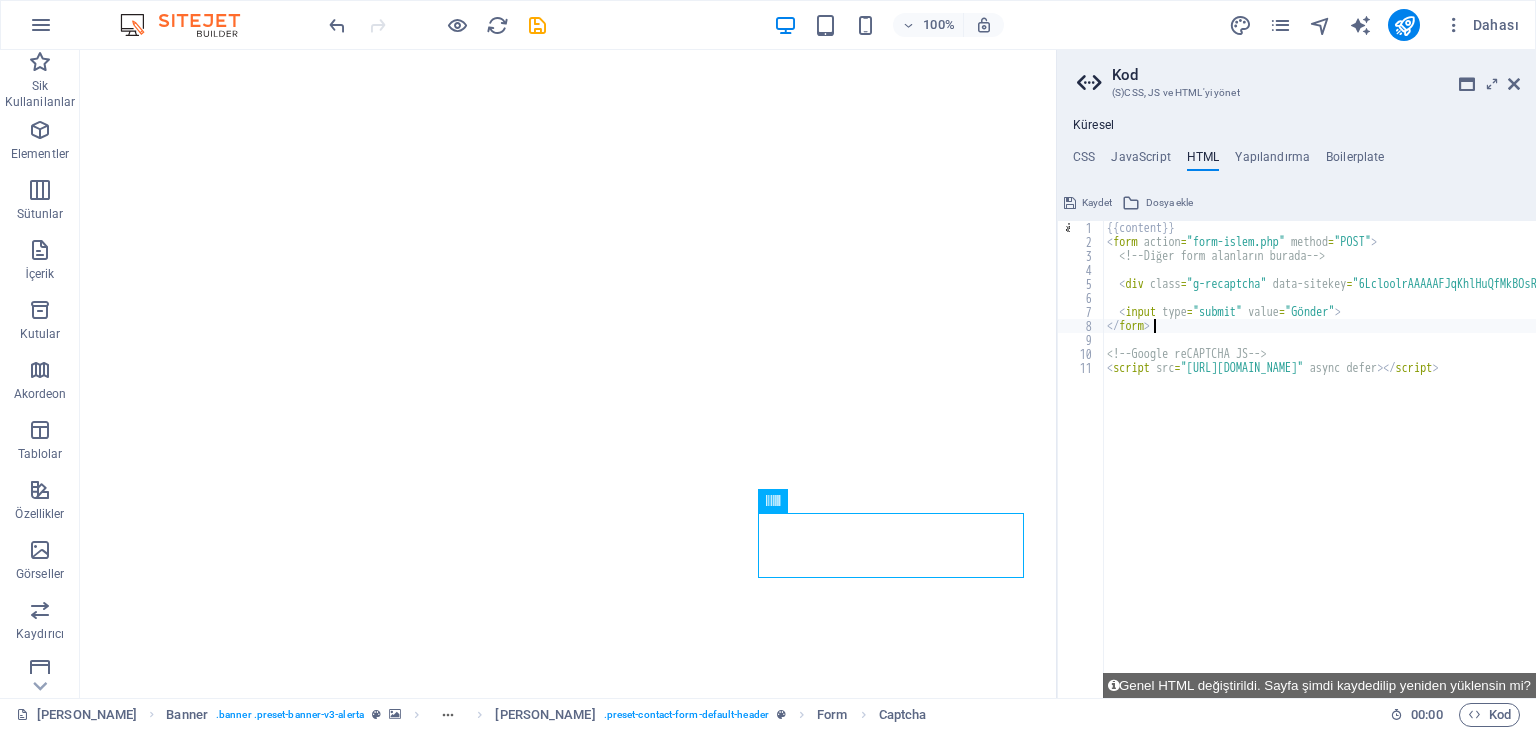 type on "<input type="submit" value="Gönder">" 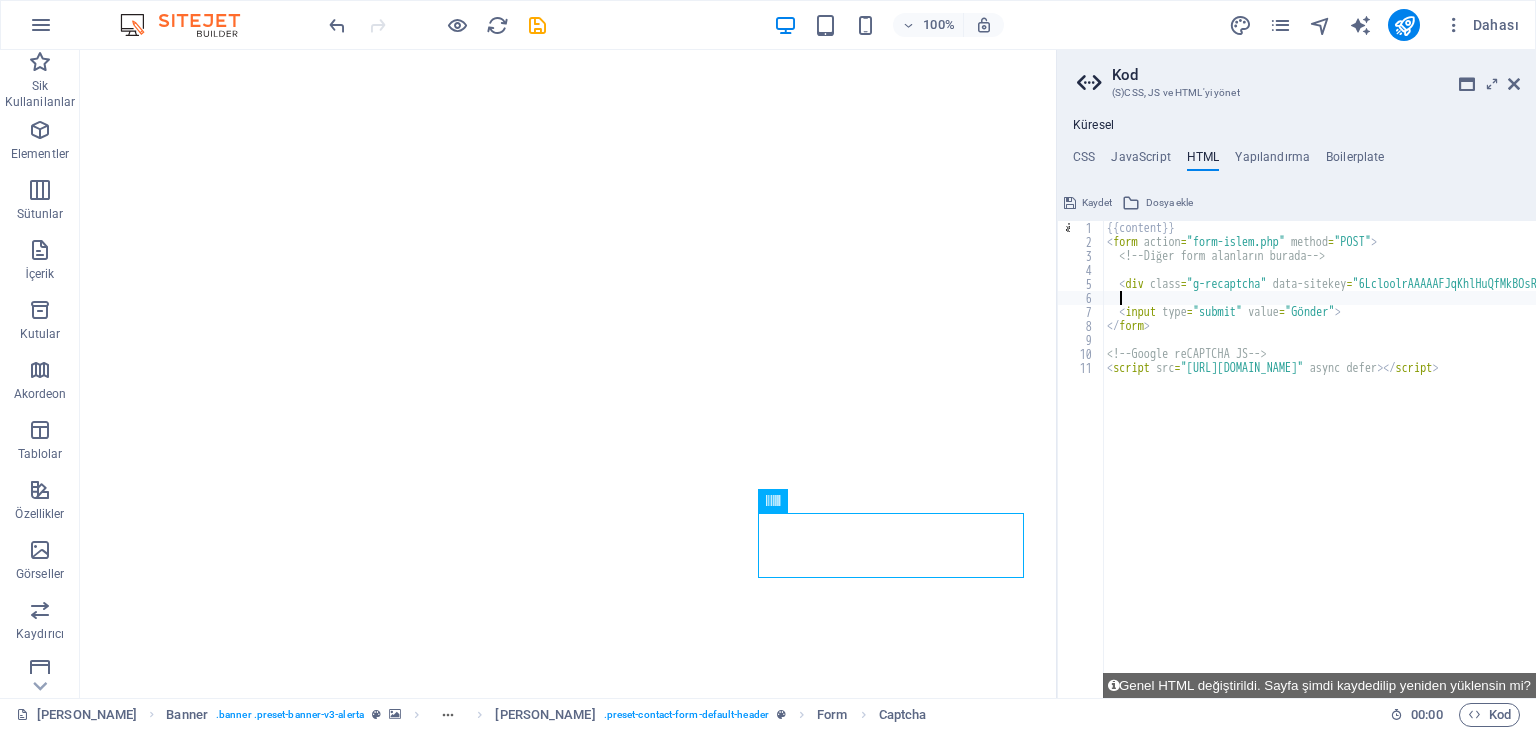 type on "<div class="g-recaptcha" data-sitekey="6LcloolrAAAAAFJqKhlHuQfMkBOsROLApYSmzlmf"></div>" 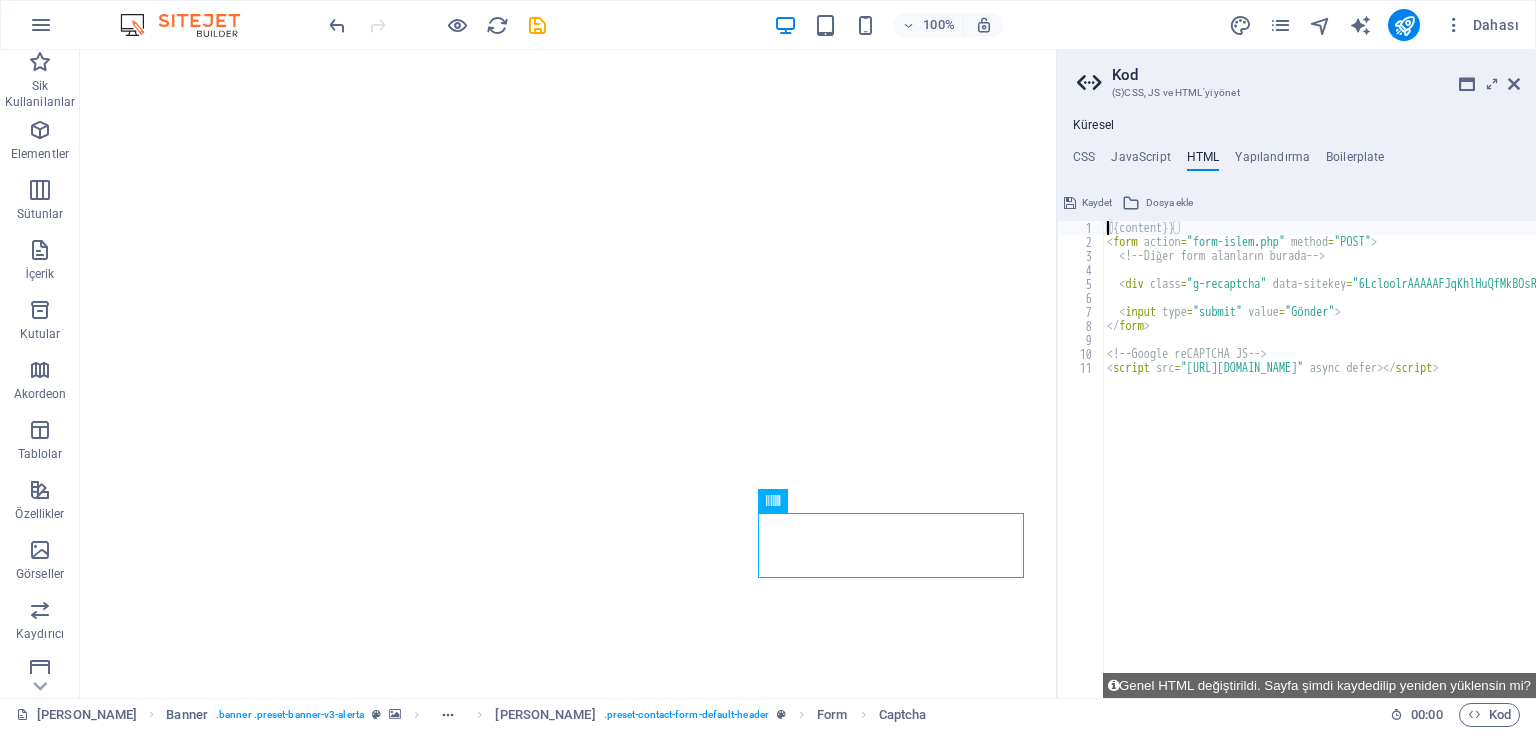 scroll, scrollTop: 0, scrollLeft: 0, axis: both 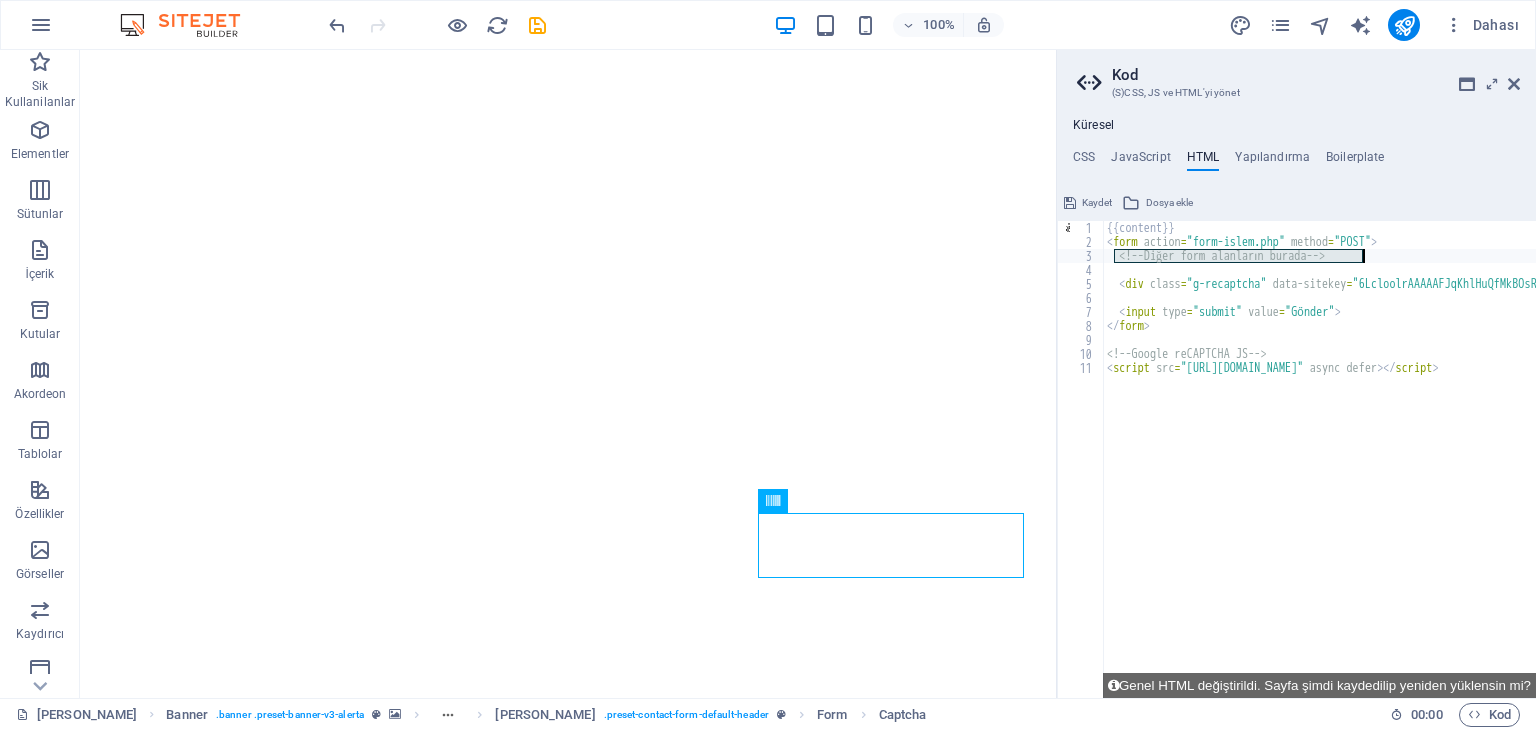 drag, startPoint x: 1117, startPoint y: 257, endPoint x: 1363, endPoint y: 256, distance: 246.00203 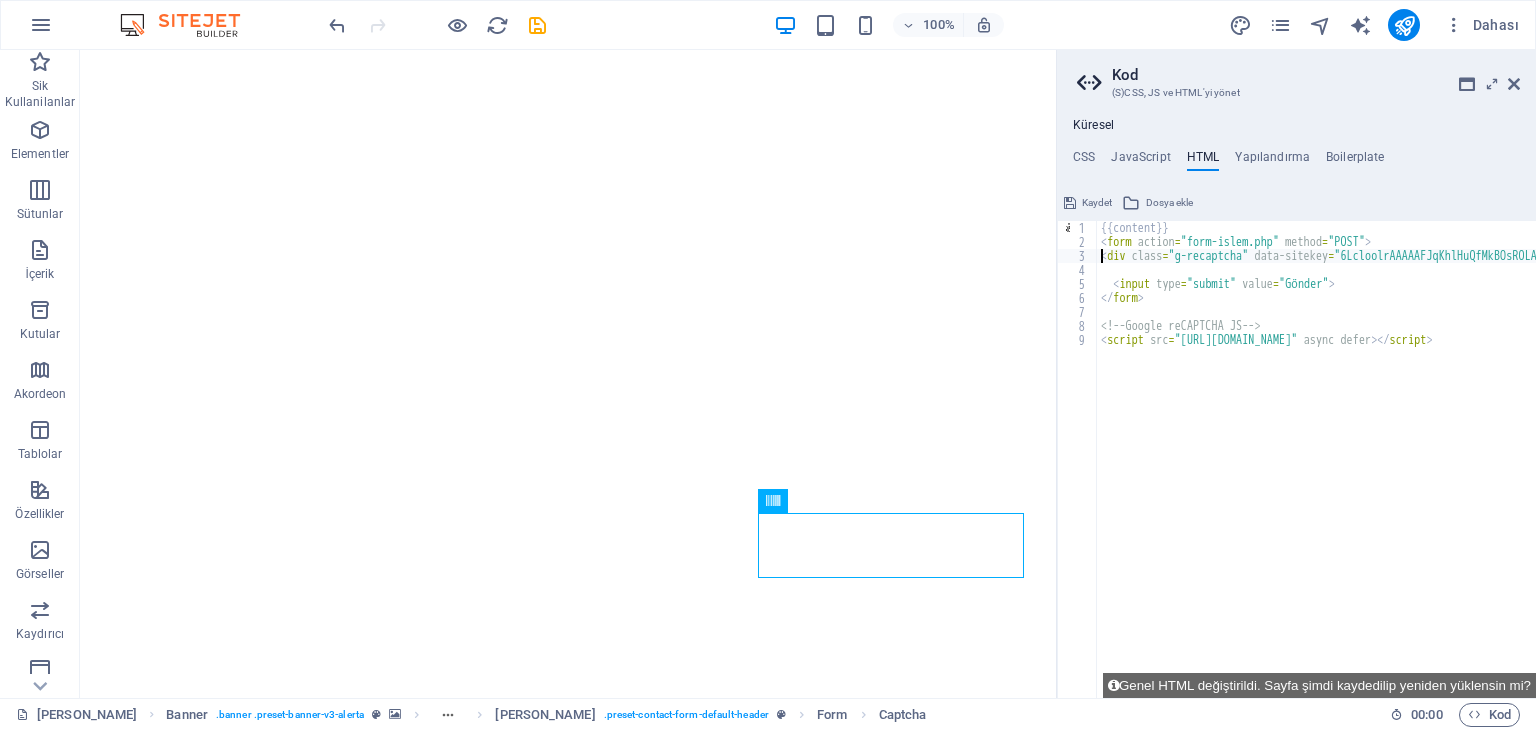 click on "{{content}} < form   action = "form-islem.php"   method = "POST" > < div   class = "g-recaptcha"   data-sitekey = "6LcloolrAAAAAFJqKhlHuQfMkBOsROLApYSmzlmf" > </ div >       < input   type = "submit"   value = "Gönder" > </ form > <!--  Google reCAPTCHA JS  --> < script   src = "https://www.google.com/recaptcha/api.js"   async   defer > </ script >" at bounding box center (1394, 466) 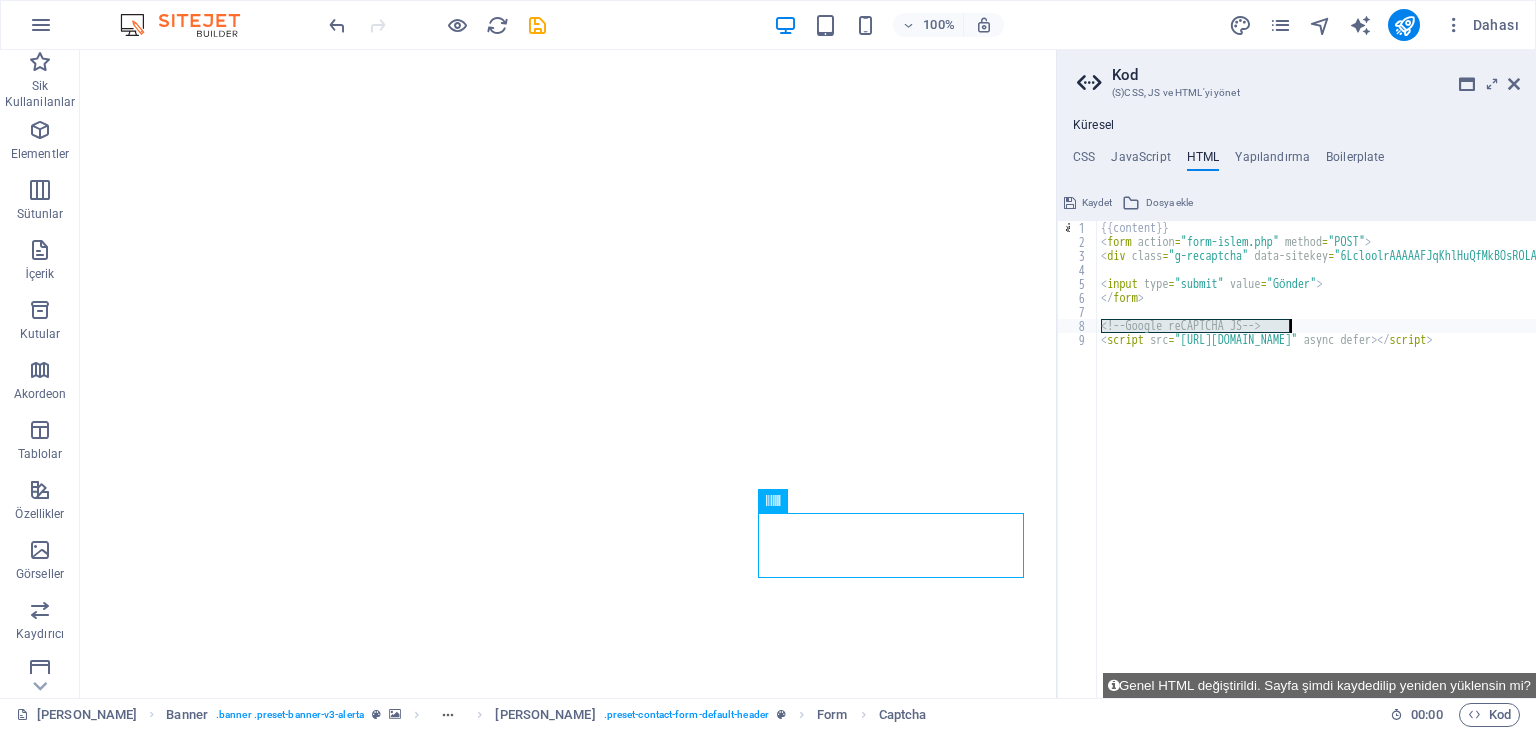 drag, startPoint x: 1100, startPoint y: 325, endPoint x: 1289, endPoint y: 323, distance: 189.01057 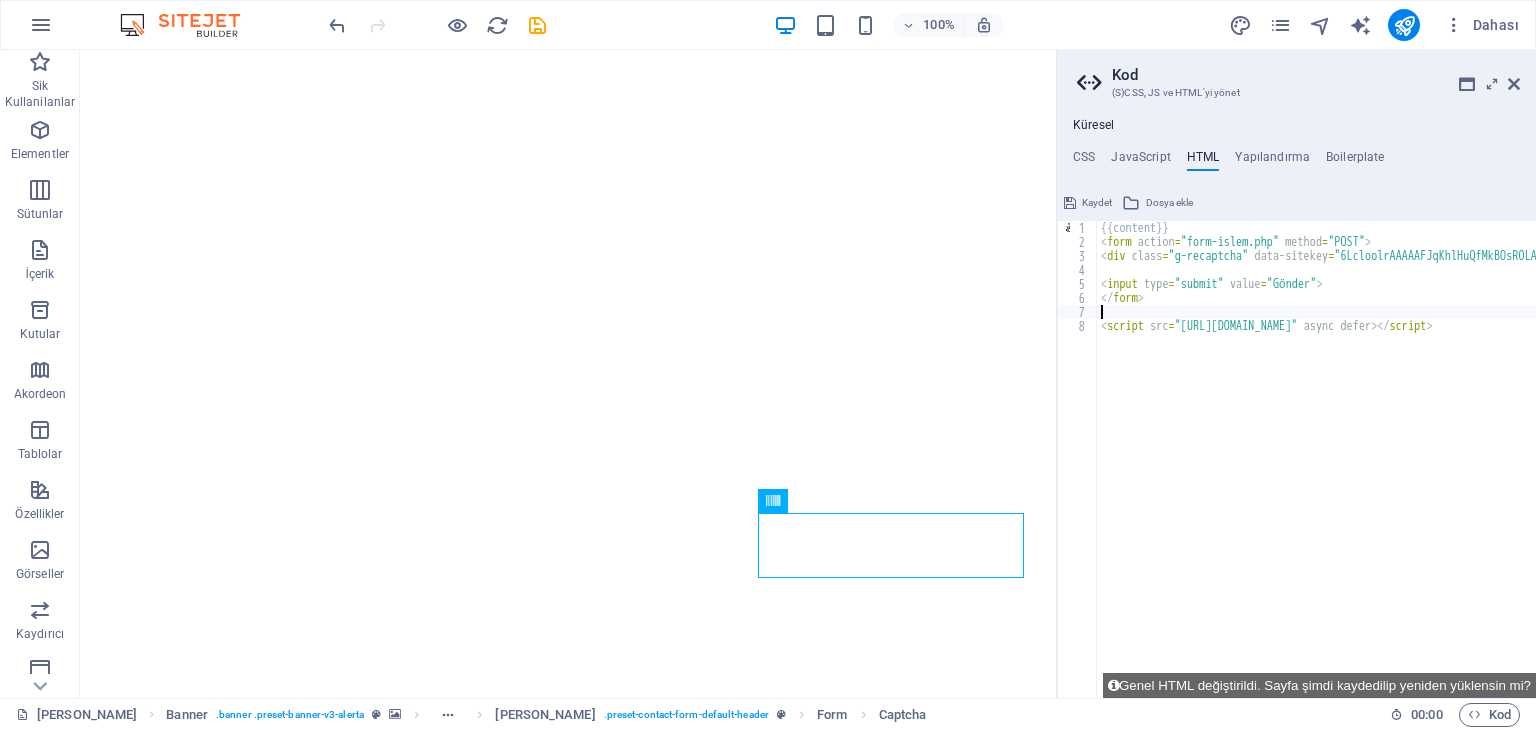 type on "</form>" 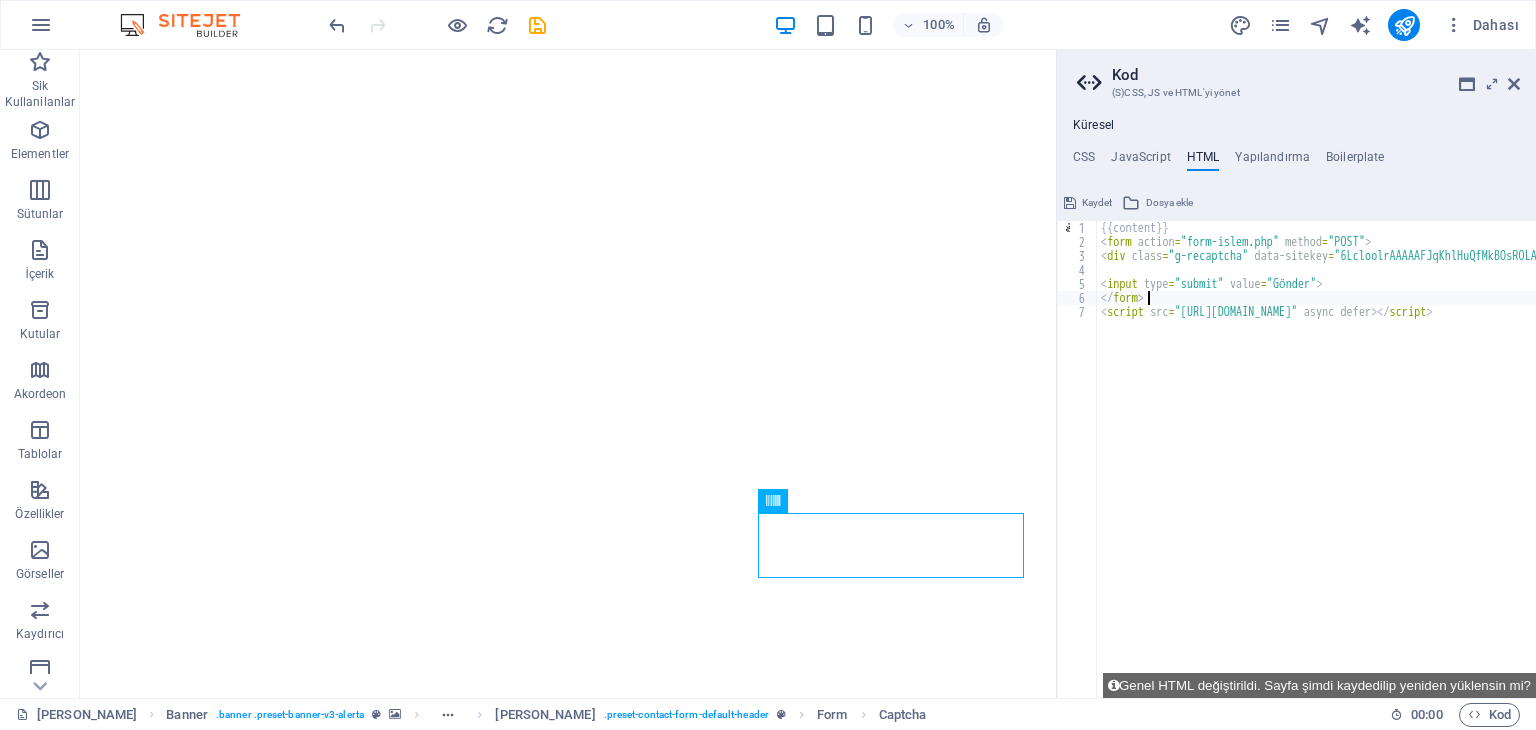 click on "{{content}} < form   action = "form-islem.php"   method = "POST" > < div   class = "g-recaptcha"   data-sitekey = "6LcloolrAAAAAFJqKhlHuQfMkBOsROLApYSmzlmf" > </ div >    < input   type = "submit"   value = "Gönder" > </ form > < script   src = "https://www.google.com/recaptcha/api.js"   async   defer > </ script >" at bounding box center (1394, 466) 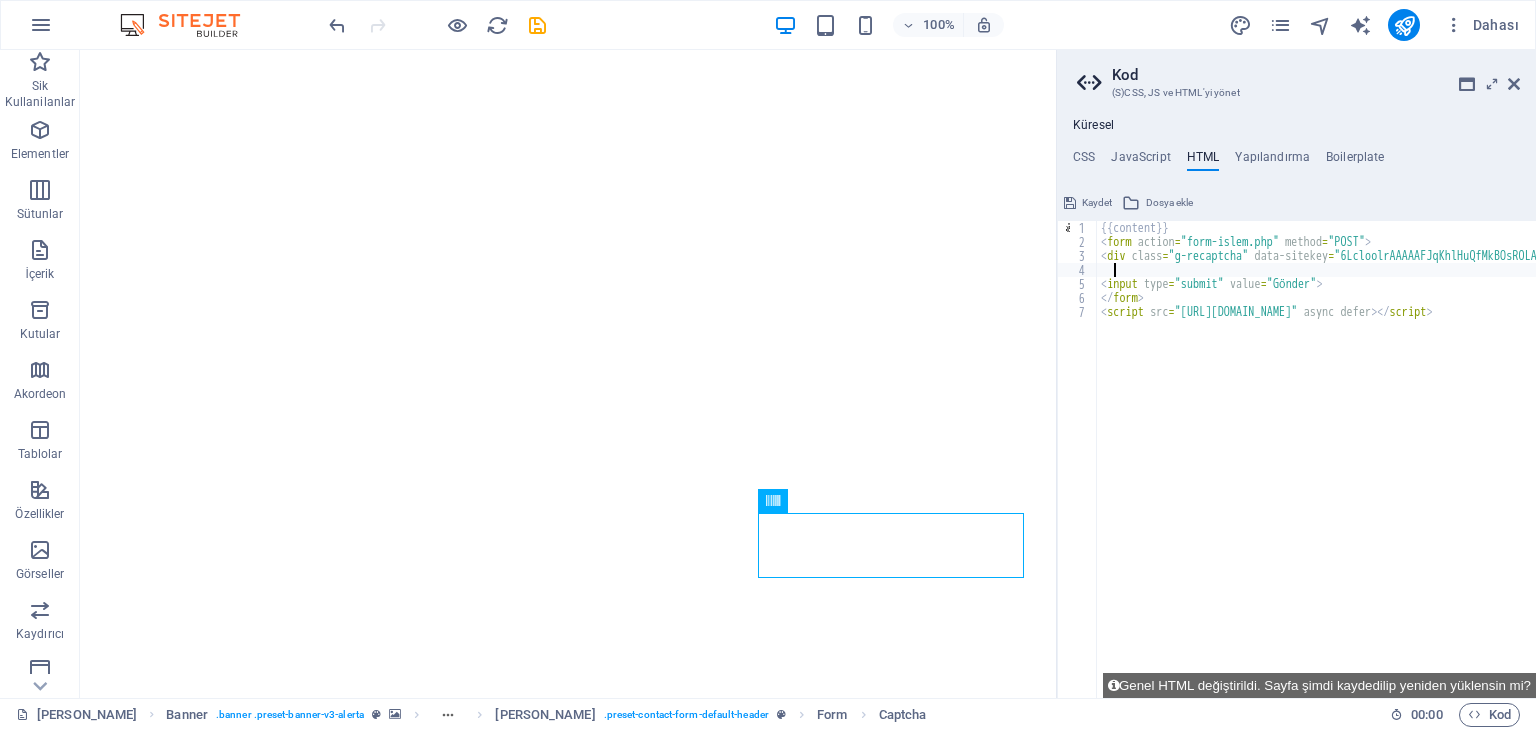 click on "{{content}} < form   action = "form-islem.php"   method = "POST" > < div   class = "g-recaptcha"   data-sitekey = "6LcloolrAAAAAFJqKhlHuQfMkBOsROLApYSmzlmf" > </ div >    < input   type = "submit"   value = "Gönder" > </ form > < script   src = "https://www.google.com/recaptcha/api.js"   async   defer > </ script >" at bounding box center (1394, 466) 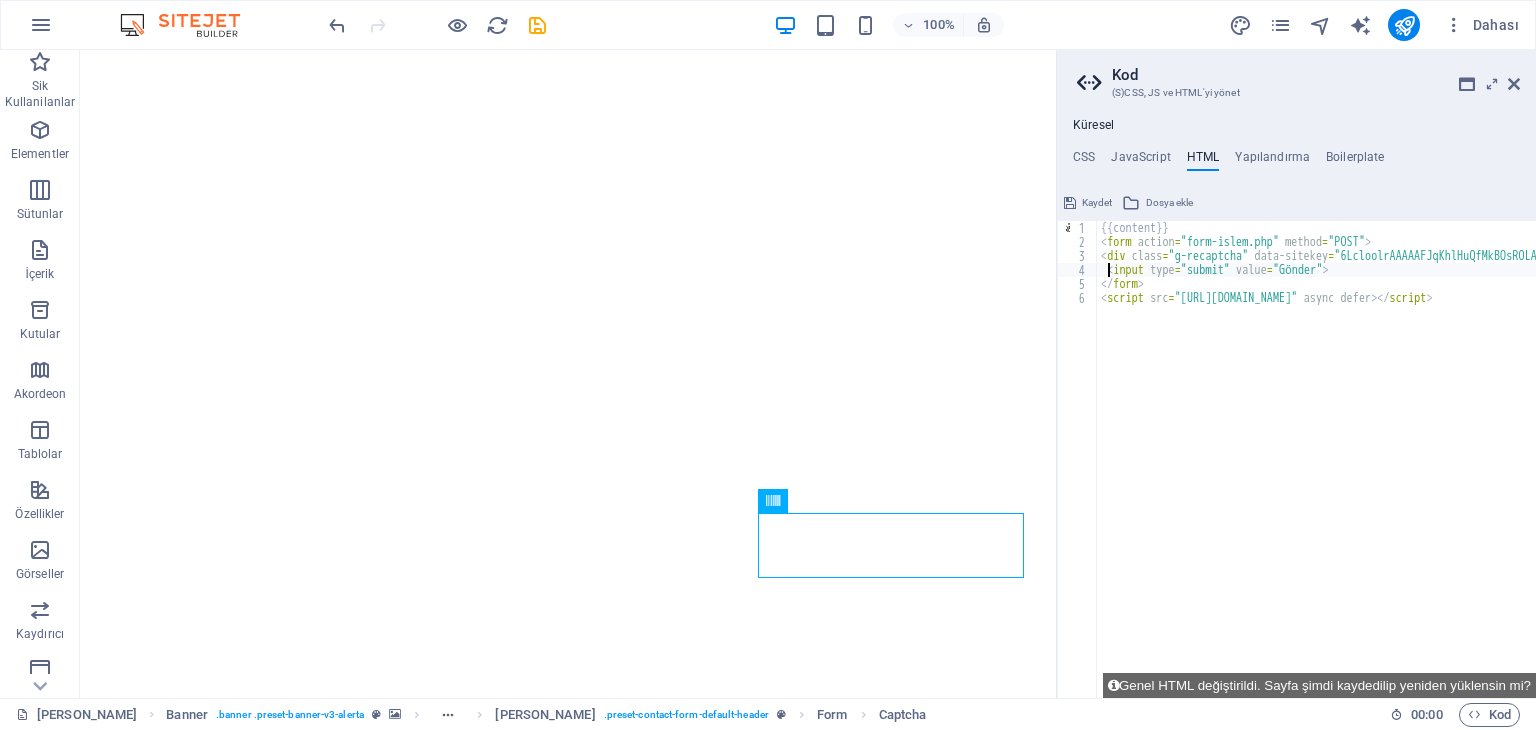 type on "<input type="submit" value="Gönder">" 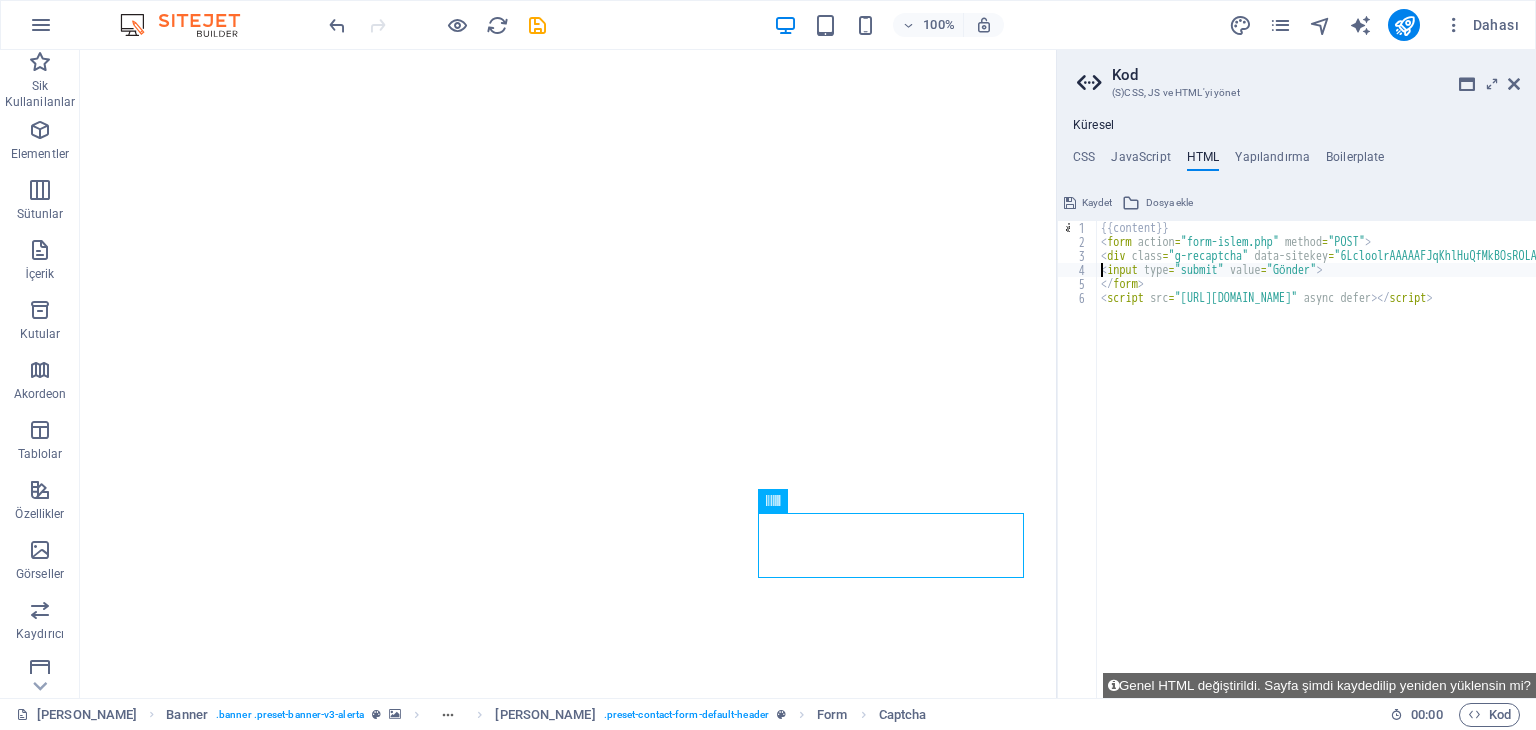click on "Kaydet" at bounding box center (1097, 203) 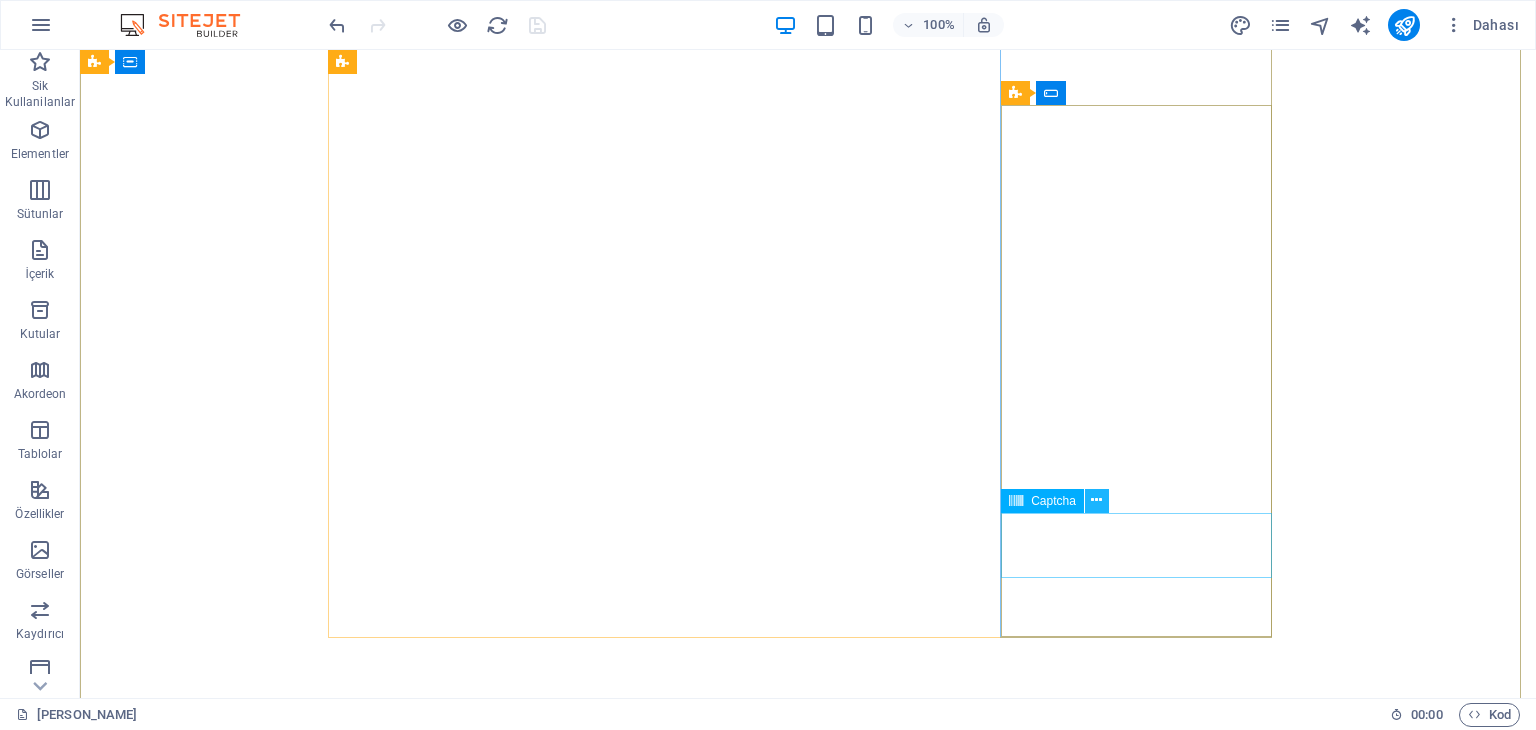 click at bounding box center [1096, 500] 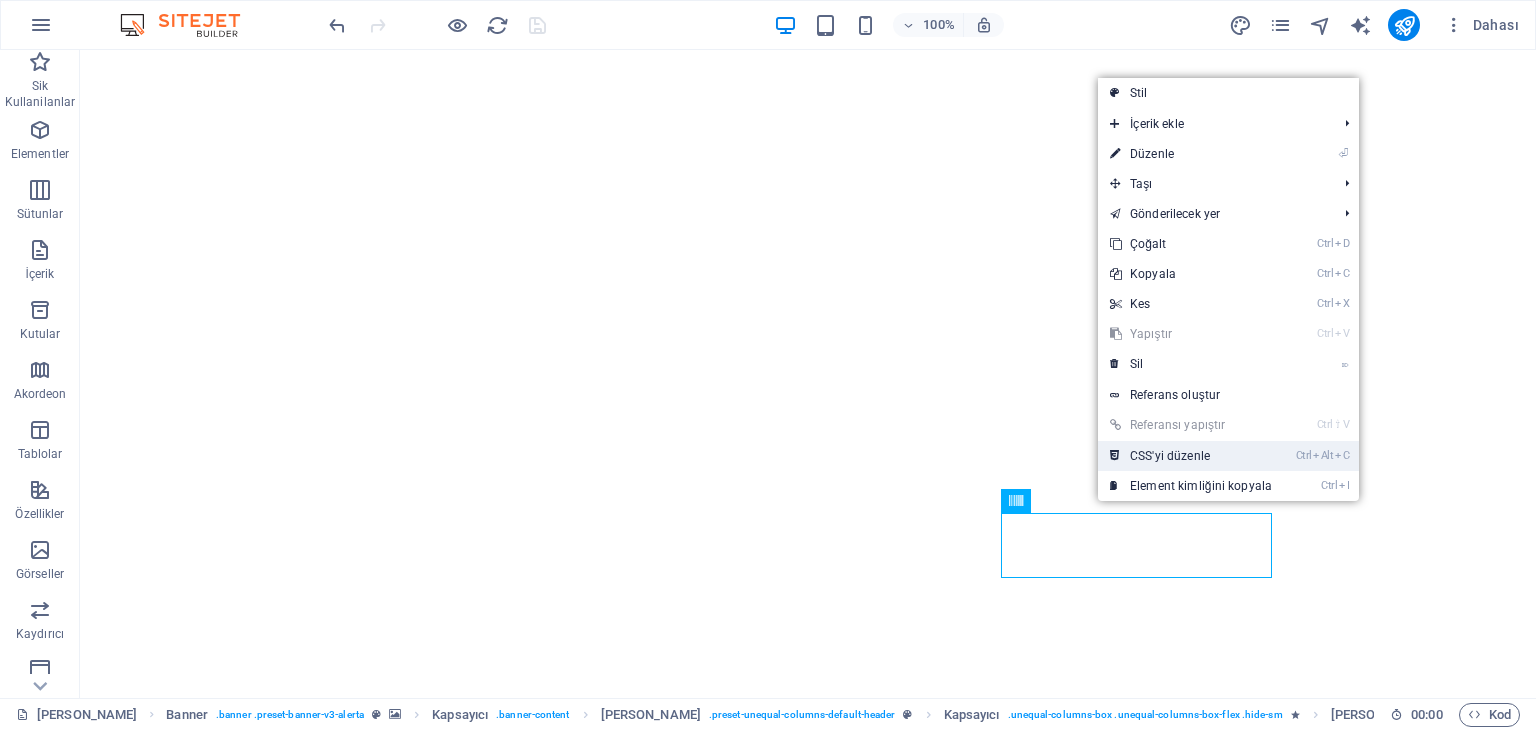 click on "Ctrl Alt C  CSS'yi düzenle" at bounding box center [1191, 456] 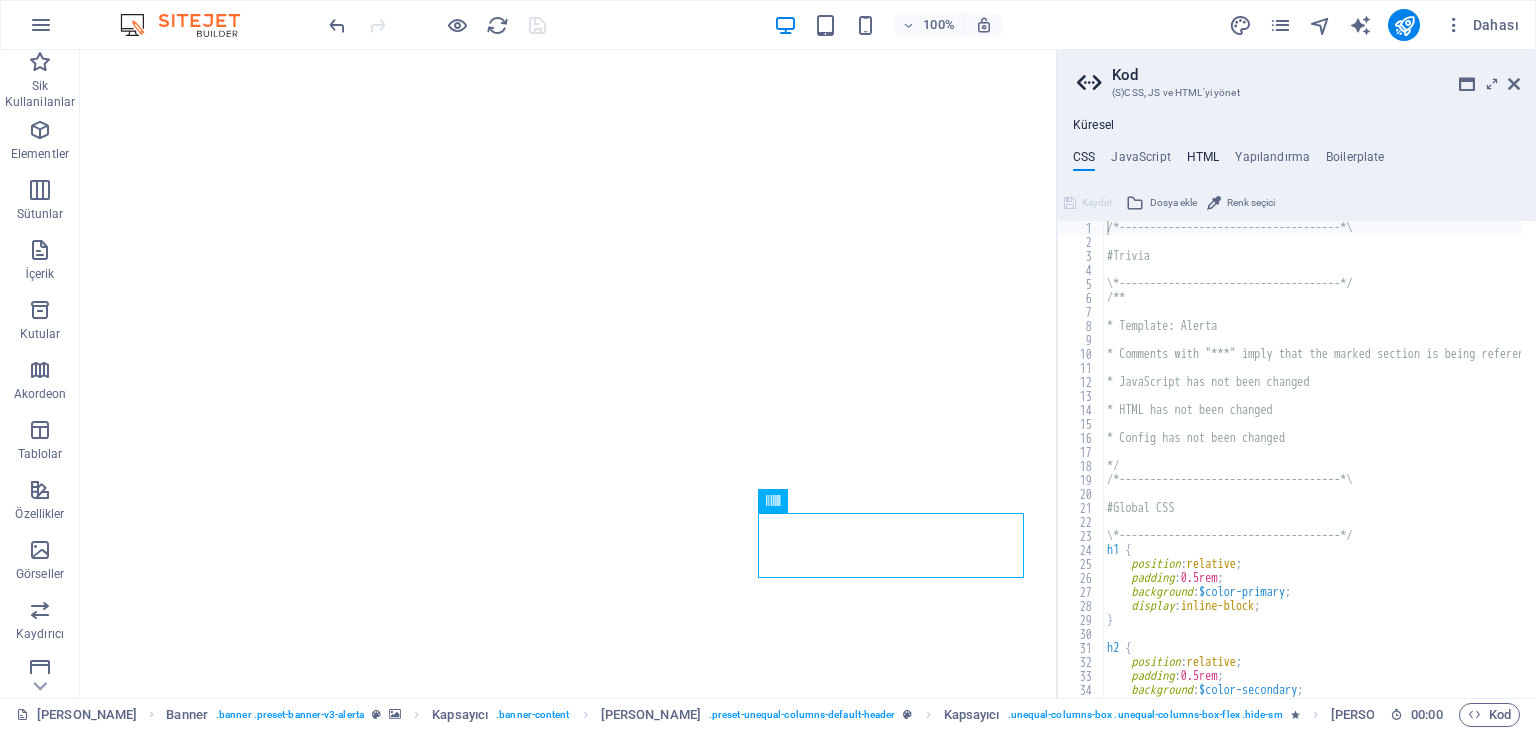click on "HTML" at bounding box center [1203, 161] 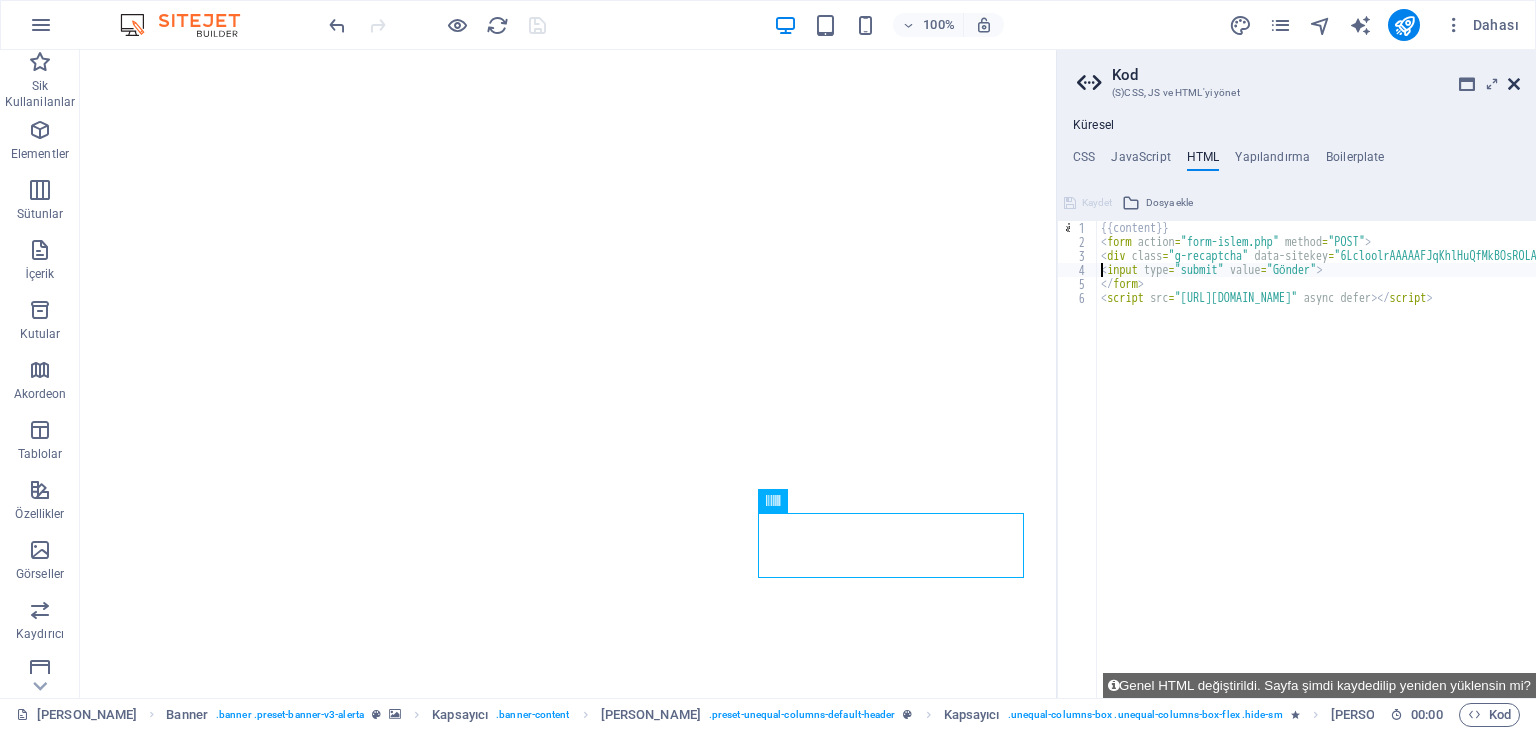 click at bounding box center [1514, 84] 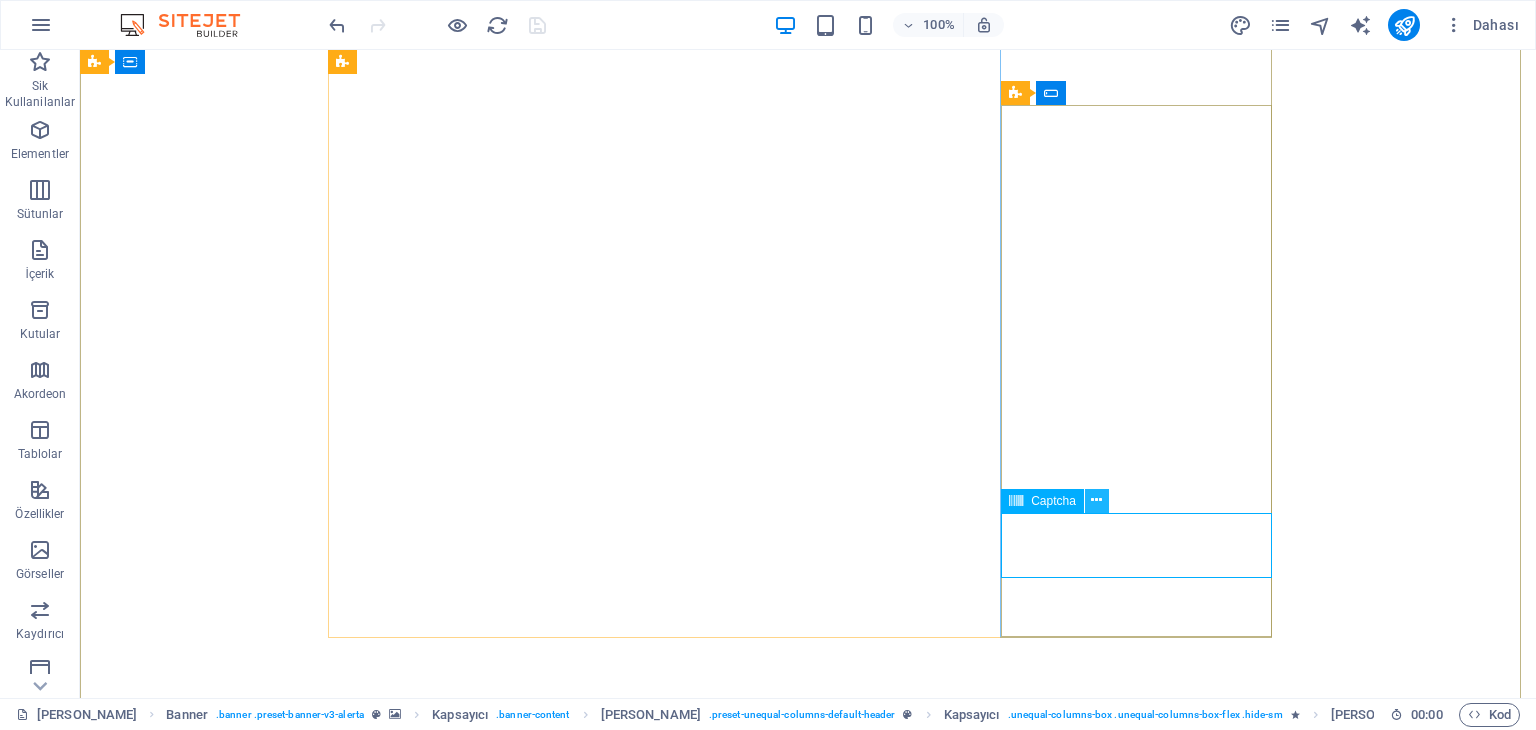 click at bounding box center (1096, 500) 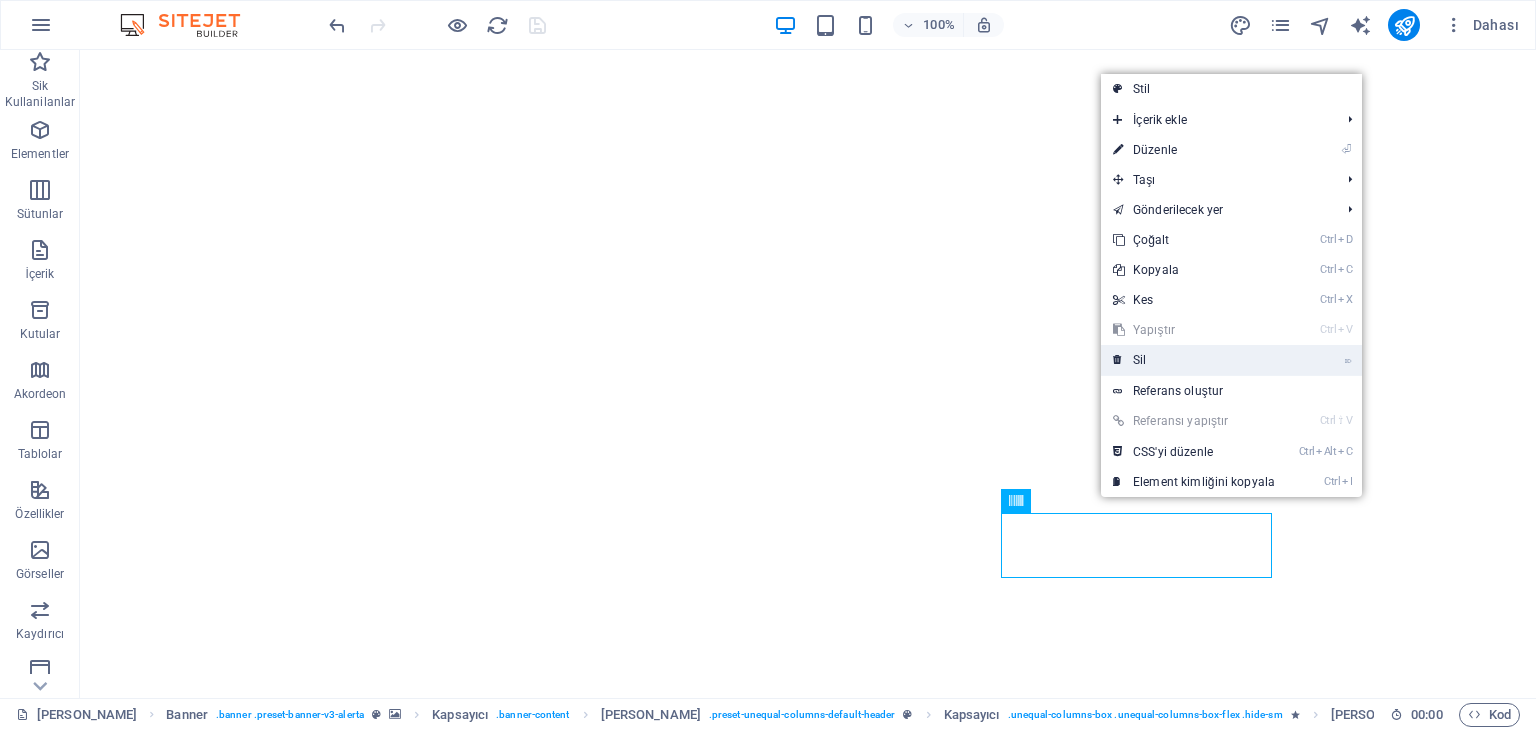 click on "⌦  Sil" at bounding box center [1194, 360] 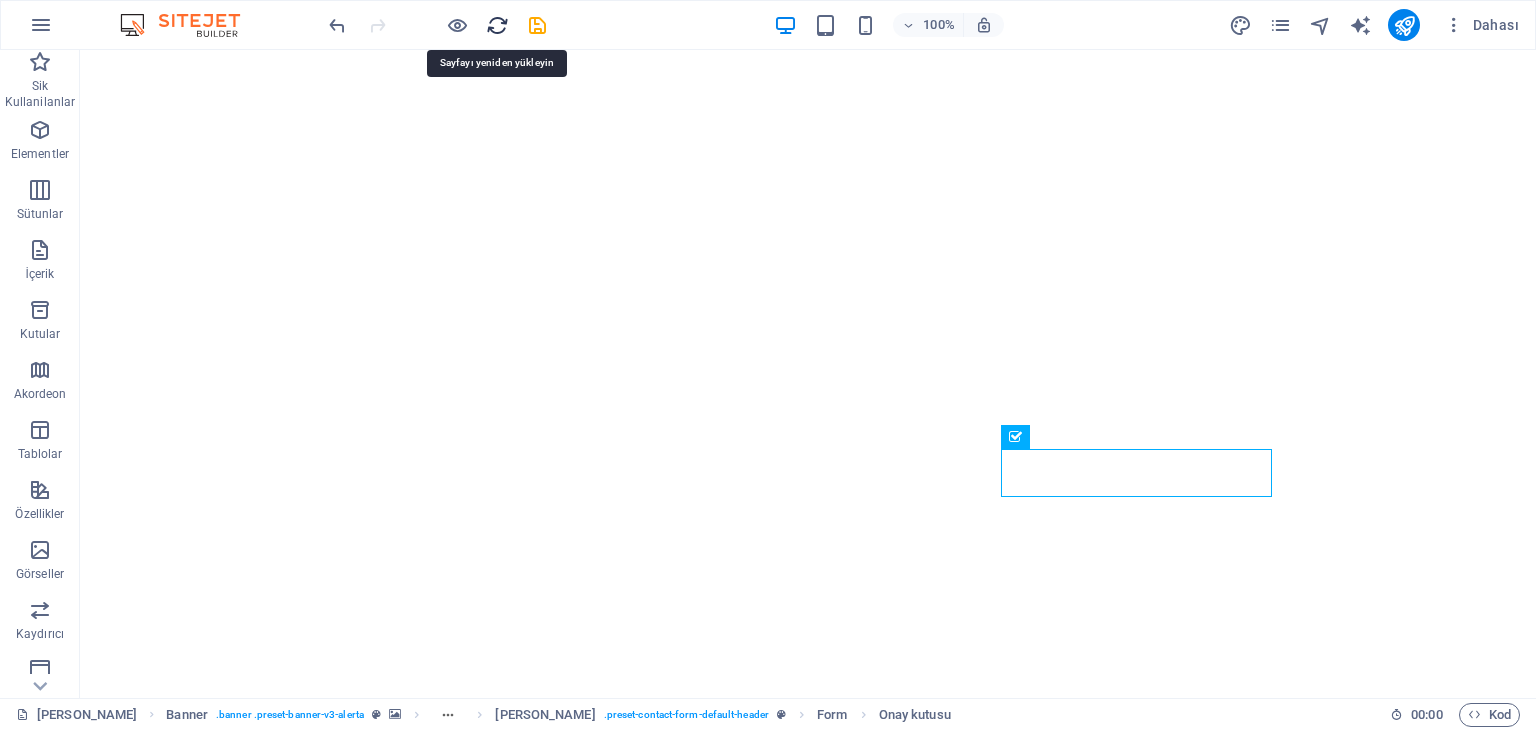 click at bounding box center [497, 25] 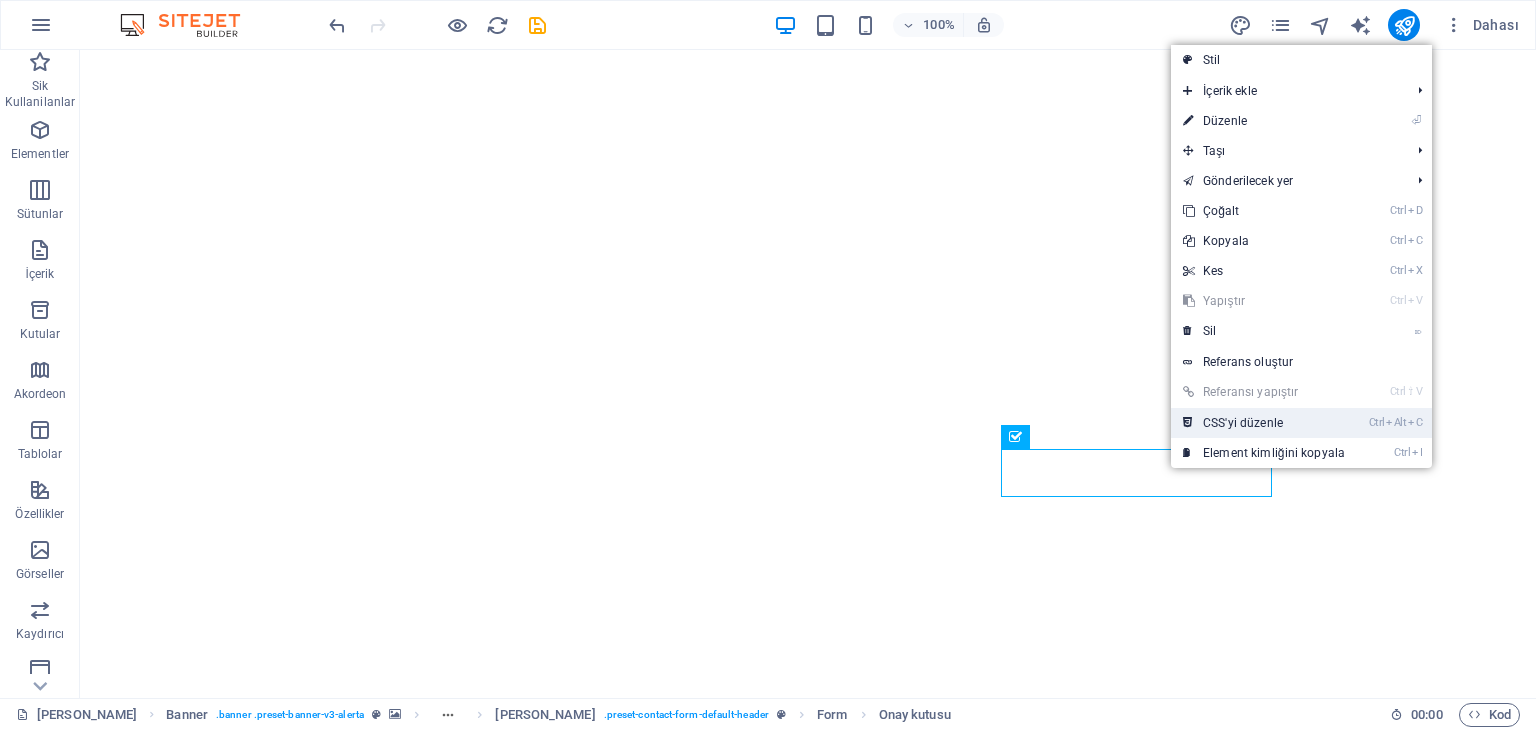 click on "Ctrl Alt C  CSS'yi düzenle" at bounding box center [1264, 423] 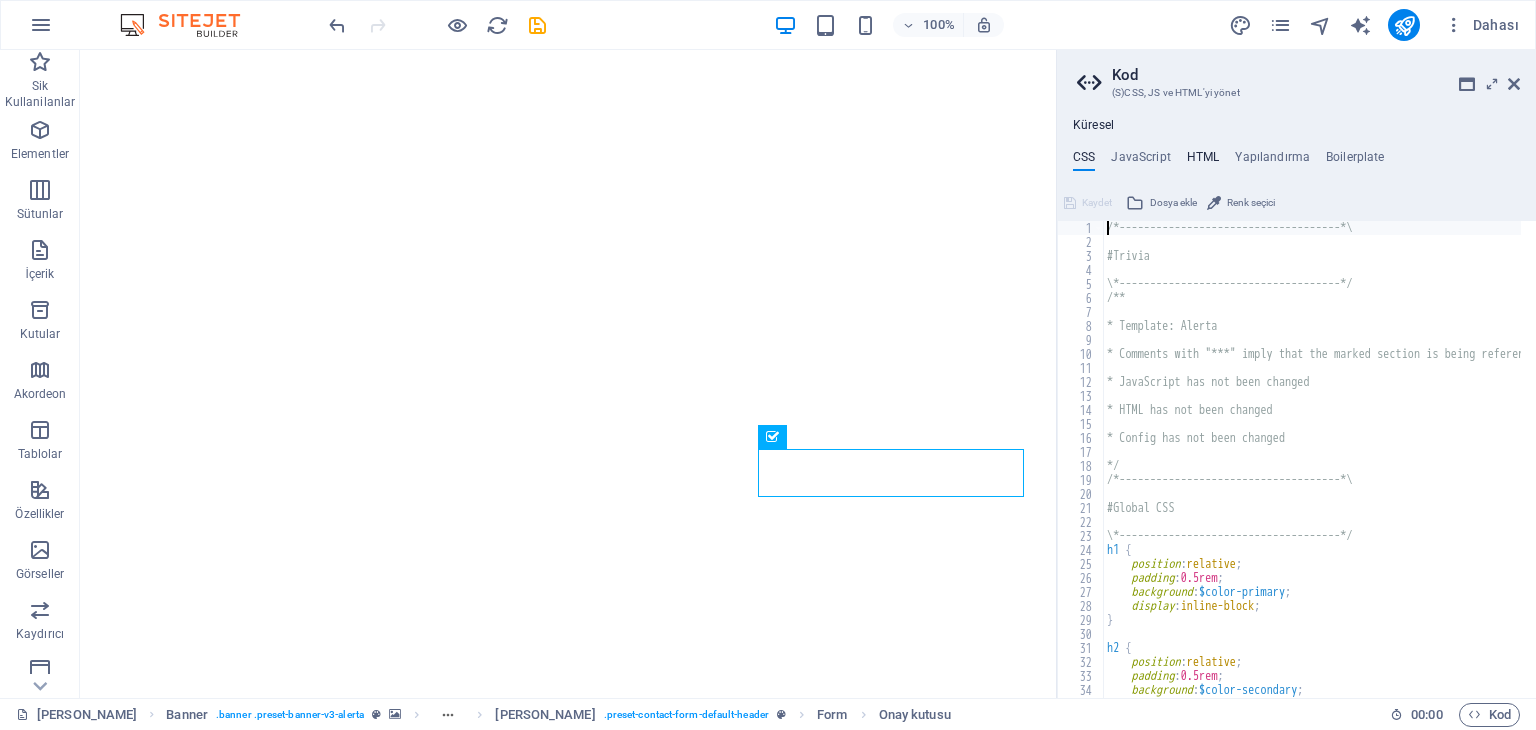 click on "HTML" at bounding box center (1203, 161) 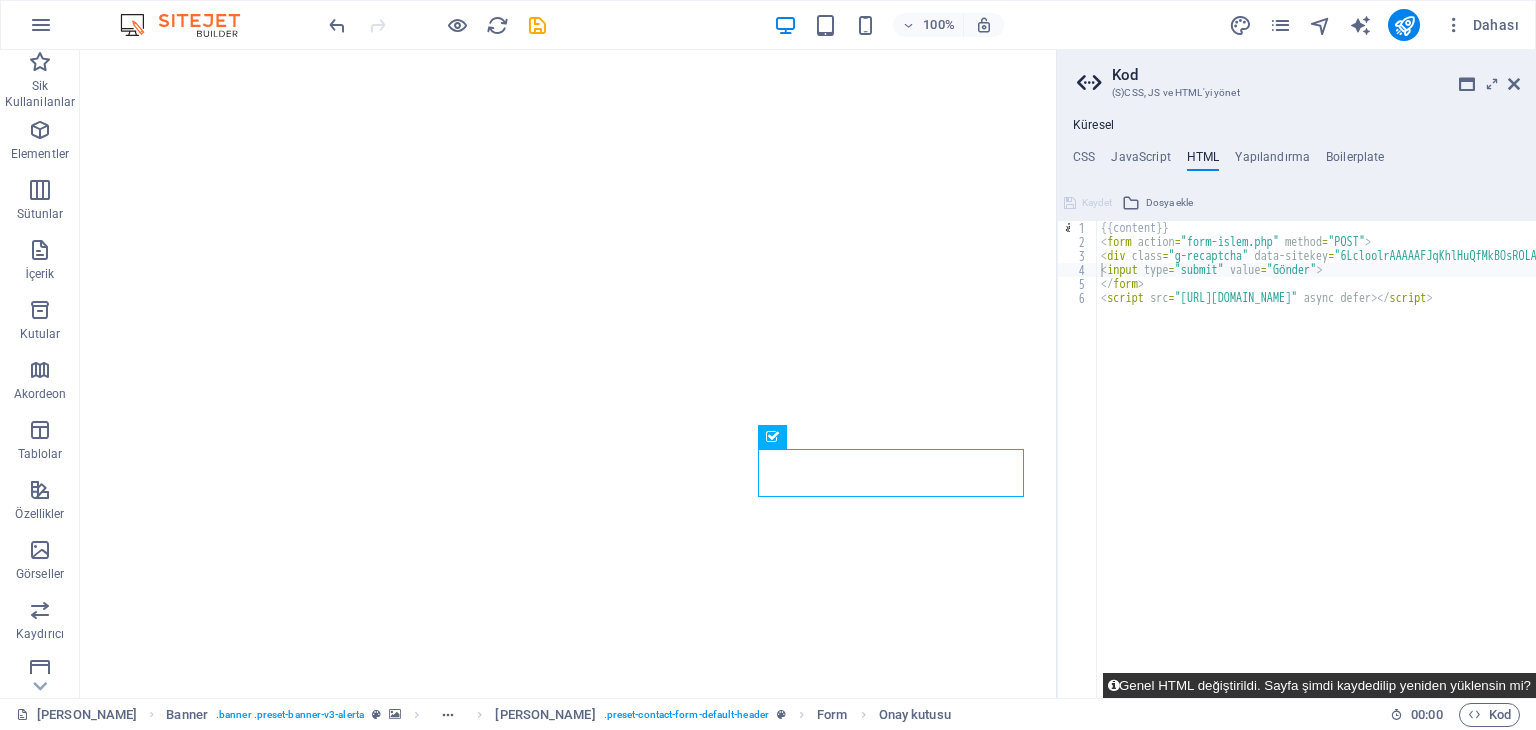 click on "Genel HTML değiştirildi. Sayfa şimdi kaydedilip yeniden yüklensin mi?" at bounding box center [1319, 685] 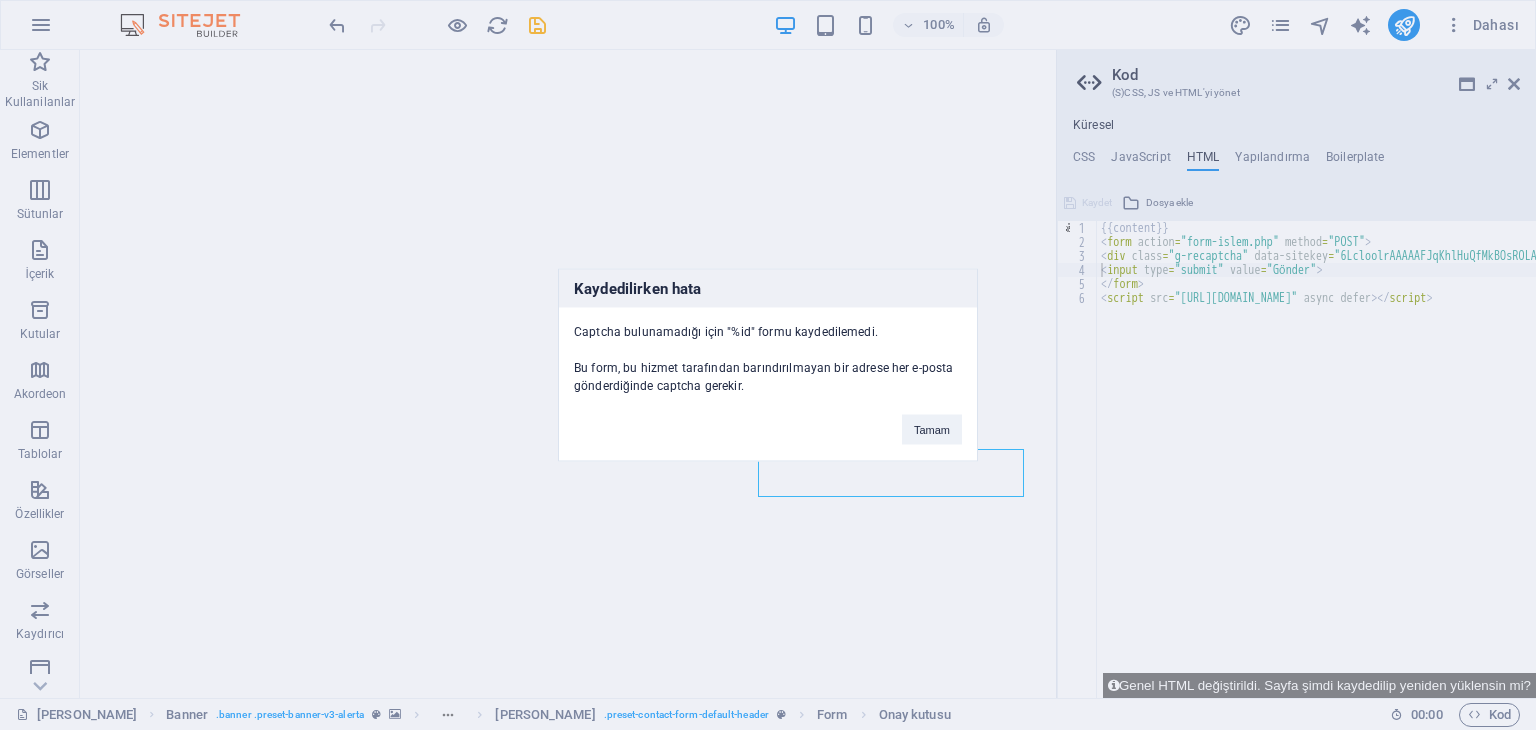 drag, startPoint x: 577, startPoint y: 373, endPoint x: 800, endPoint y: 382, distance: 223.18153 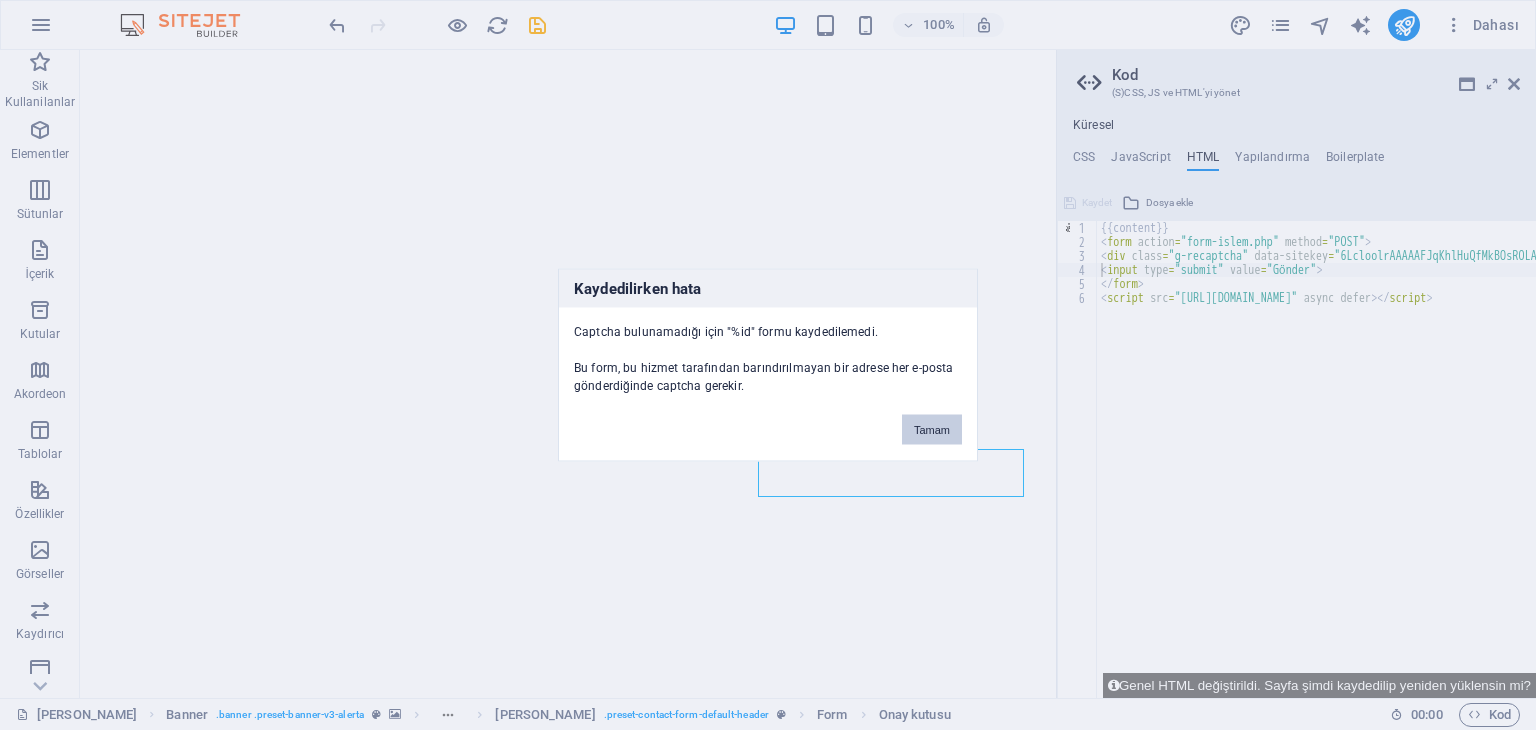 click on "Tamam" at bounding box center [932, 430] 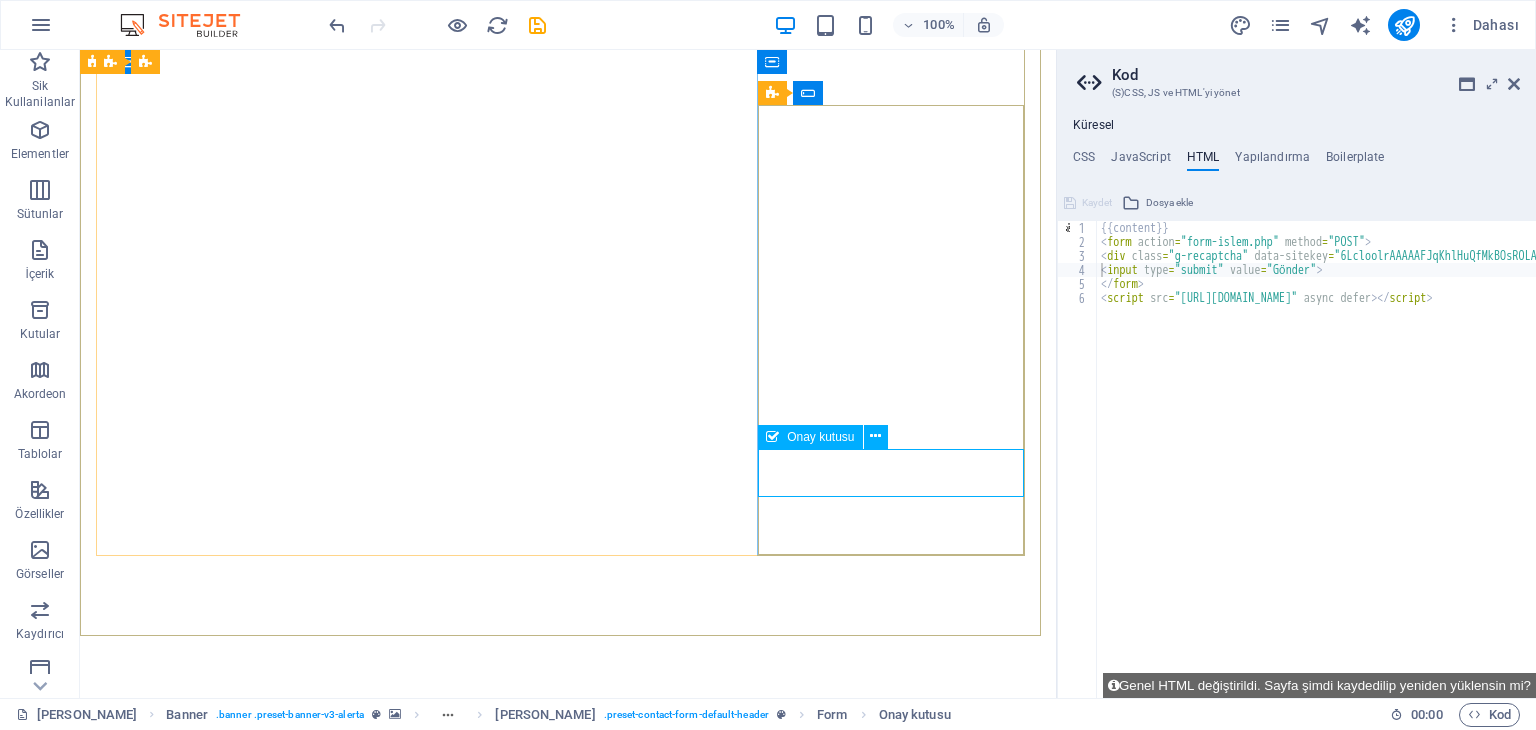 click on "Onay kutusu" at bounding box center (820, 437) 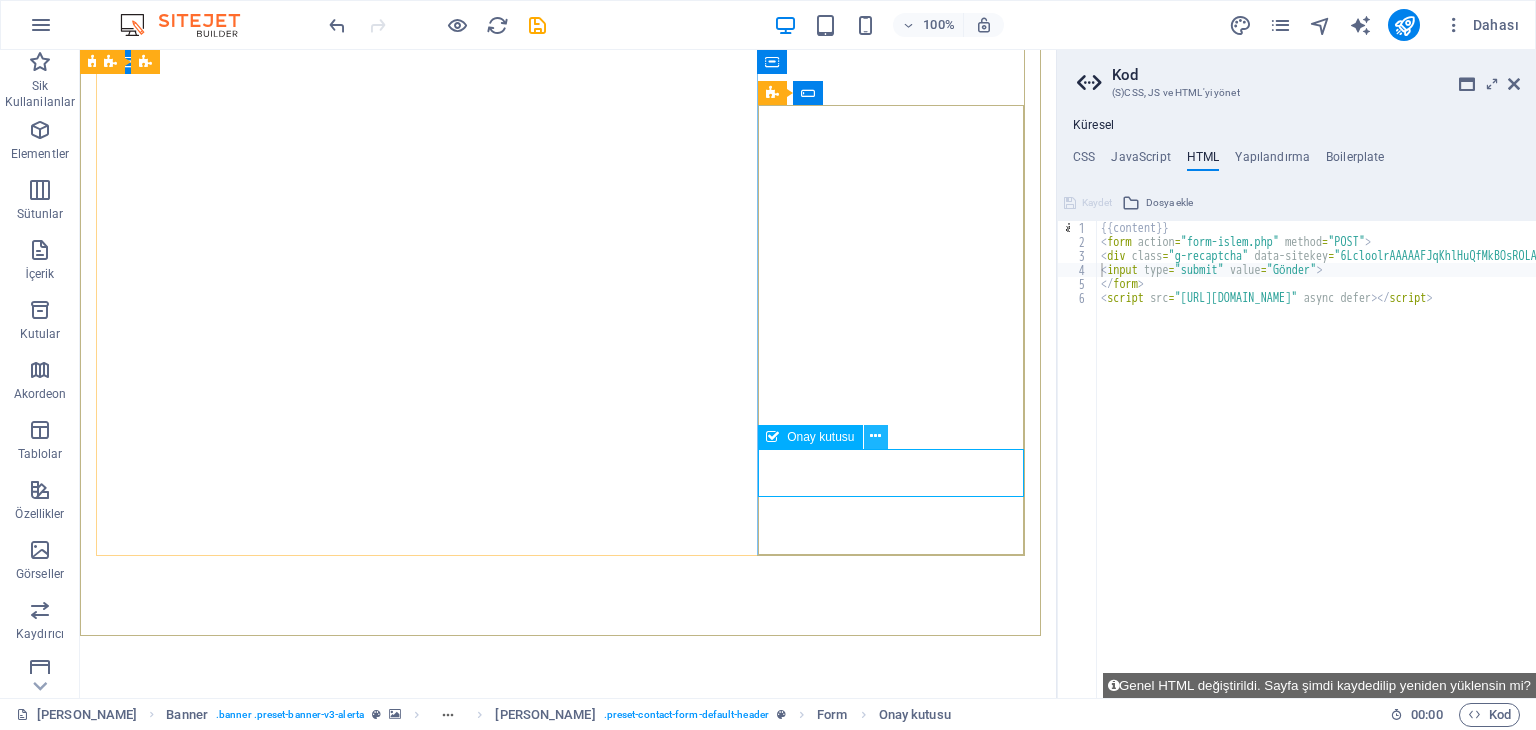 click at bounding box center (875, 436) 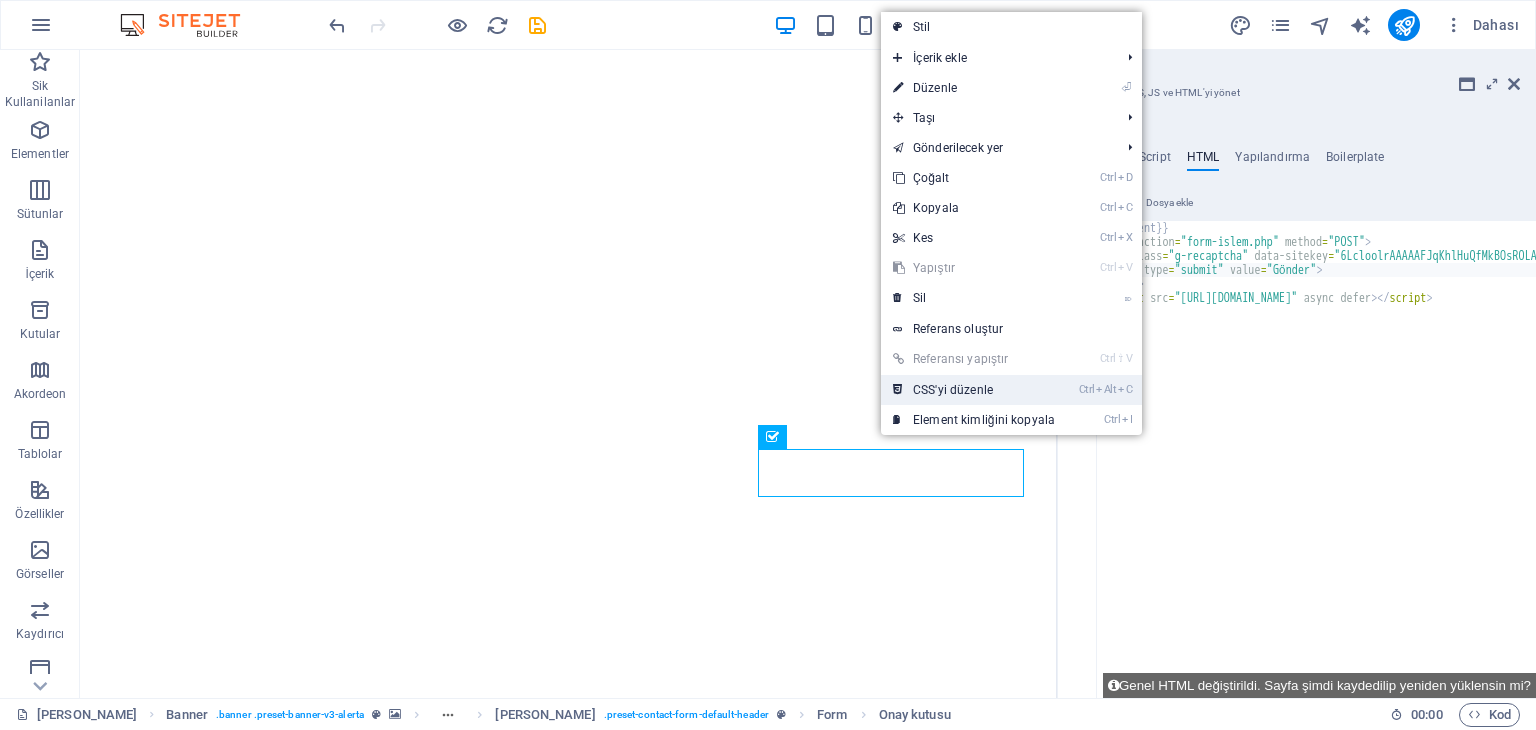 click on "Ctrl Alt C  CSS'yi düzenle" at bounding box center (974, 390) 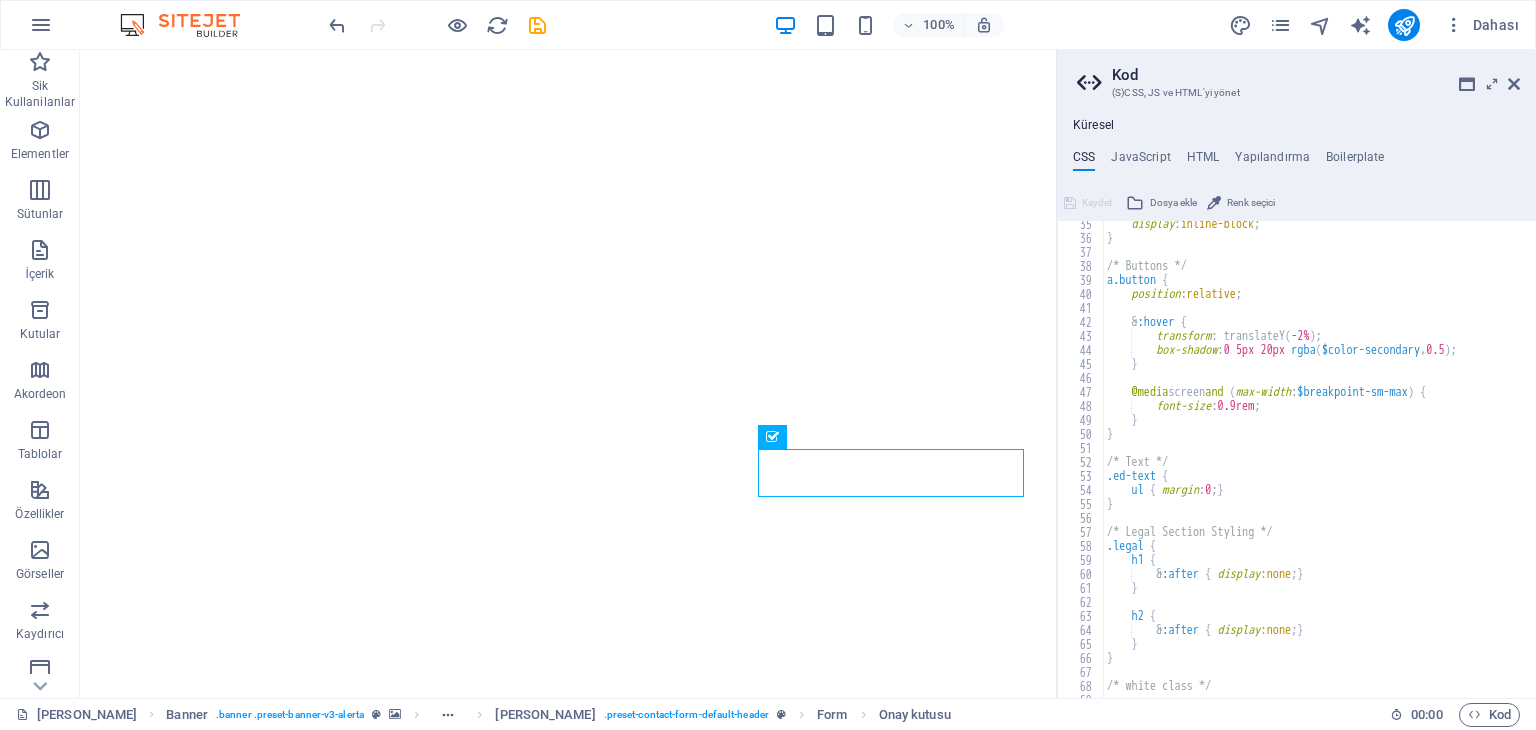 scroll, scrollTop: 660, scrollLeft: 0, axis: vertical 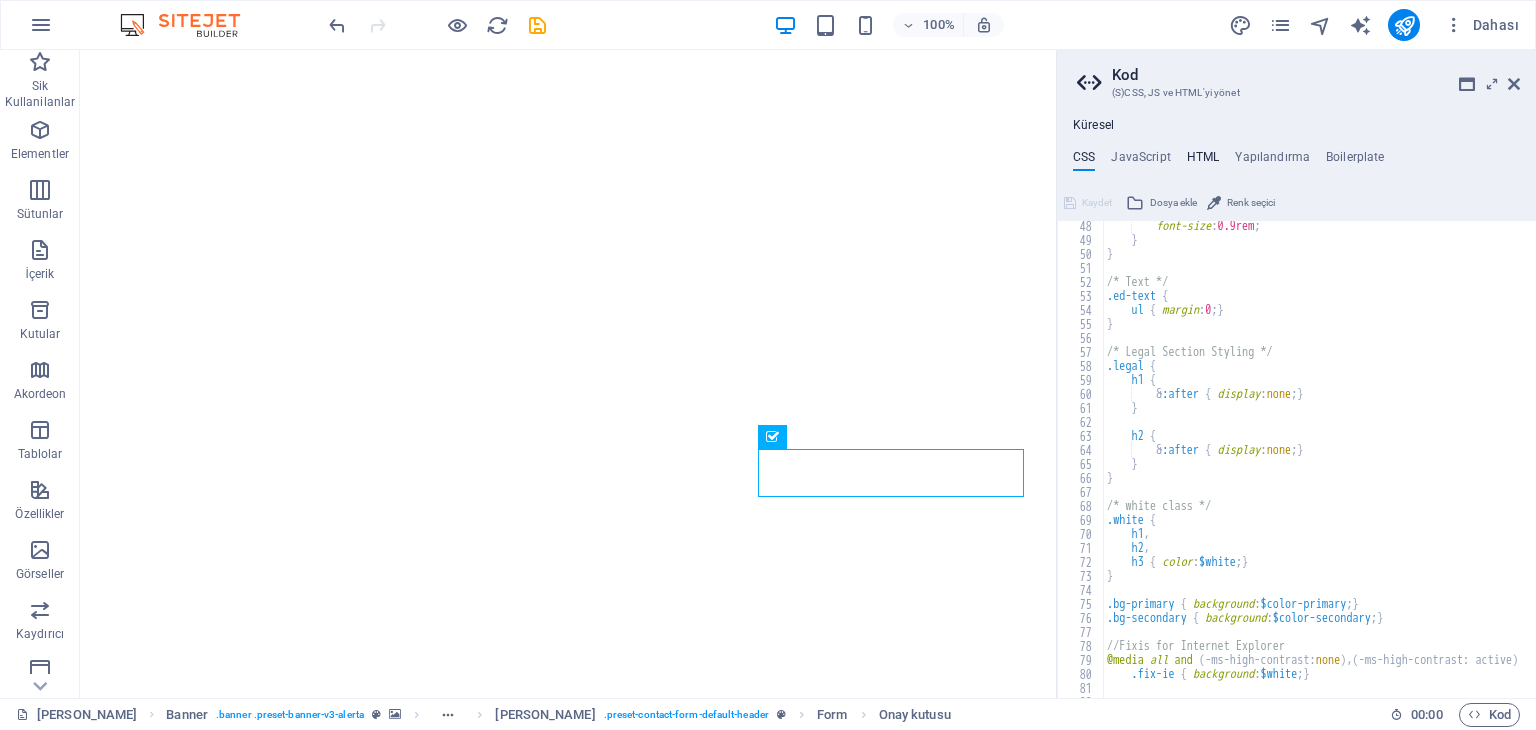 click on "HTML" at bounding box center [1203, 161] 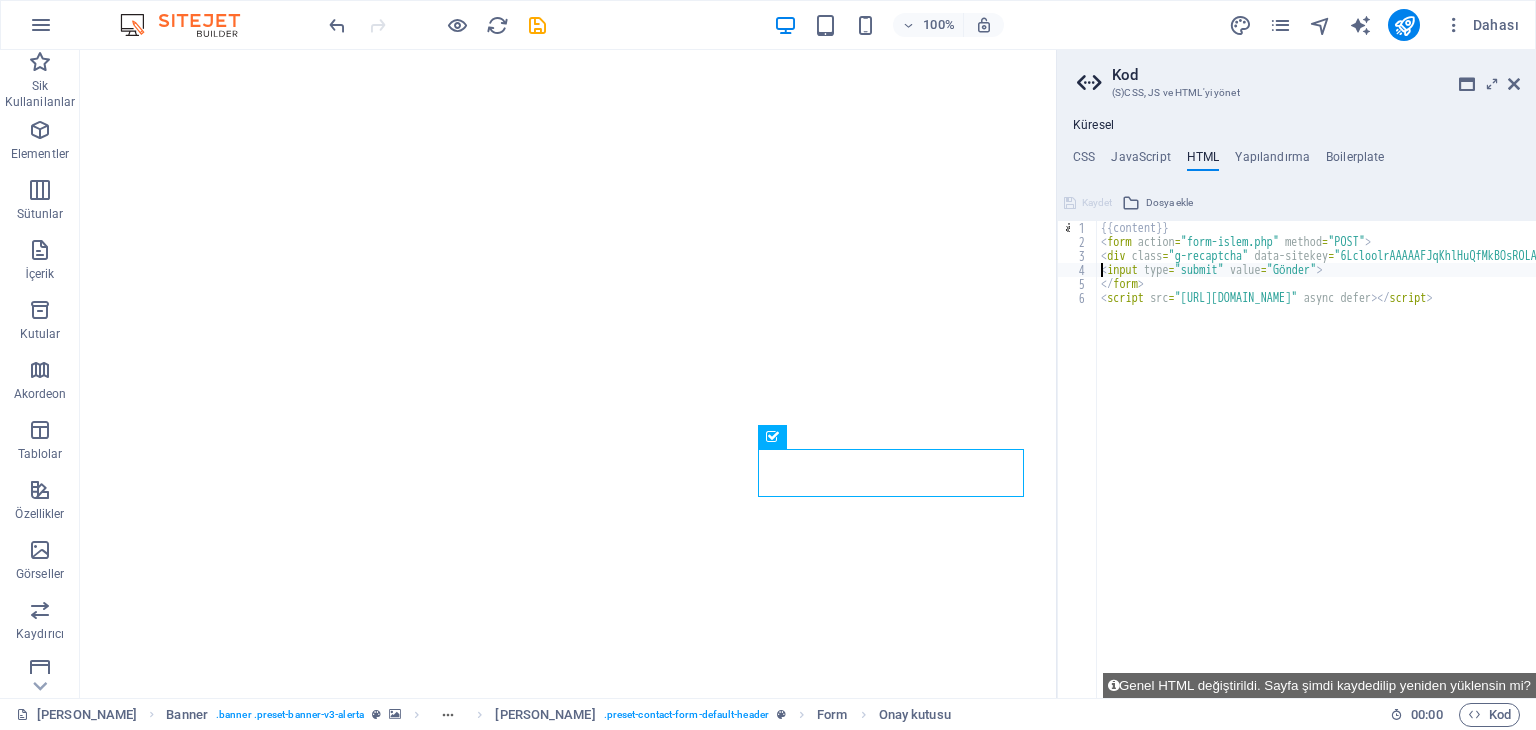 click on "Kod (S)CSS, JS ve HTML'yi yönet Küresel CSS JavaScript HTML Yapılandırma Boilerplate /*------------------------------------*\ 48 49 50 51 52 53 54 55 56 57 58 59 60 61 62 63 64 65 66 67 68 69 70 71 72 73 74 75 76 77 78 79 80 81 82 83           font-size :  0.9rem ;      } } /* Text */ .ed-text   {      ul   {   margin :  0 ;  } } /* Legal Section Styling */ .legal   {      h1   {           & :after   {   display :  none ;  }      }      h2   {           & :after   {   display :  none ;  }      } } /* white class */ .white   {      h1 ,      h2 ,      h3   {   color :  $white ;  } } .bg-primary   {   background :  $color-primary ;  } .bg-secondary   {   background :  $color-secondary ;  } //Fixis for Internet Explorer @media   all   and   ( -ms-high-contrast:  none ) ,  ( -ms-high-contrast: active )   {      .fix-ie   {   background :  $white ;  }     Kaydet Dosya ekle Renk seçici /* JS for preset "Menu V2" */ 291 292 293 294 295 296 297 298 299 300 301 302 303 304 305 306 307 308 309 310 311 312 313 :" at bounding box center (1296, 374) 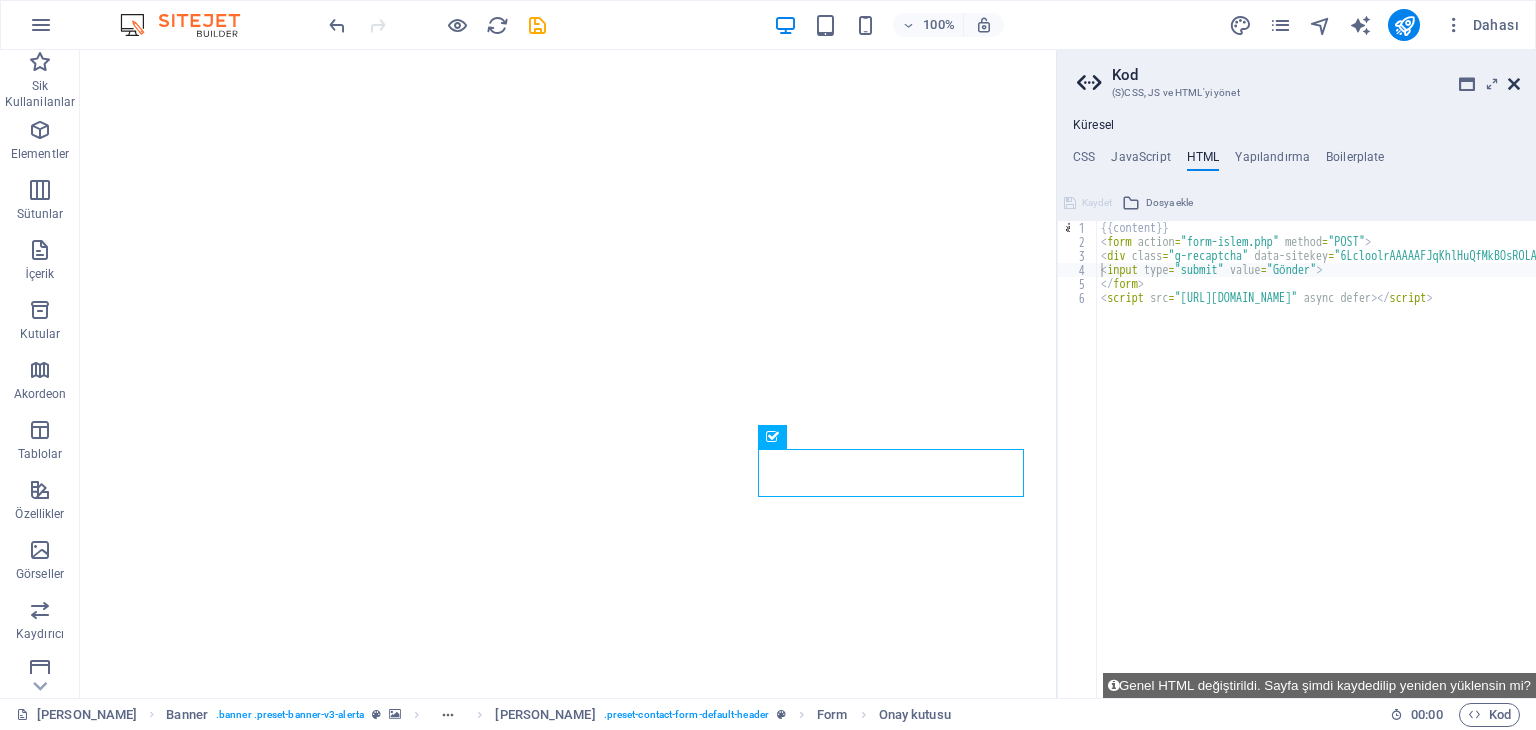 click at bounding box center (1514, 84) 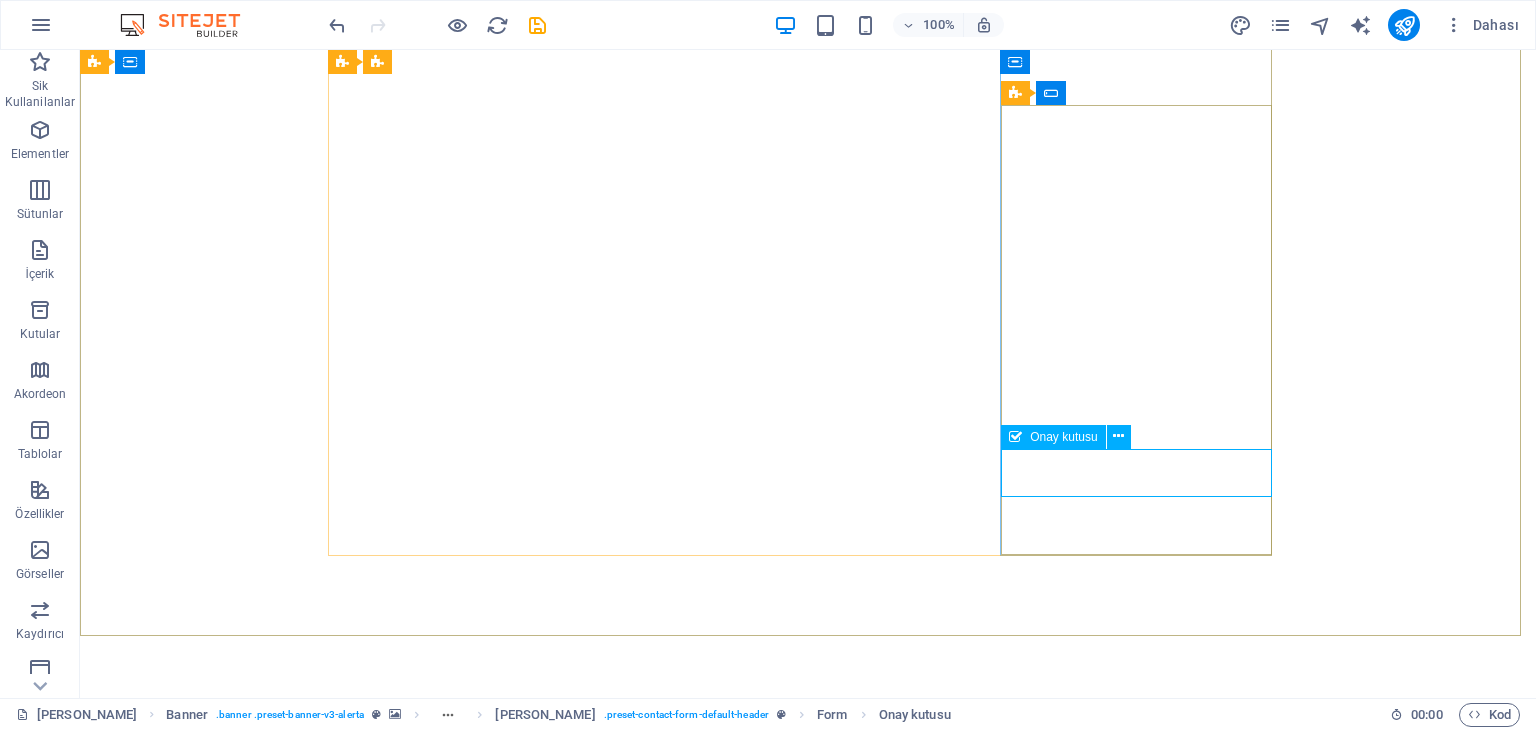 click on "Onay kutusu" at bounding box center (1063, 437) 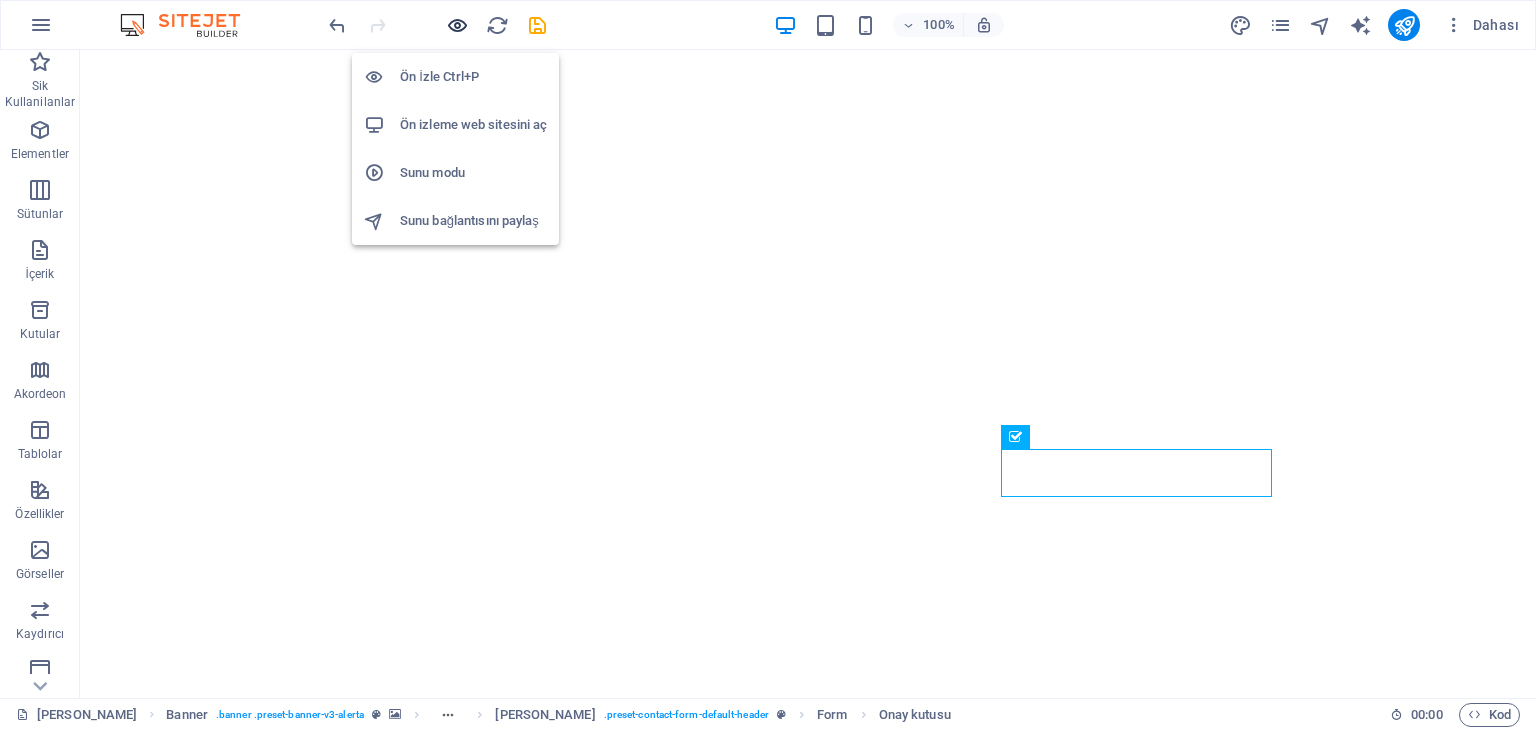 click at bounding box center (457, 25) 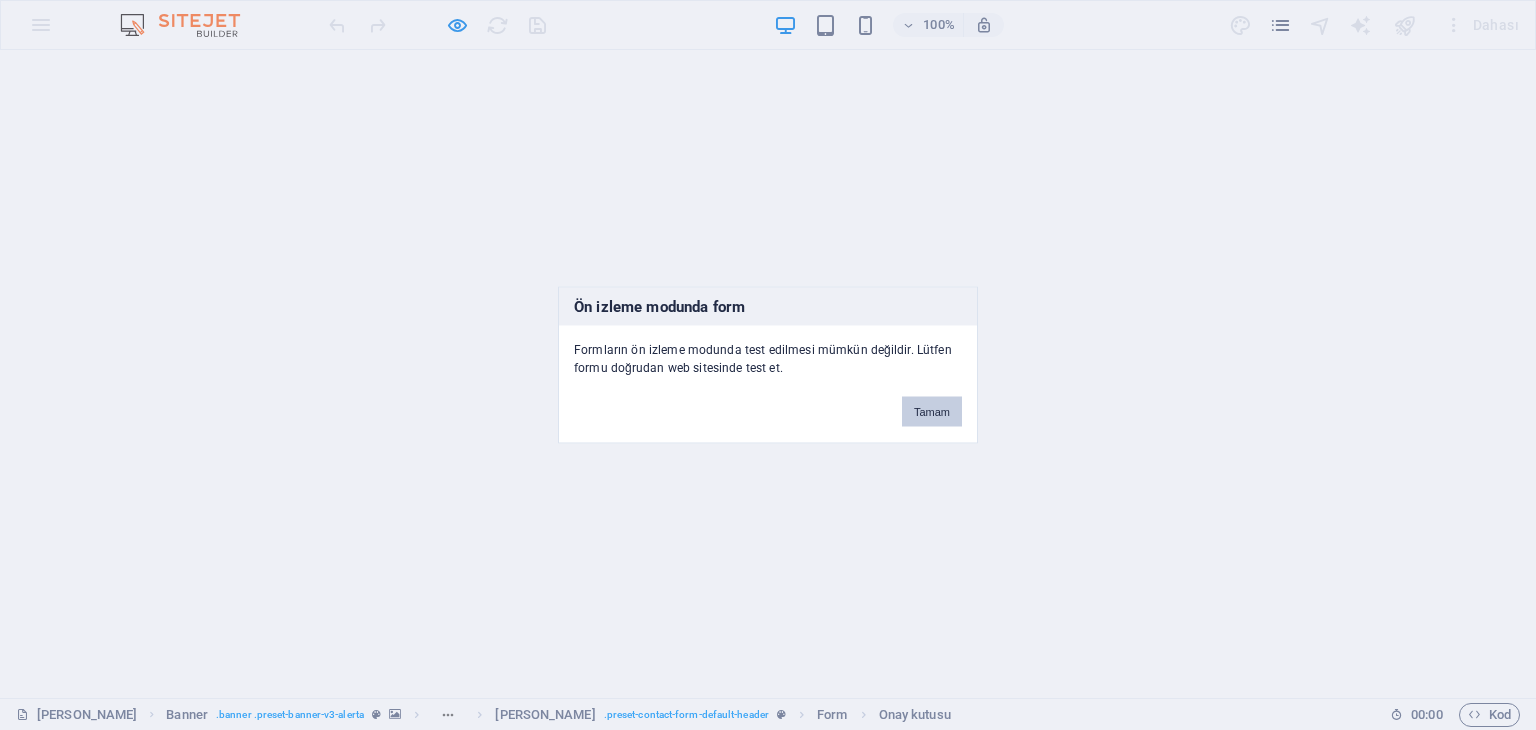 click on "Tamam" at bounding box center [932, 412] 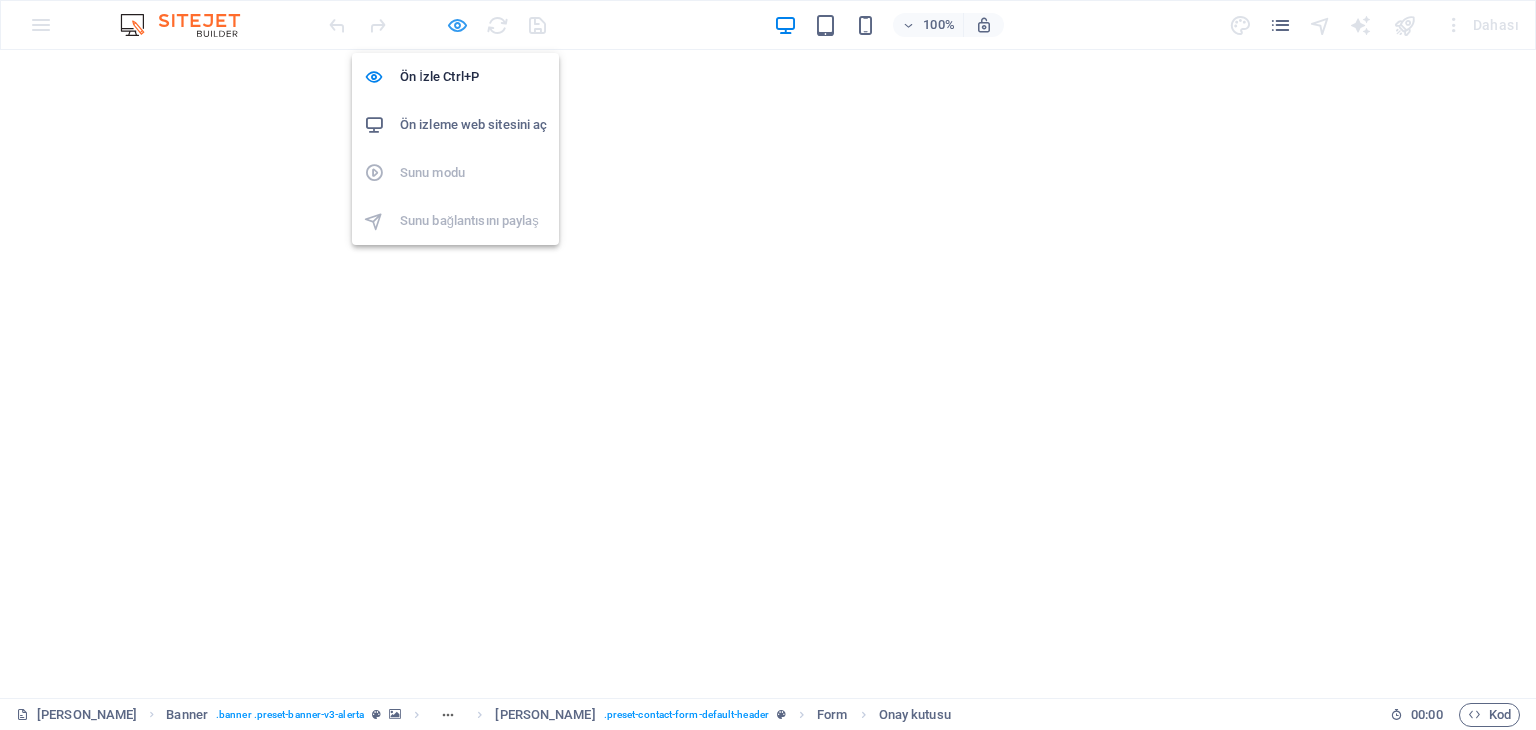 click at bounding box center [457, 25] 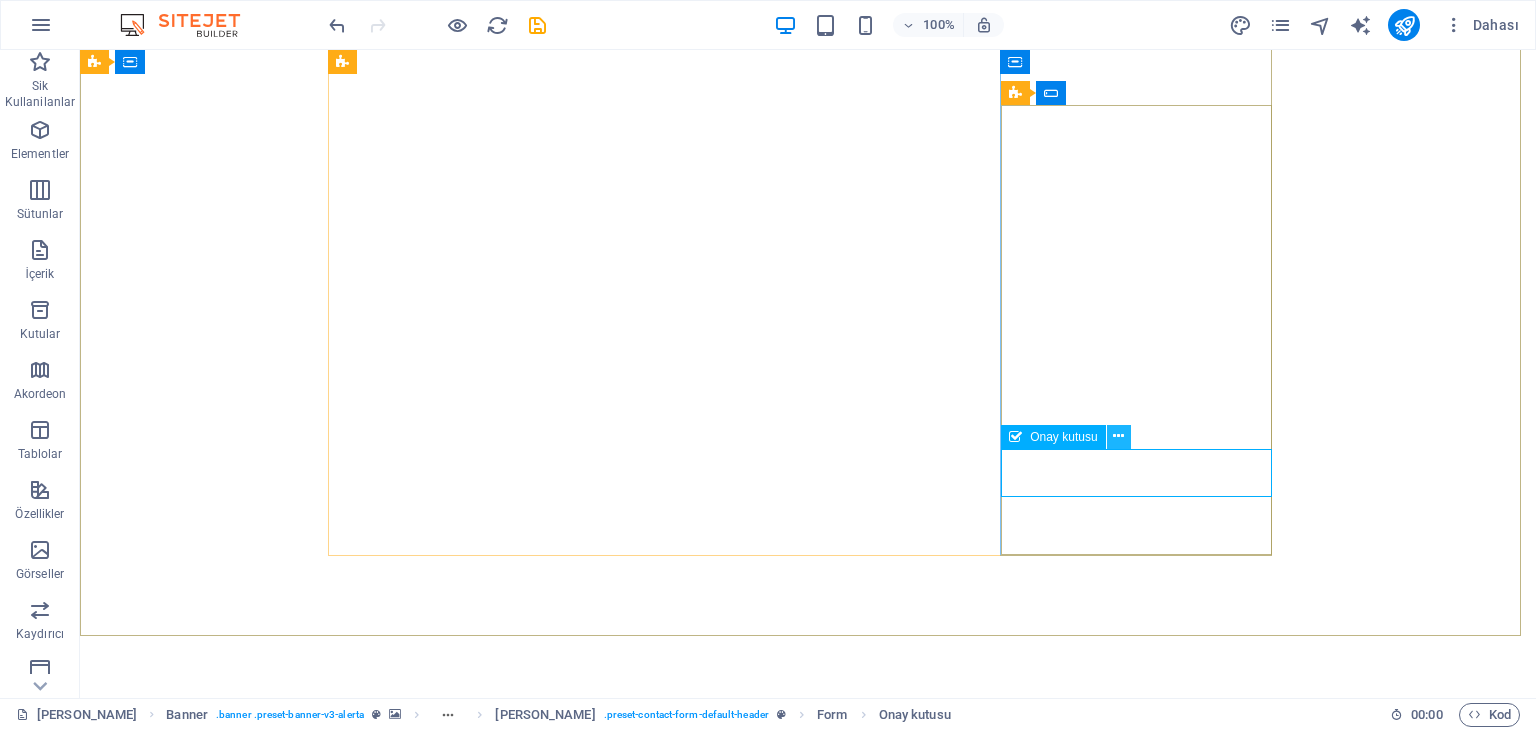 click at bounding box center (1118, 436) 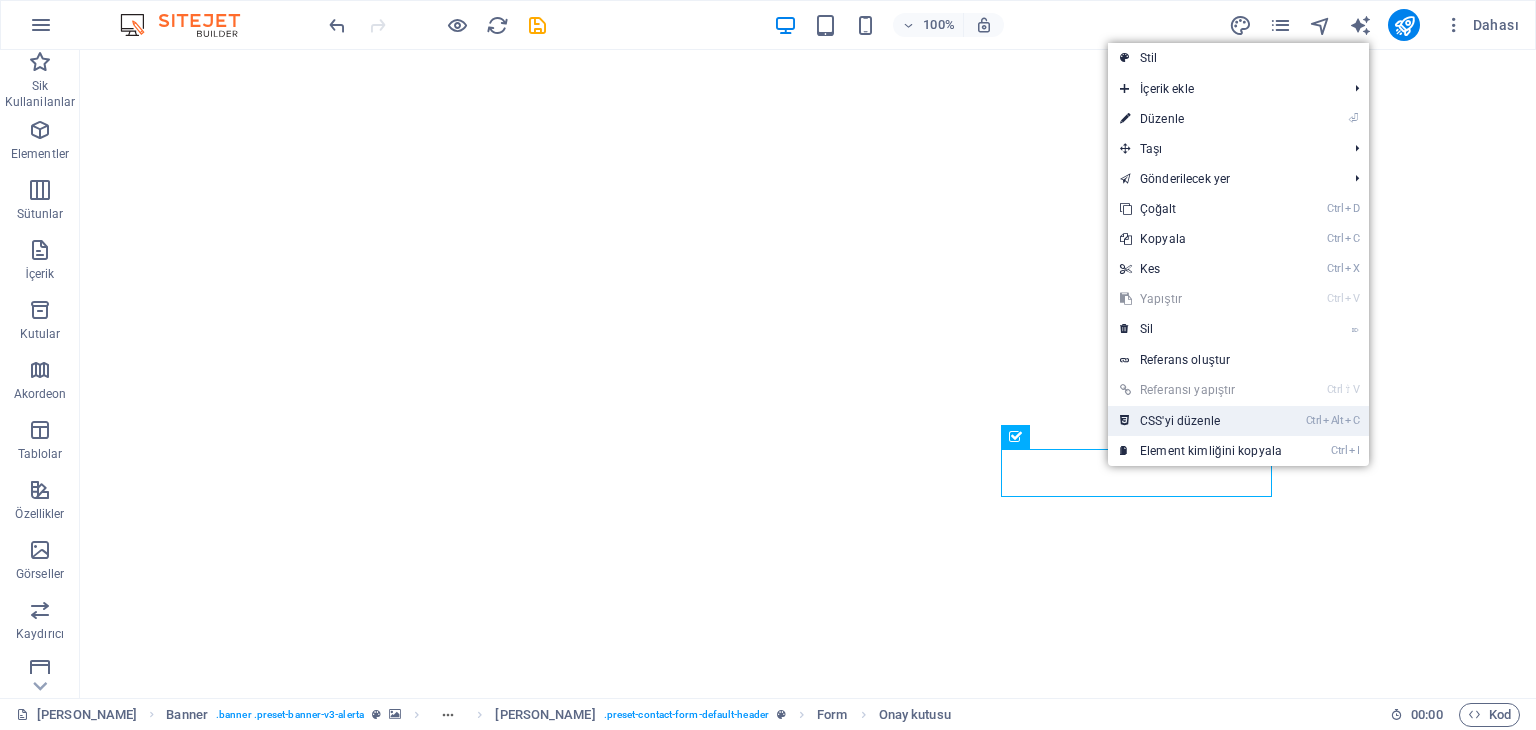 click on "Ctrl Alt C  CSS'yi düzenle" at bounding box center [1201, 421] 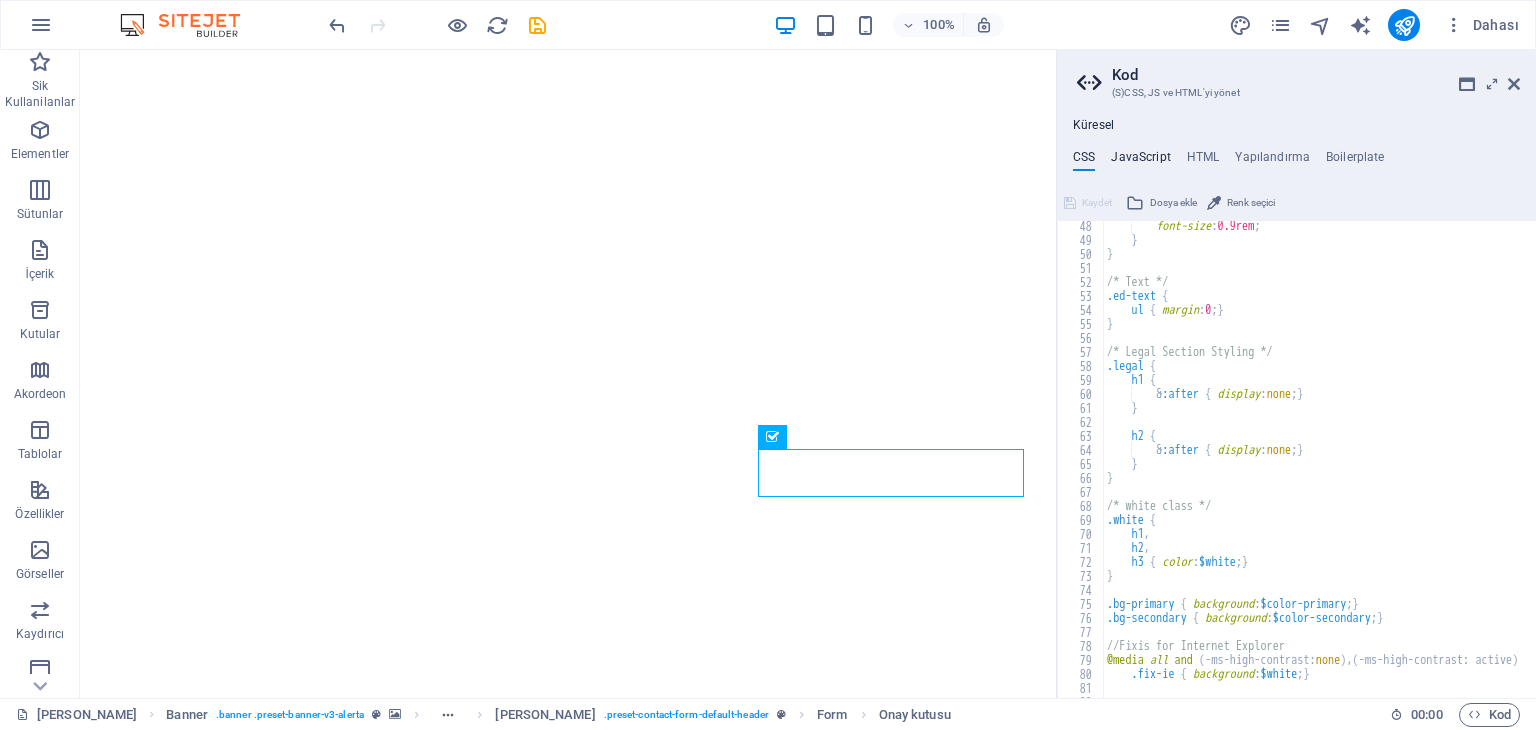 click on "JavaScript" at bounding box center [1140, 161] 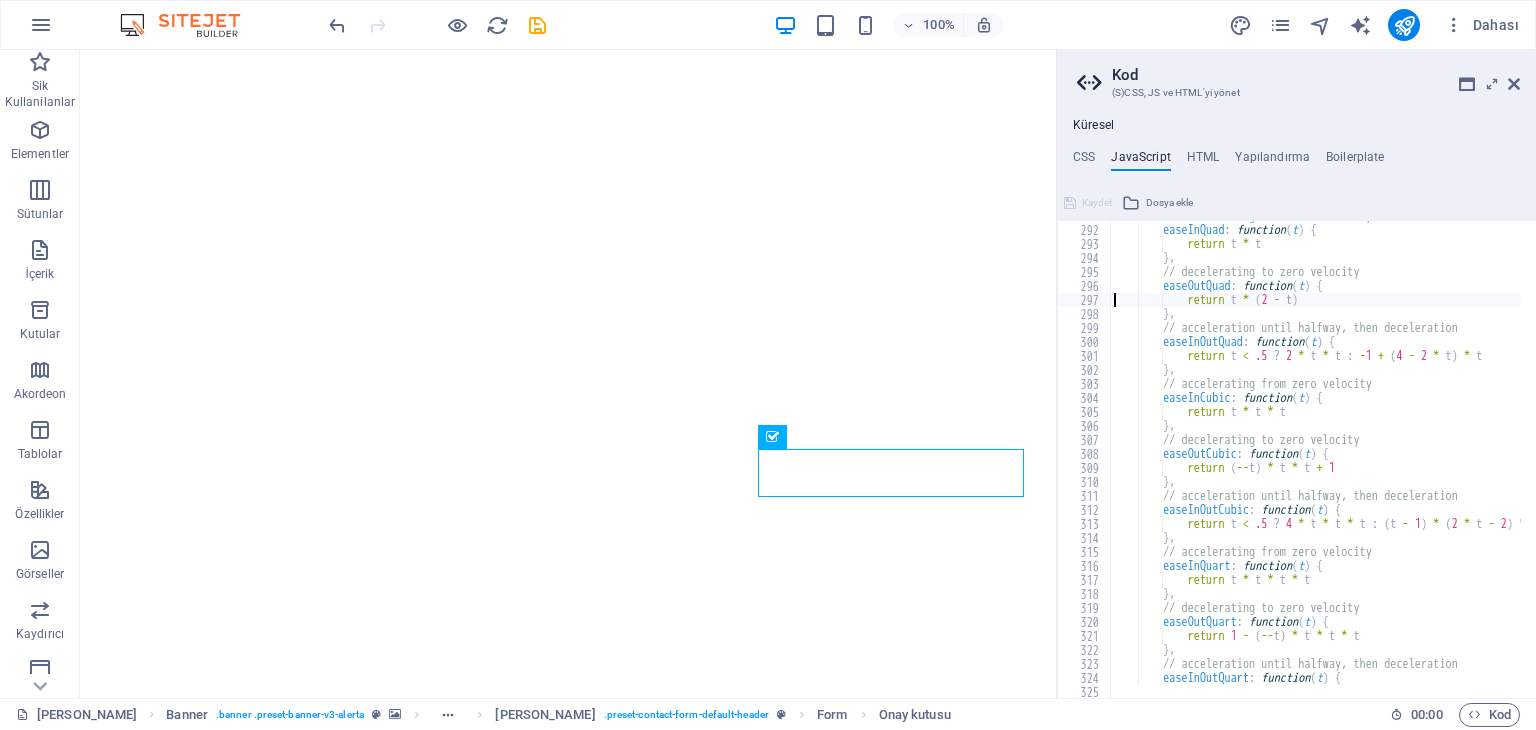click on "// accelerating from zero velocity           easeInQuad :   function ( t )   {                return   t   *   t           } ,           // decelerating to zero velocity           easeOutQuad :   function ( t )   {                return   t   *   ( 2   -   t )           } ,           // acceleration until halfway, then deceleration           easeInOutQuad :   function ( t )   {                return   t   <   .5   ?   2   *   t   *   t   :   - 1   +   ( 4   -   2   *   t )   *   t           } ,           // accelerating from zero velocity            easeInCubic :   function ( t )   {                return   t   *   t   *   t           } ,           // decelerating to zero velocity            easeOutCubic :   function ( t )   {                return   ( -- t )   *   t   *   t   +   1           } ,           // acceleration until halfway, then deceleration            easeInOutCubic :   function ( t )   {                return   t   <   .5   ?   4   *   t   *   t   *   t   :   ( t   -   1 )   *   ( 2" at bounding box center [1582, 454] 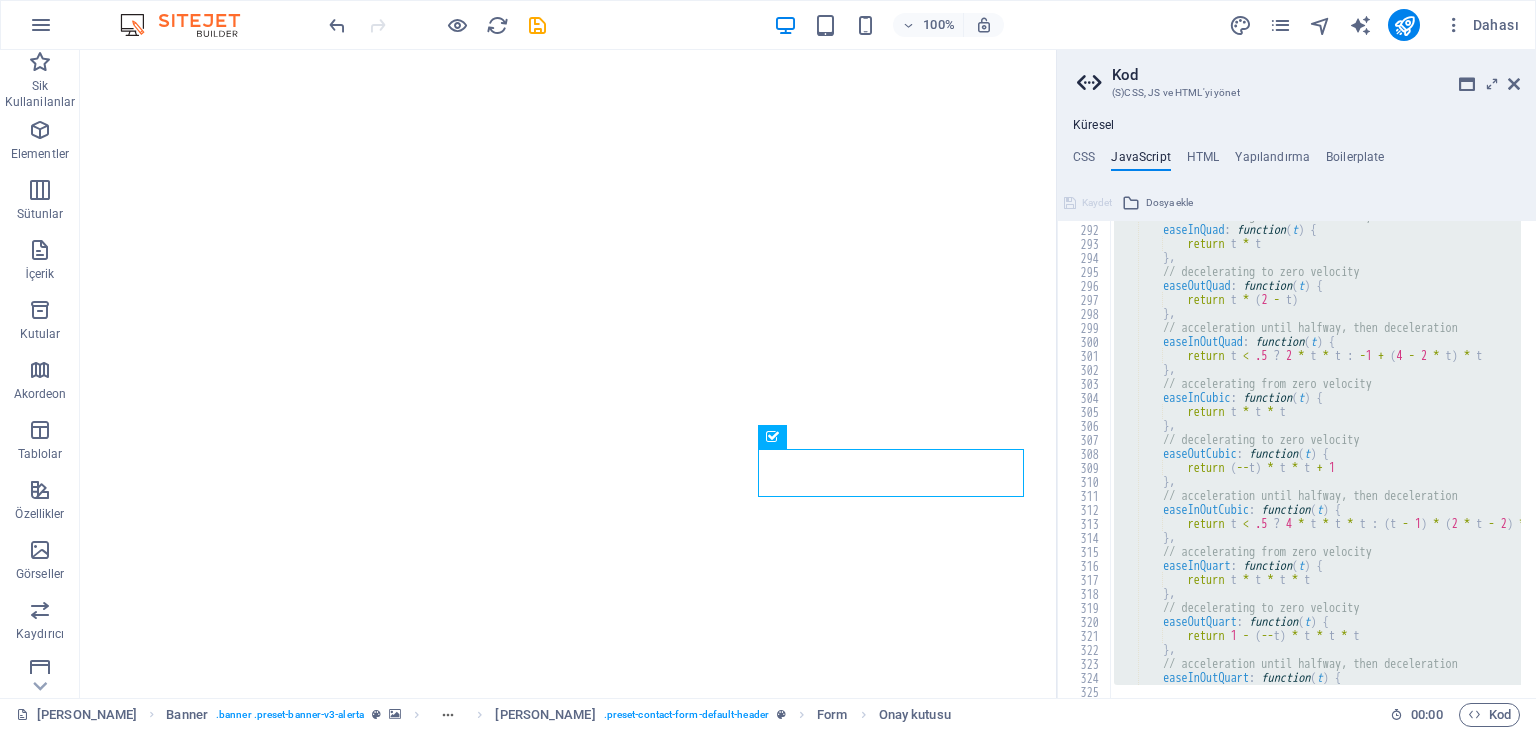 type 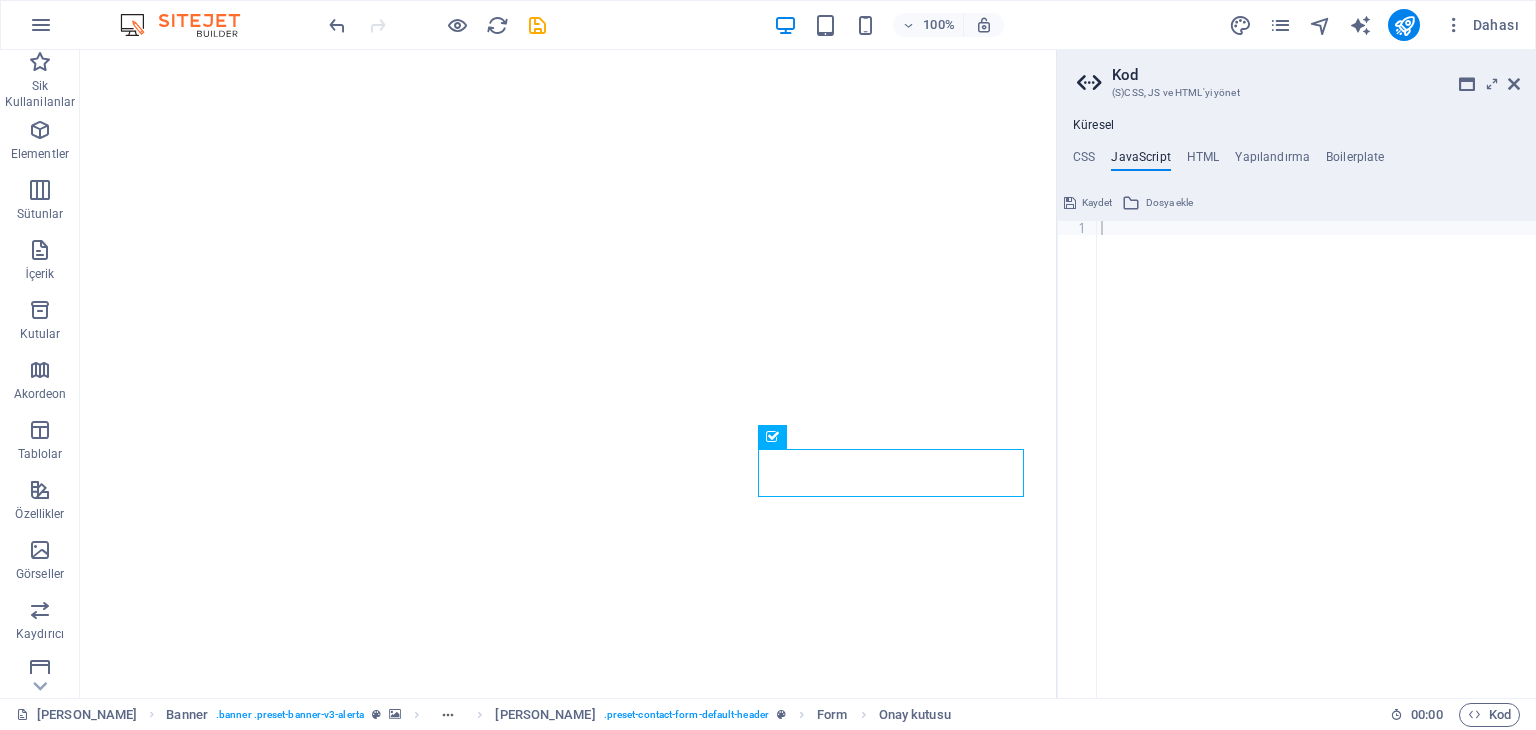 click on "Kaydet" at bounding box center (1097, 203) 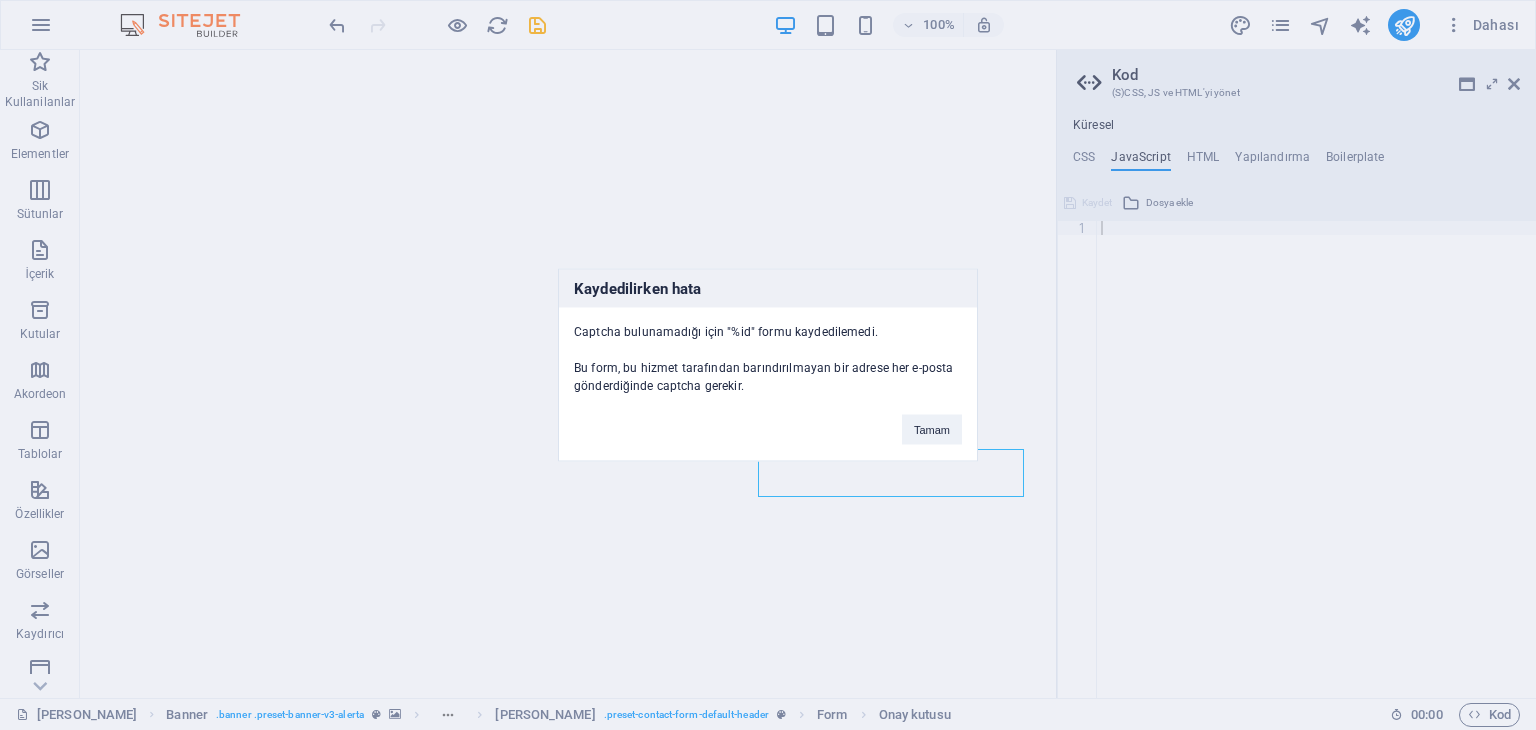 click on "Tamam" at bounding box center (932, 420) 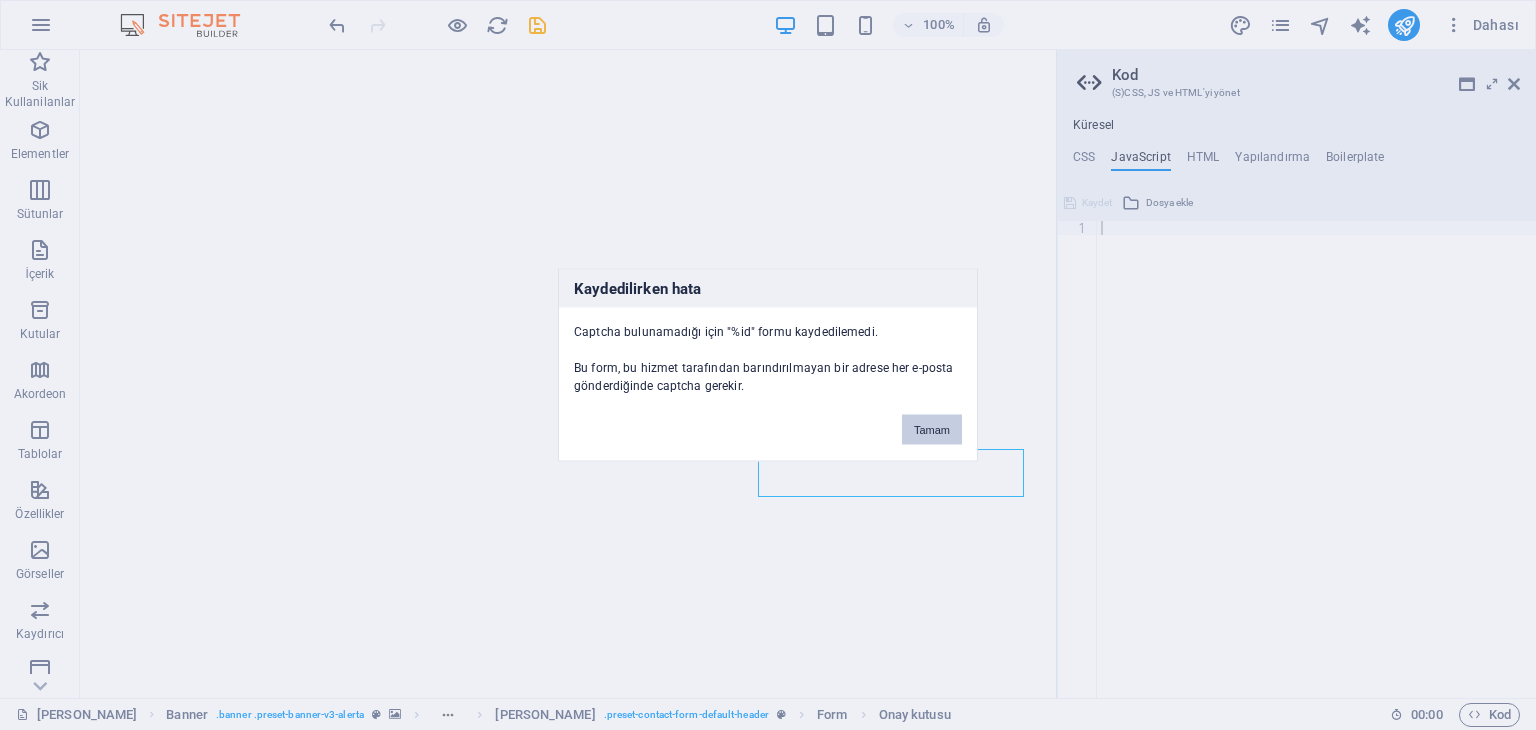 click on "Tamam" at bounding box center (932, 430) 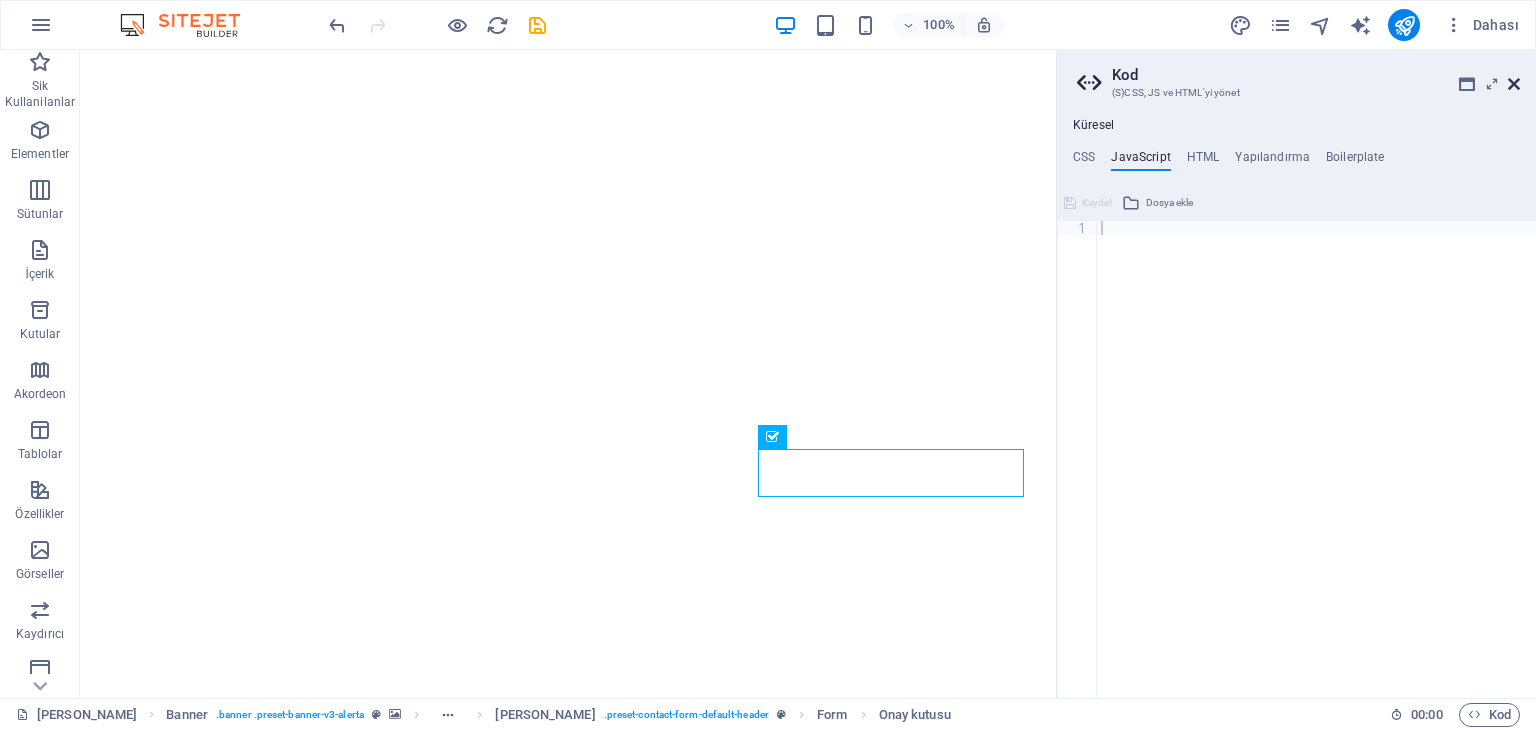 click at bounding box center (1514, 84) 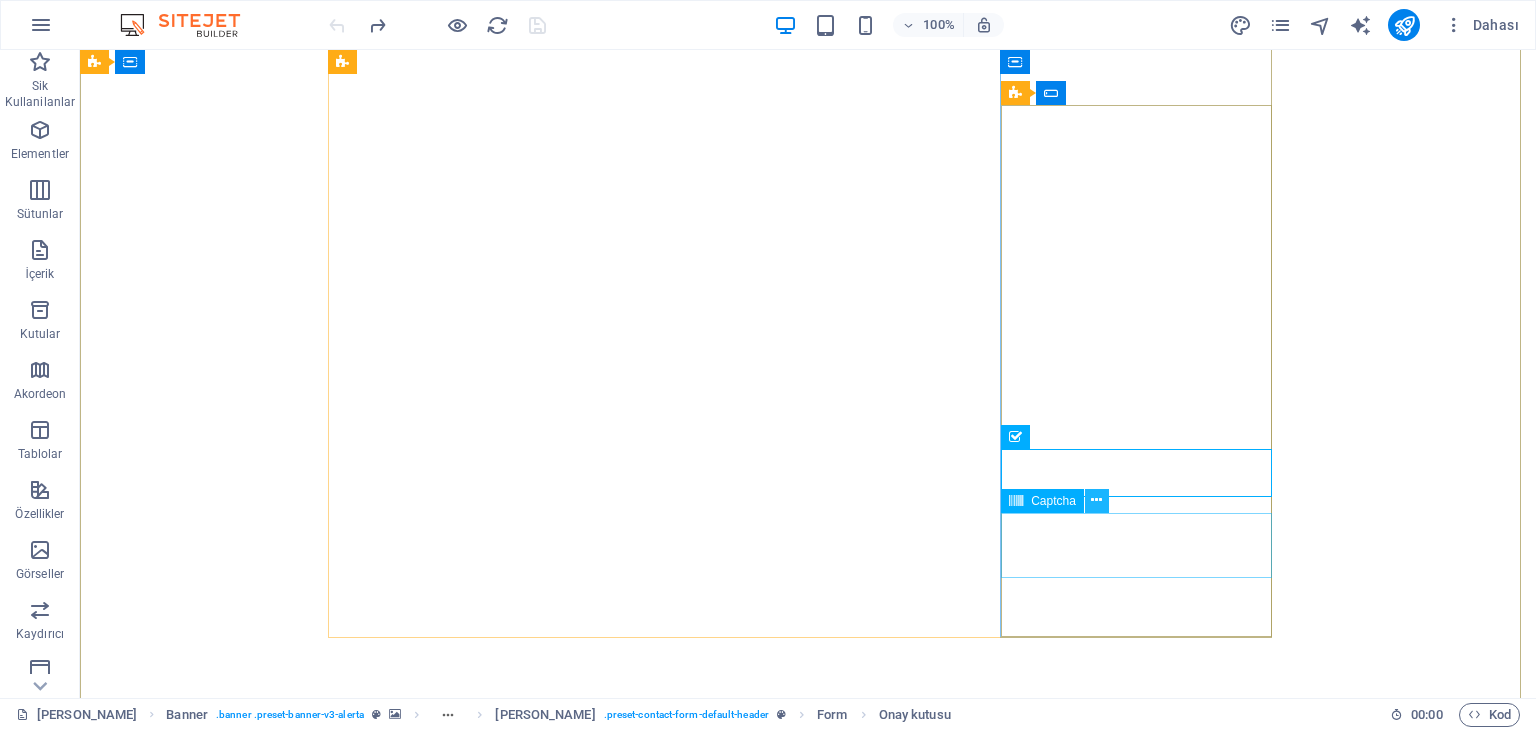 click at bounding box center [1096, 500] 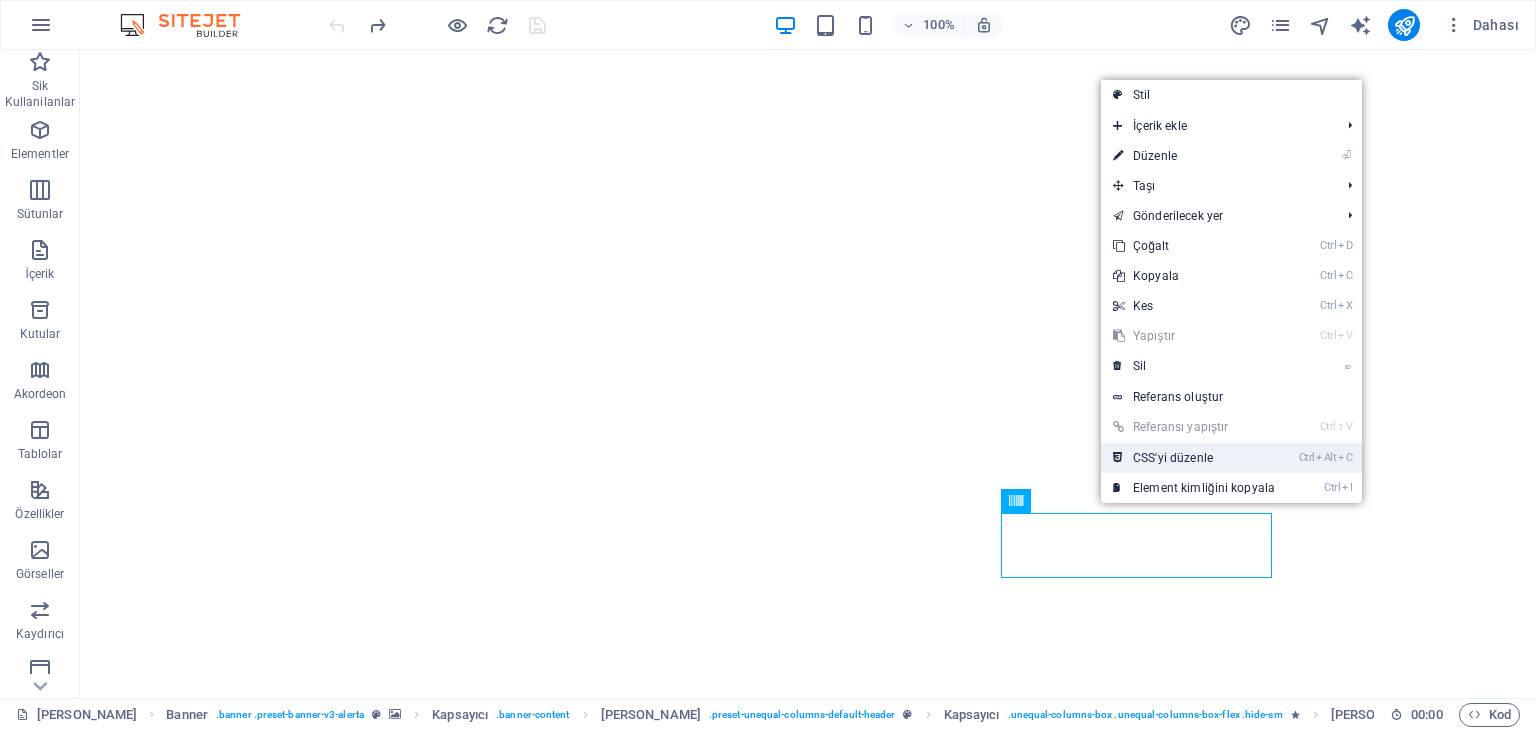 click on "Ctrl Alt C  CSS'yi düzenle" at bounding box center (1194, 458) 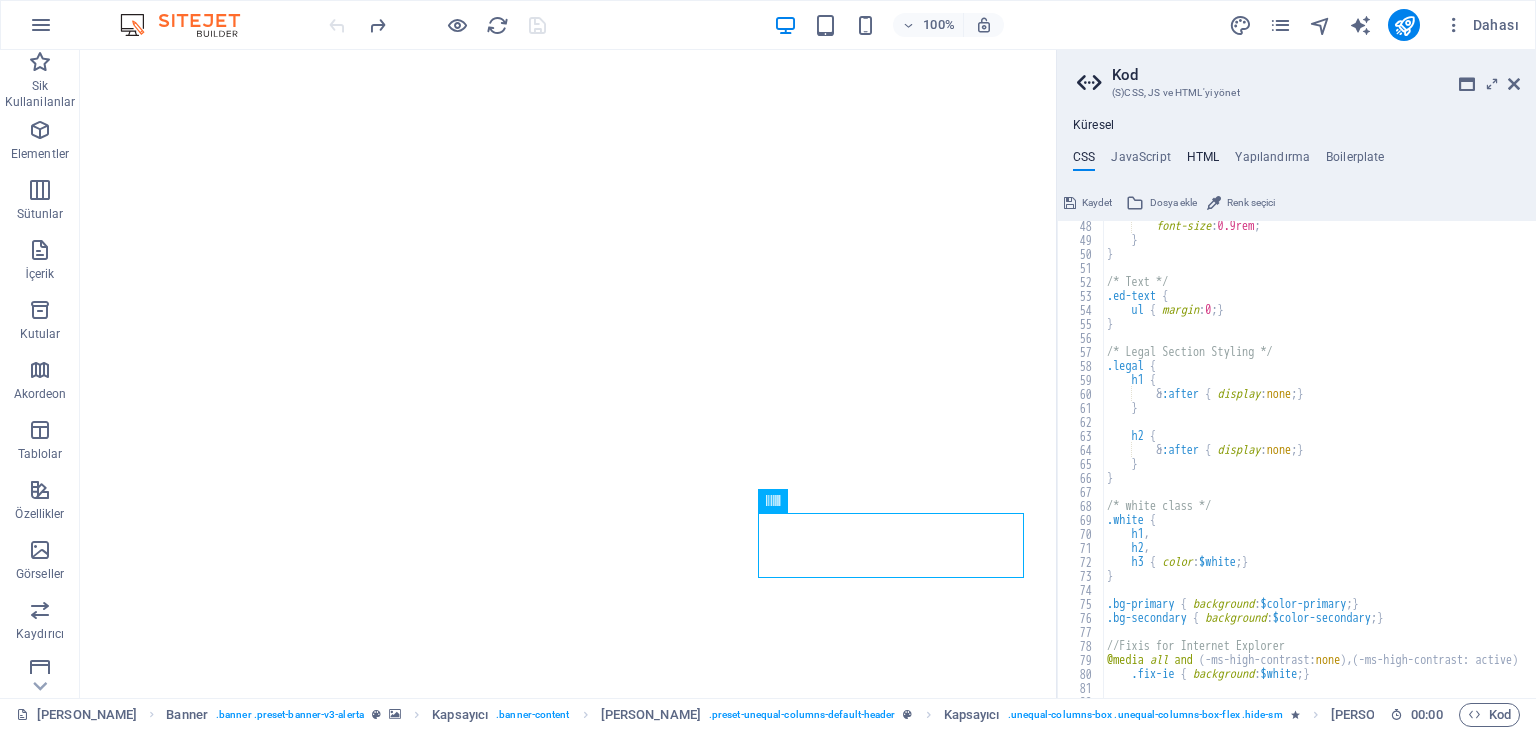 click on "HTML" at bounding box center (1203, 161) 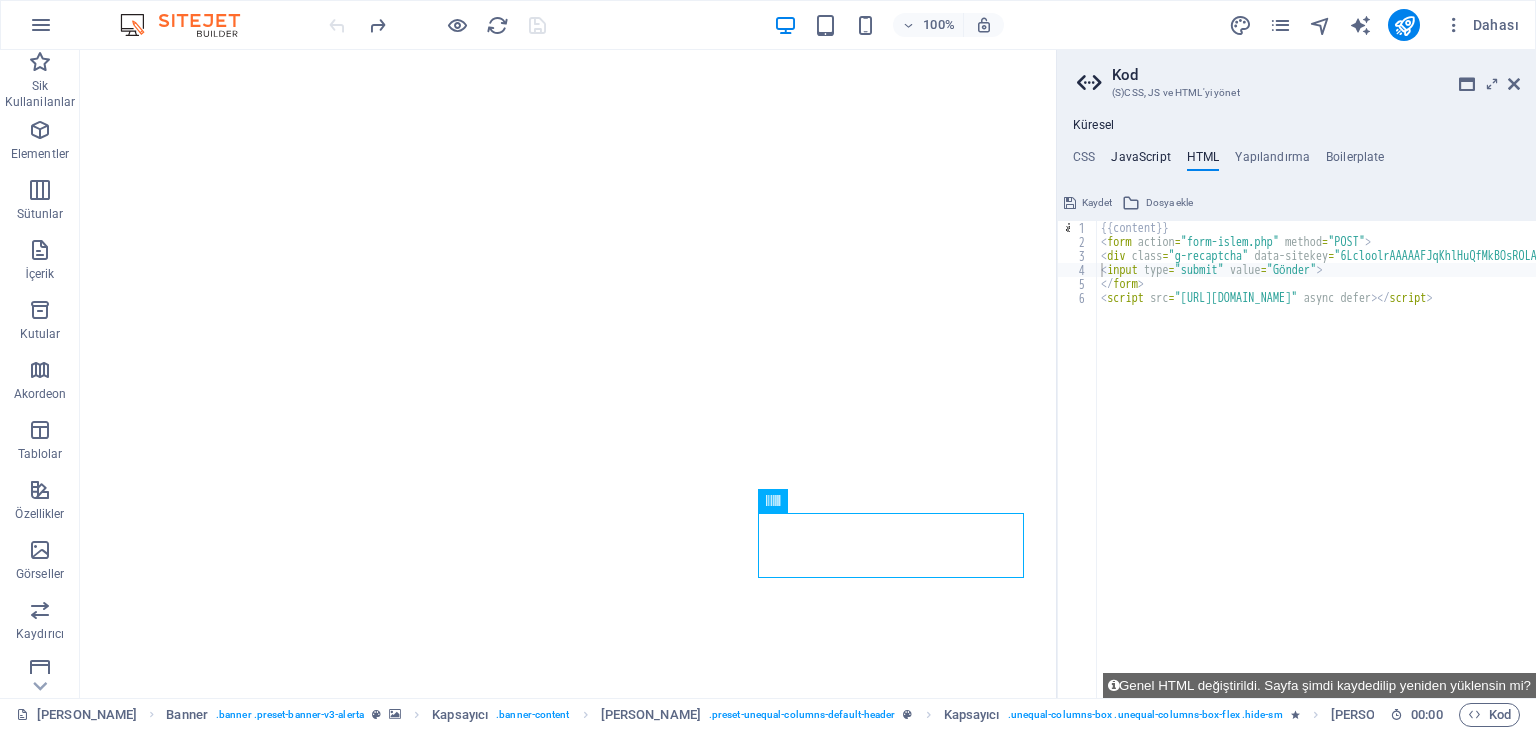 click on "JavaScript" at bounding box center (1140, 161) 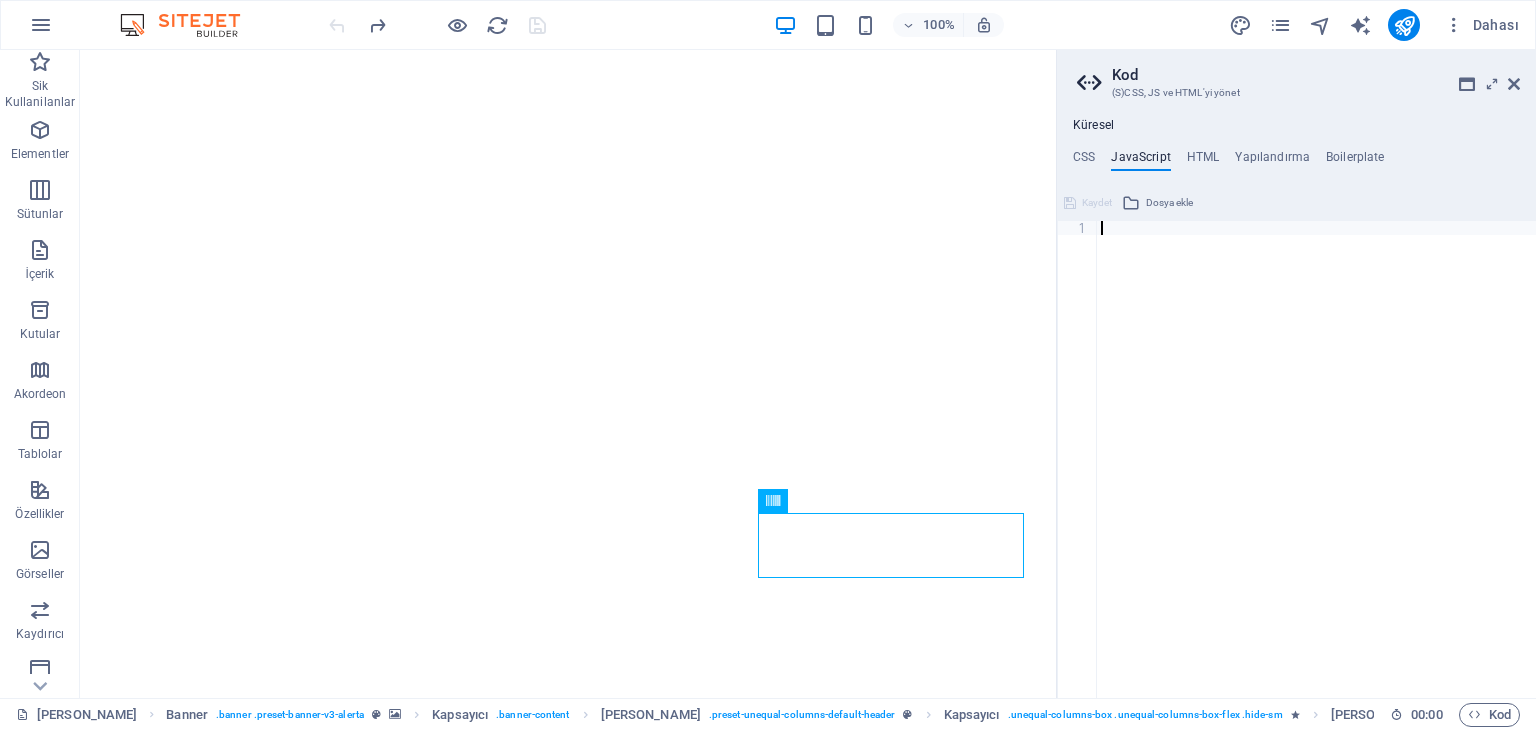 click on "Kaydet" at bounding box center [1088, 203] 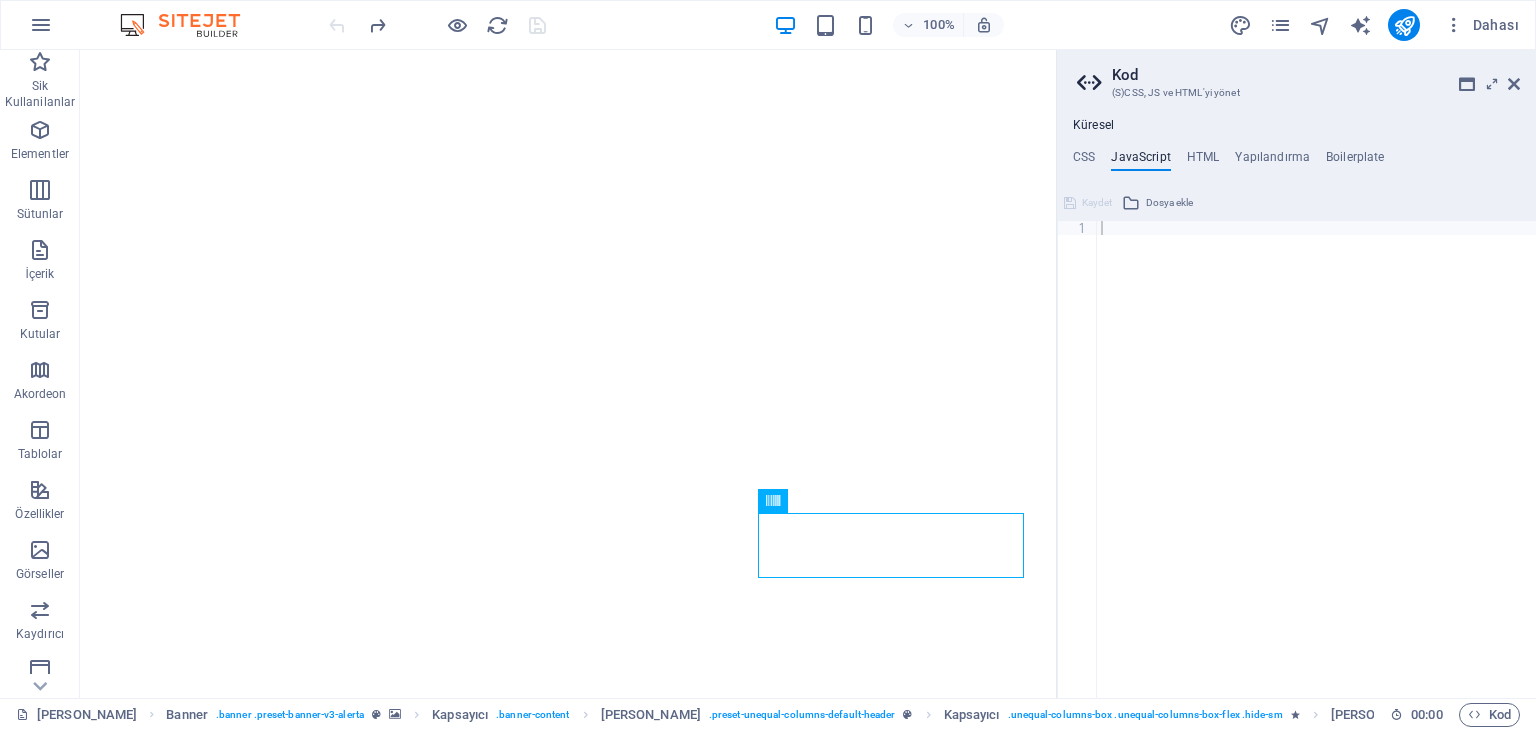 click at bounding box center [1316, 473] 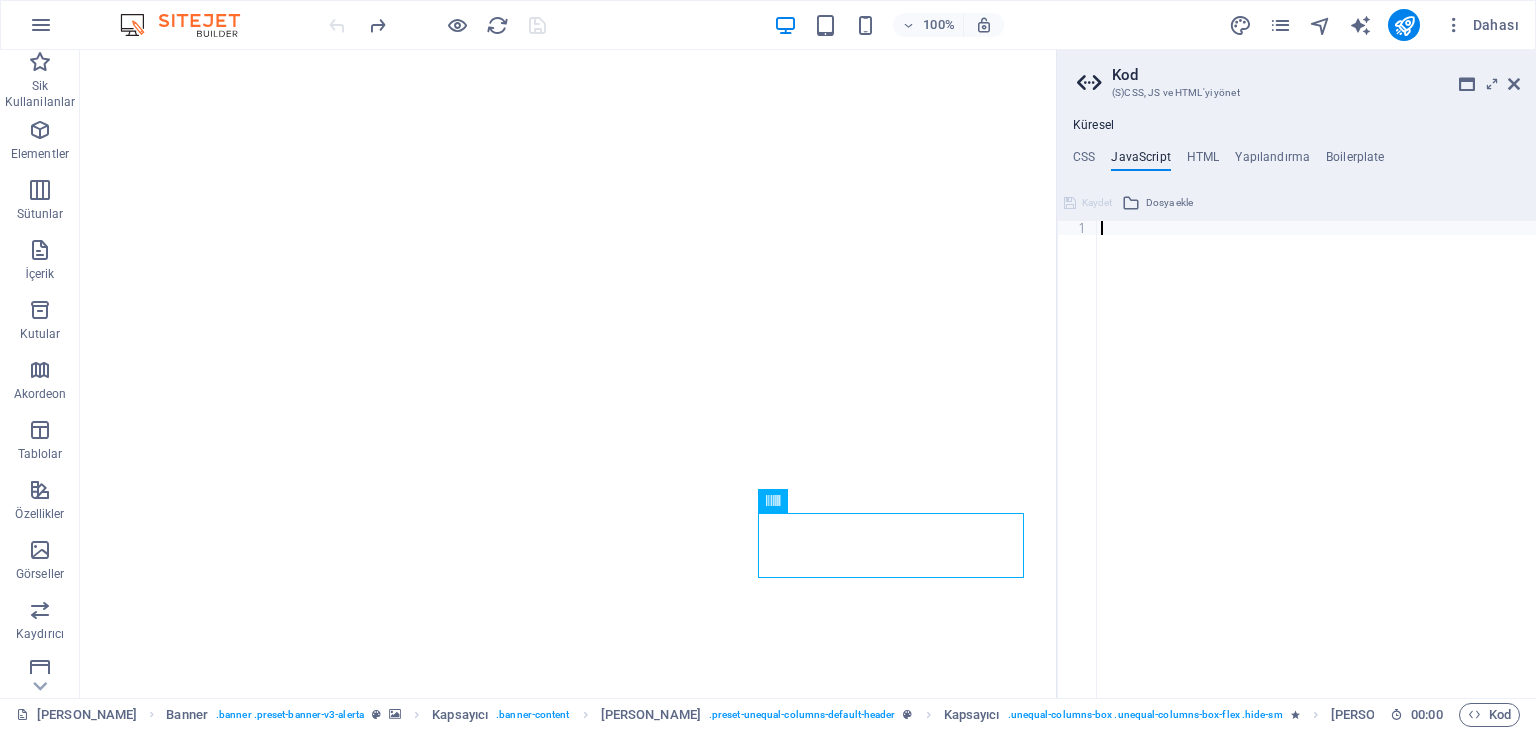 drag, startPoint x: 1111, startPoint y: 209, endPoint x: 1141, endPoint y: 204, distance: 30.413813 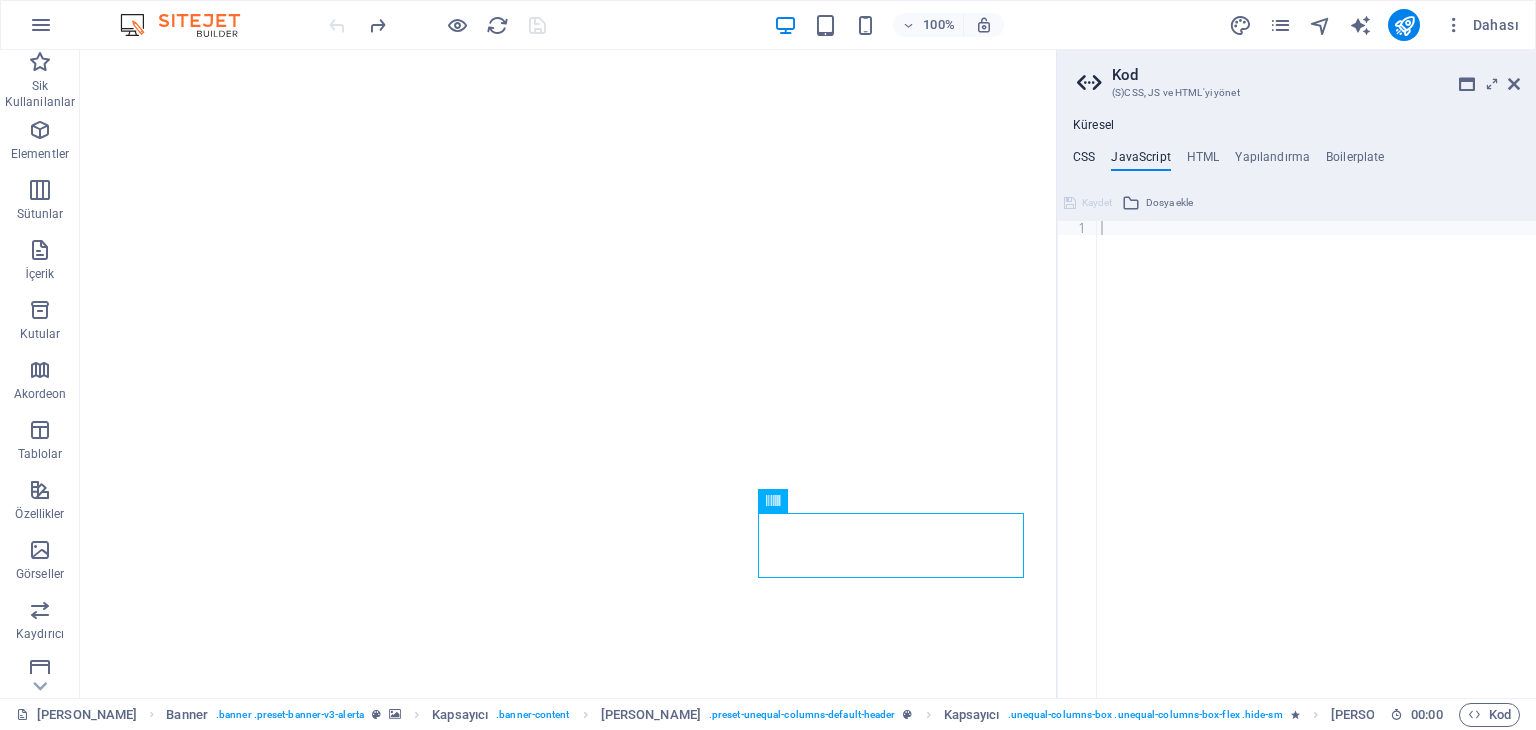 click on "CSS" at bounding box center [1084, 161] 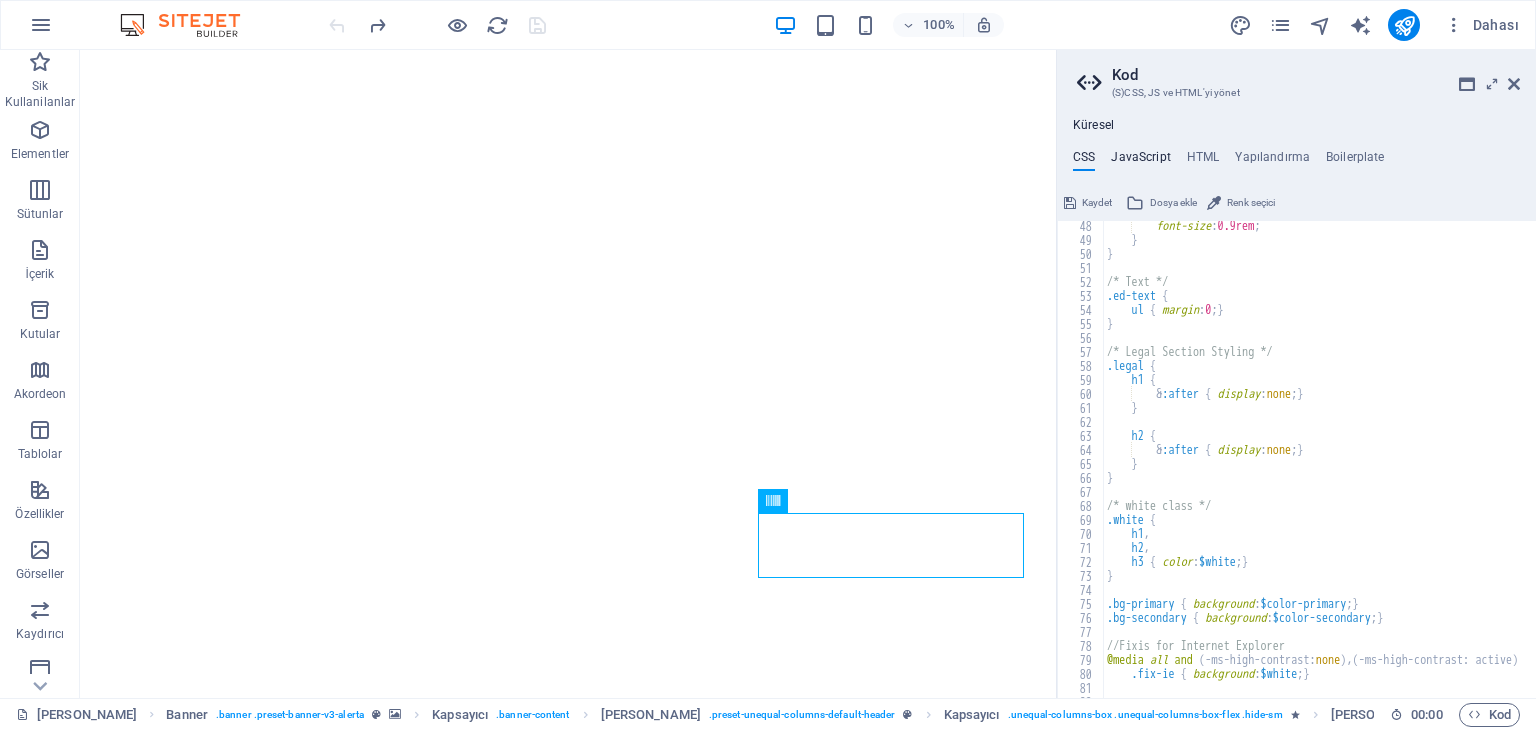 click on "JavaScript" at bounding box center (1140, 161) 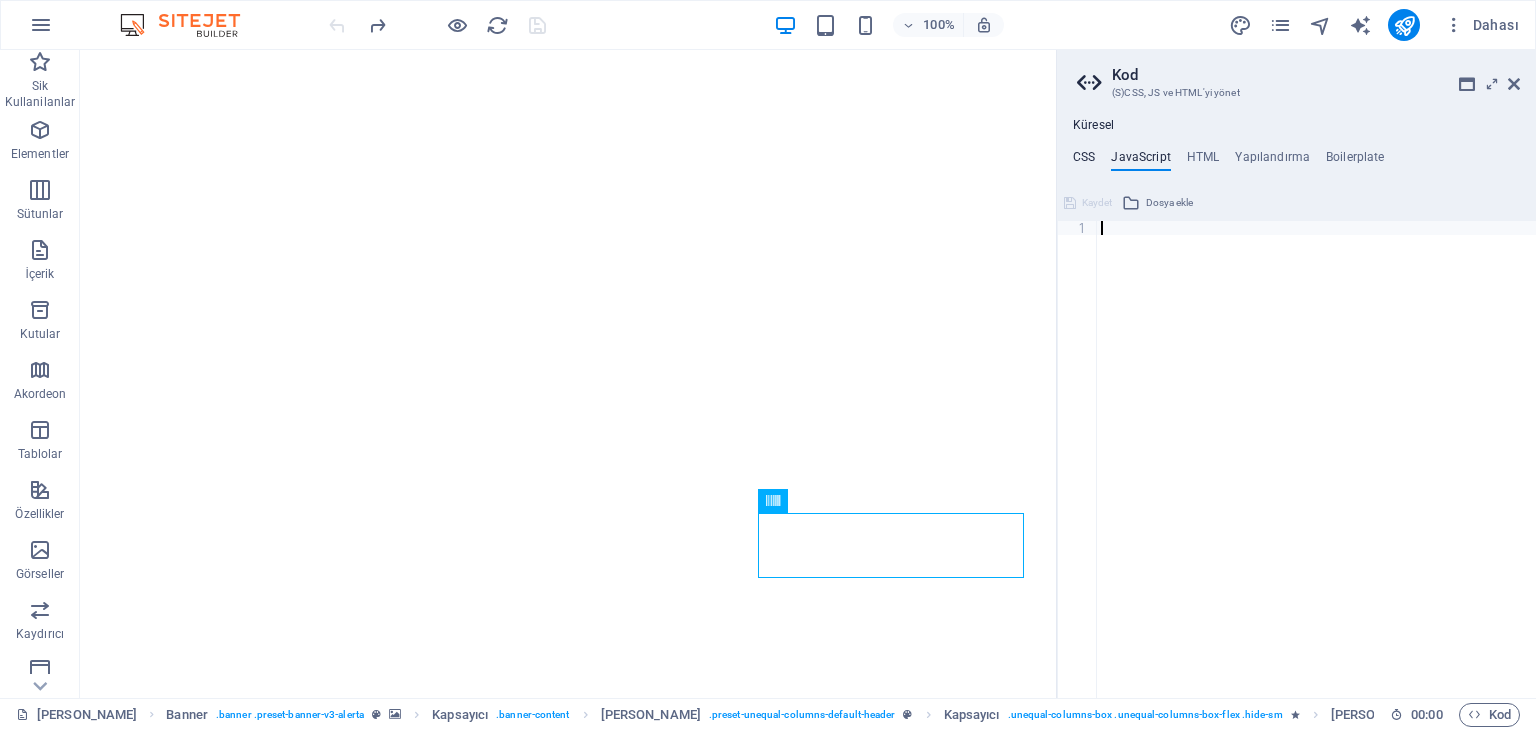 click on "CSS" at bounding box center (1084, 161) 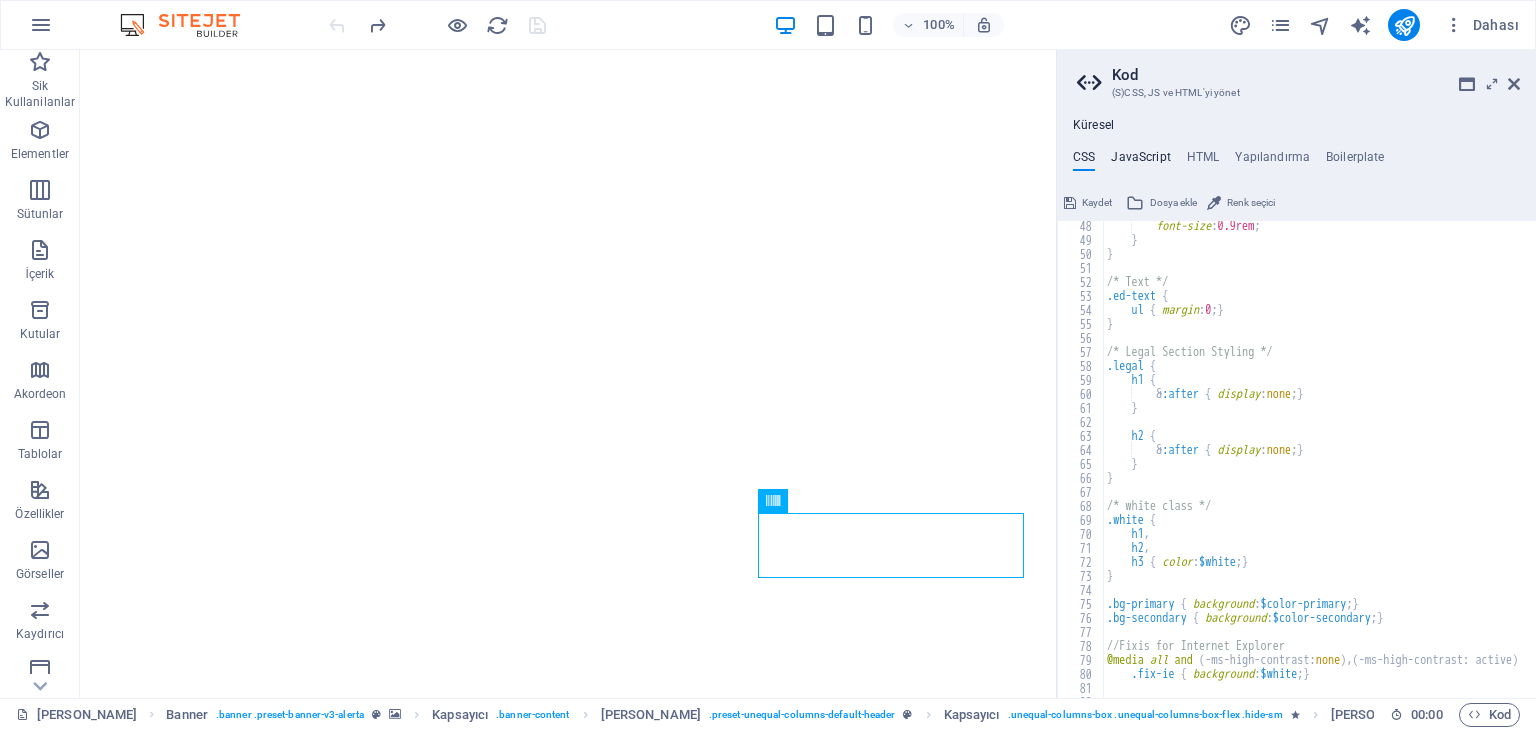 click on "JavaScript" at bounding box center [1140, 161] 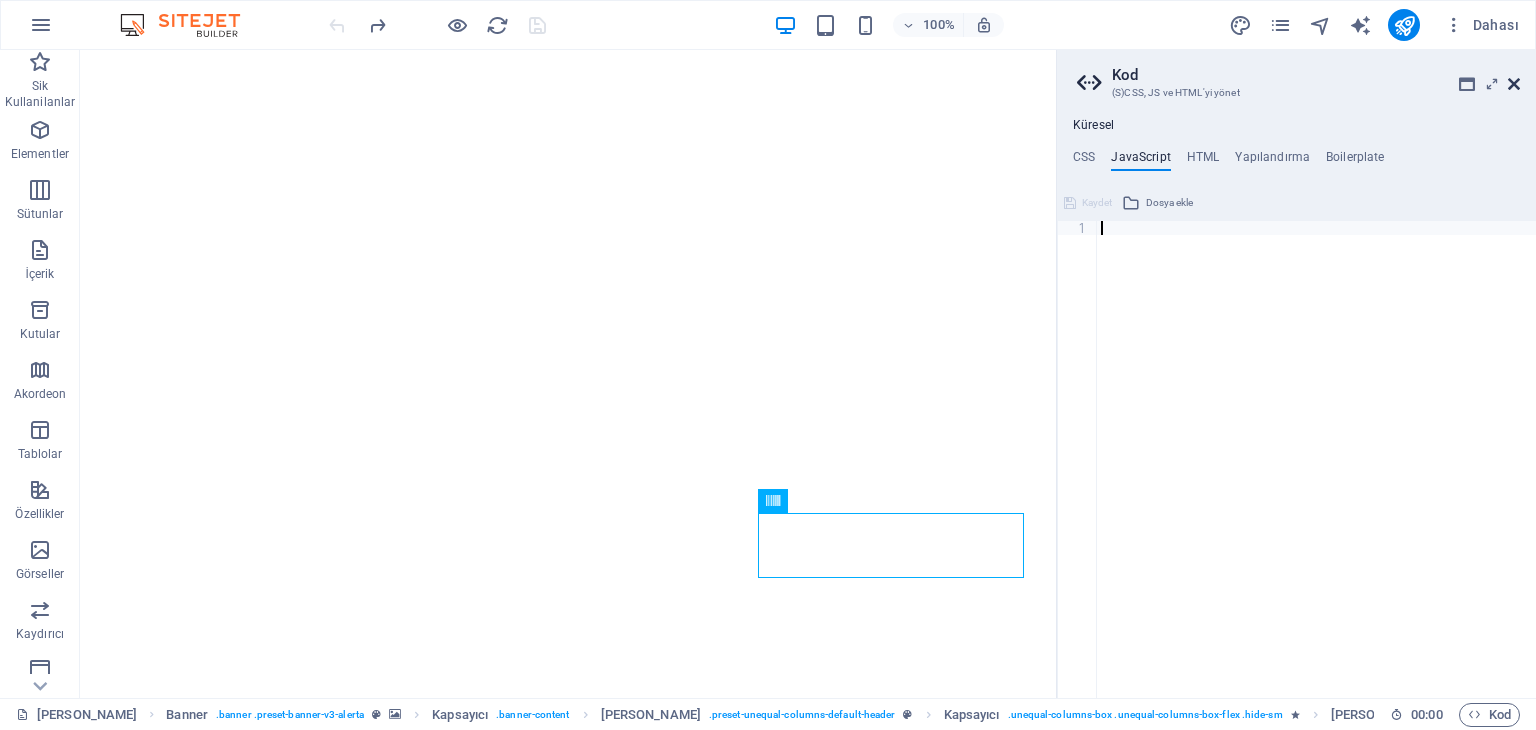 click at bounding box center (1514, 84) 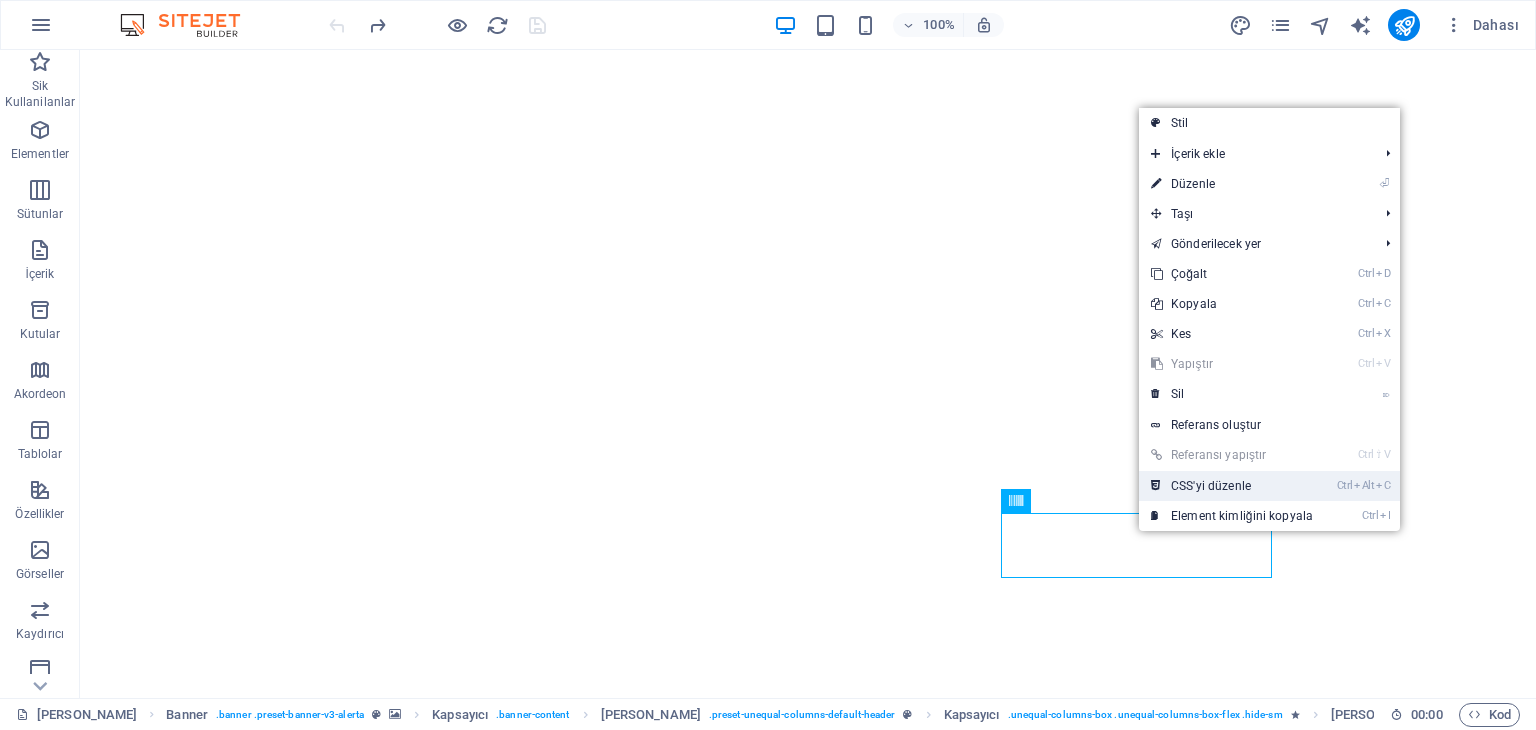 click on "Ctrl Alt C  CSS'yi düzenle" at bounding box center (1232, 486) 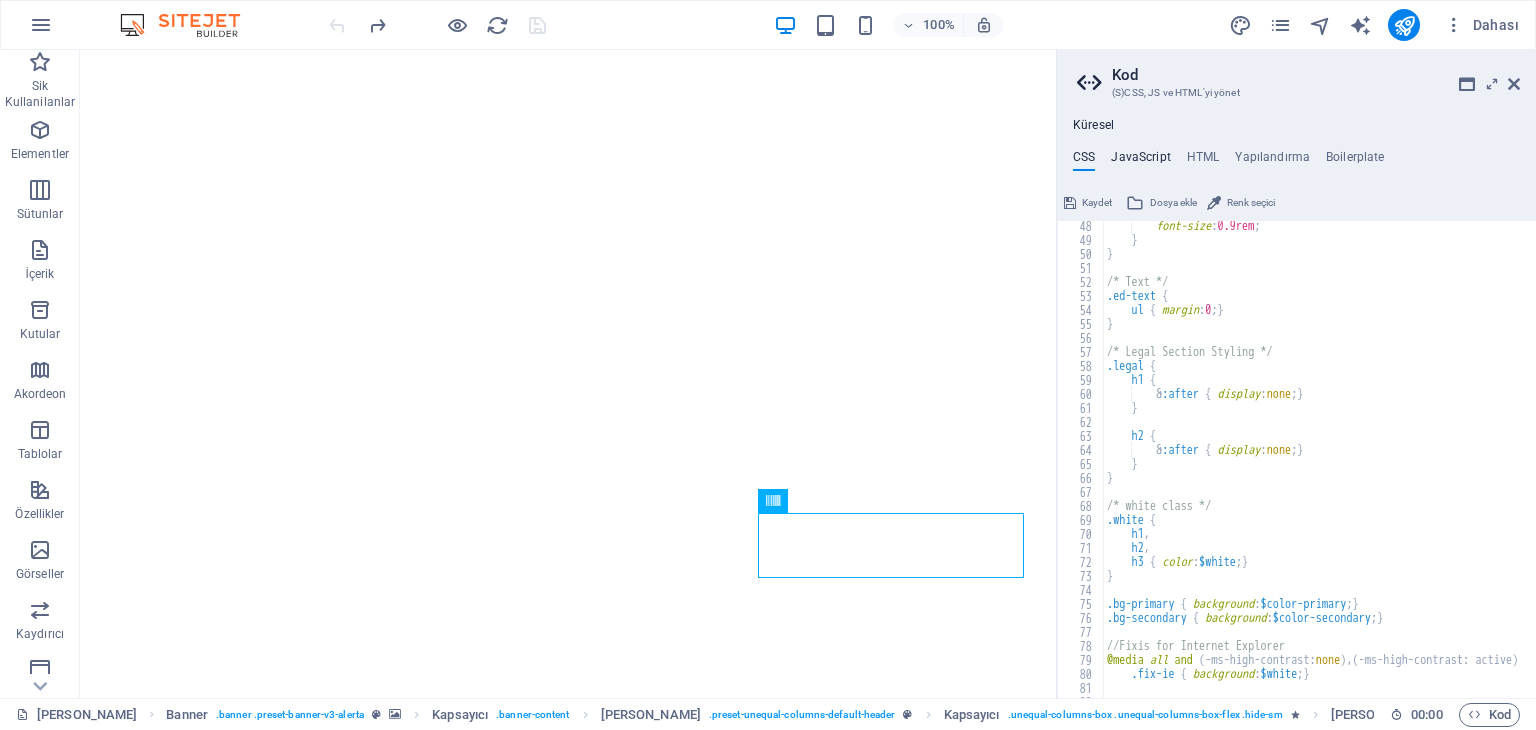 click on "JavaScript" at bounding box center (1140, 161) 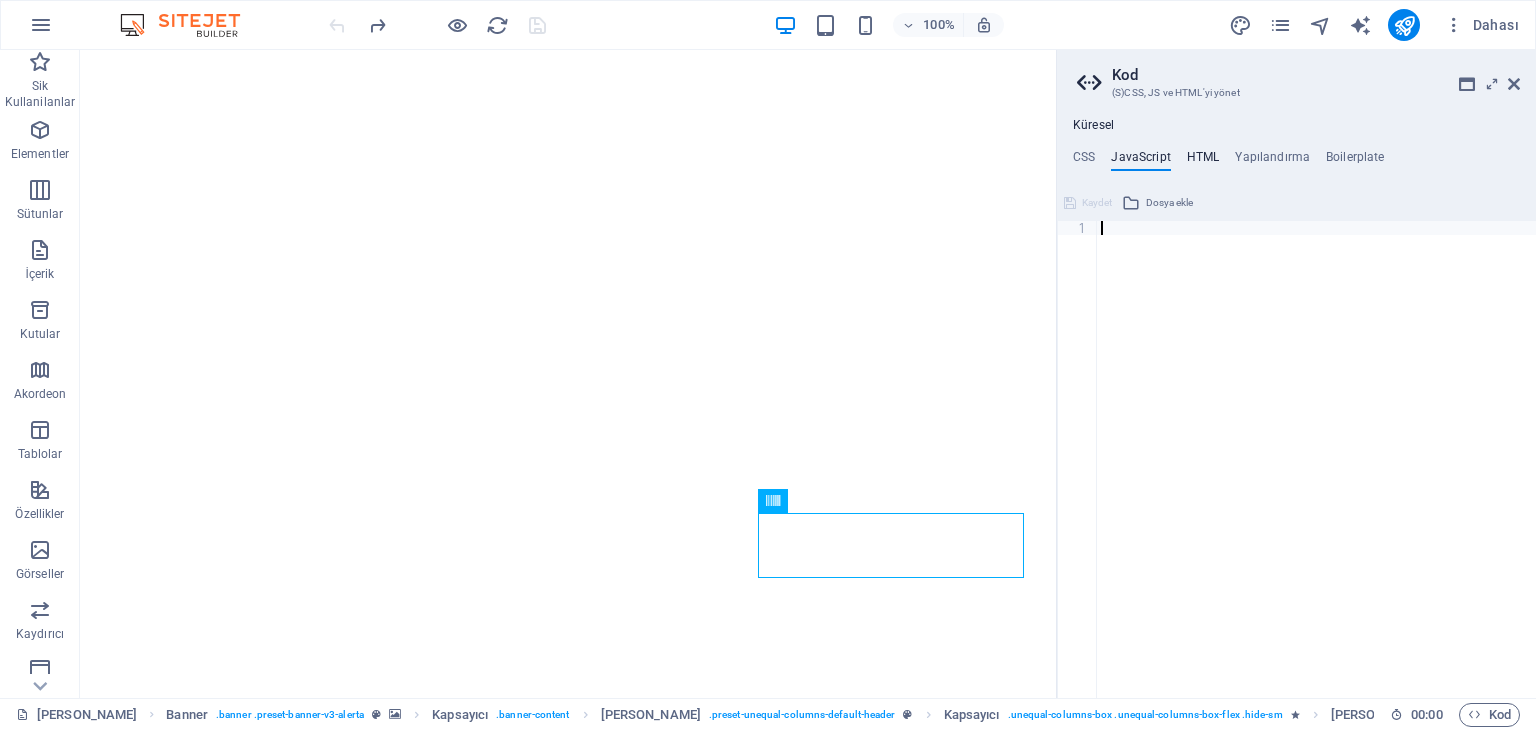 click on "HTML" at bounding box center [1203, 161] 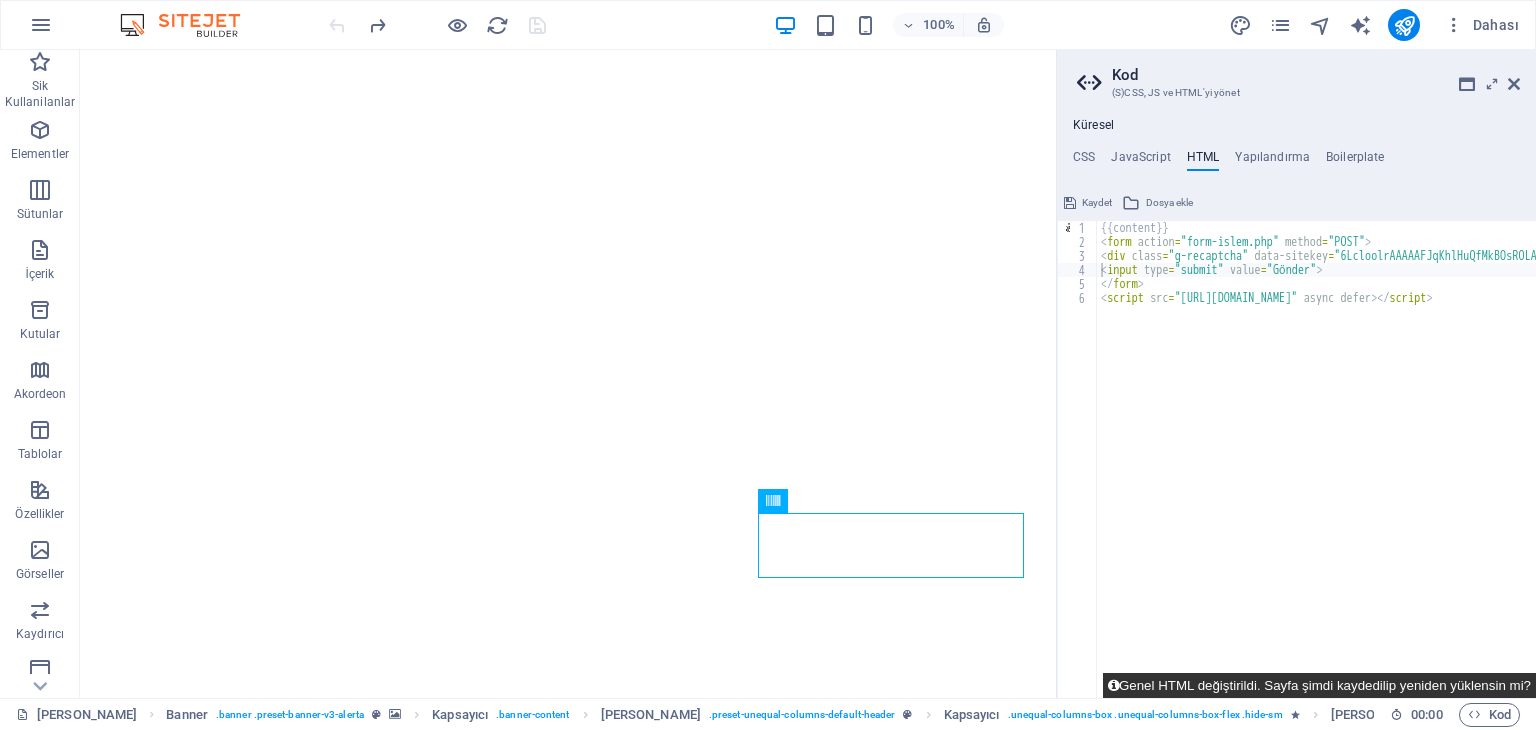 click on "Genel HTML değiştirildi. Sayfa şimdi kaydedilip yeniden yüklensin mi?" at bounding box center (1319, 685) 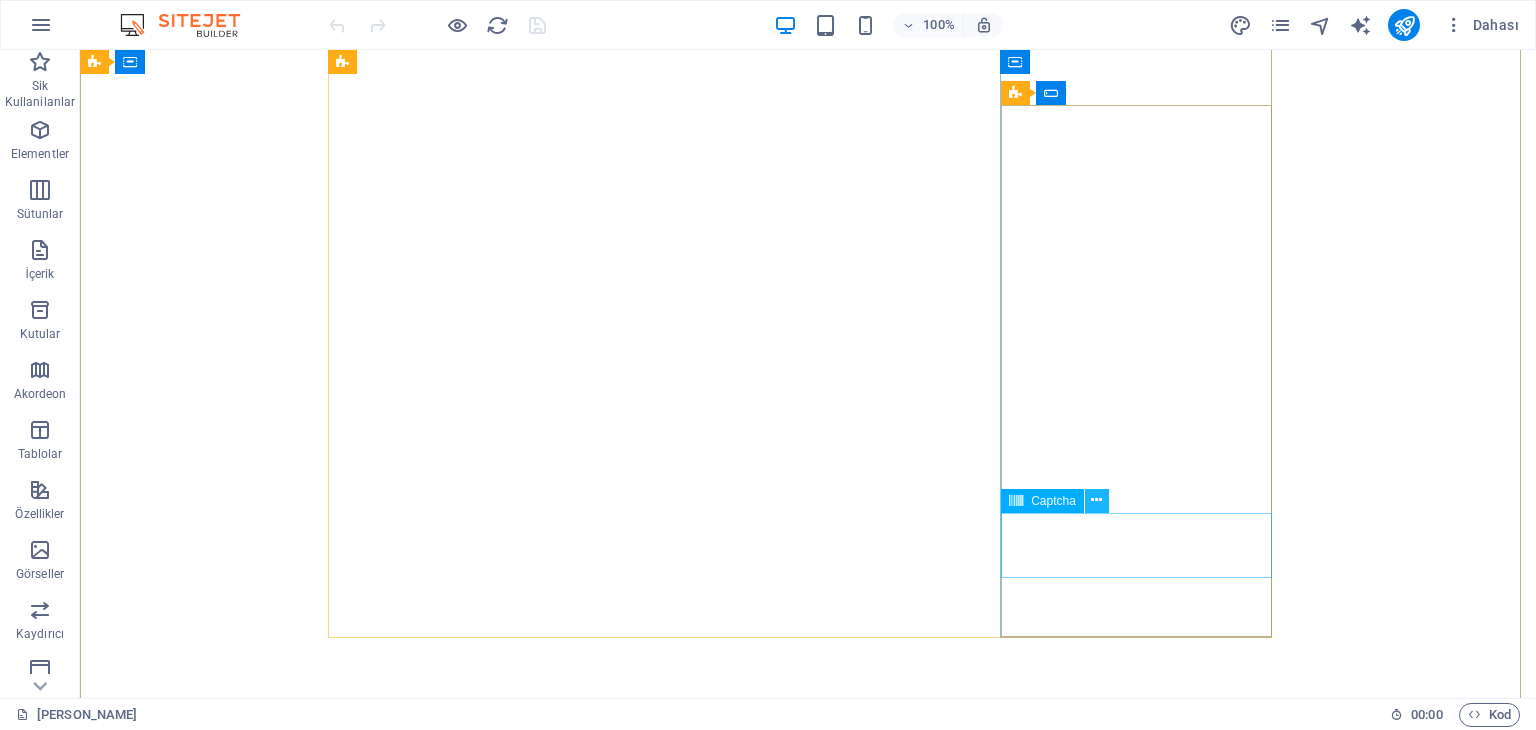 click at bounding box center [1096, 500] 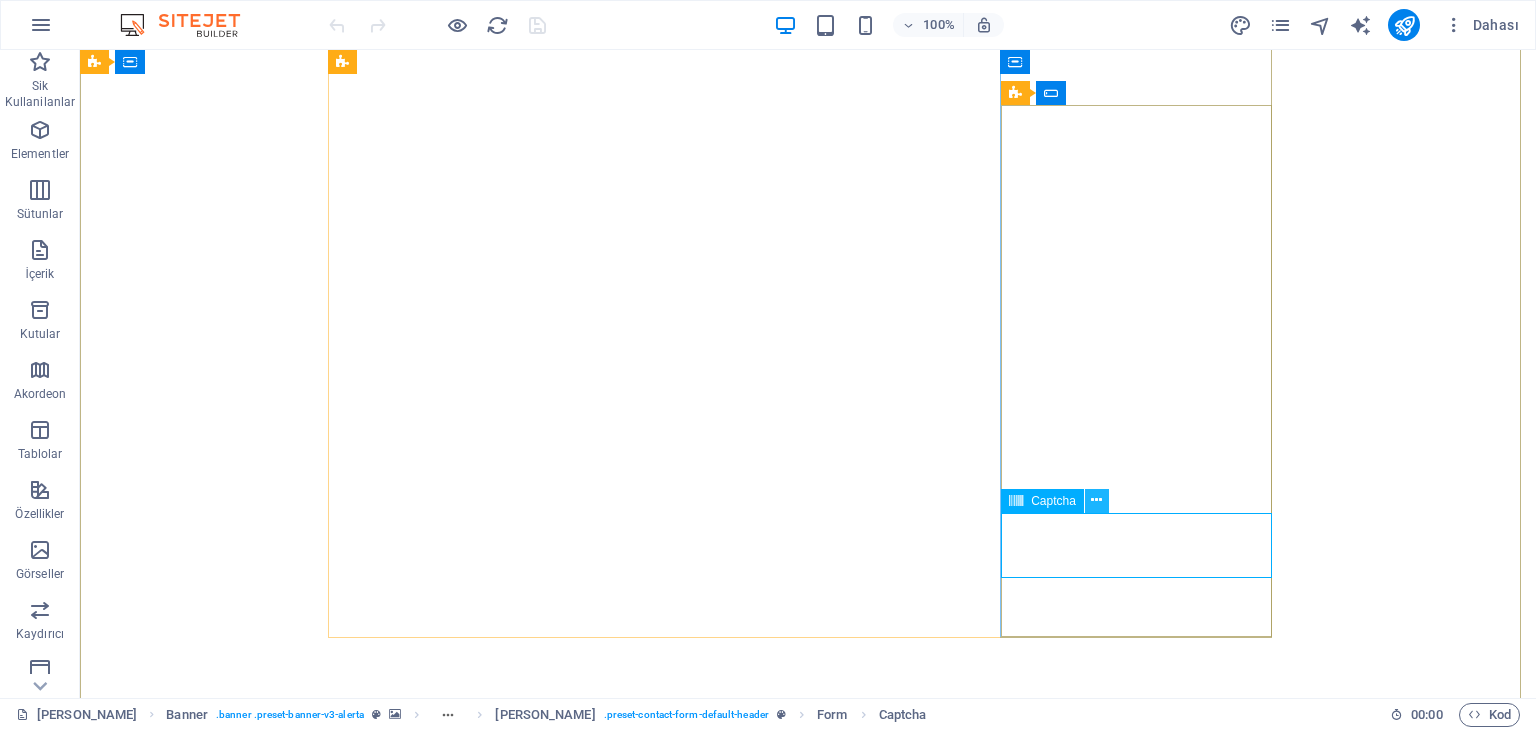 click at bounding box center [1096, 500] 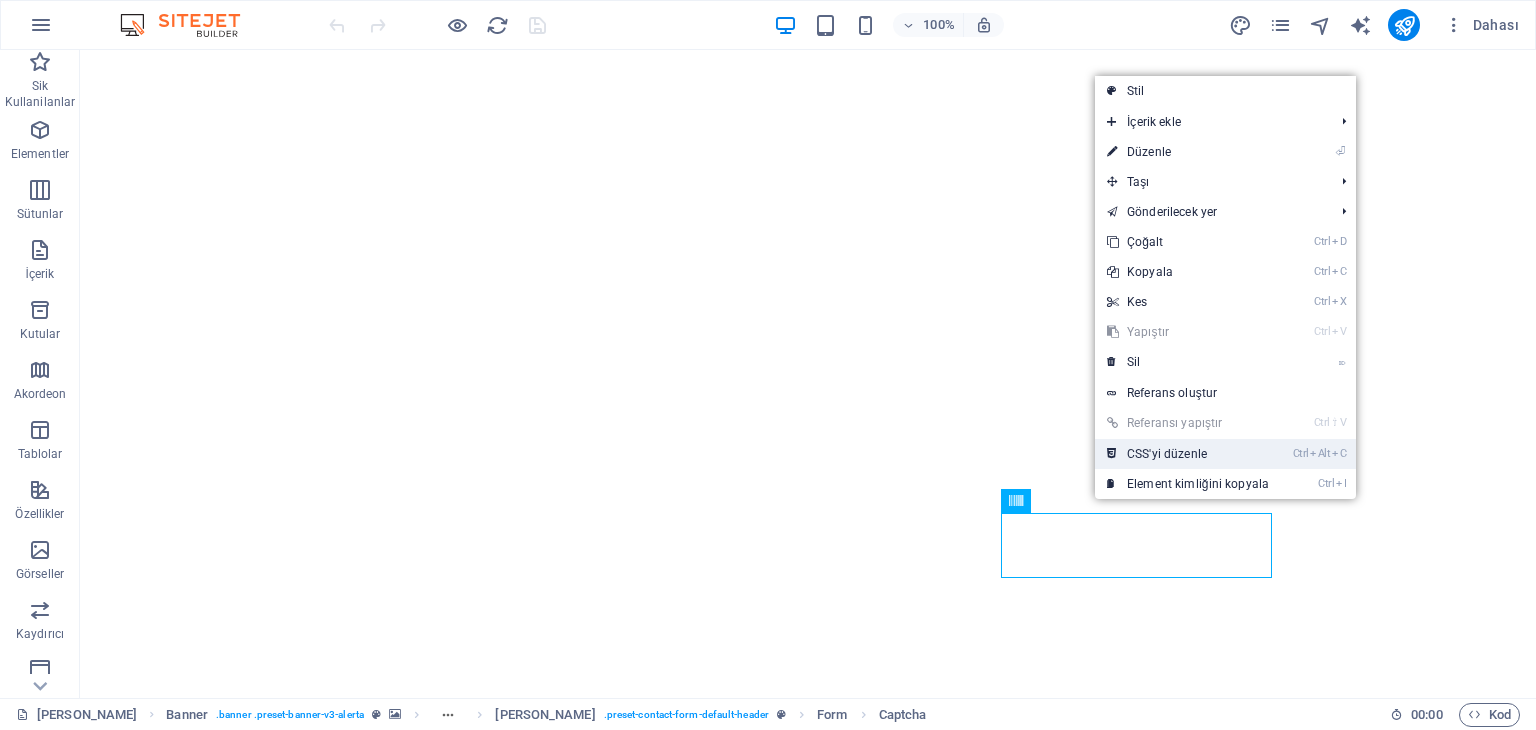 click on "Ctrl Alt C  CSS'yi düzenle" at bounding box center (1188, 454) 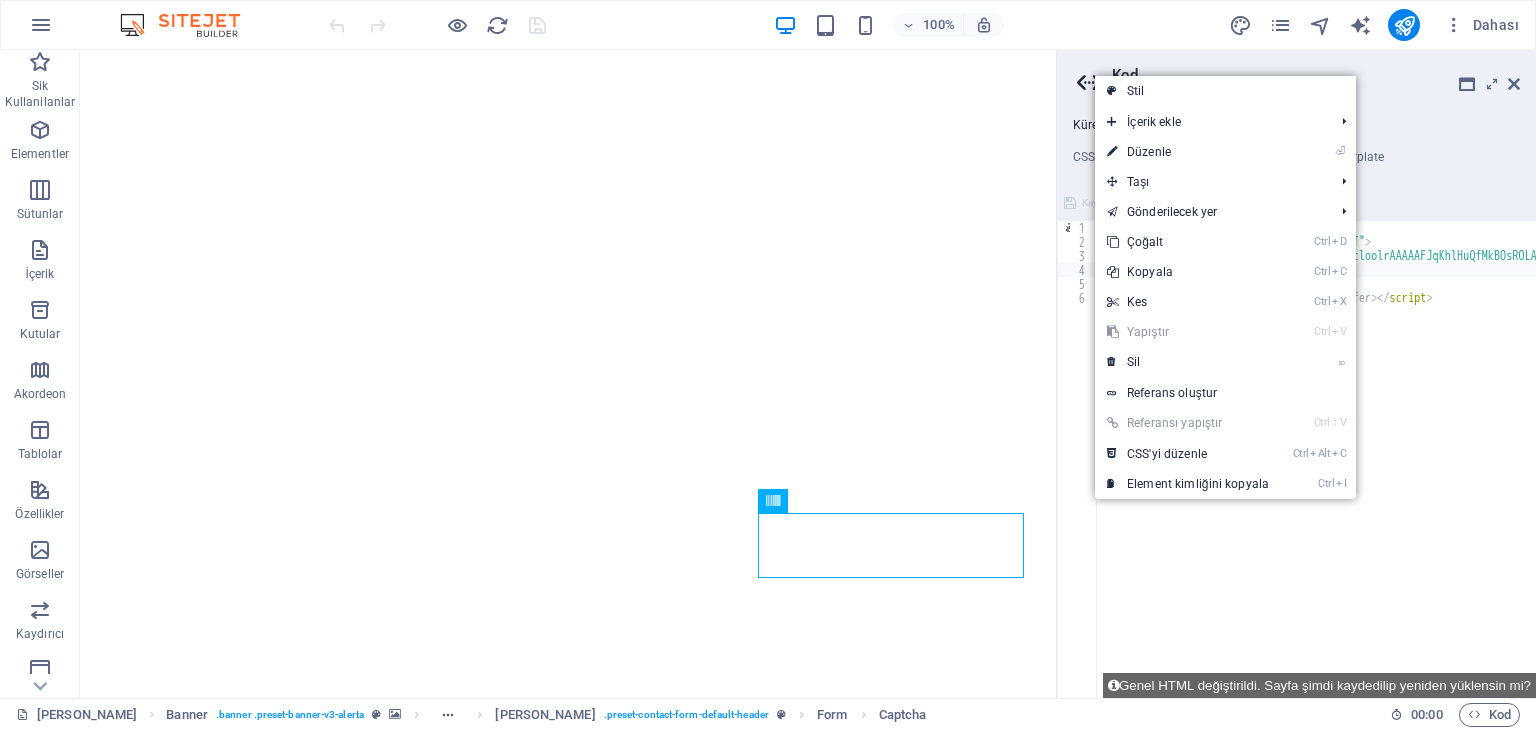 type on "<script src="[URL][DOMAIN_NAME]" async defer></script>" 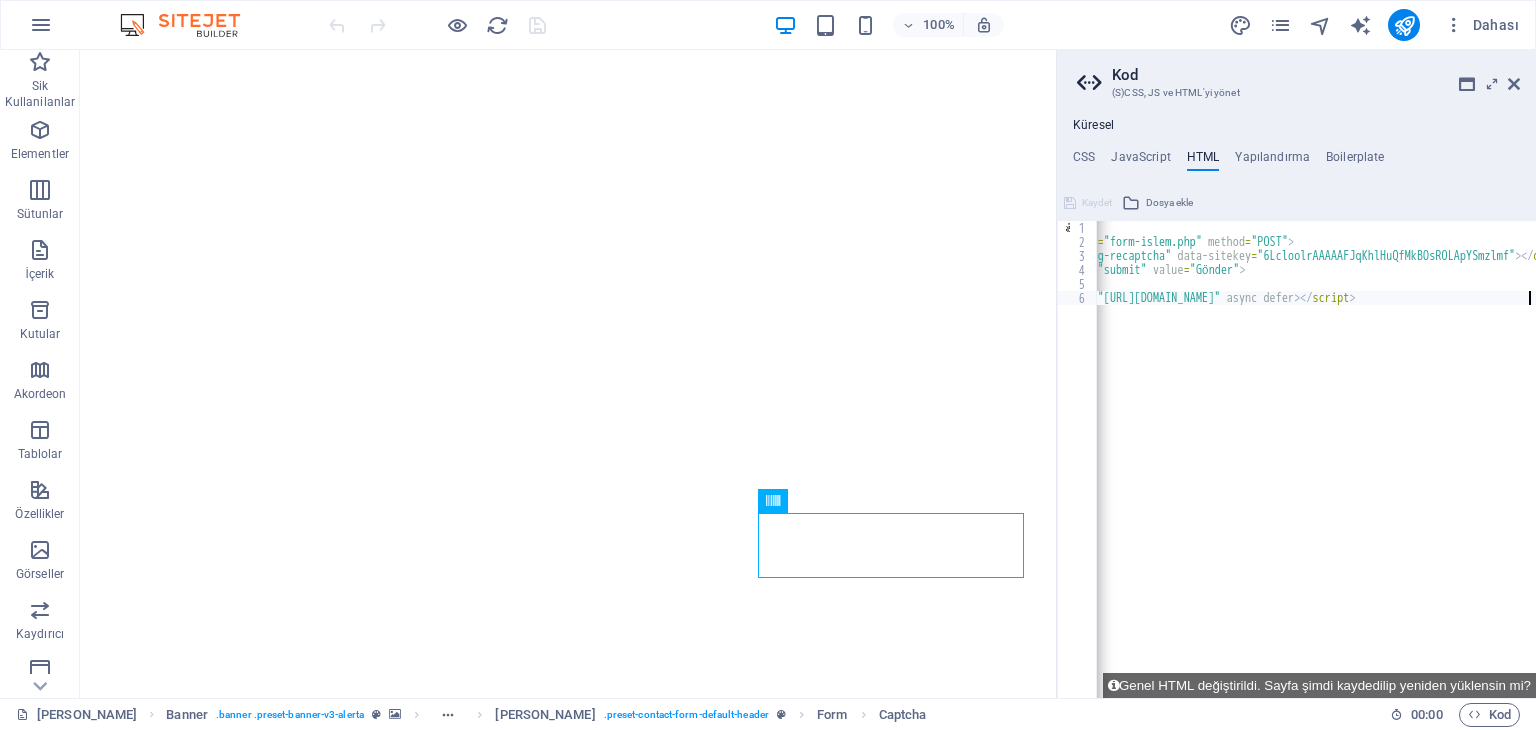 scroll, scrollTop: 0, scrollLeft: 76, axis: horizontal 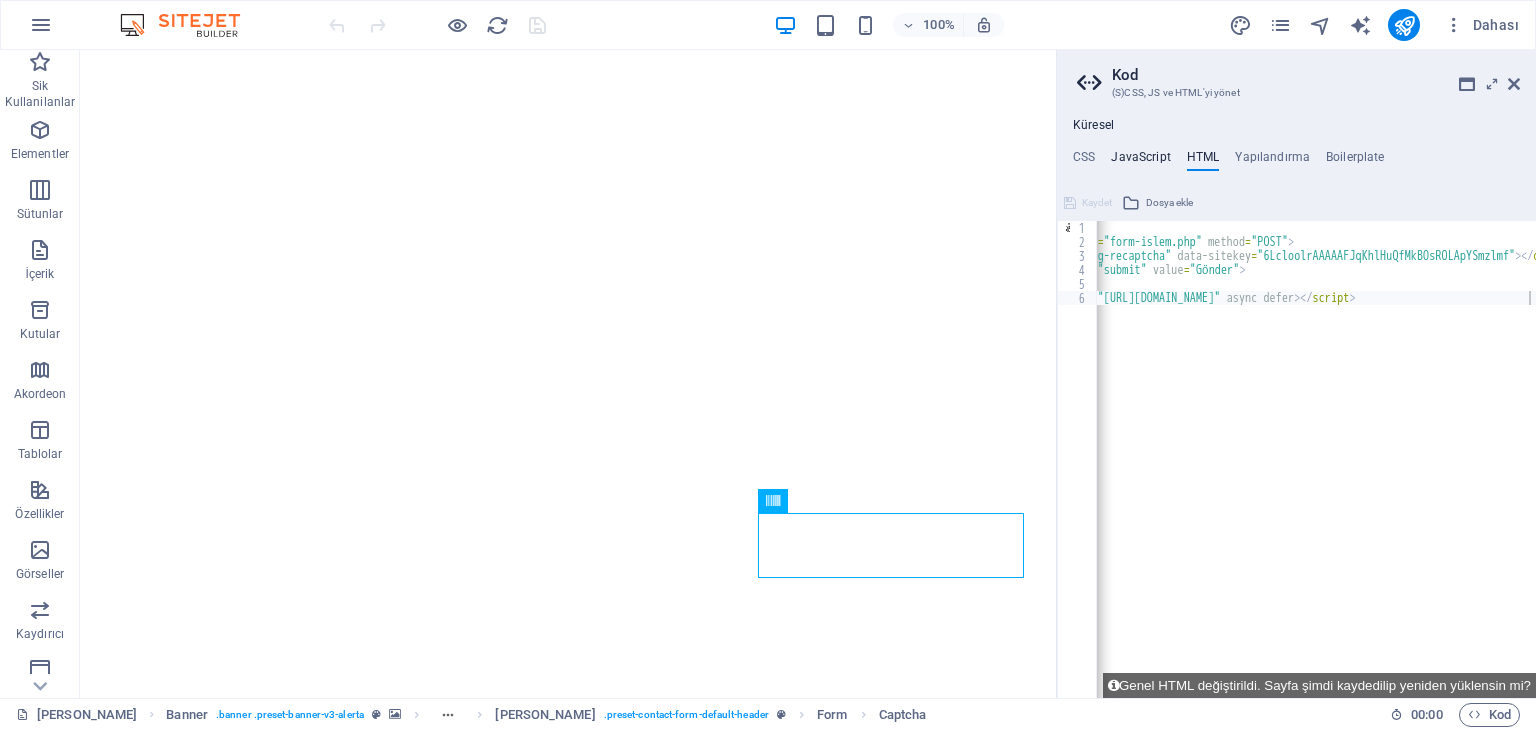 click on "JavaScript" at bounding box center [1140, 161] 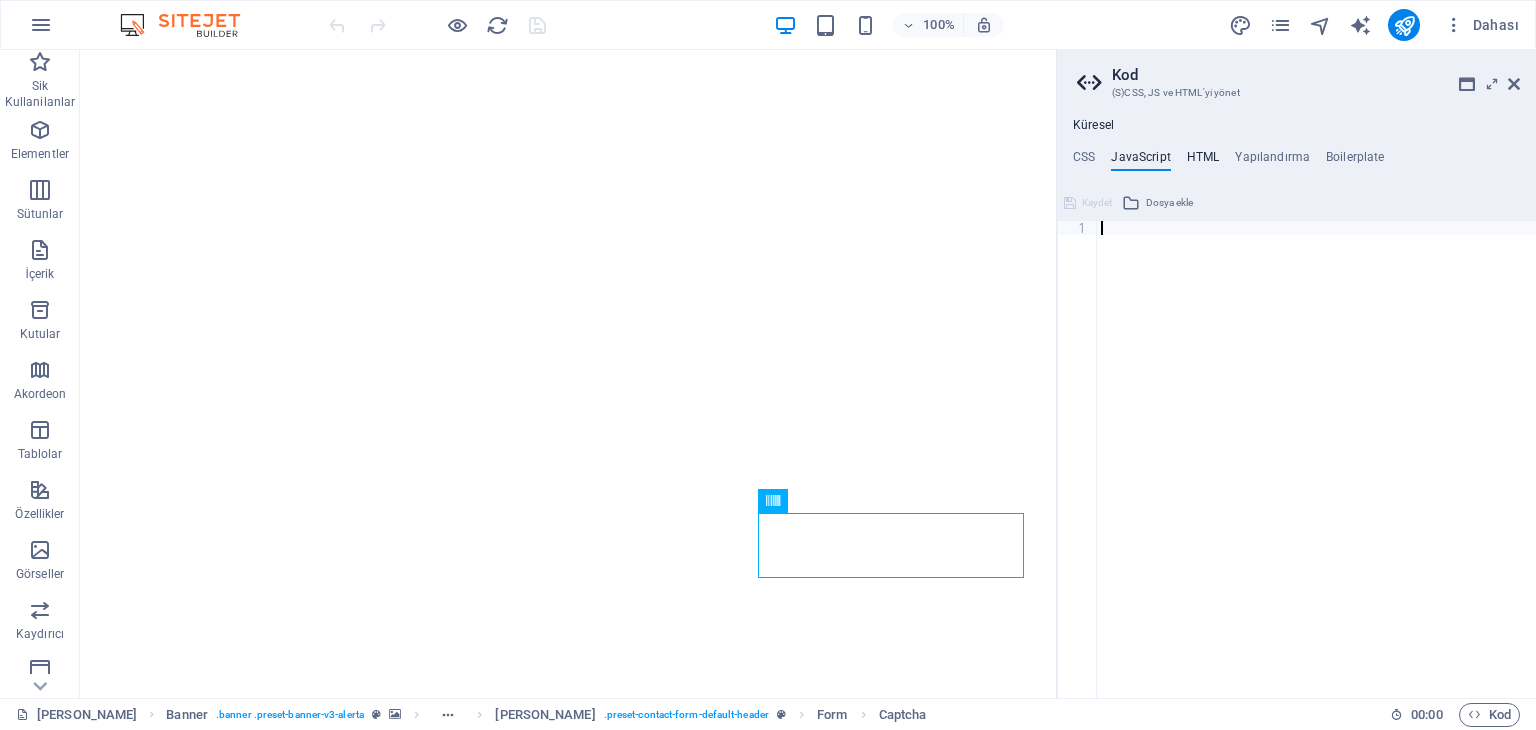 click on "HTML" at bounding box center [1203, 161] 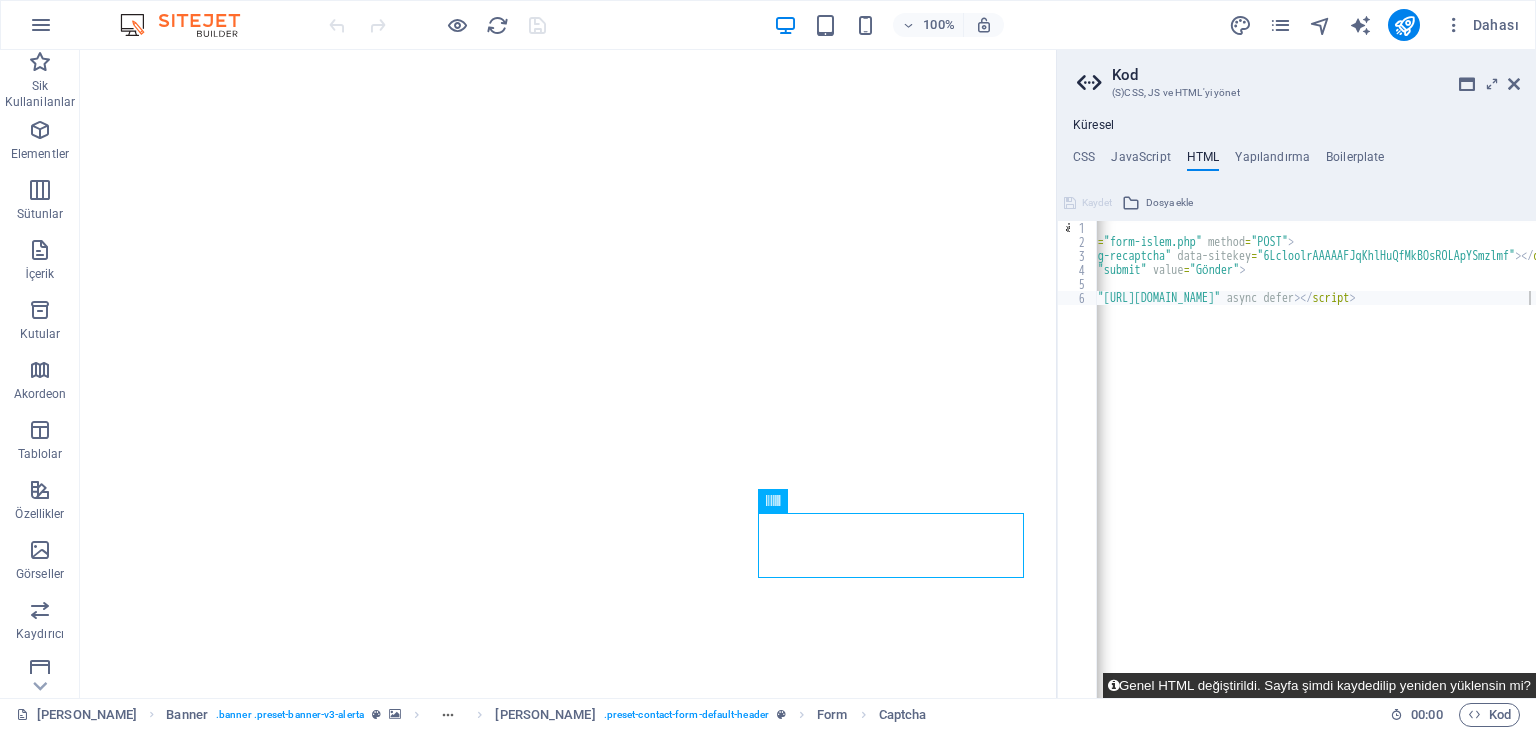 click on "Genel HTML değiştirildi. Sayfa şimdi kaydedilip yeniden yüklensin mi?" at bounding box center (1319, 685) 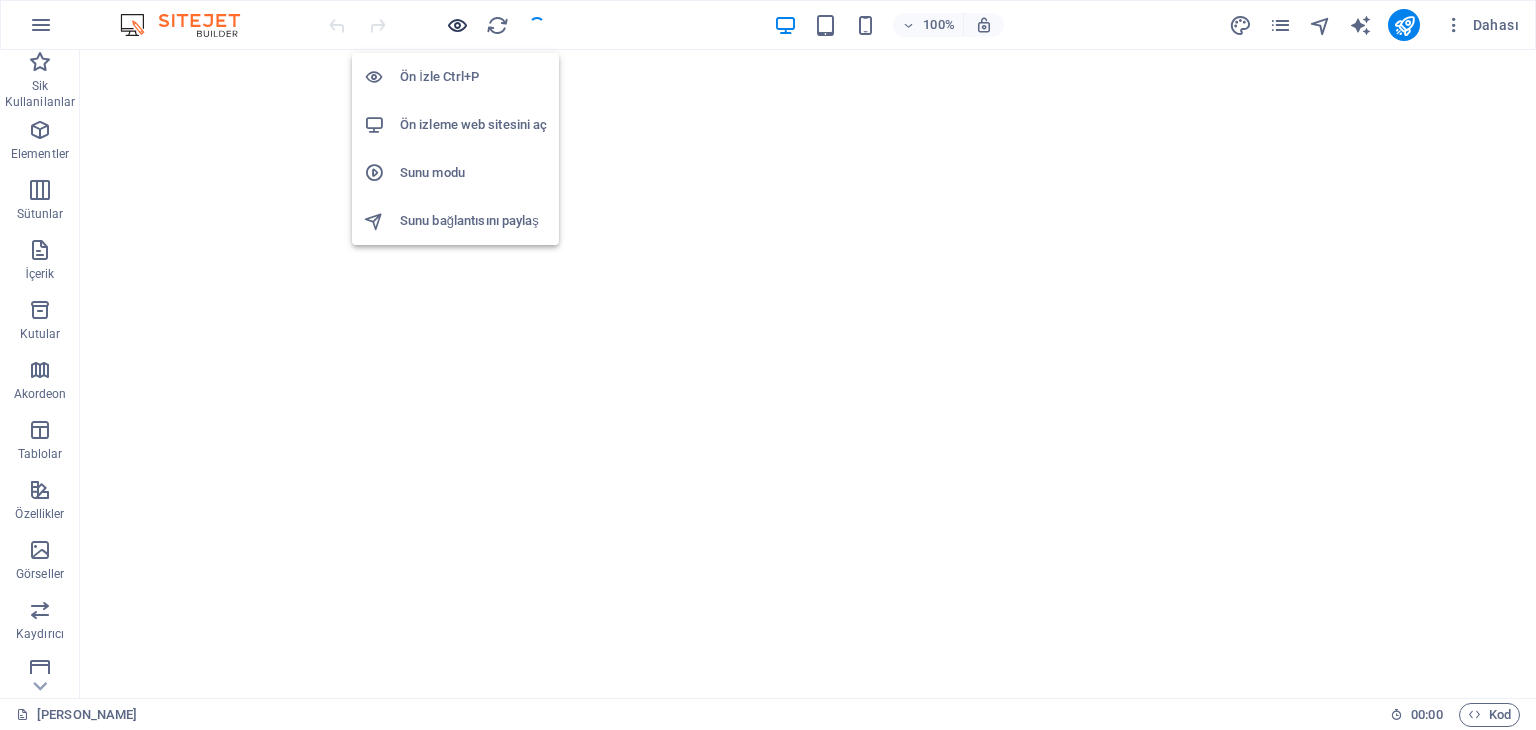 click at bounding box center (457, 25) 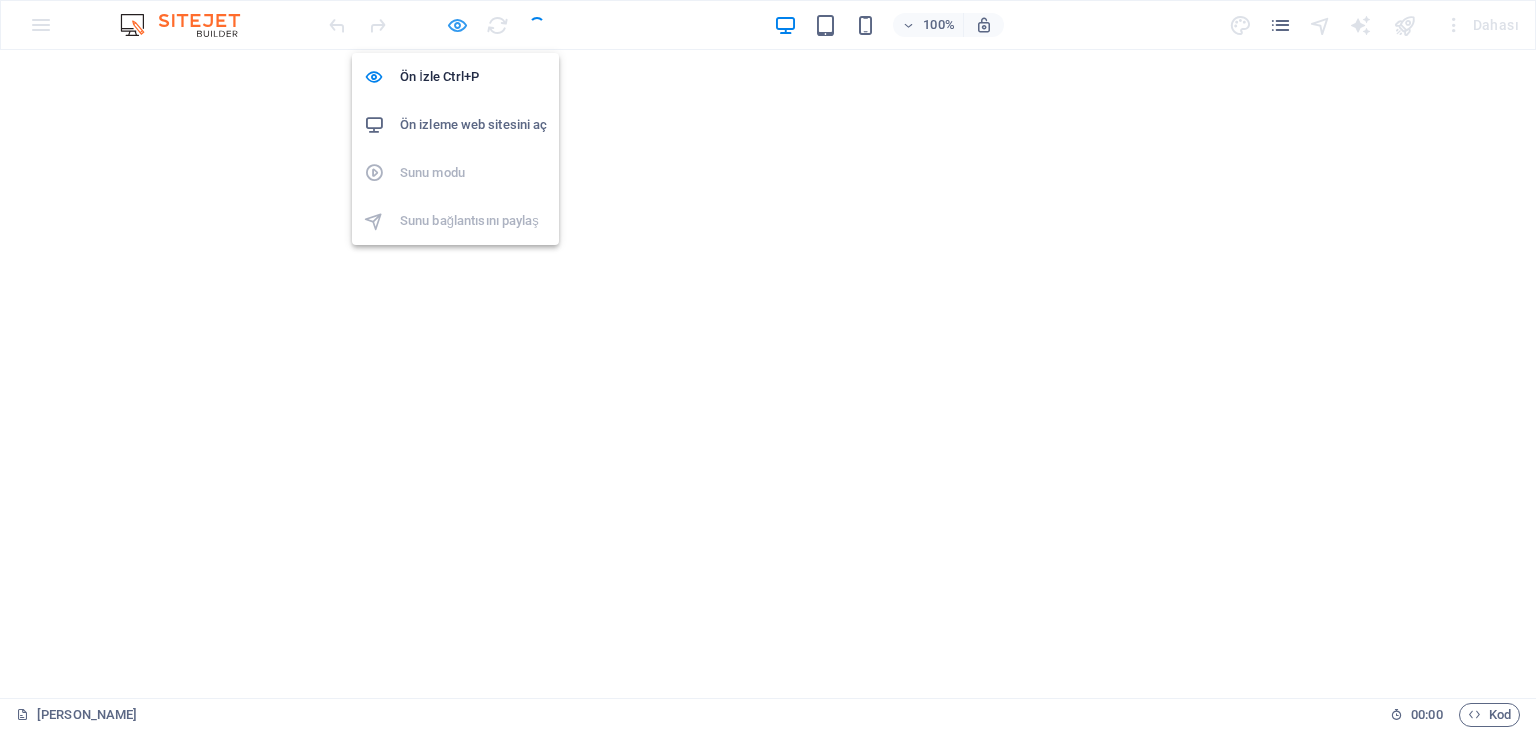 click at bounding box center [457, 25] 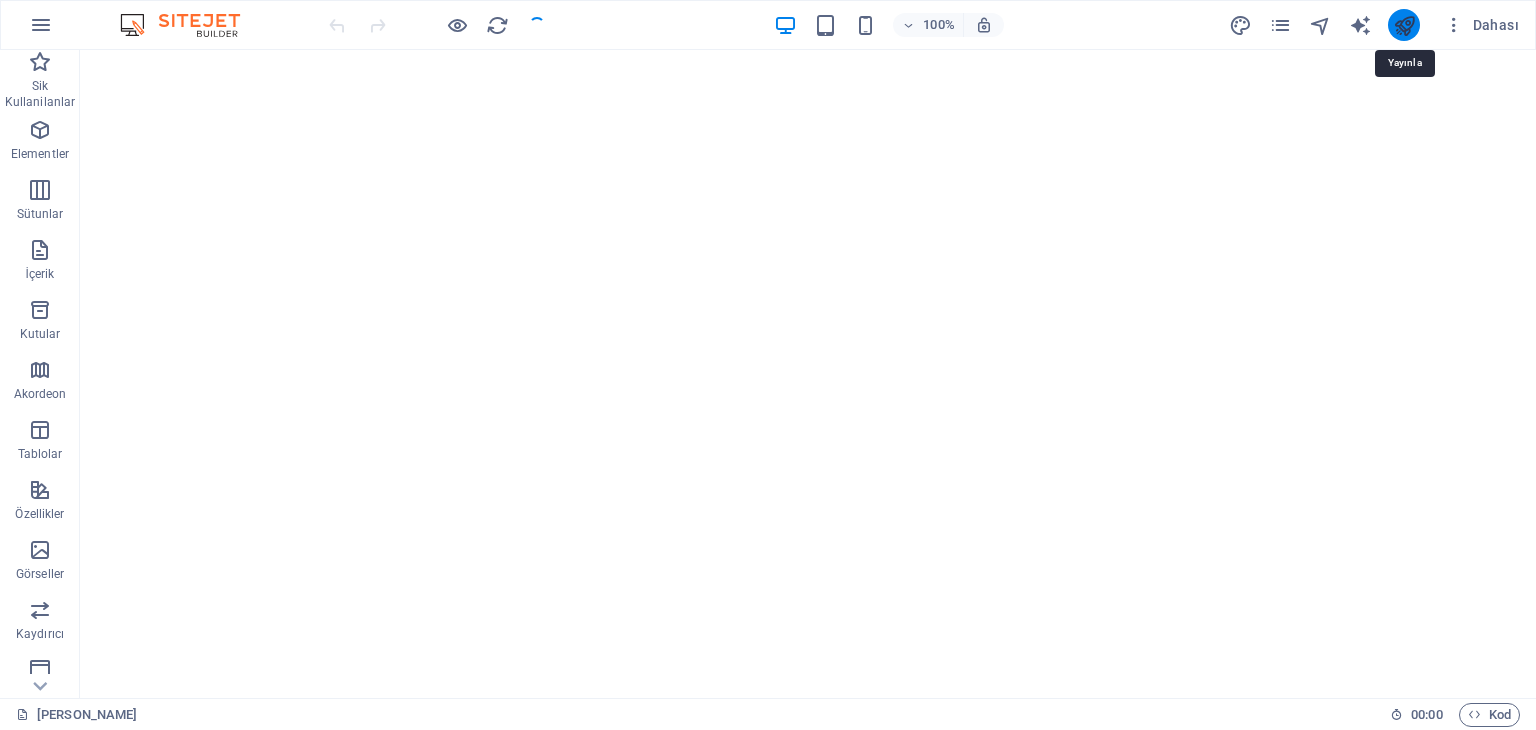 click at bounding box center [1404, 25] 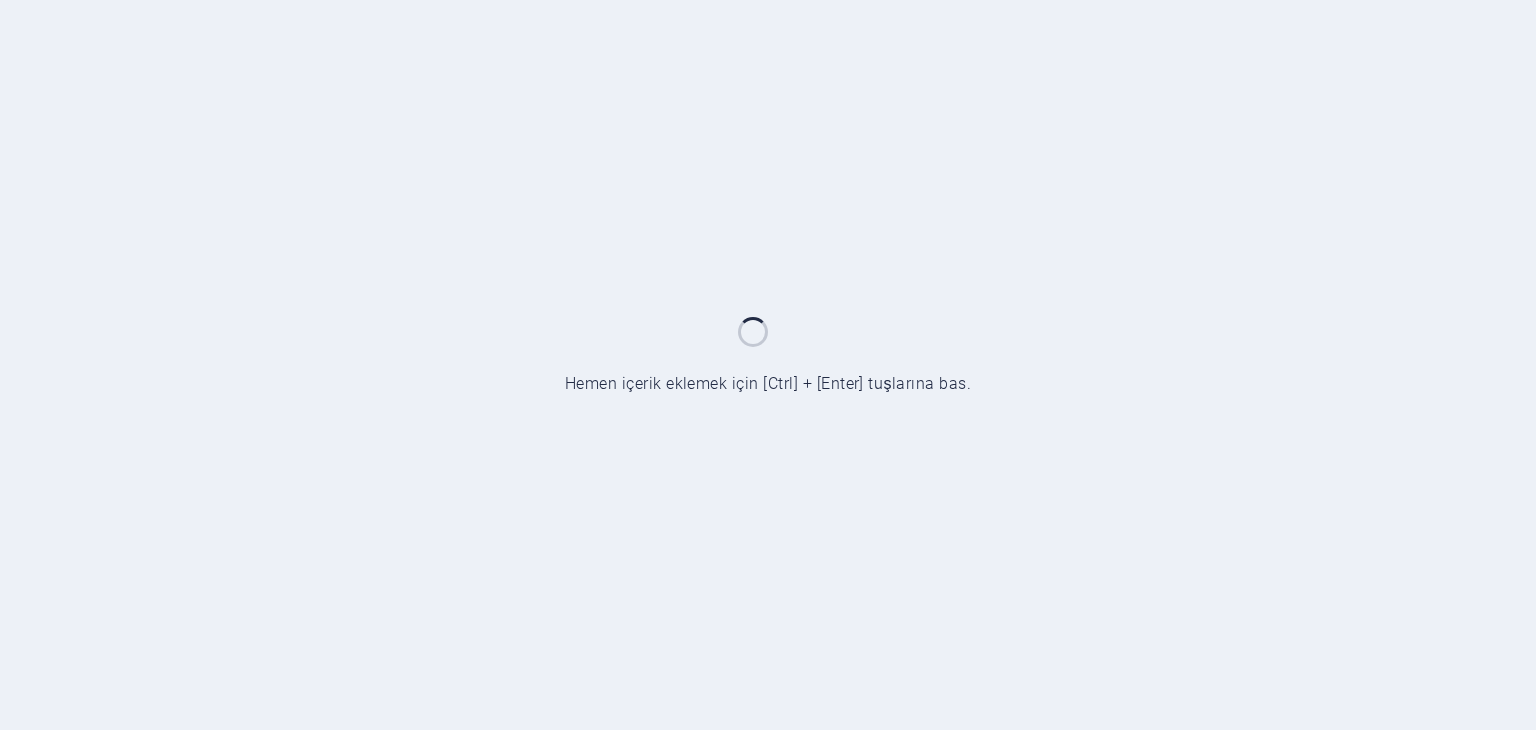 scroll, scrollTop: 0, scrollLeft: 0, axis: both 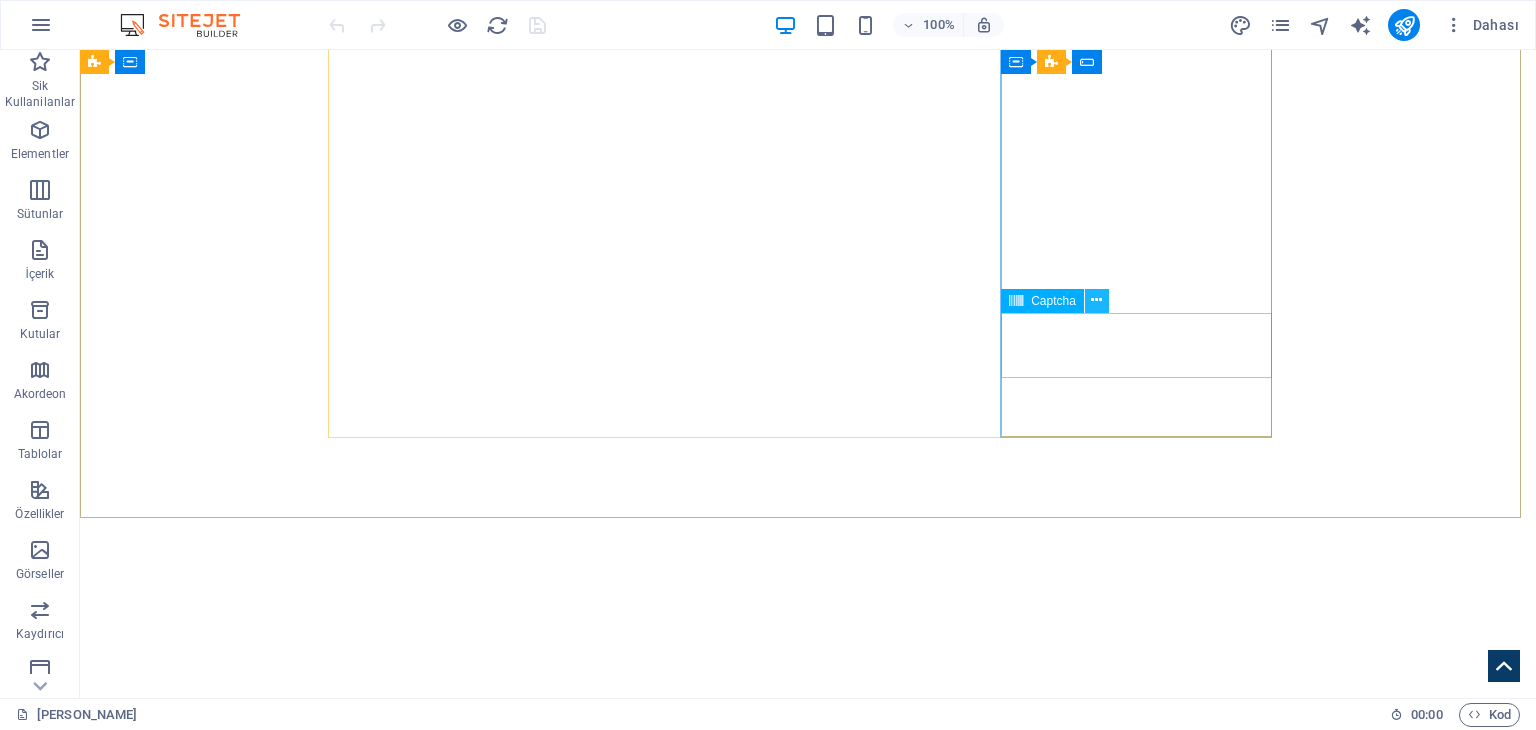 click at bounding box center (1096, 300) 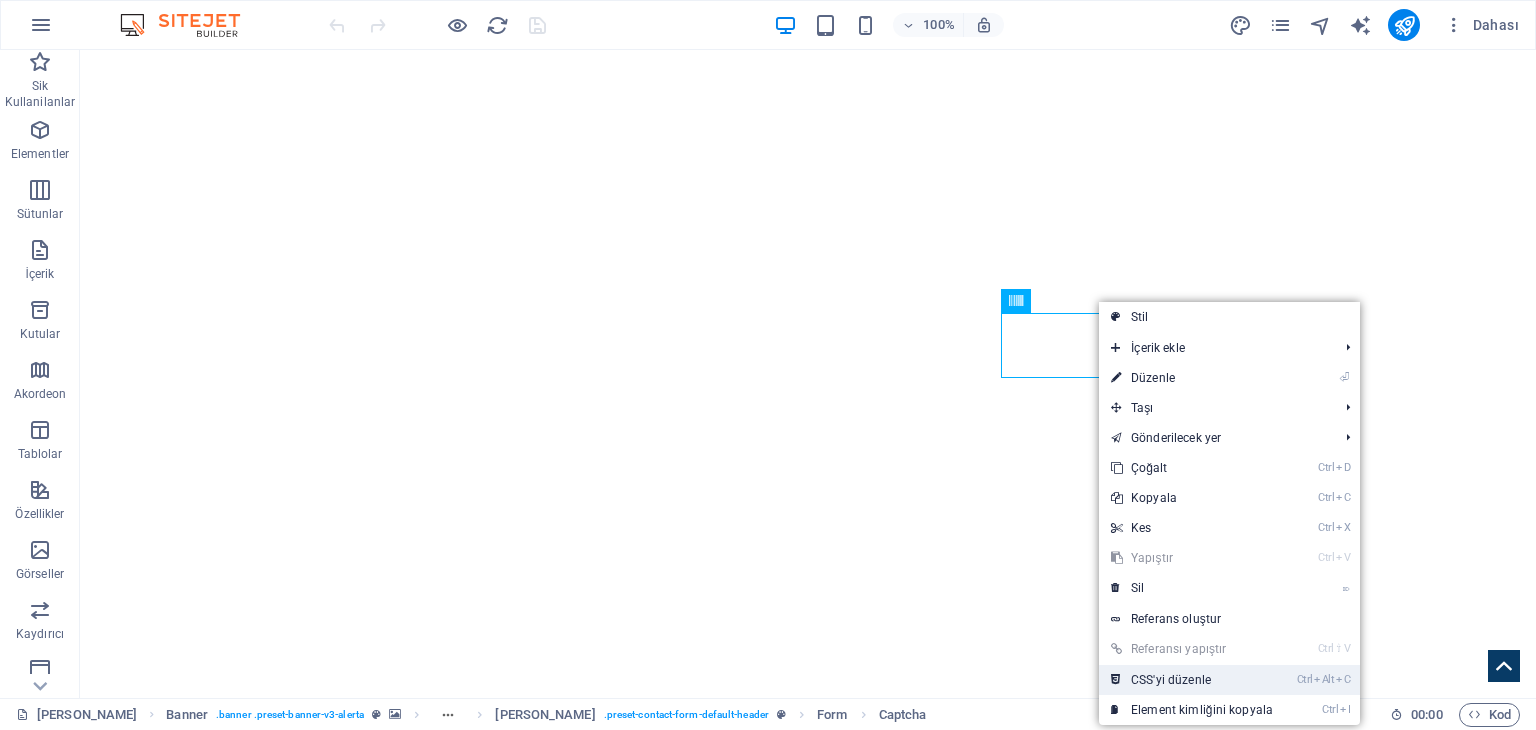 click on "Ctrl Alt C  CSS'yi düzenle" at bounding box center (1192, 680) 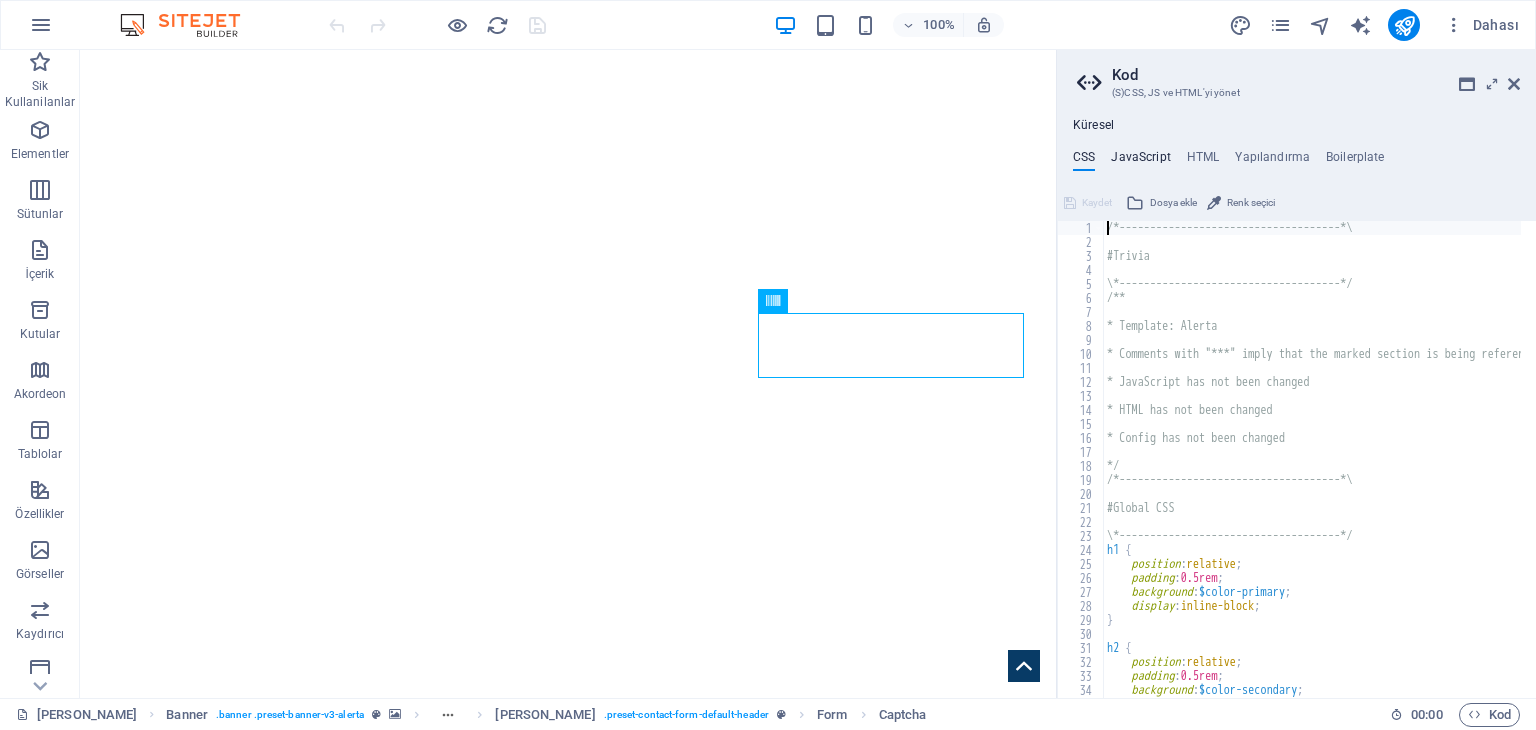 click on "JavaScript" at bounding box center [1140, 161] 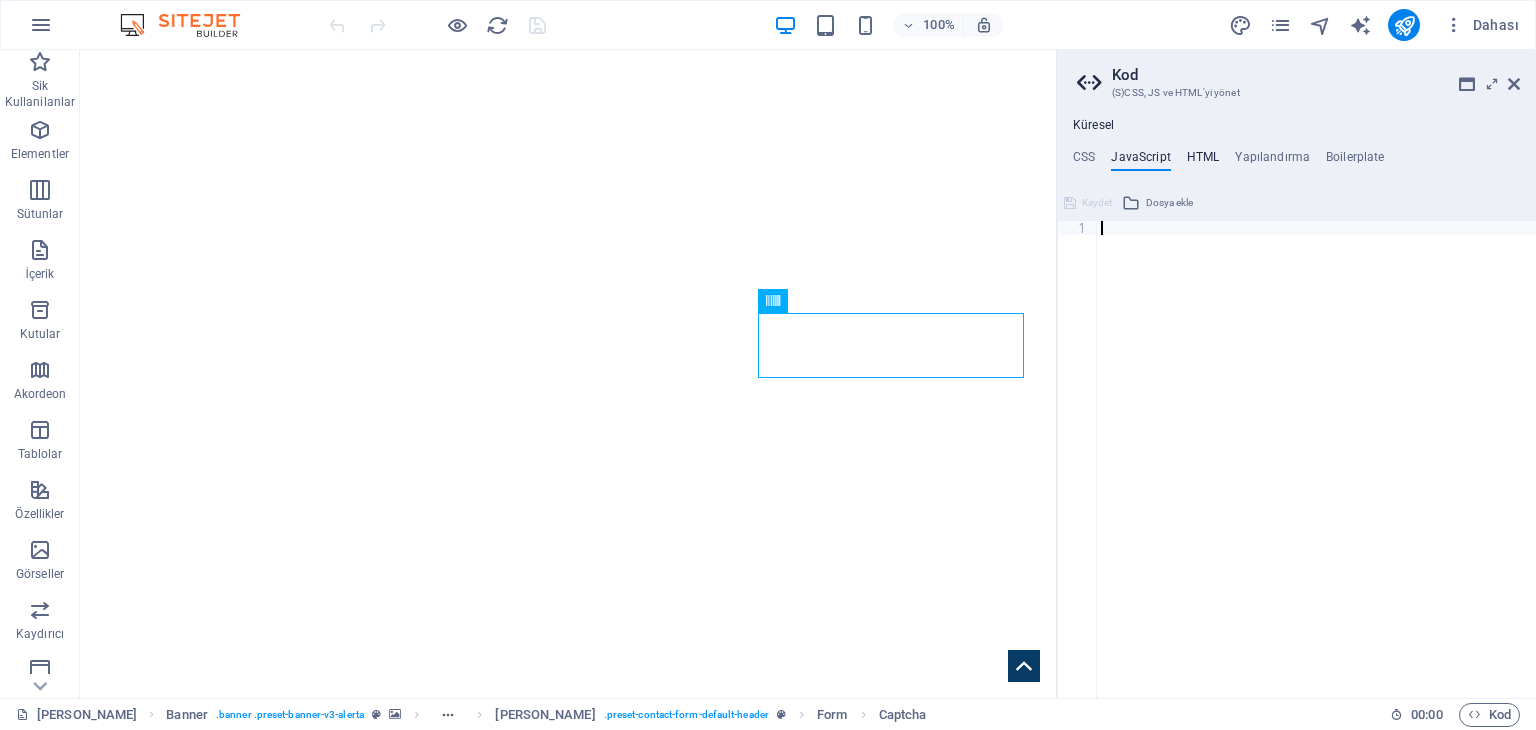 click on "HTML" at bounding box center [1203, 161] 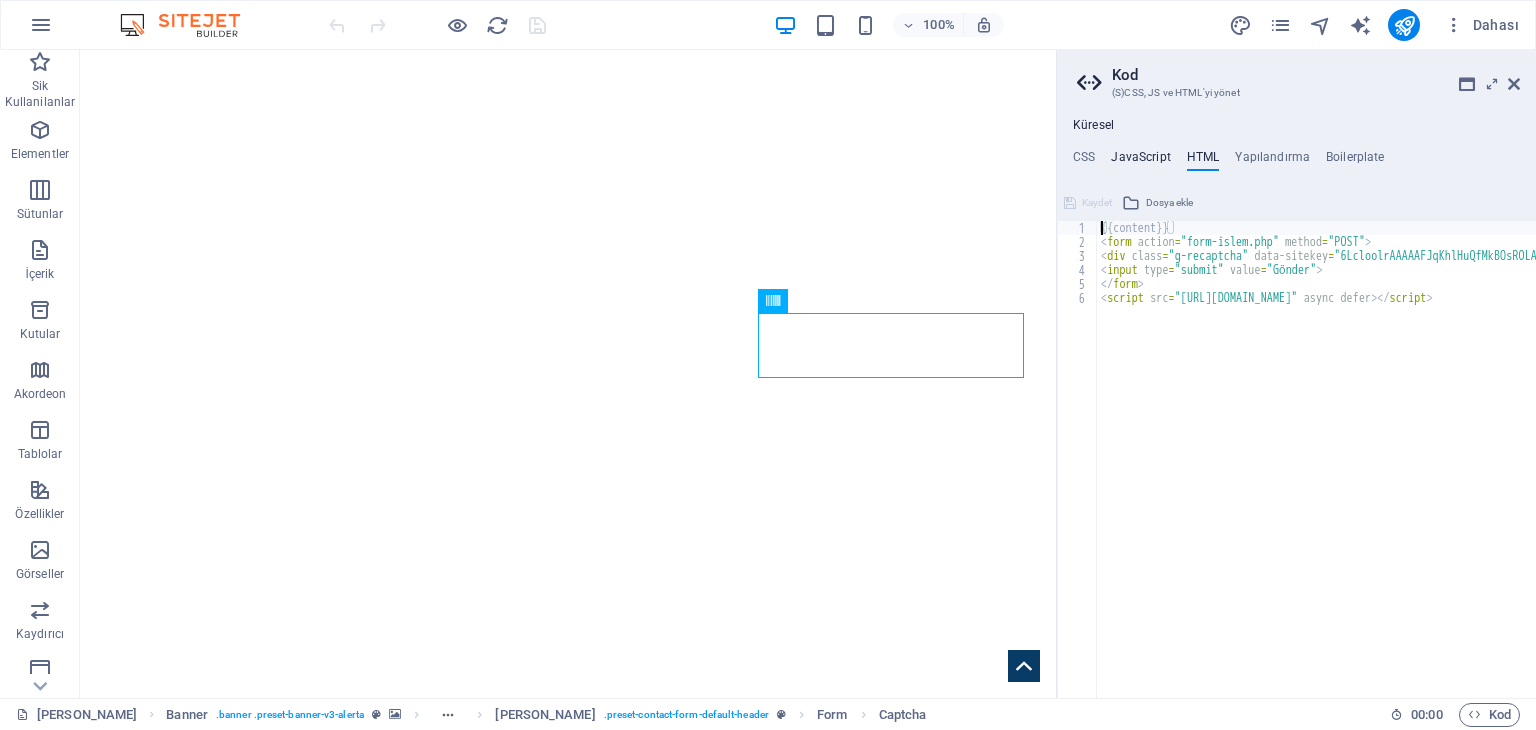 click on "JavaScript" at bounding box center [1140, 161] 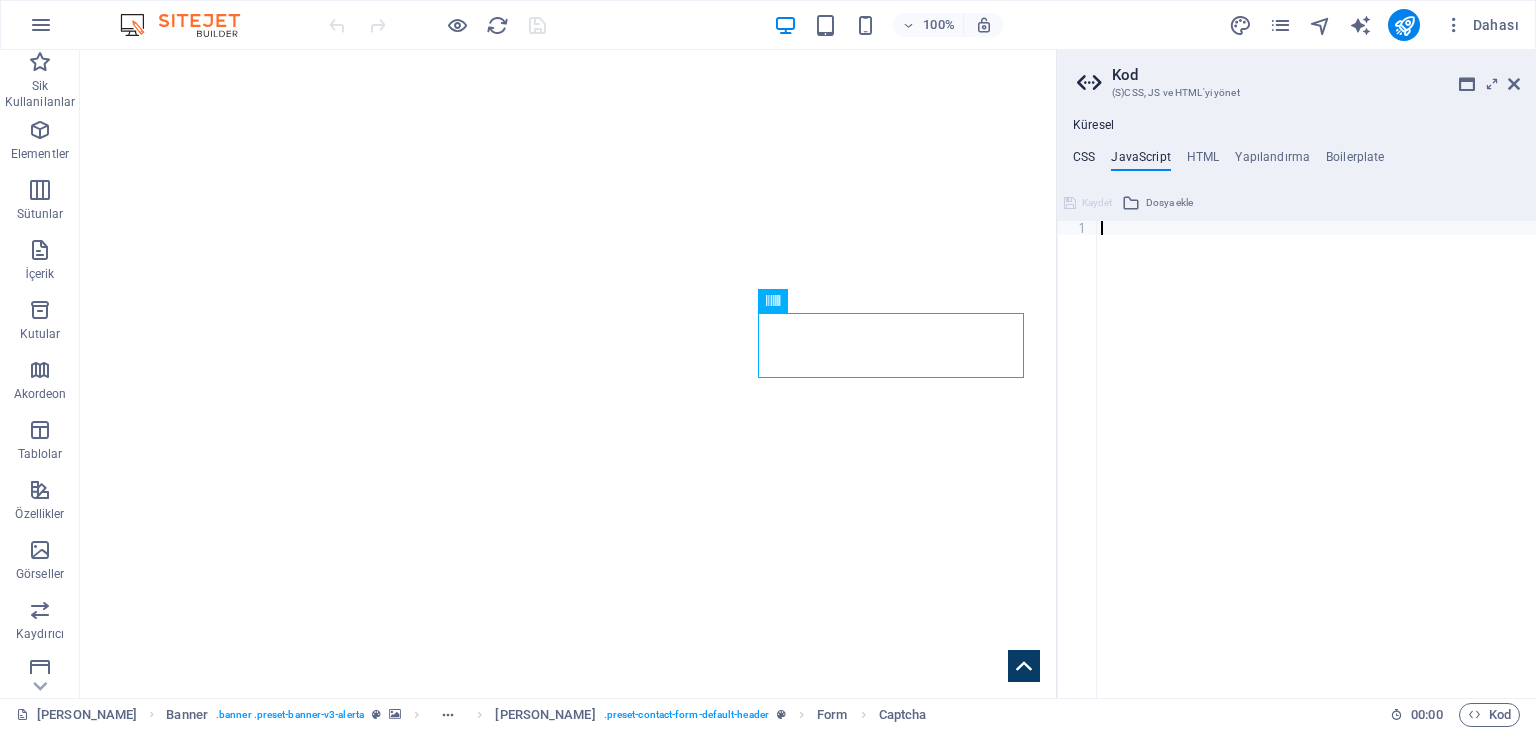 click on "CSS" at bounding box center [1084, 161] 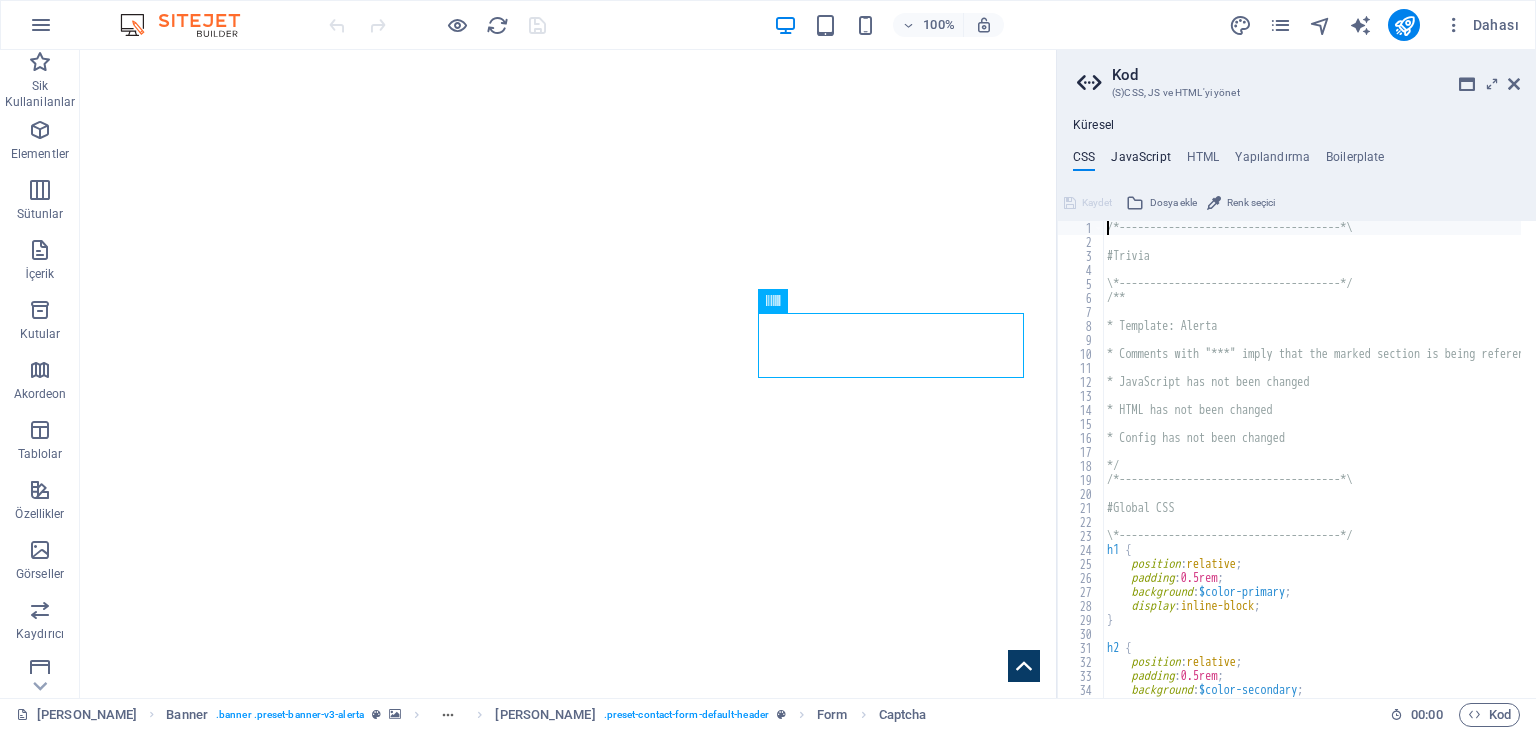 click on "JavaScript" at bounding box center [1140, 161] 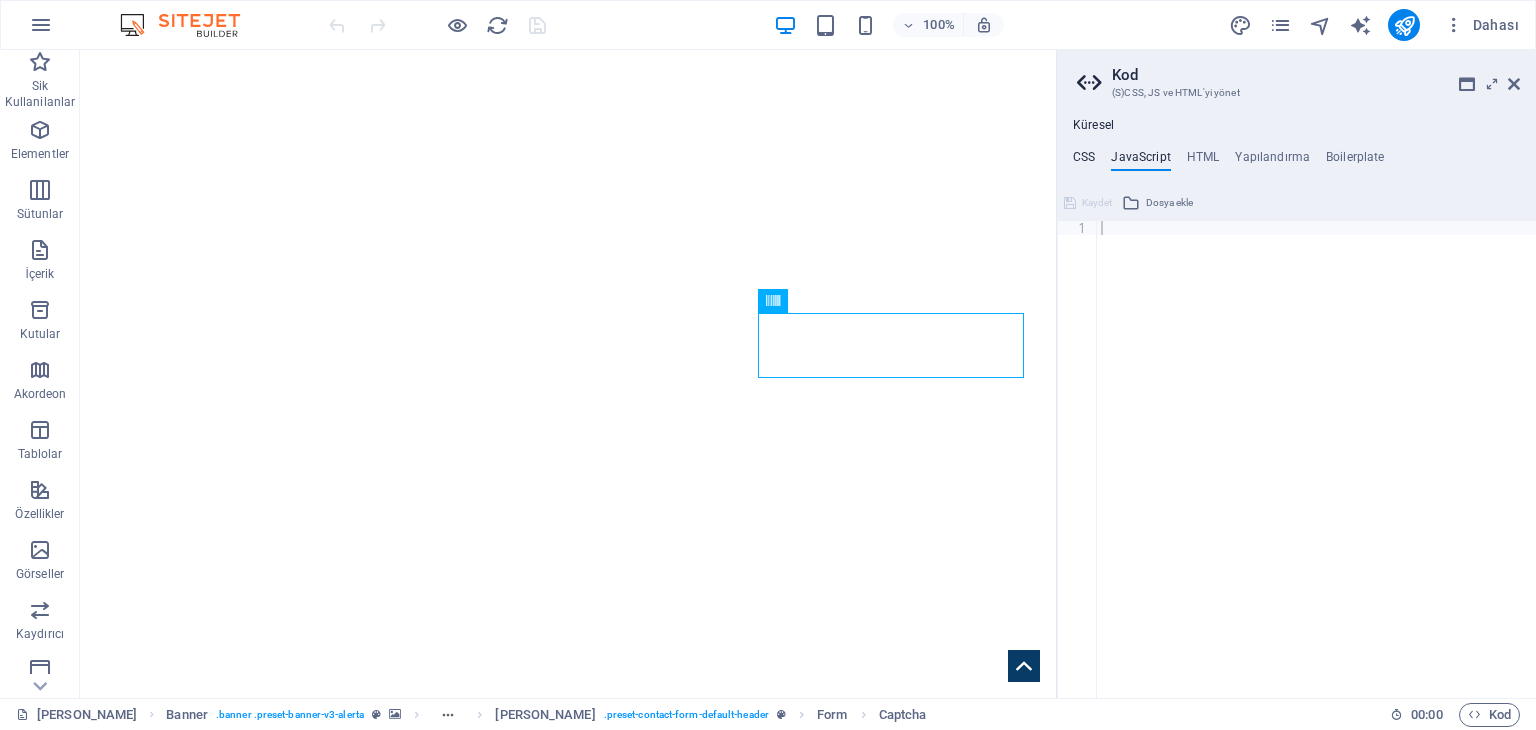 click on "CSS" at bounding box center [1084, 161] 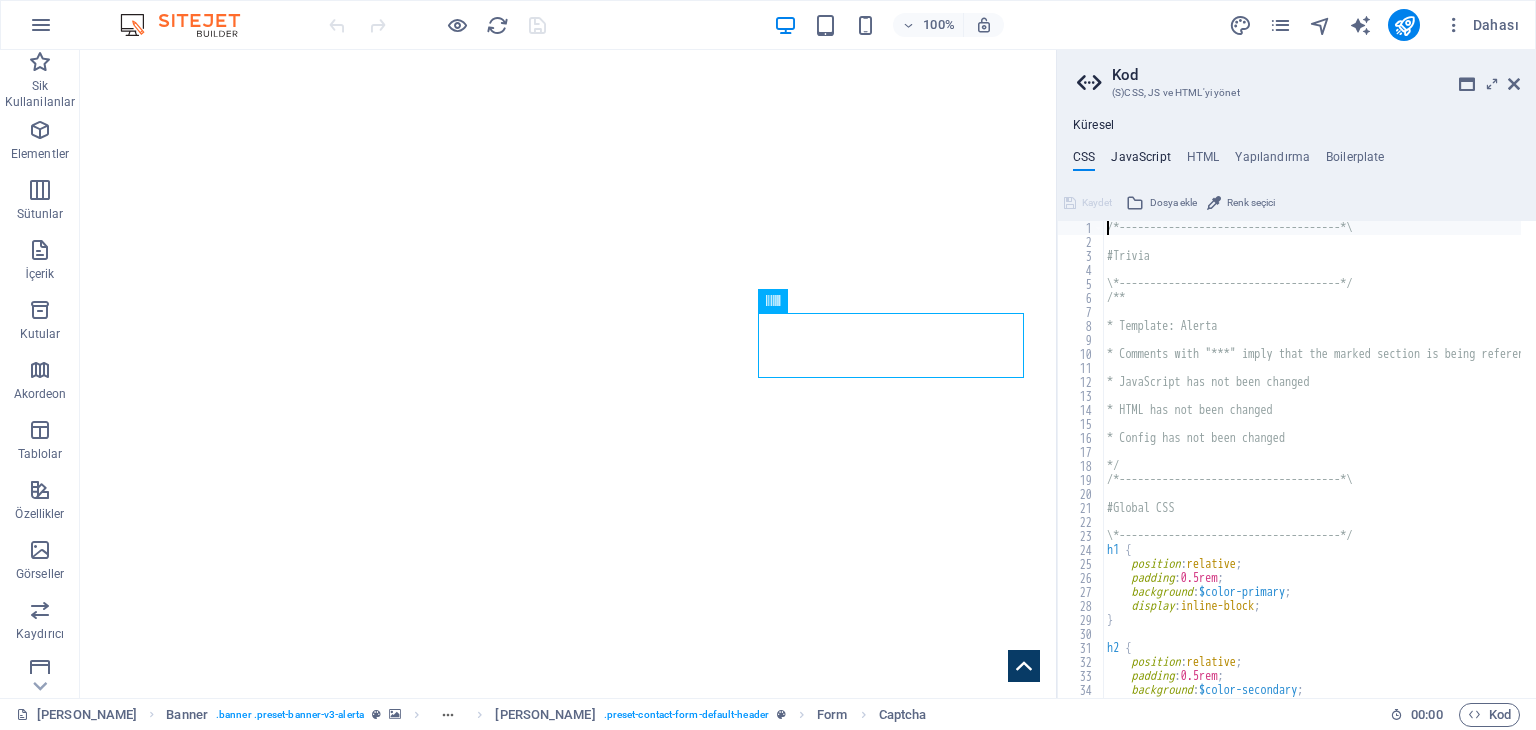 click on "JavaScript" at bounding box center [1140, 161] 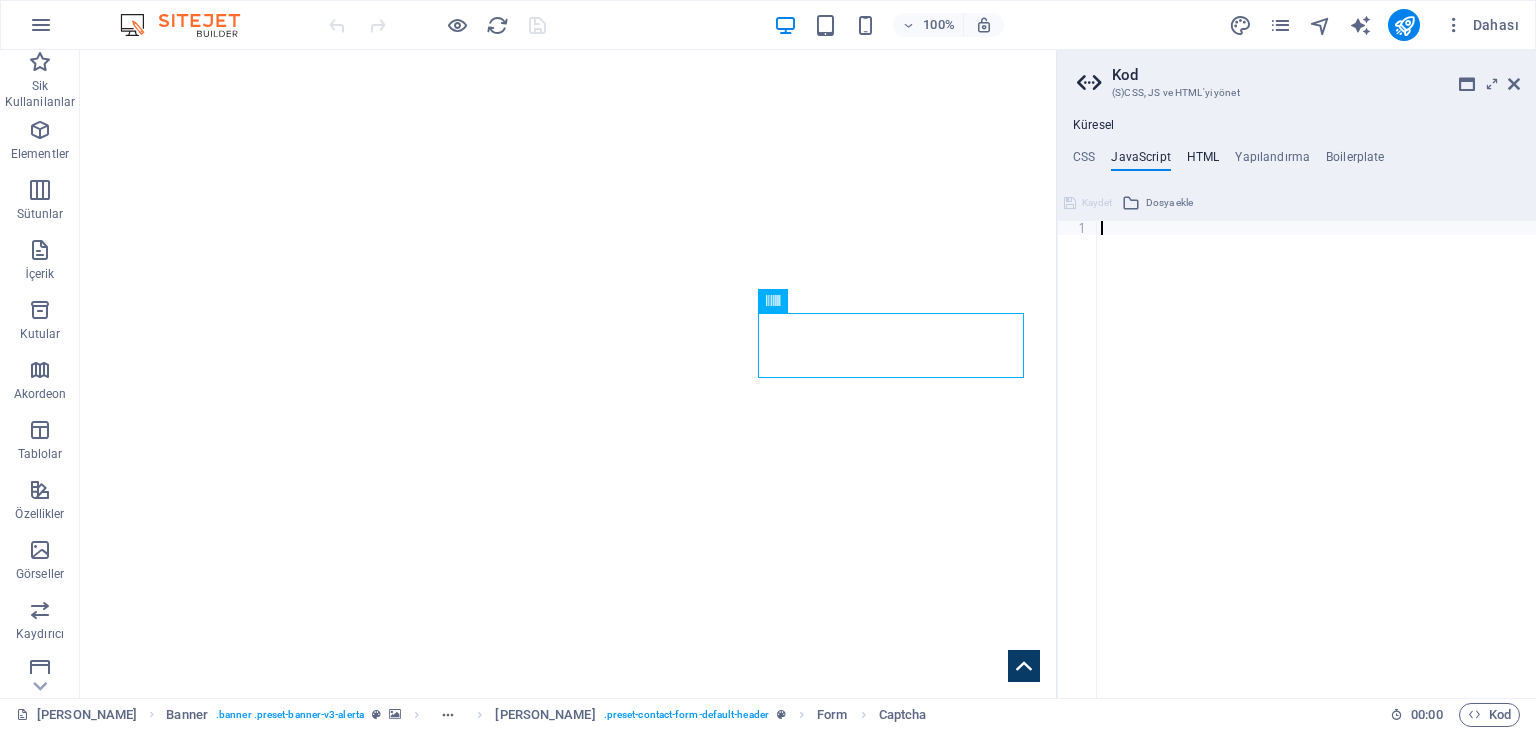 click on "HTML" at bounding box center [1203, 161] 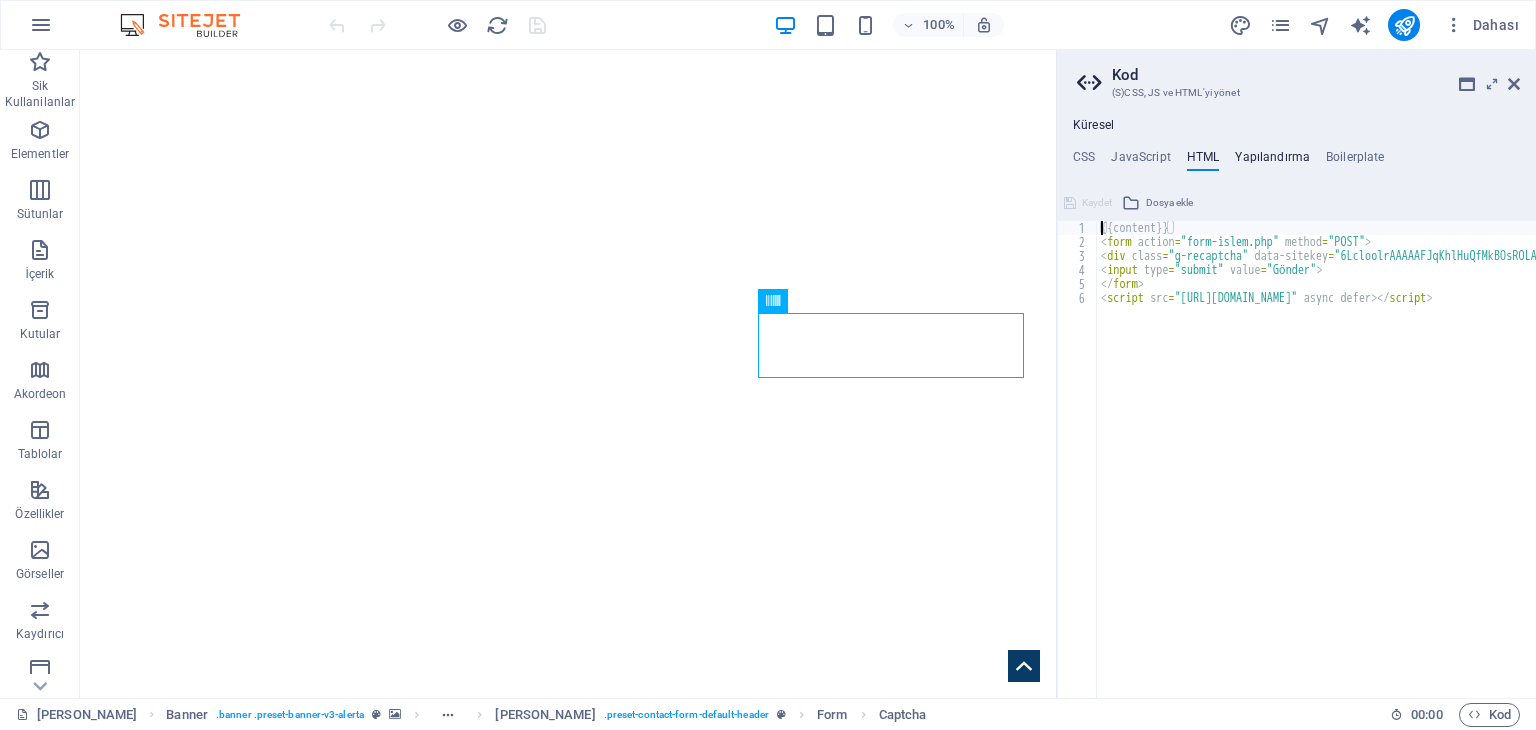click on "Yapılandırma" at bounding box center (1272, 161) 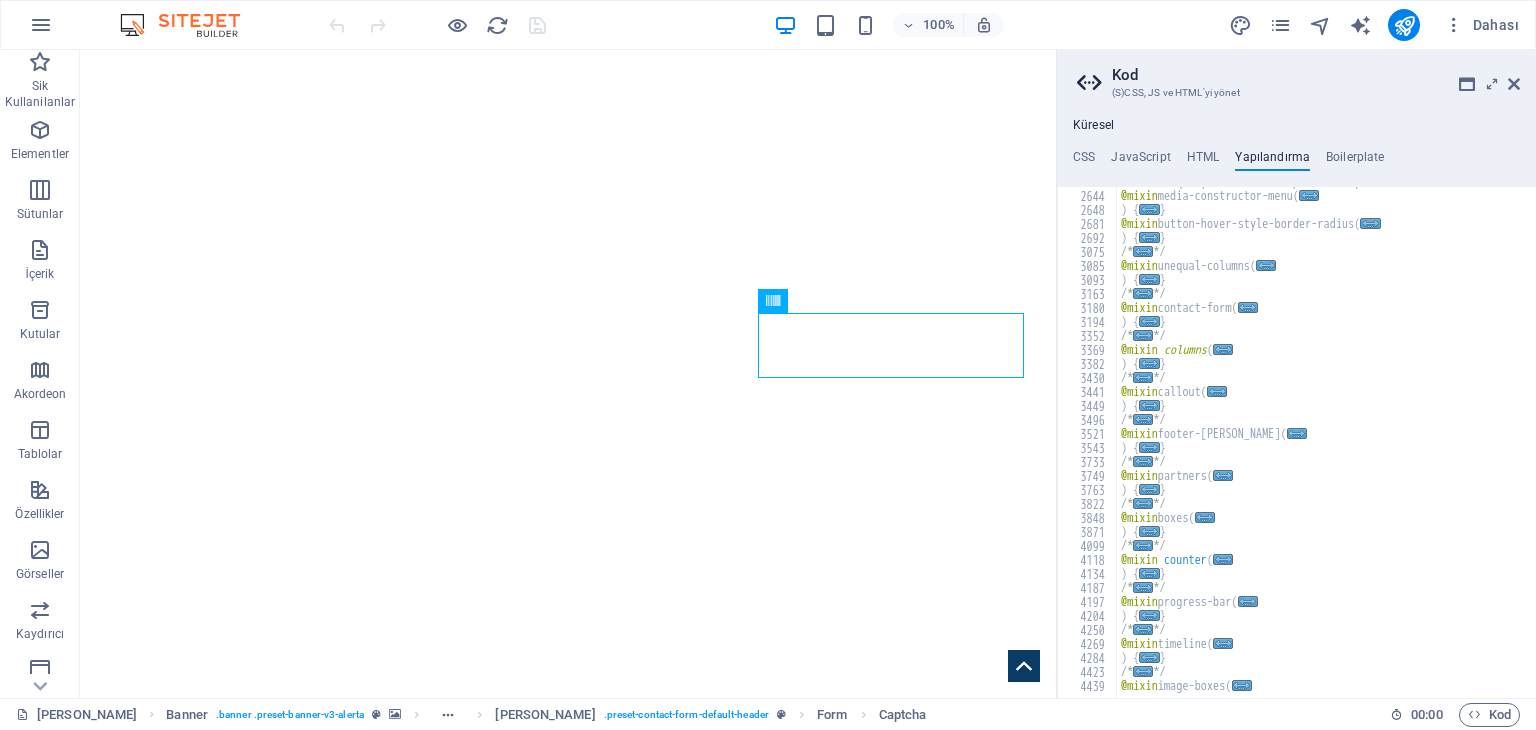 scroll, scrollTop: 0, scrollLeft: 0, axis: both 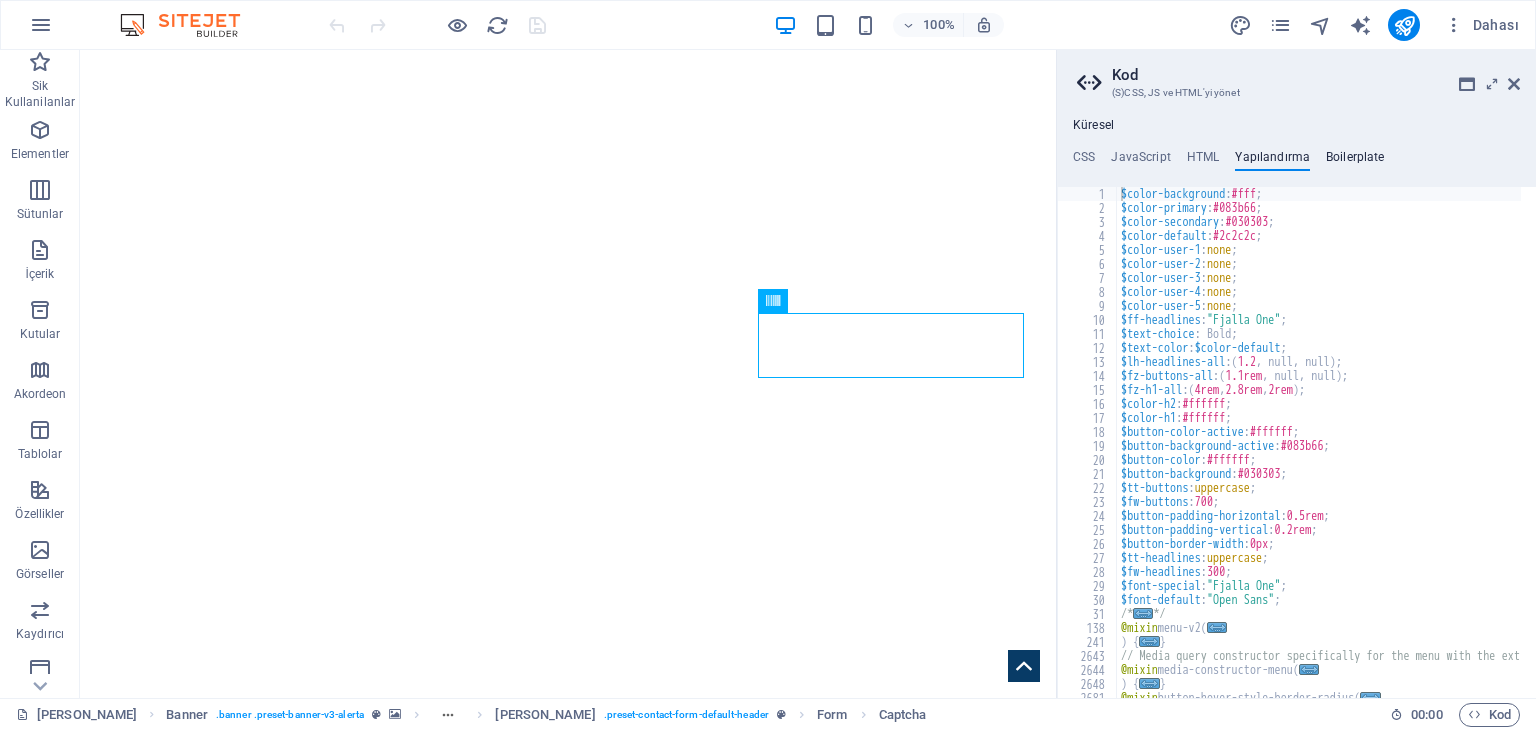 click on "Boilerplate" at bounding box center (1355, 161) 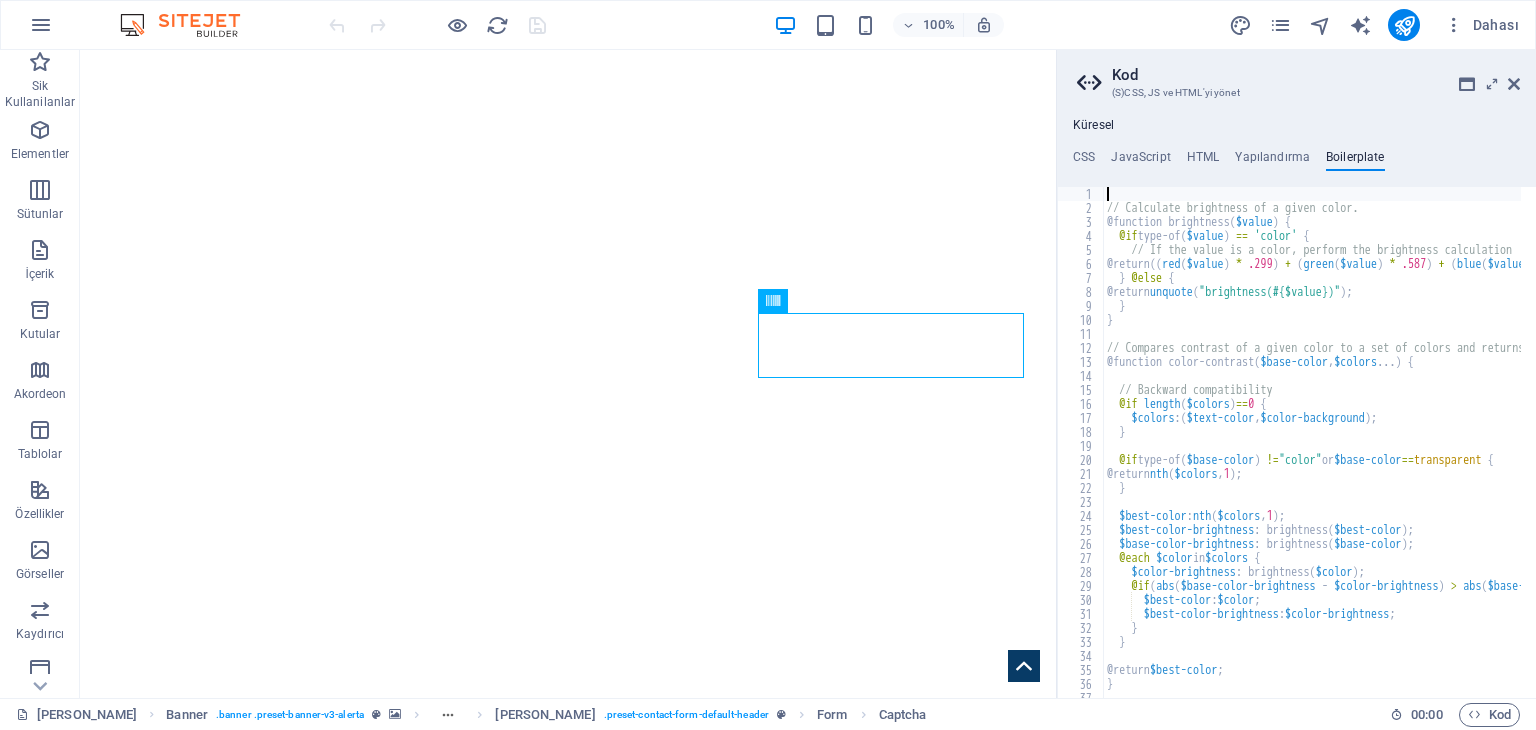 click on "CSS JavaScript HTML Yapılandırma Boilerplate" at bounding box center (1296, 161) 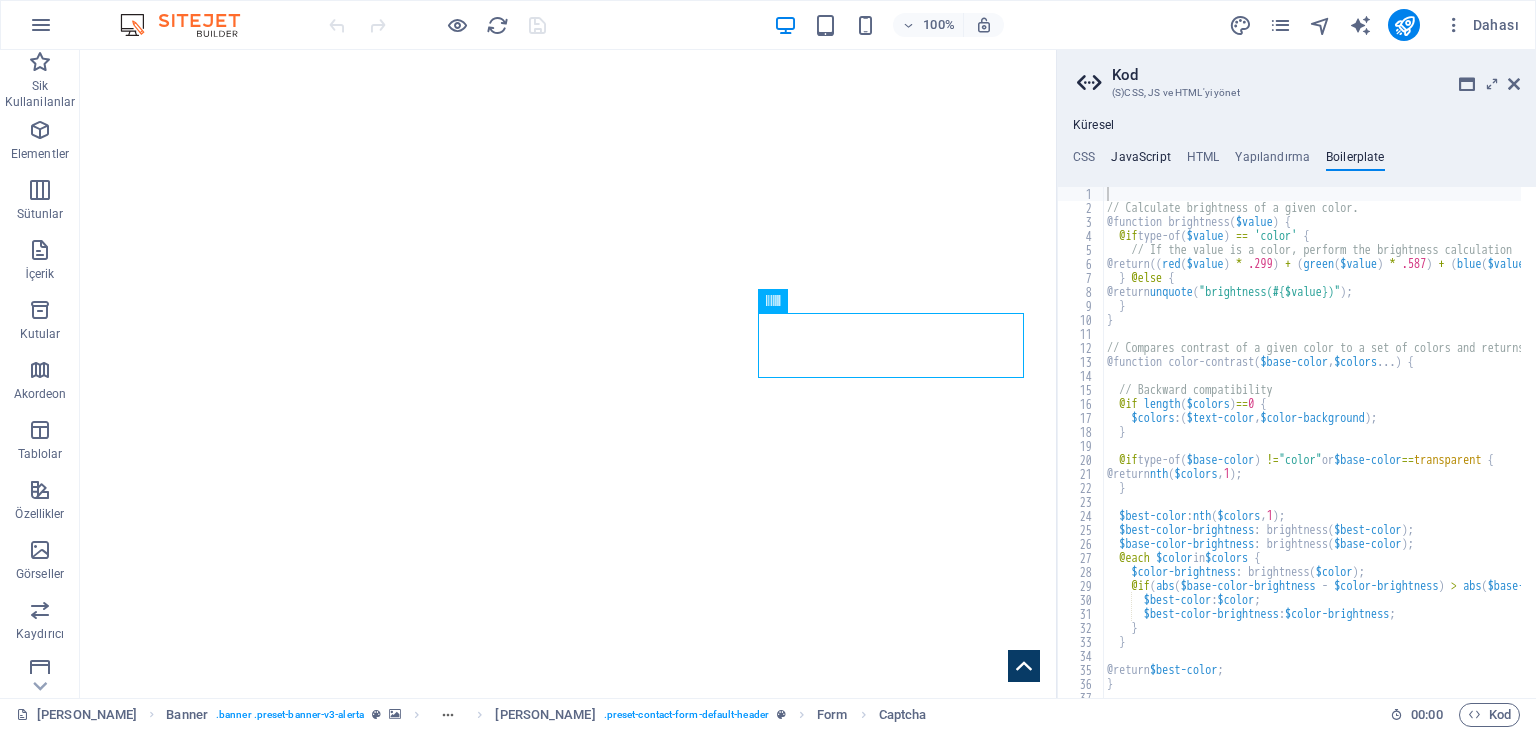 click on "JavaScript" at bounding box center [1140, 161] 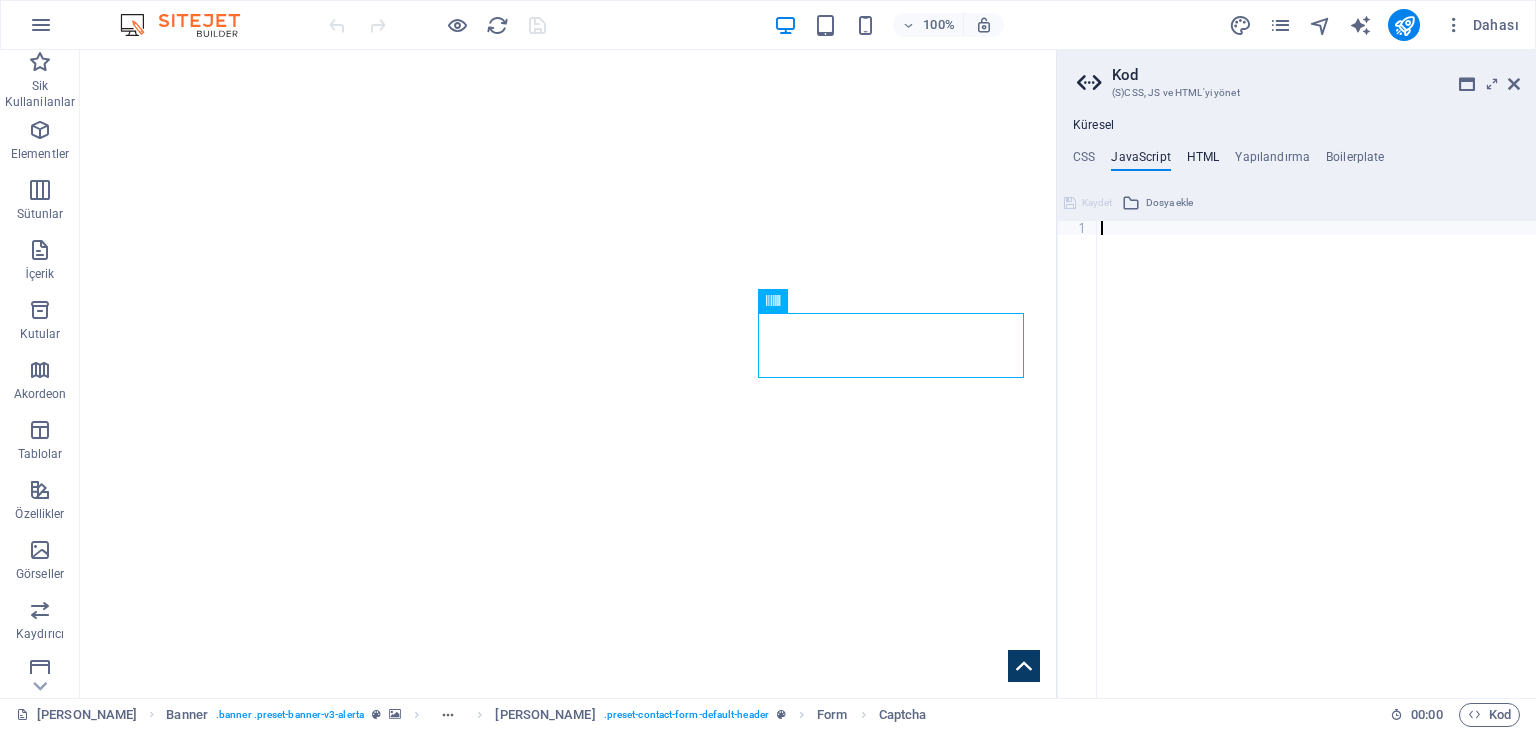 click on "HTML" at bounding box center [1203, 161] 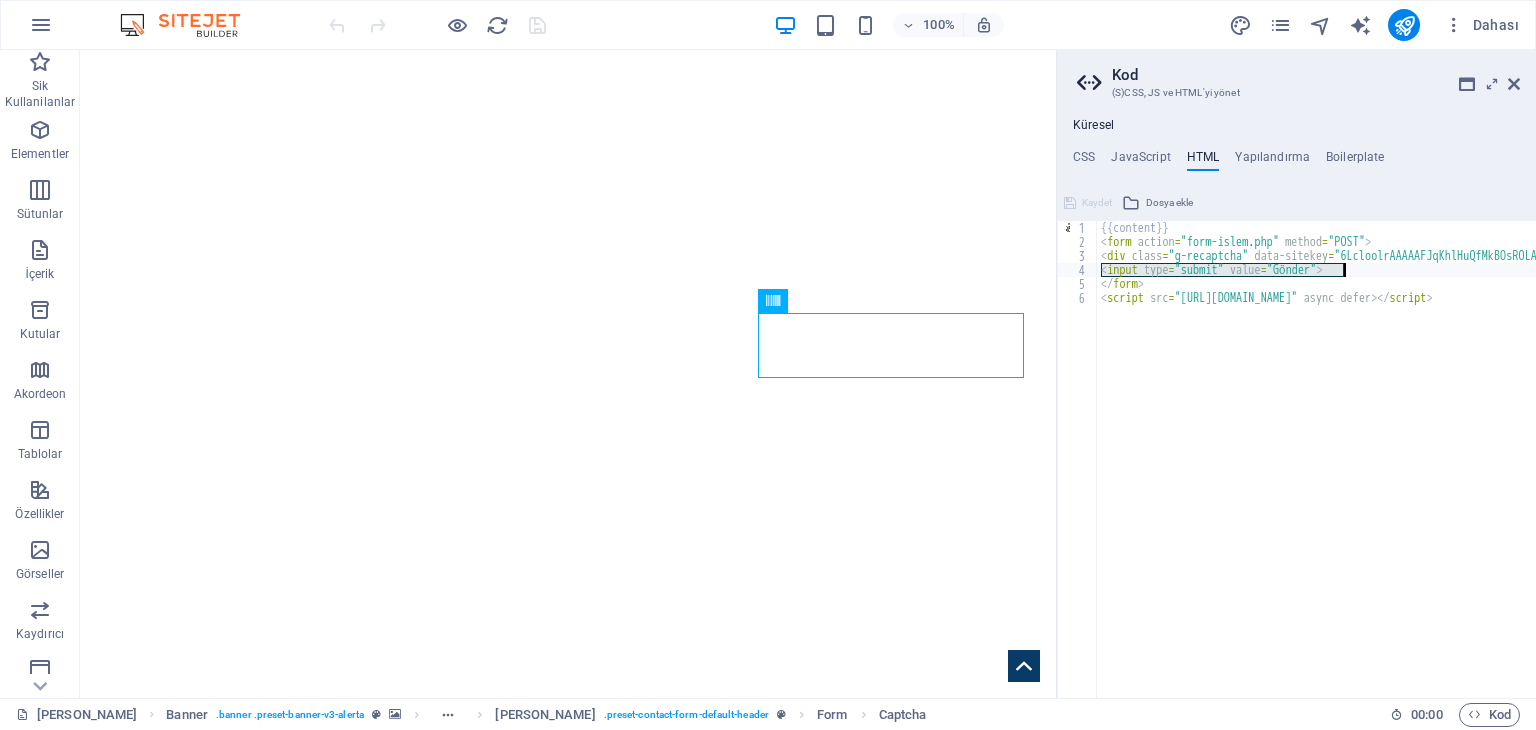 drag, startPoint x: 1099, startPoint y: 269, endPoint x: 1362, endPoint y: 272, distance: 263.01712 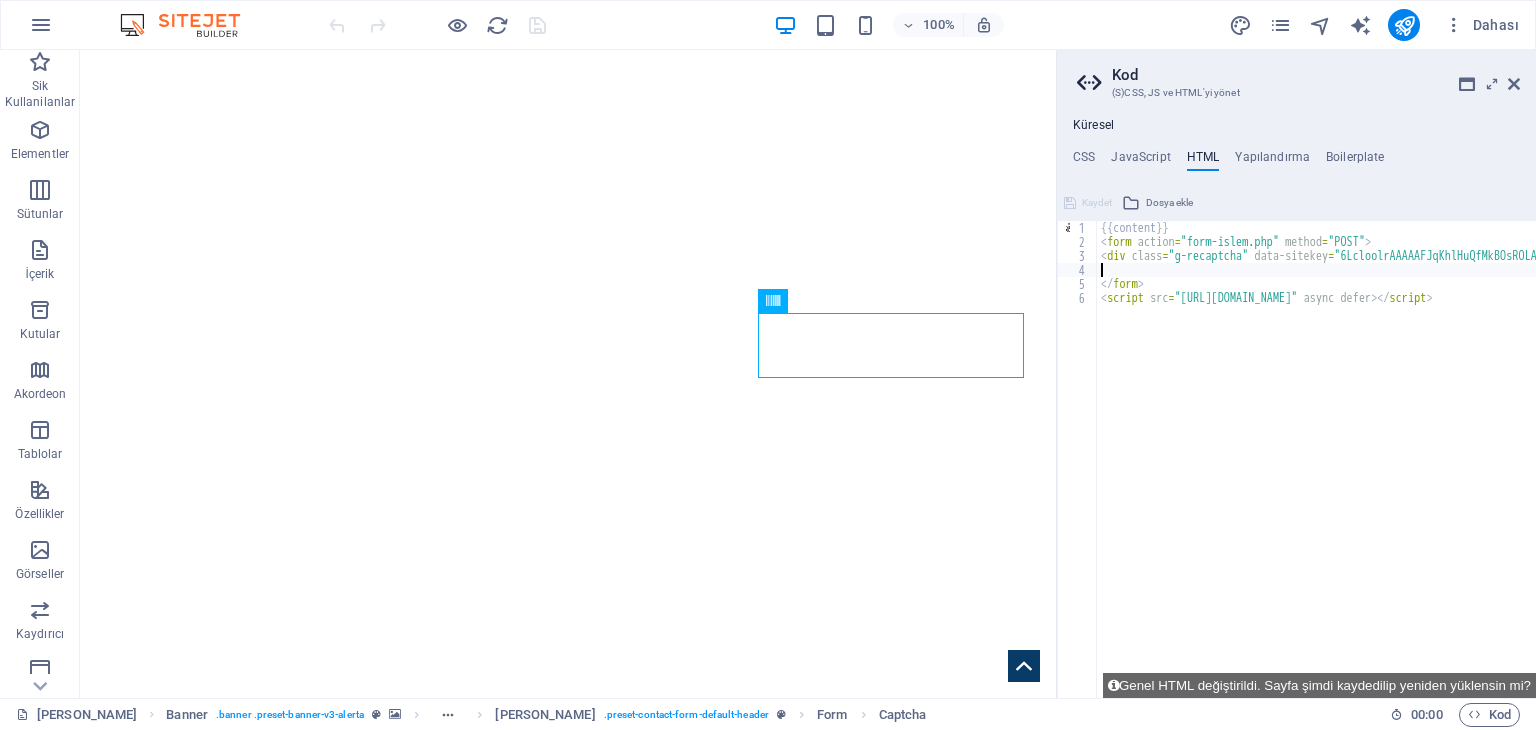 type on "</form>" 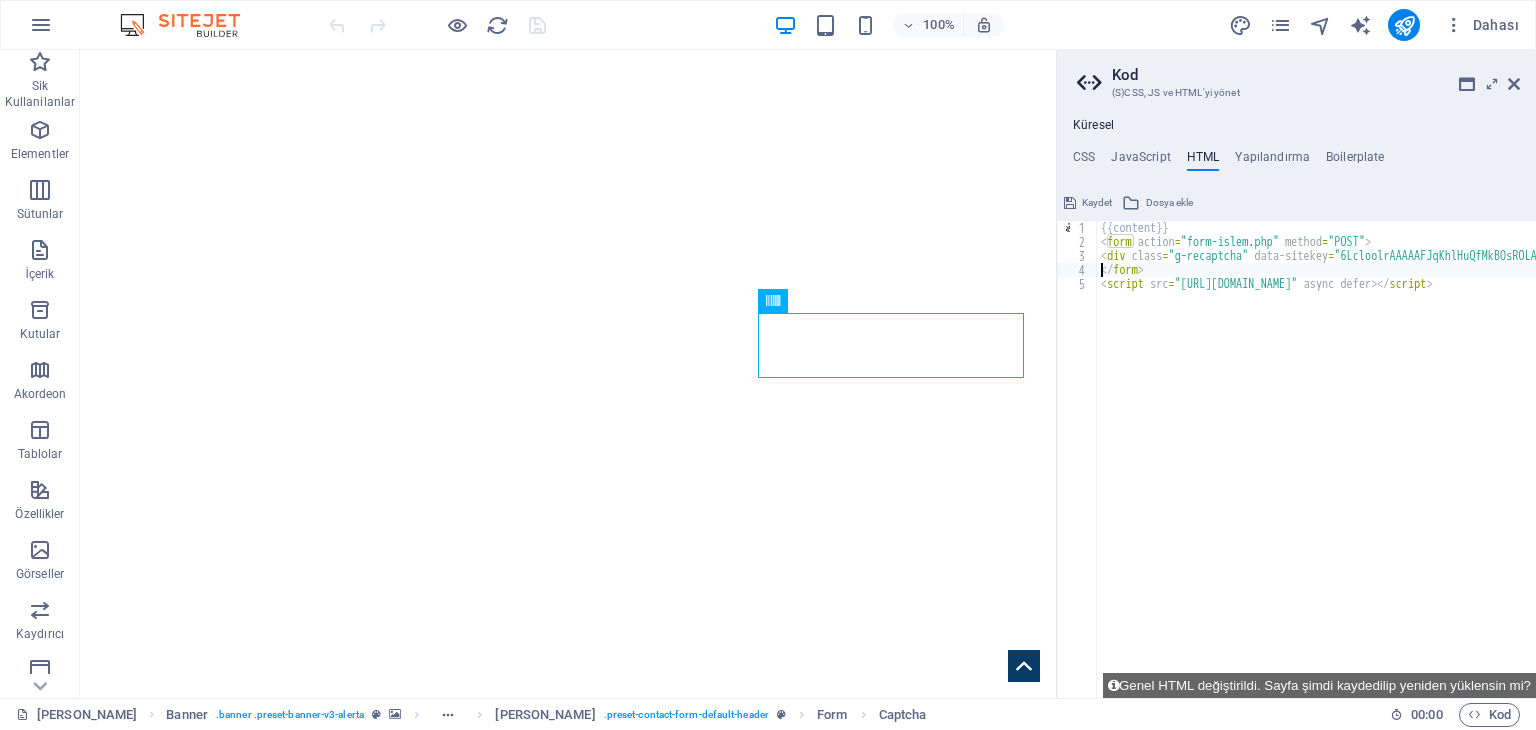 click on "Kaydet" at bounding box center (1097, 203) 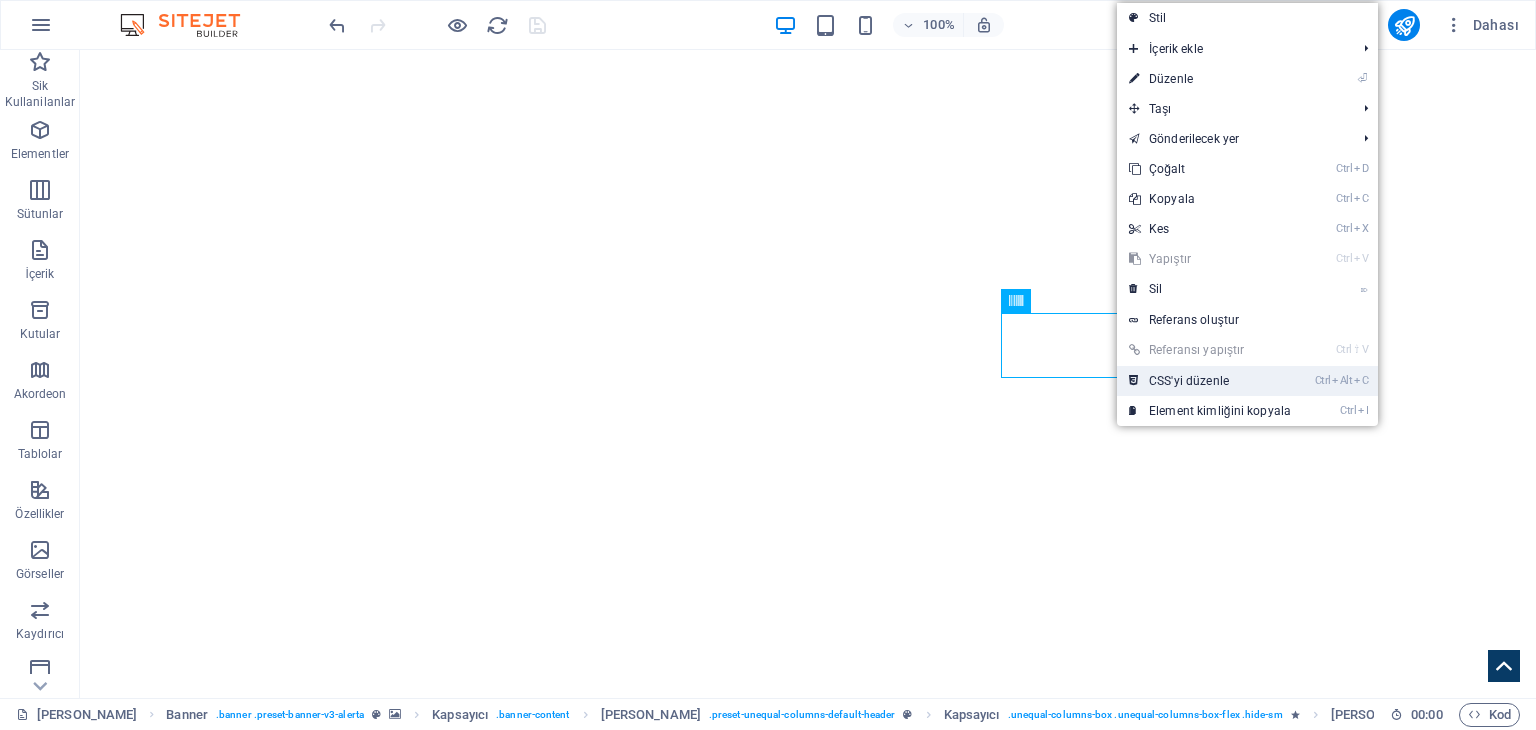 click on "Ctrl Alt C  CSS'yi düzenle" at bounding box center (1210, 381) 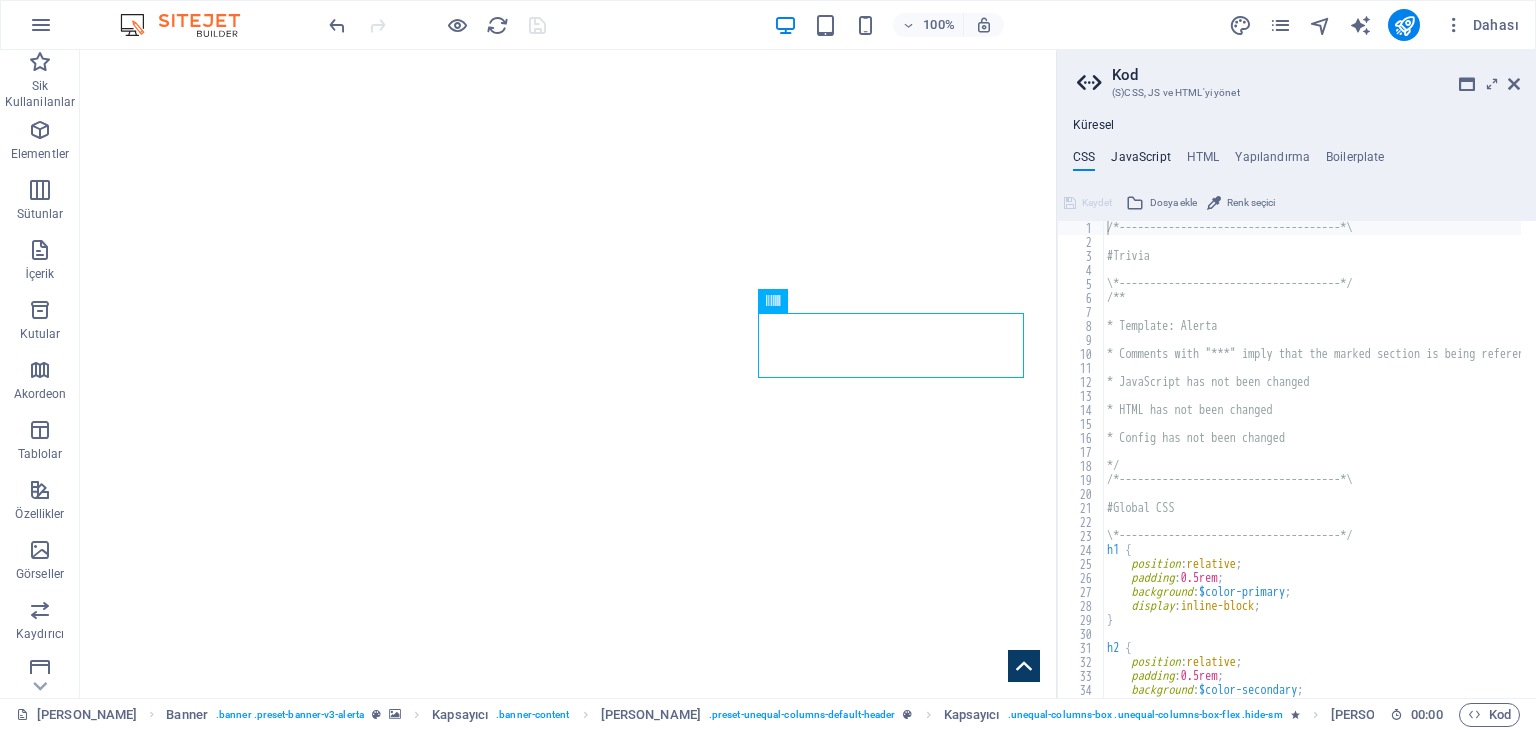 click on "JavaScript" at bounding box center (1140, 161) 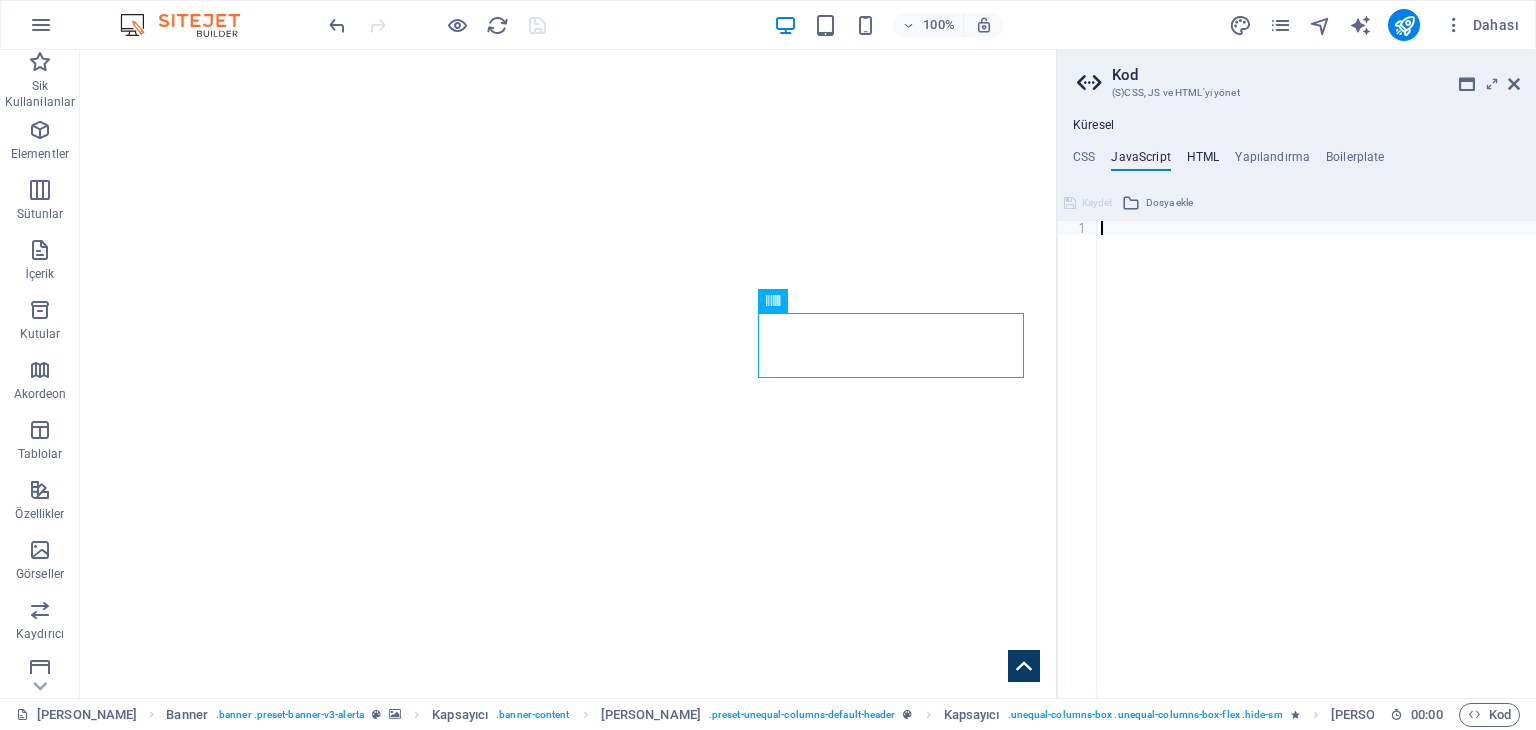 click on "HTML" at bounding box center [1203, 161] 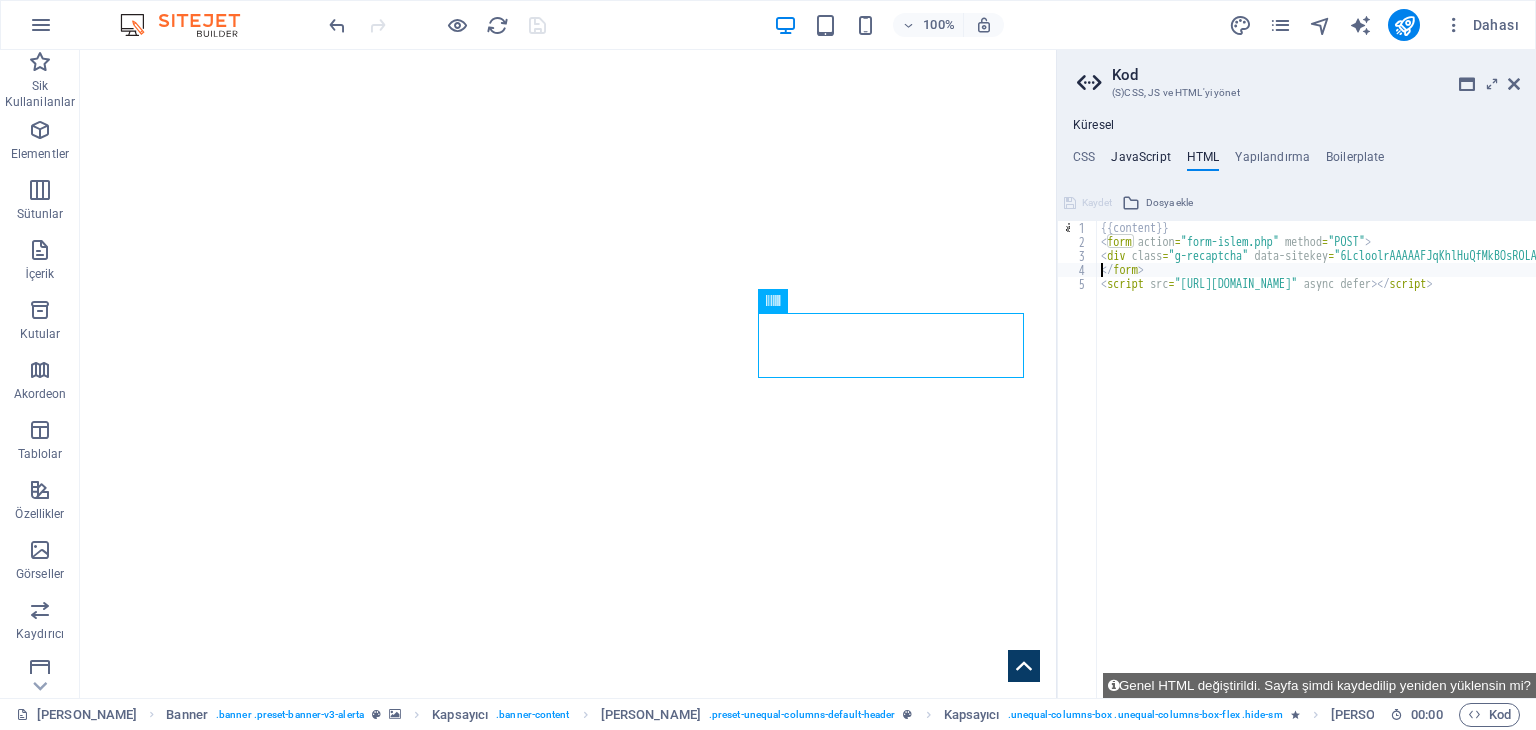 click on "JavaScript" at bounding box center (1140, 161) 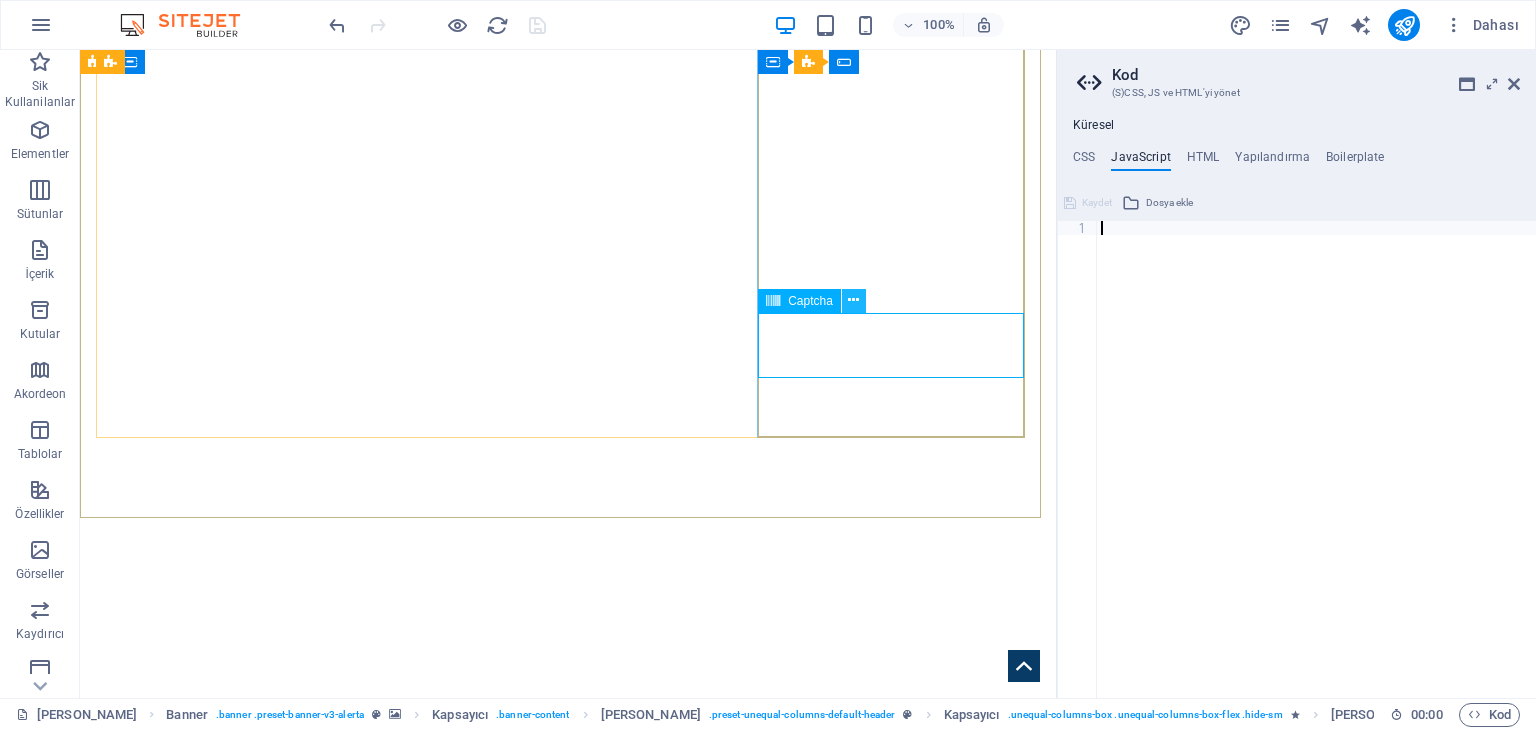 click at bounding box center [854, 301] 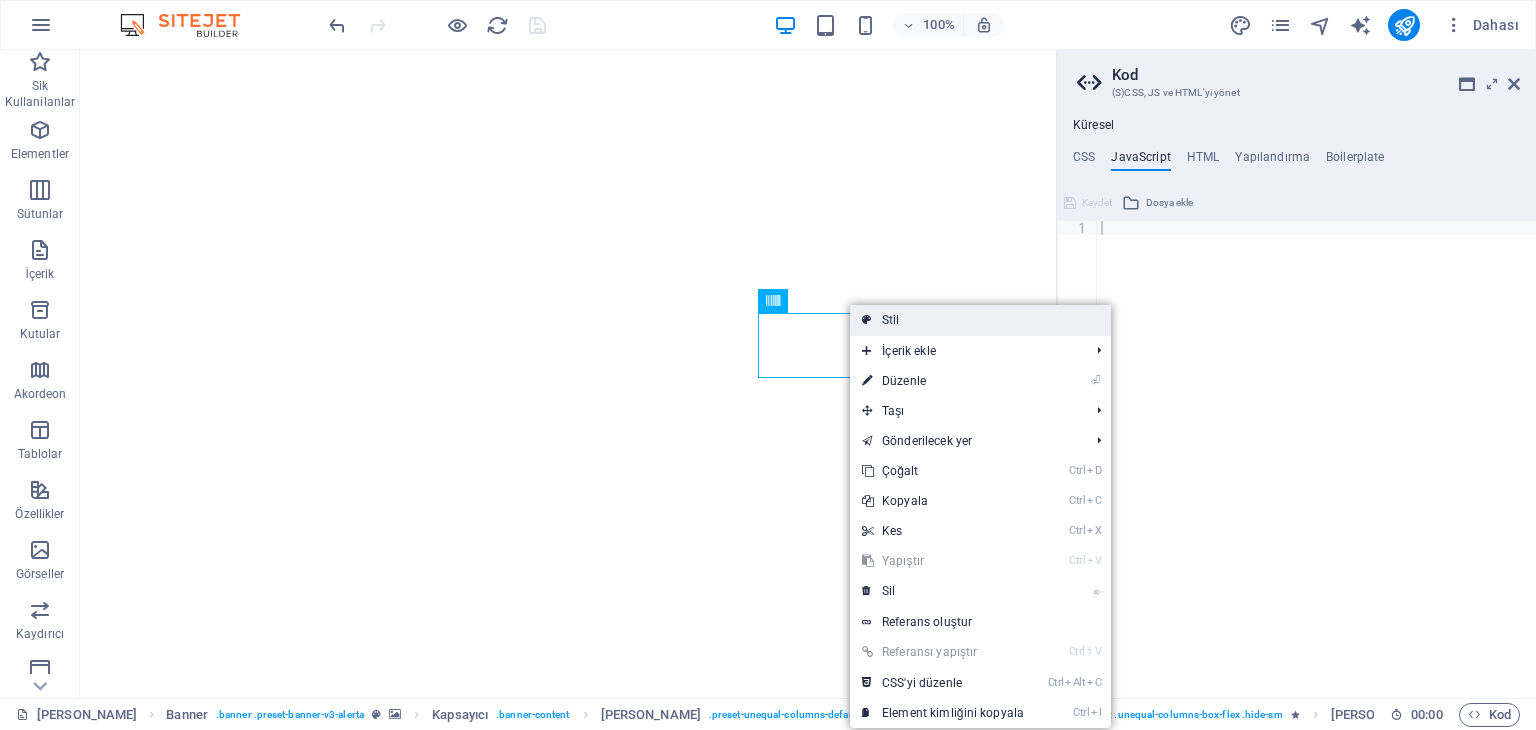 click on "Stil" at bounding box center (980, 320) 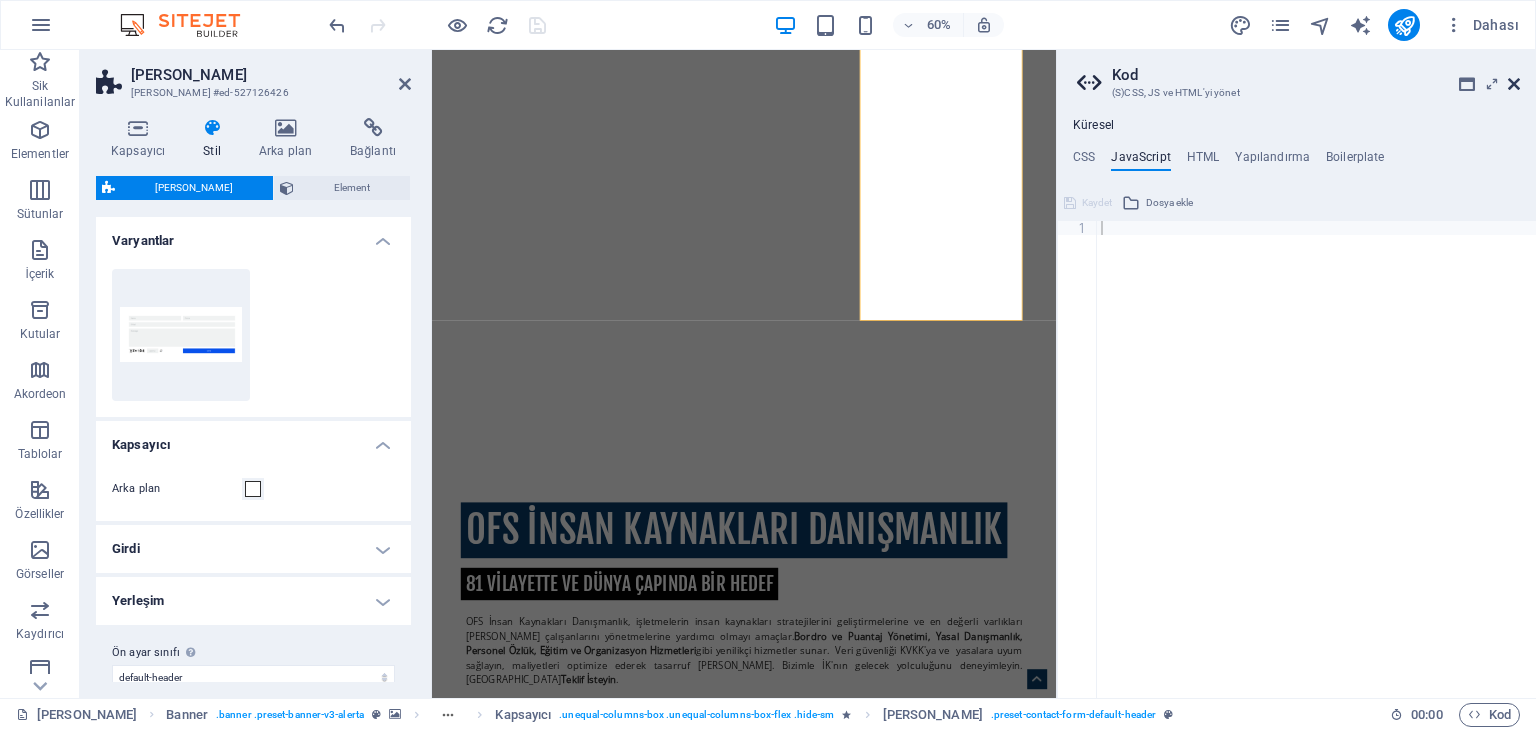 click at bounding box center (1514, 84) 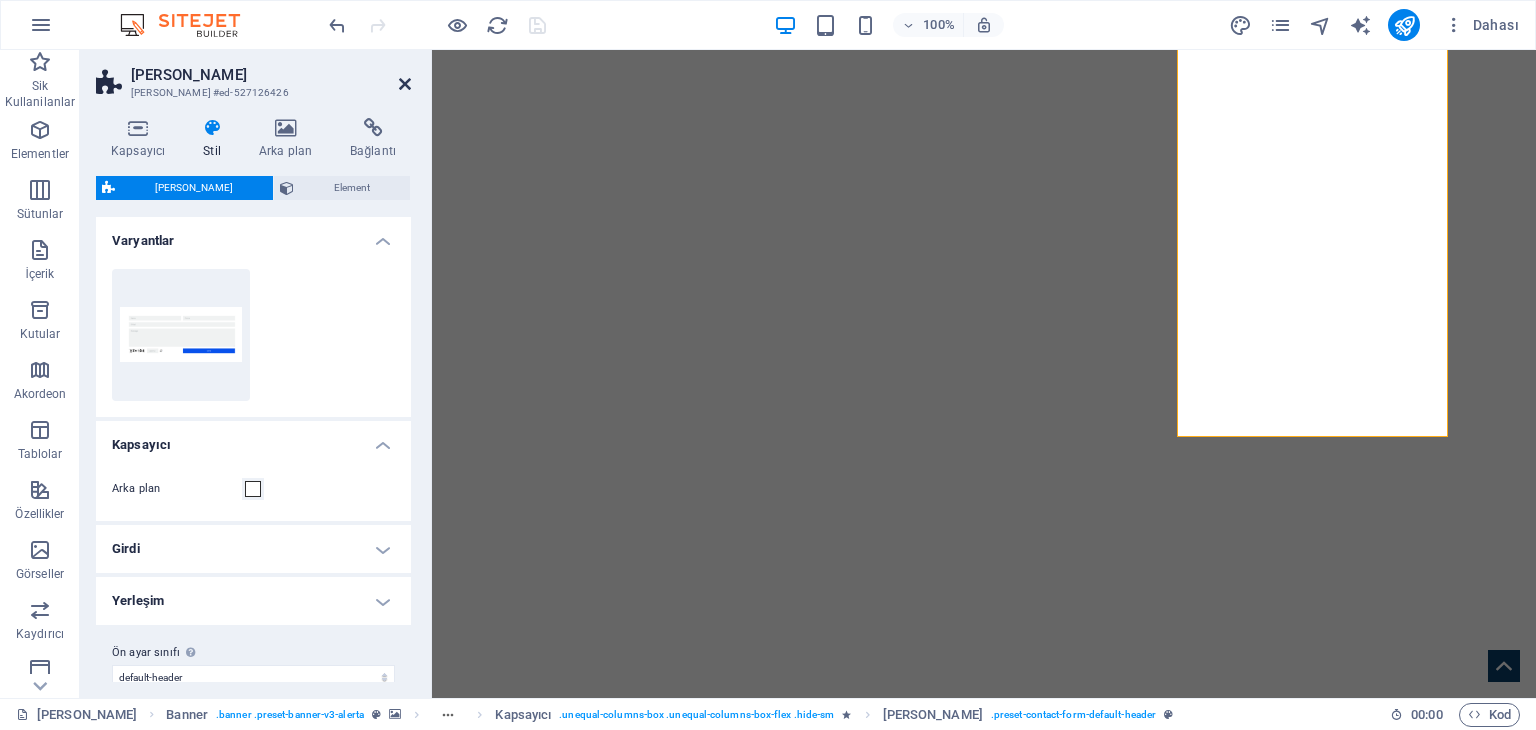 click at bounding box center (405, 84) 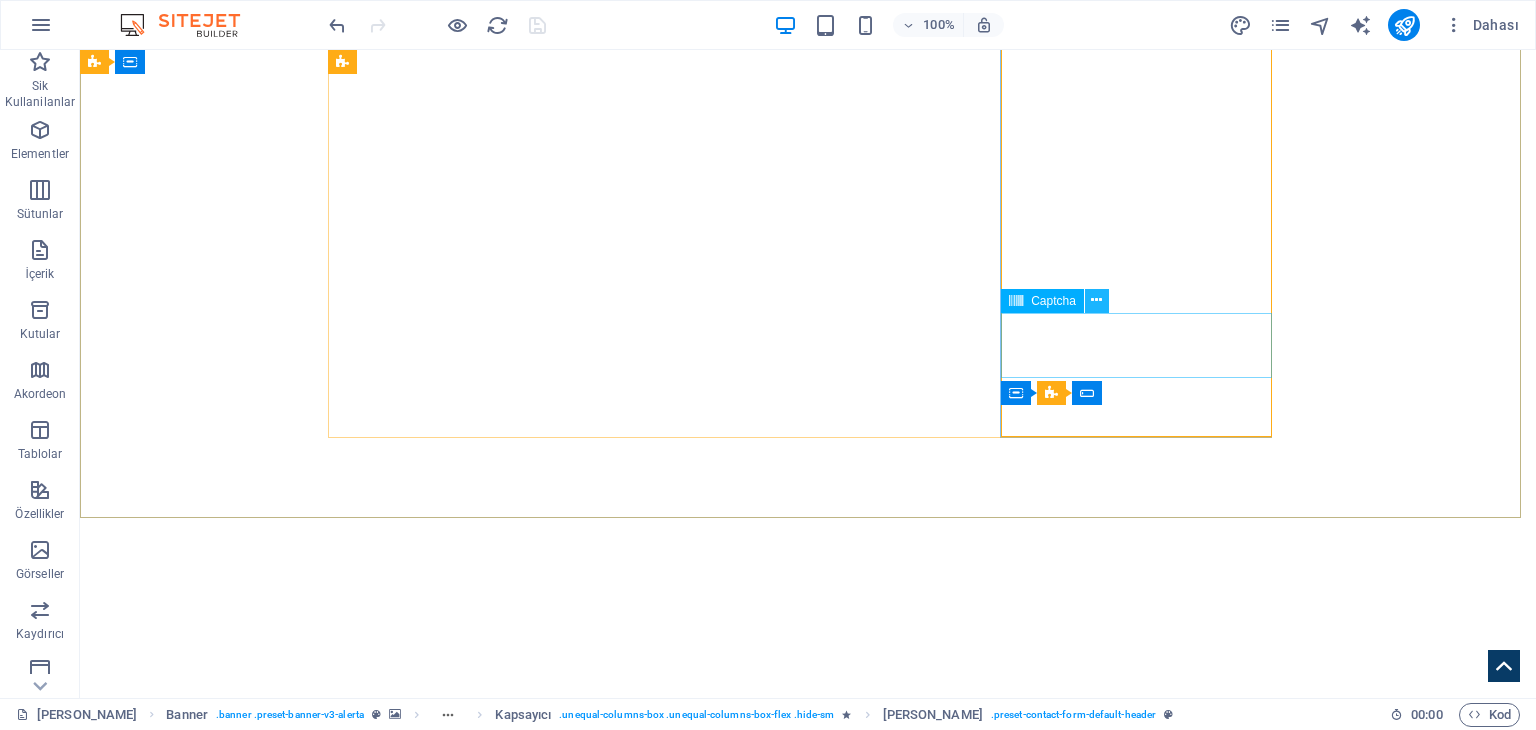 click at bounding box center [1096, 300] 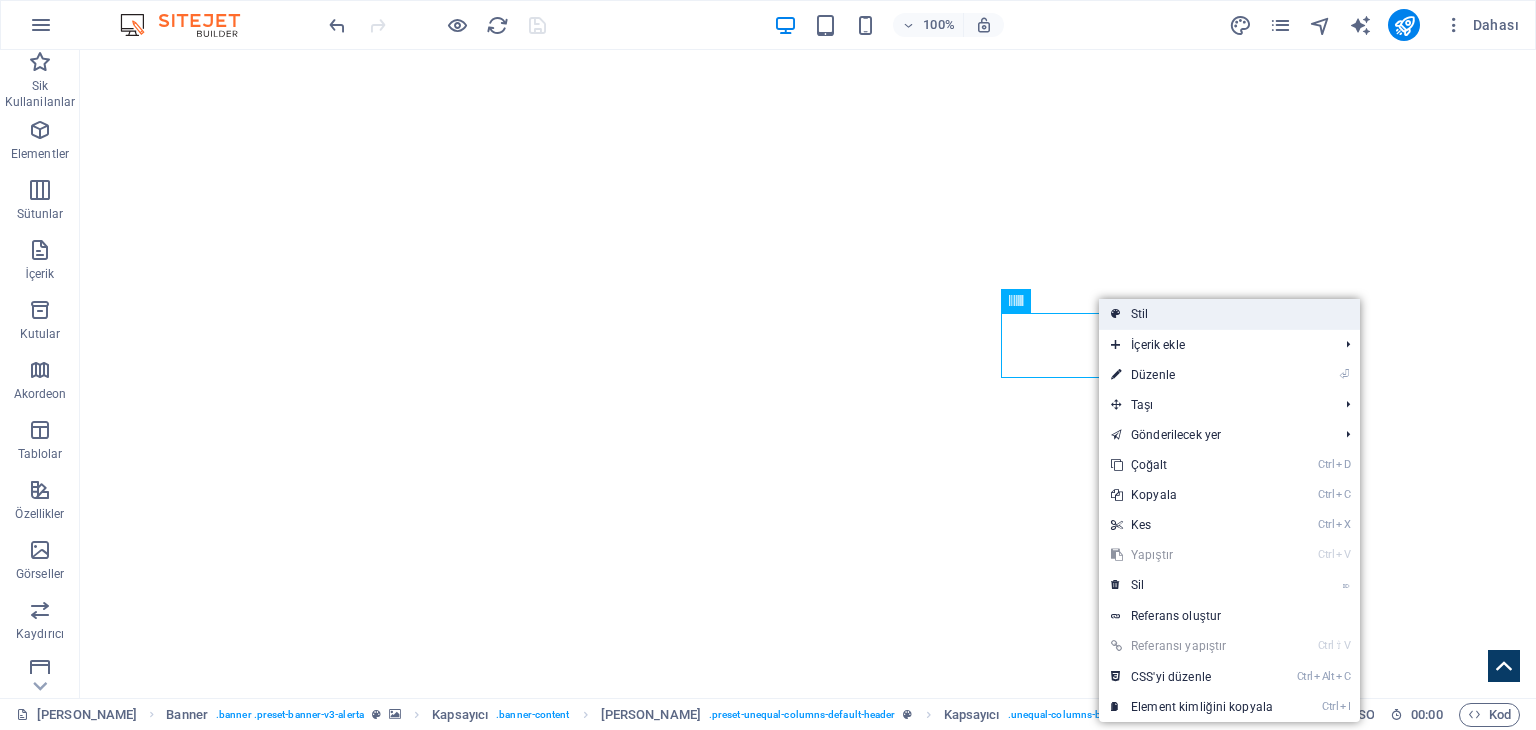 drag, startPoint x: 1124, startPoint y: 315, endPoint x: 688, endPoint y: 271, distance: 438.21457 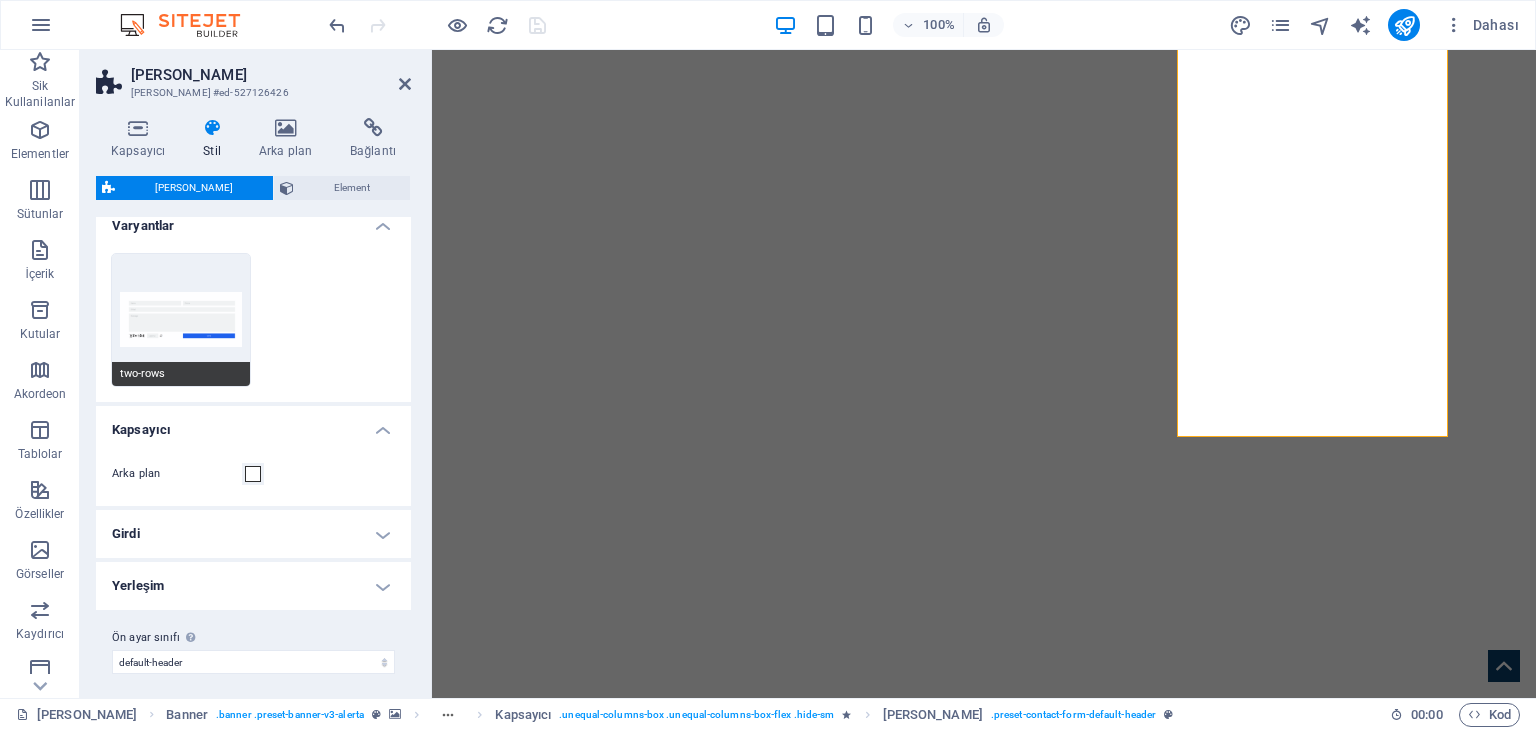 scroll, scrollTop: 23, scrollLeft: 0, axis: vertical 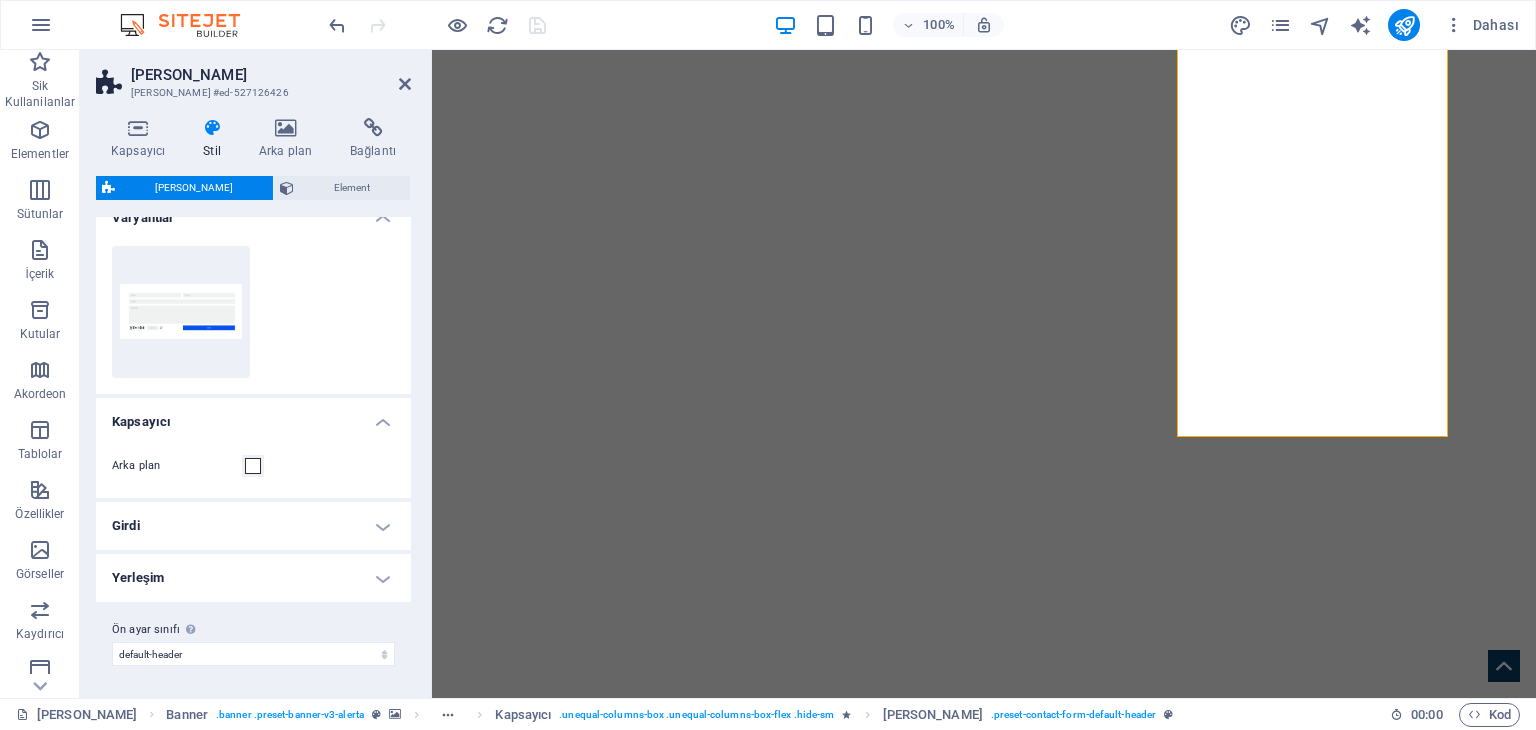 click on "Ön ayar Ön ayar #ed-527126426
Kapsayıcı Stil Arka plan Bağlantı Boyut Yükseklik Varsayılan px rem % vh vw Min. yükseklik Hiçbiri px rem % vh vw Genişlik Varsayılan px rem % em vh vw Min. genişlik Hiçbiri px rem % vh vw İçerik genişliği Varsayılan Özel genişlik Genişlik Varsayılan px rem % em vh vw Min. genişlik Hiçbiri px rem % vh vw Varsayılan doldurma Özel aralık Varsayılan içerik genişliği ve doldurma, Tasarımdan değiştirilebilir. Tasarımı düzenleyin Yerleşim (Flexbox) Hizalama Esnek yönü belirler. Varsayılan Ana eksen Elementlerin bu kapsayıcının içindeki ana eksen boyunca nasıl davranması gerektiğini belirle (içeriği doğrula). Varsayılan Yan eksen Kapsayıcının içindeki elementin dikey yönünü kontrol et (öğeleri hizala). Varsayılan Sığdırma Varsayılan Açık Kapalı Doldur Birkaç satır boyunca y ekseni üzerindeki elementlerin mesafelerini ve yönünü kontrol eder (içeriği hizala). Varsayılan Accessibility Role Alert" at bounding box center [256, 374] 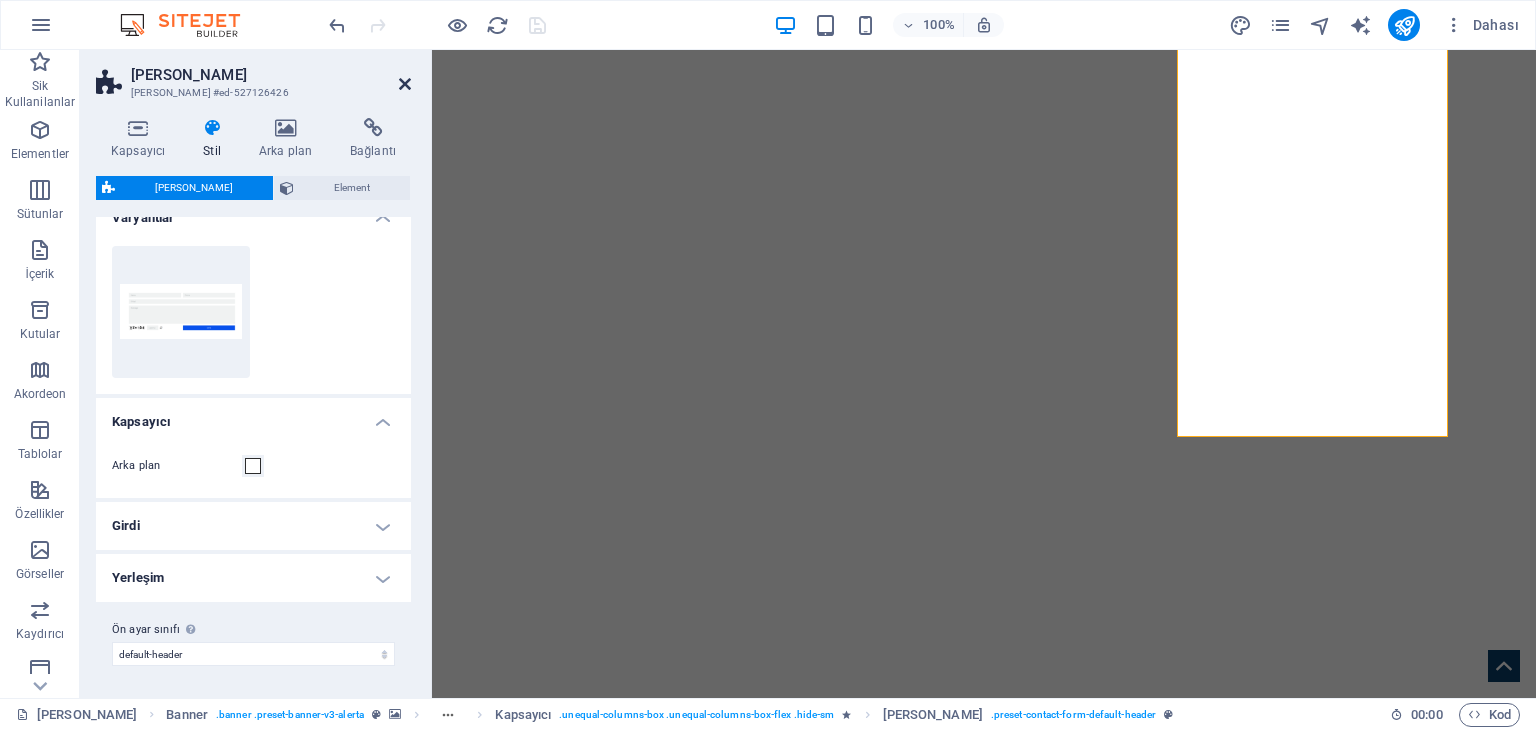 click at bounding box center (405, 84) 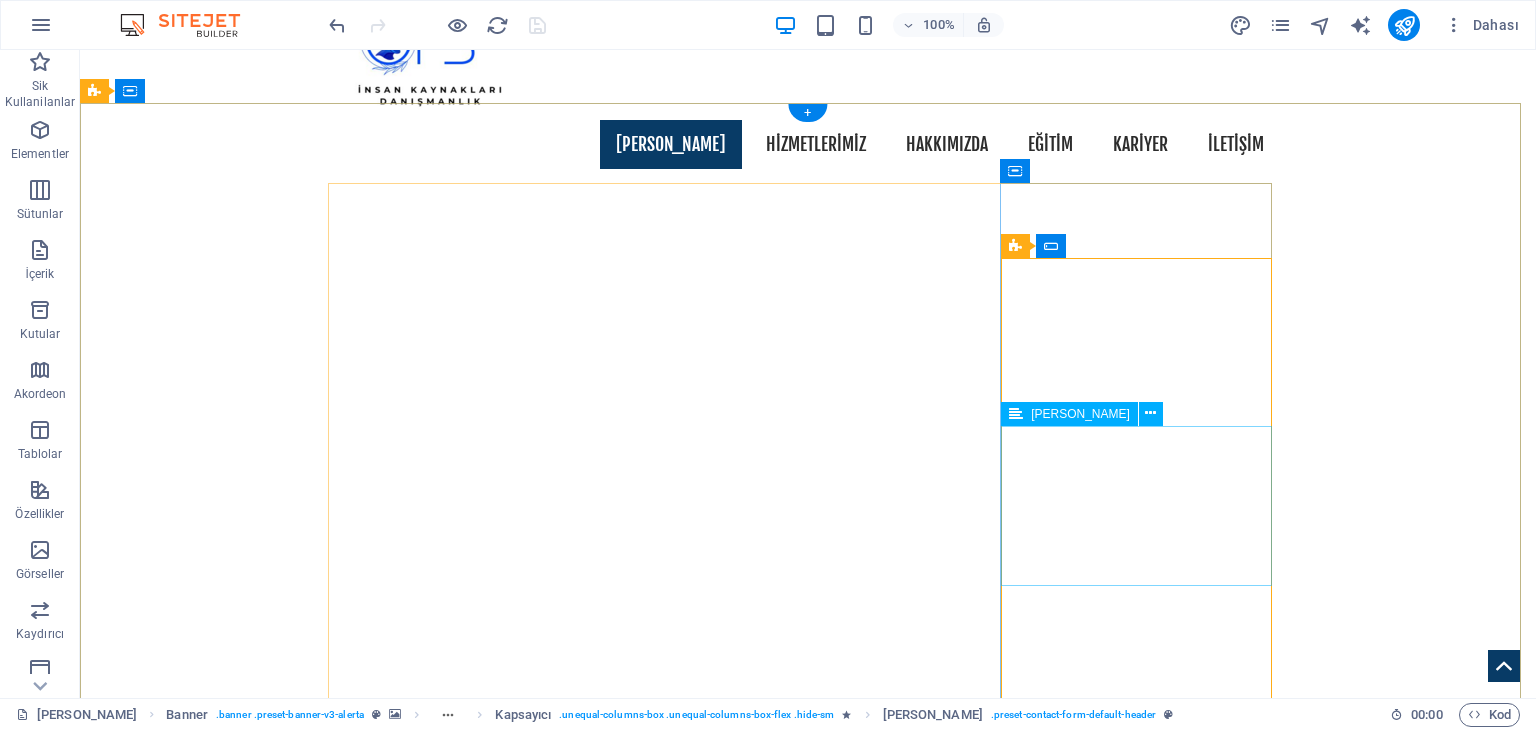 scroll, scrollTop: 400, scrollLeft: 0, axis: vertical 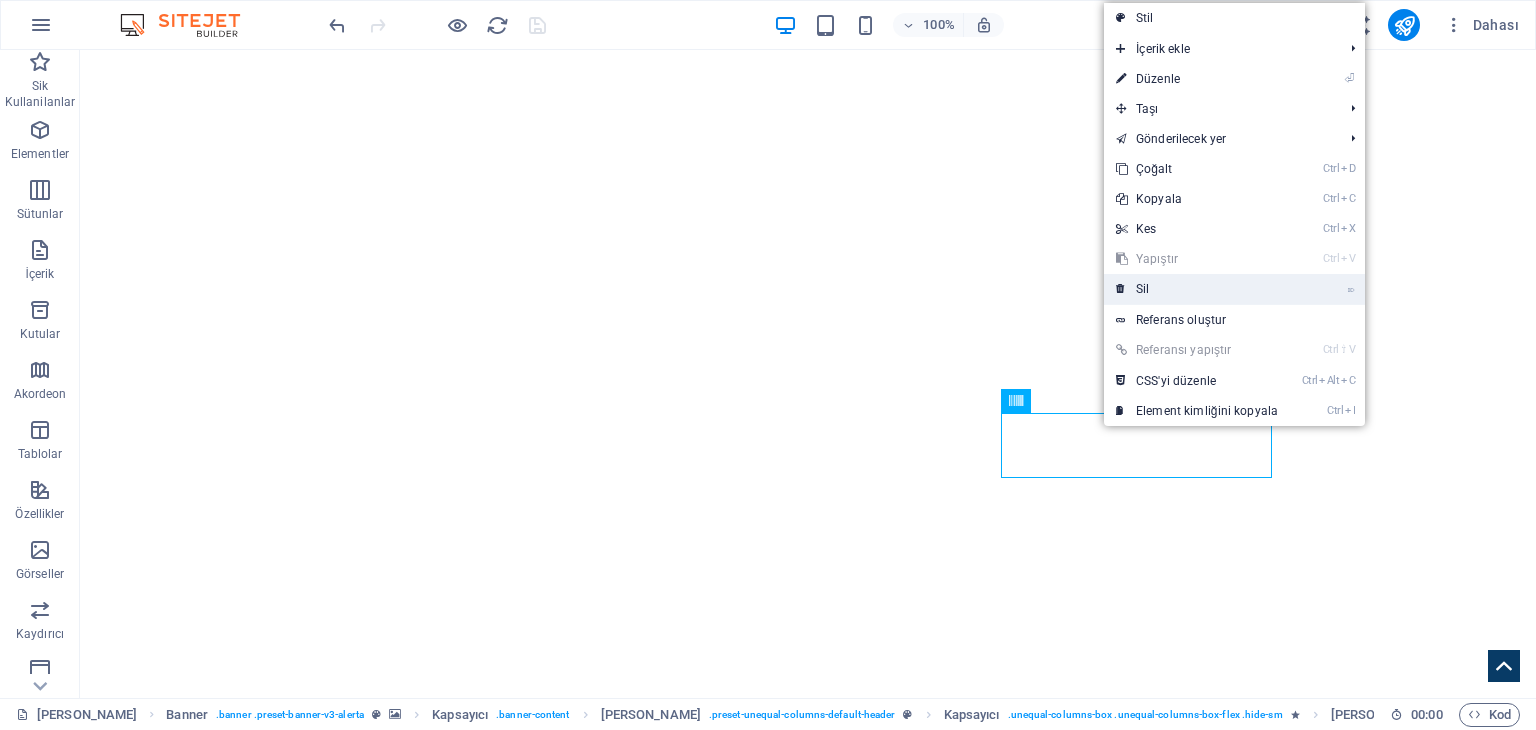 click on "⌦  Sil" at bounding box center (1197, 289) 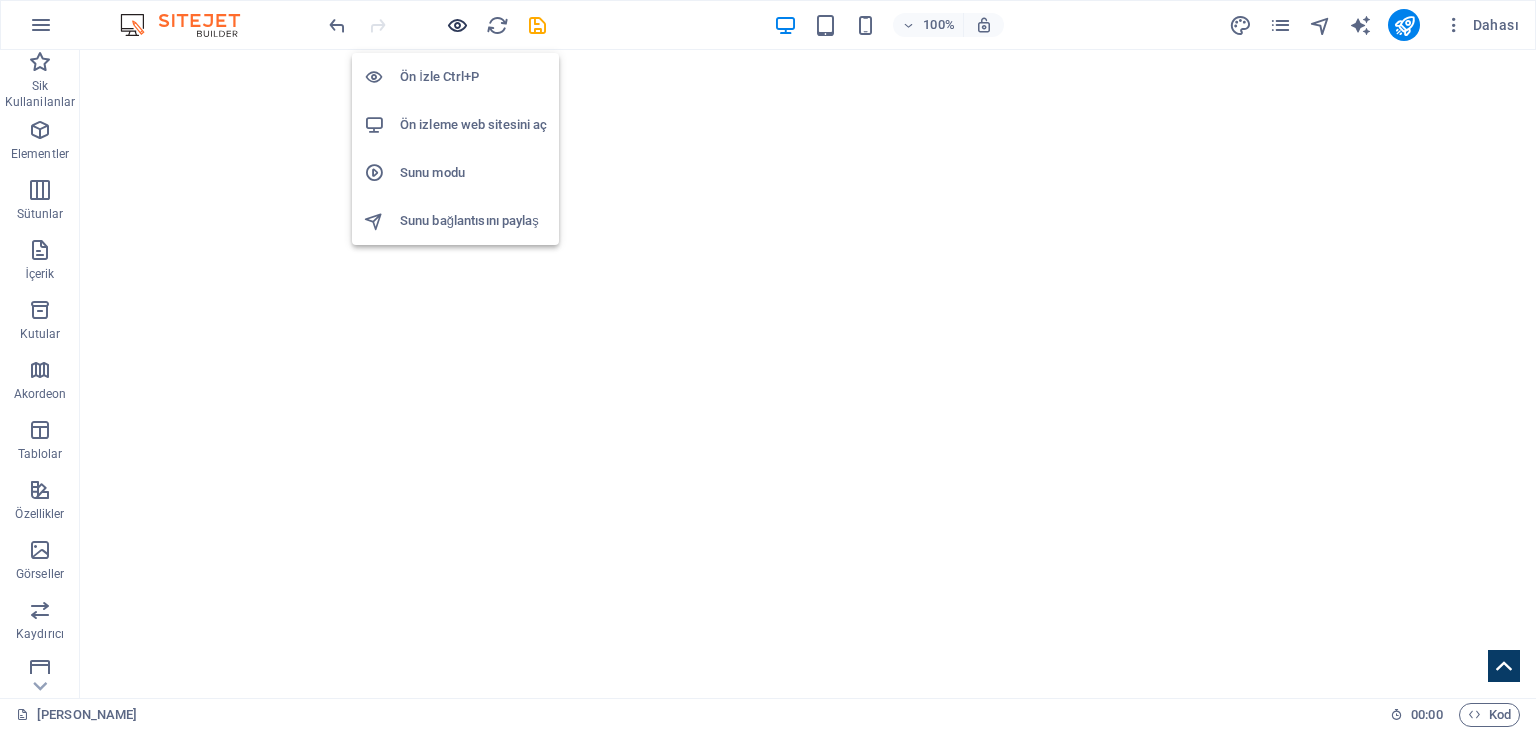 click at bounding box center (457, 25) 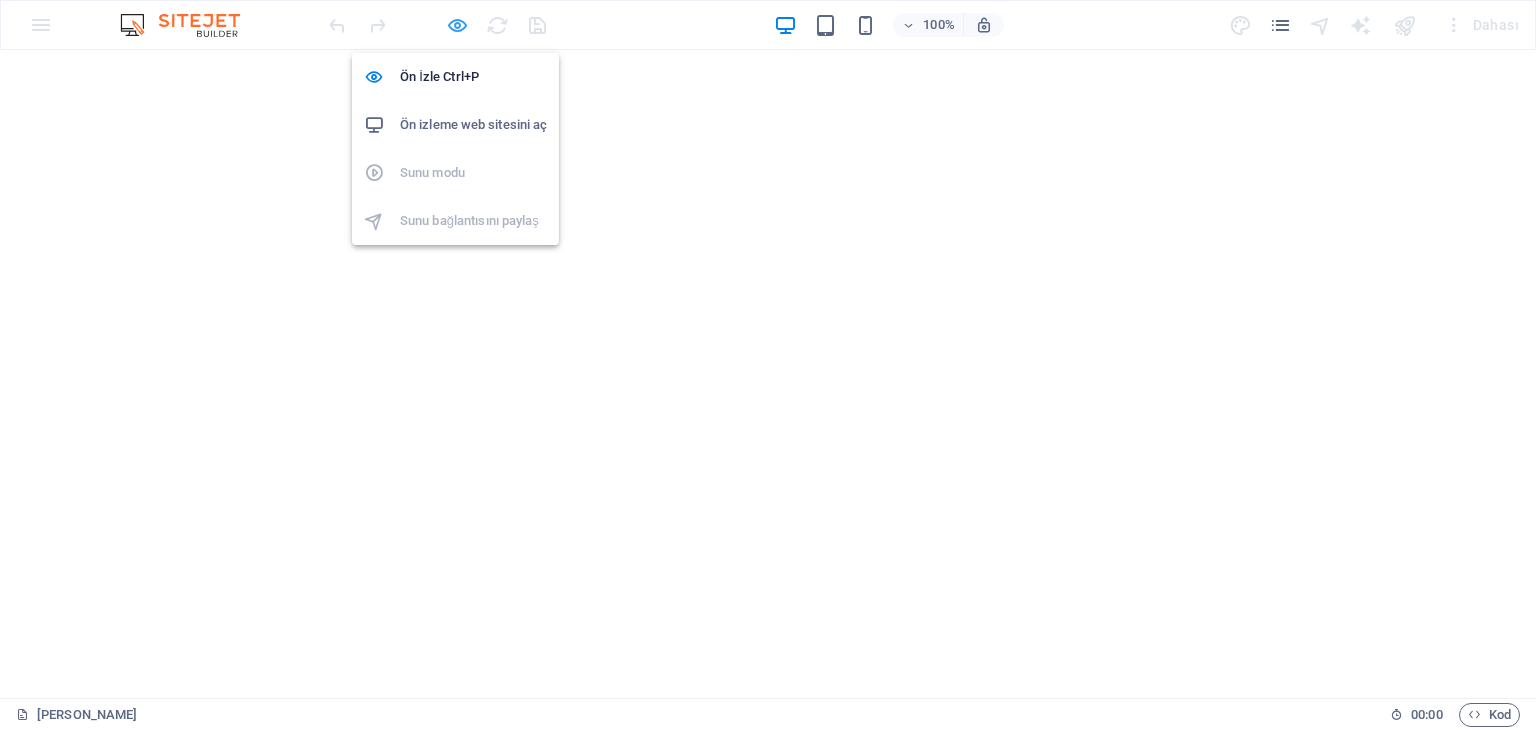 click at bounding box center (457, 25) 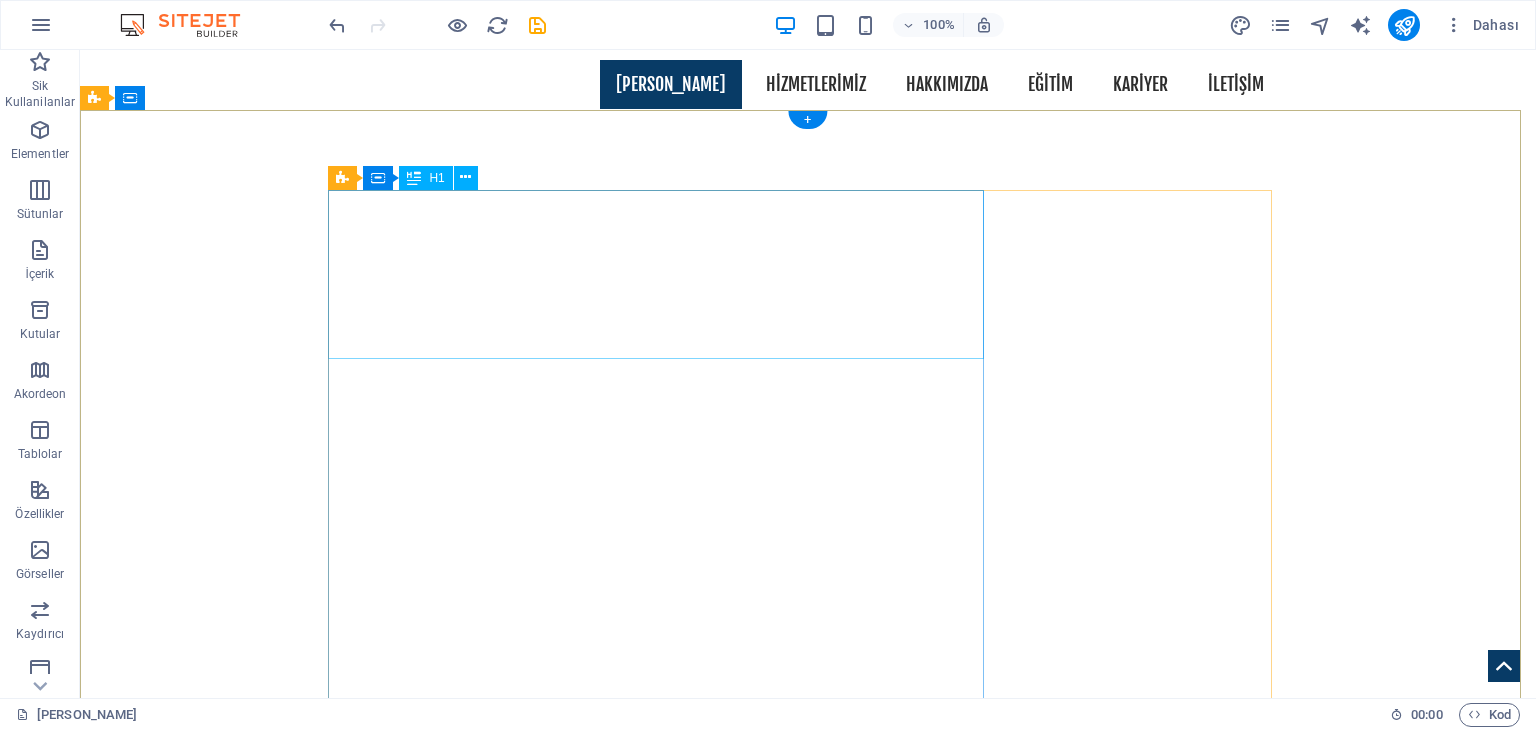 scroll, scrollTop: 500, scrollLeft: 0, axis: vertical 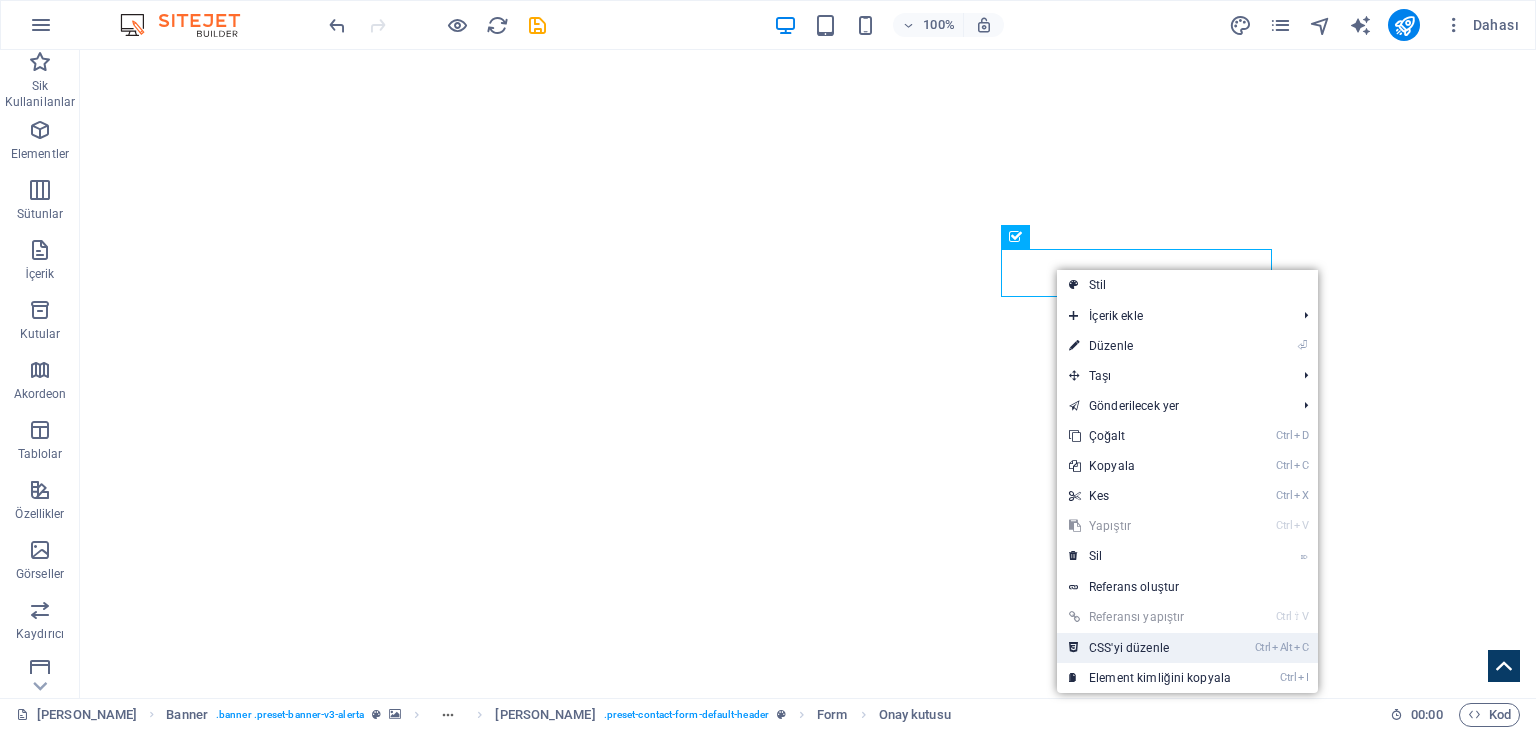 click on "Ctrl Alt C  CSS'yi düzenle" at bounding box center (1150, 648) 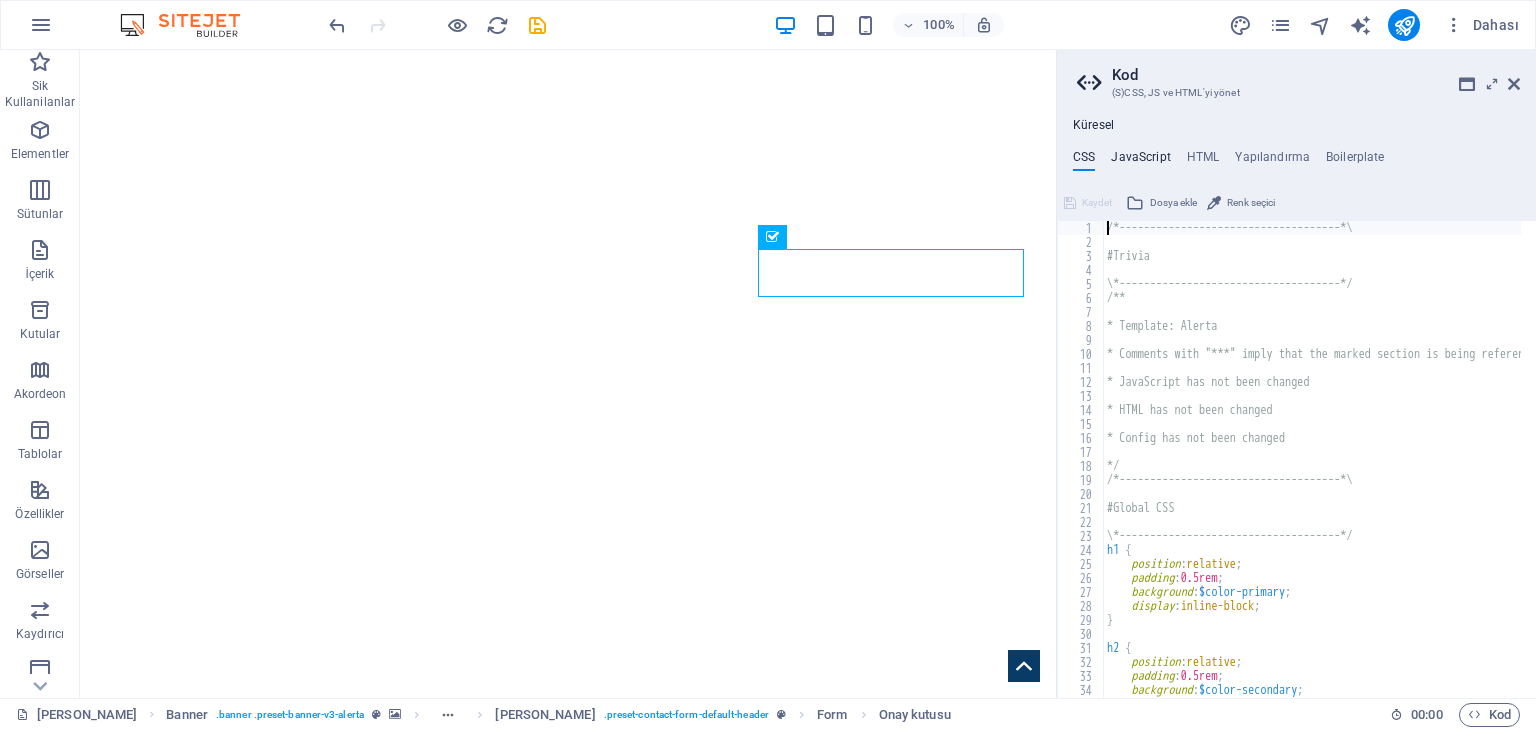 click on "JavaScript" at bounding box center [1140, 161] 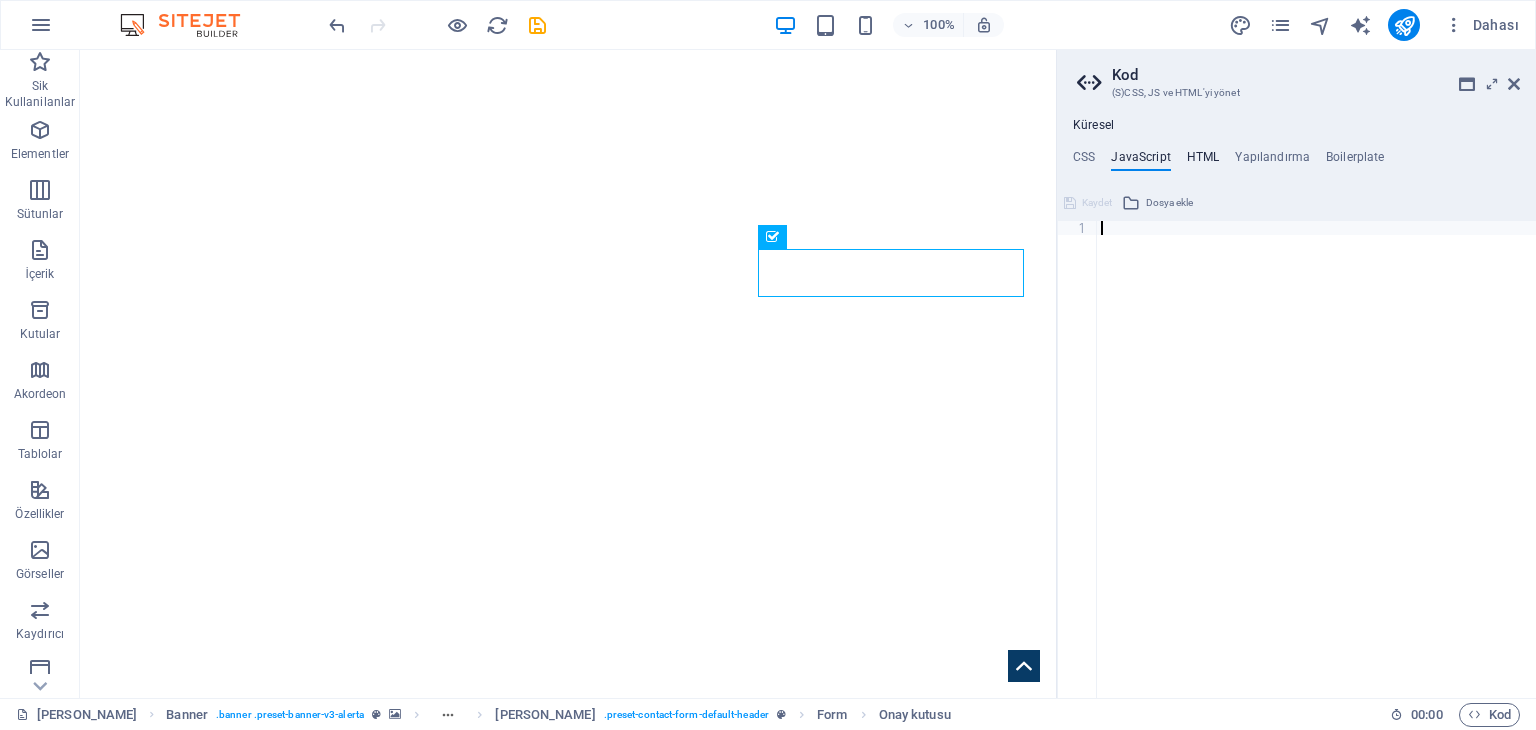 click on "HTML" at bounding box center (1203, 161) 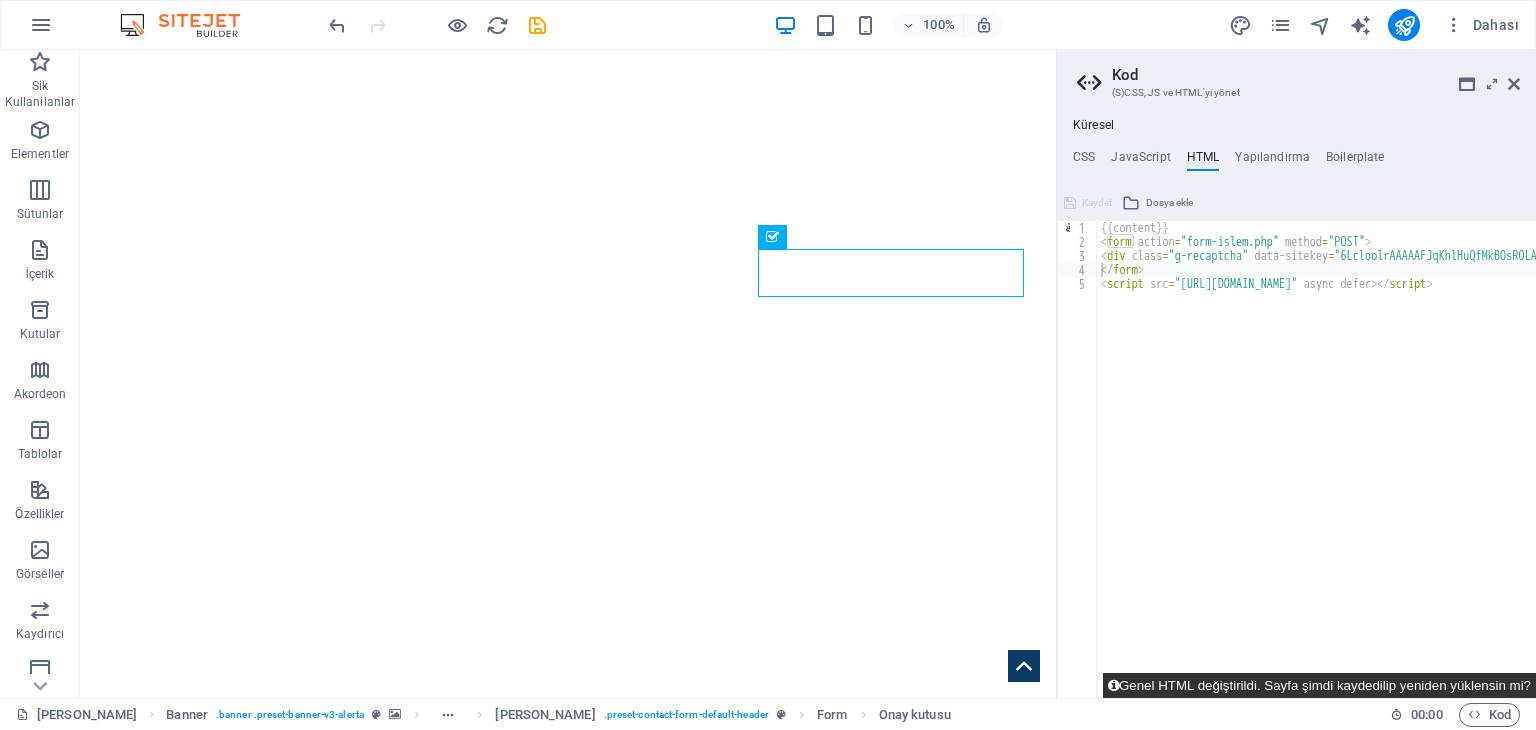 click on "Genel HTML değiştirildi. Sayfa şimdi kaydedilip yeniden yüklensin mi?" at bounding box center (1319, 685) 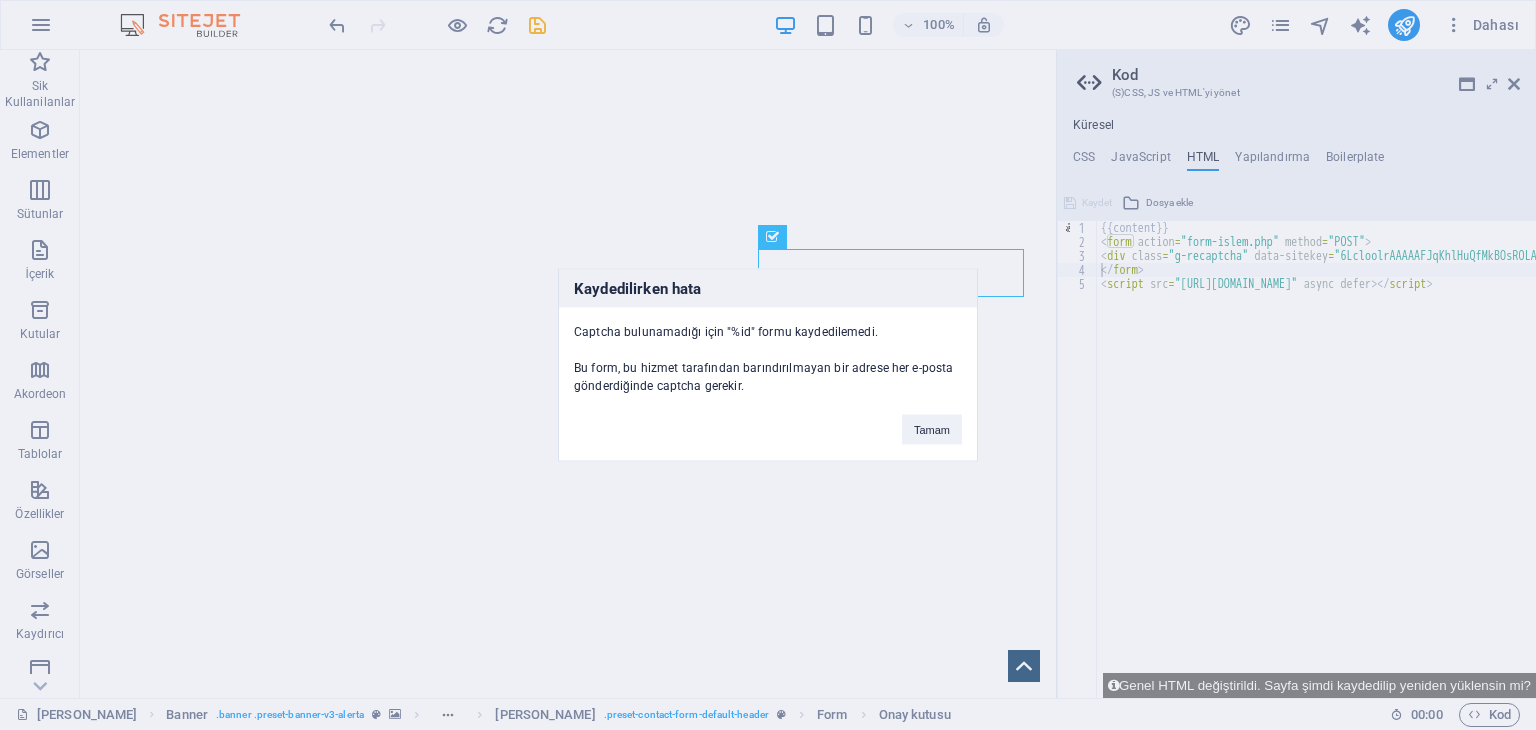 type 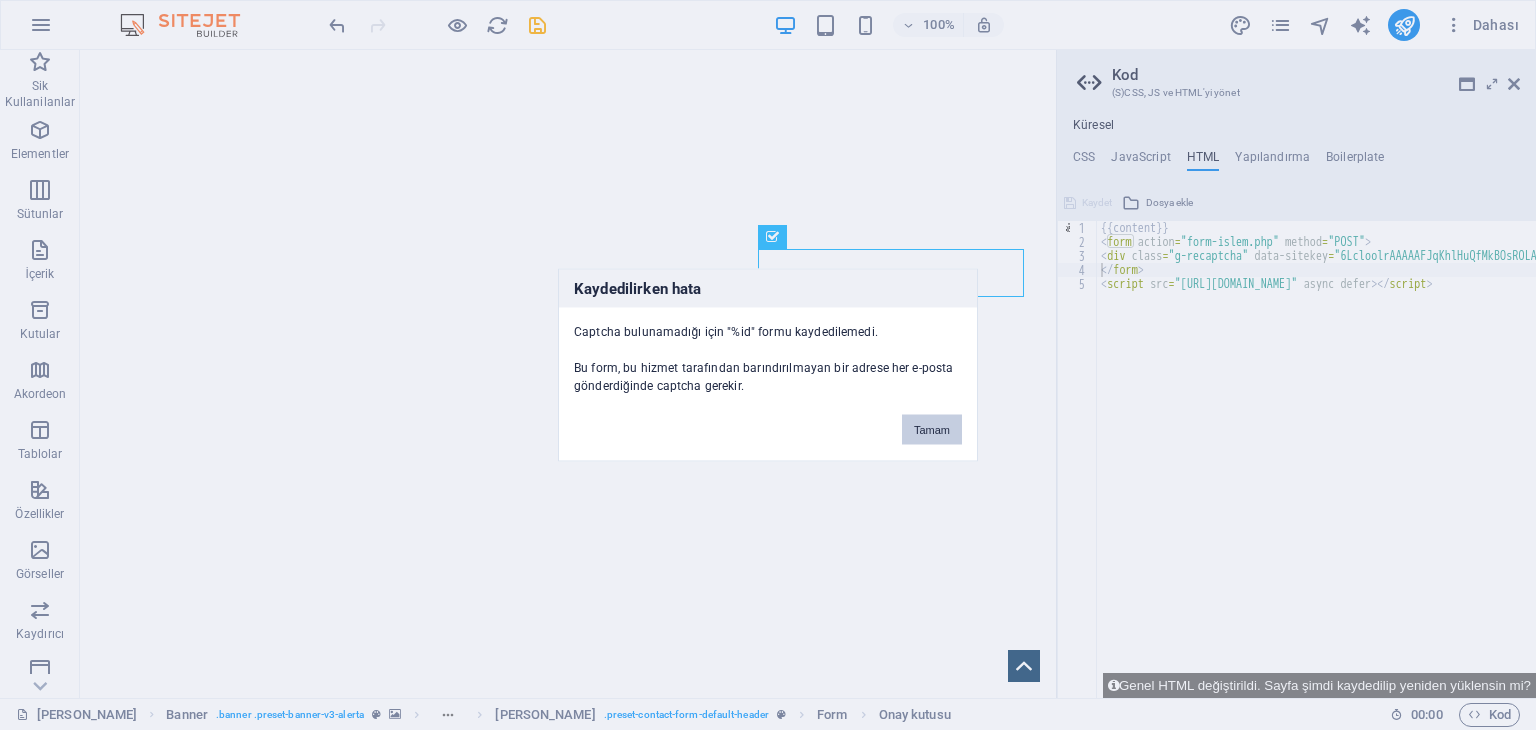 click on "Tamam" at bounding box center (932, 430) 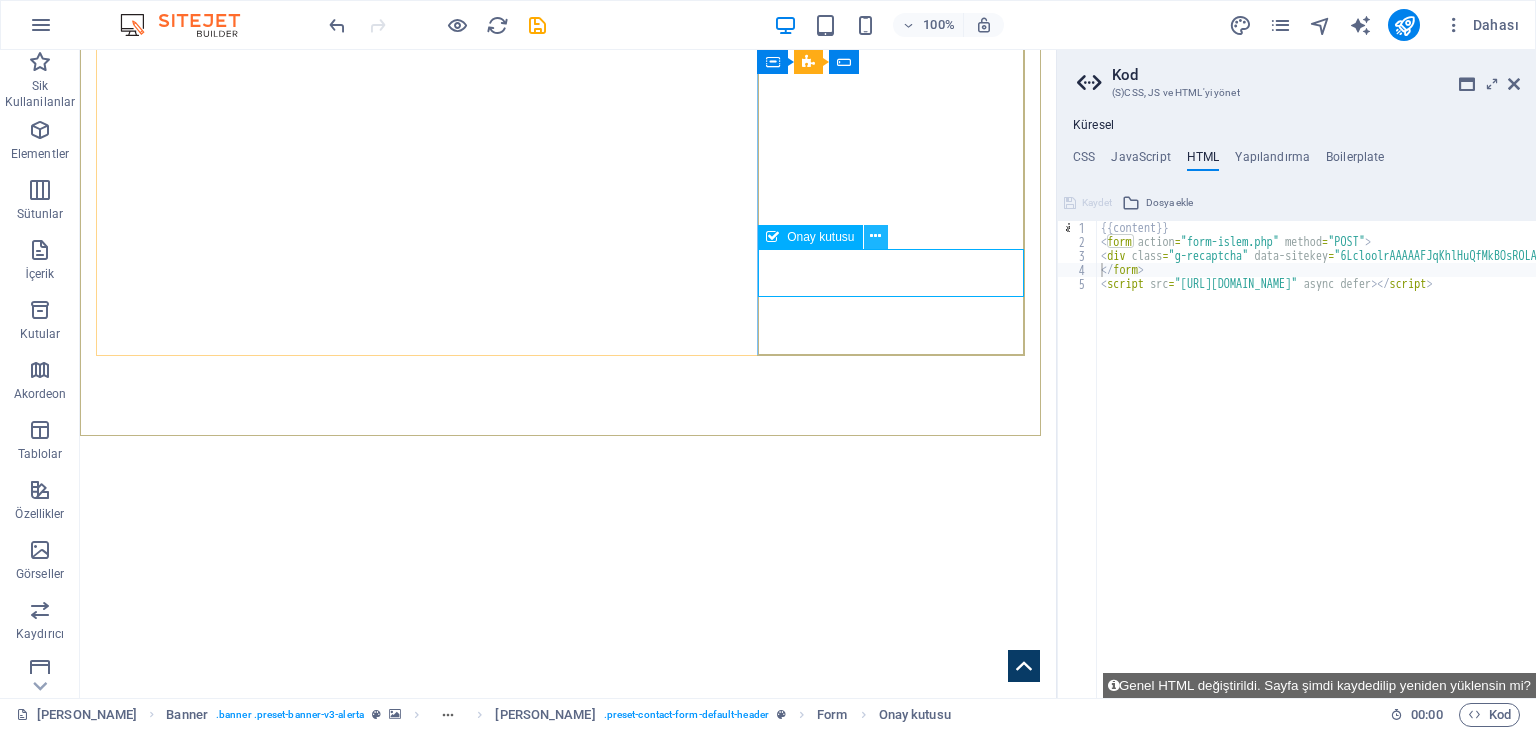 click at bounding box center (876, 237) 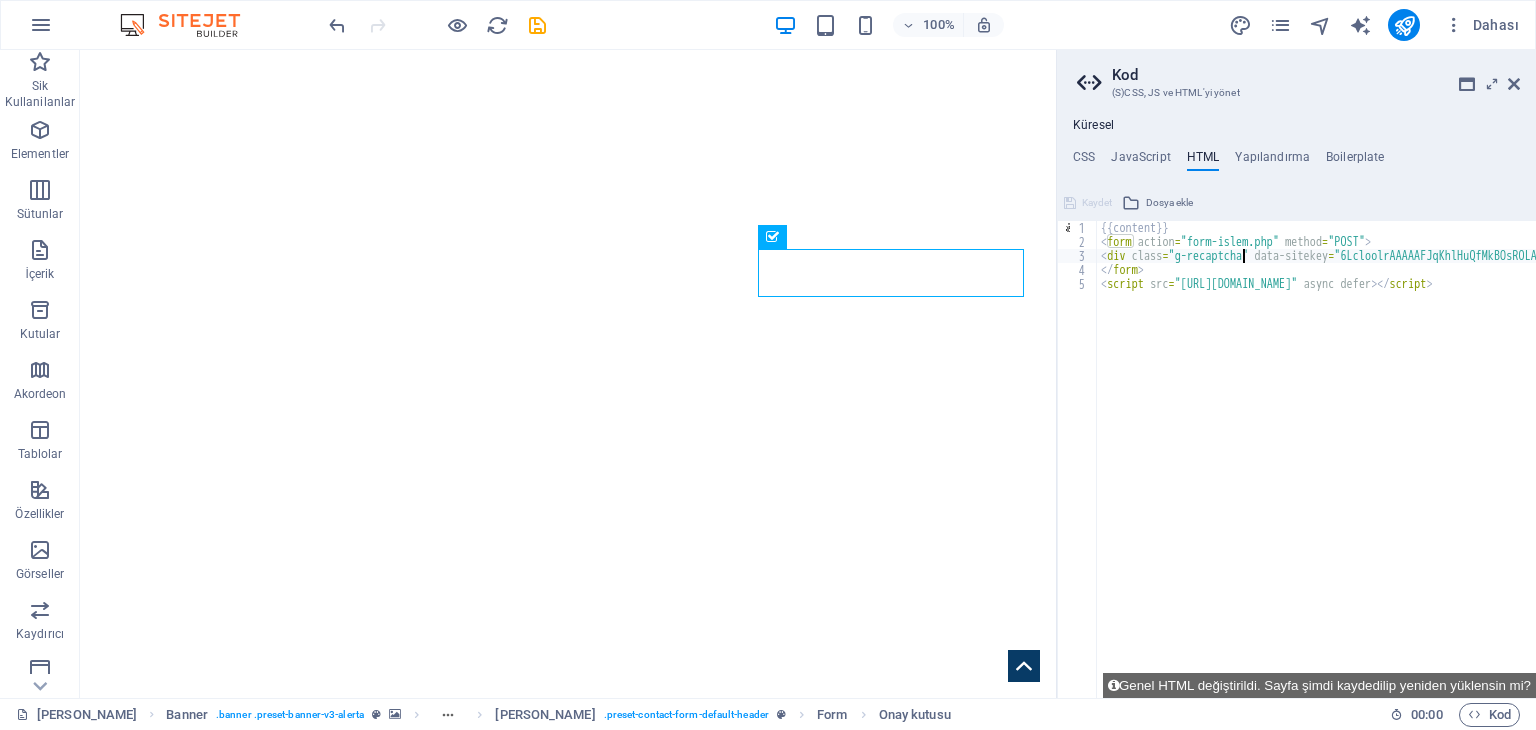 click on "{{content}} < form   action = "form-islem.php"   method = "POST" > < div   class = "g-recaptcha"   data-sitekey = "6LcloolrAAAAAFJqKhlHuQfMkBOsROLApYSmzlmf" > </ div > </ form > < script   src = "https://www.google.com/recaptcha/api.js"   async   defer > </ script >" at bounding box center [1394, 466] 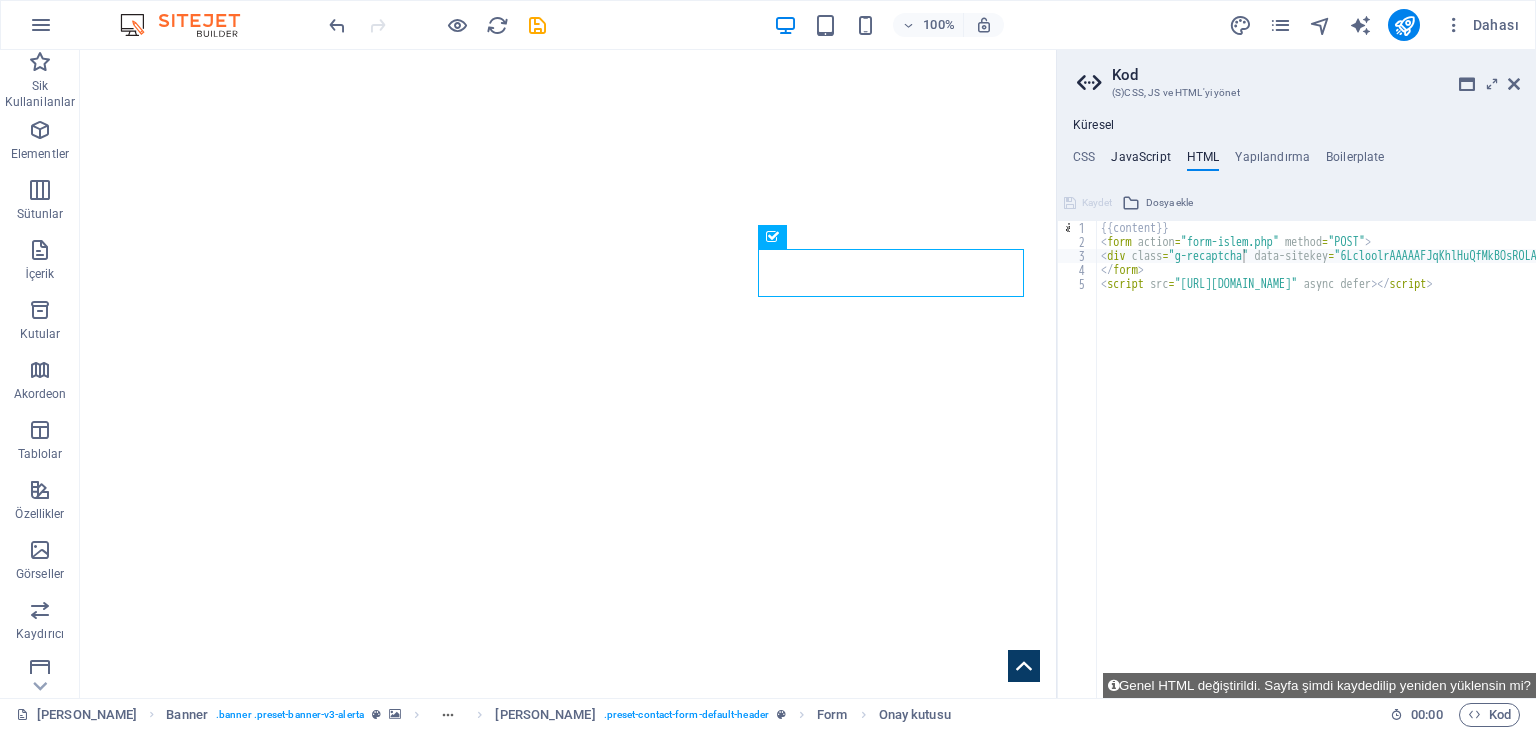 click on "JavaScript" at bounding box center [1140, 161] 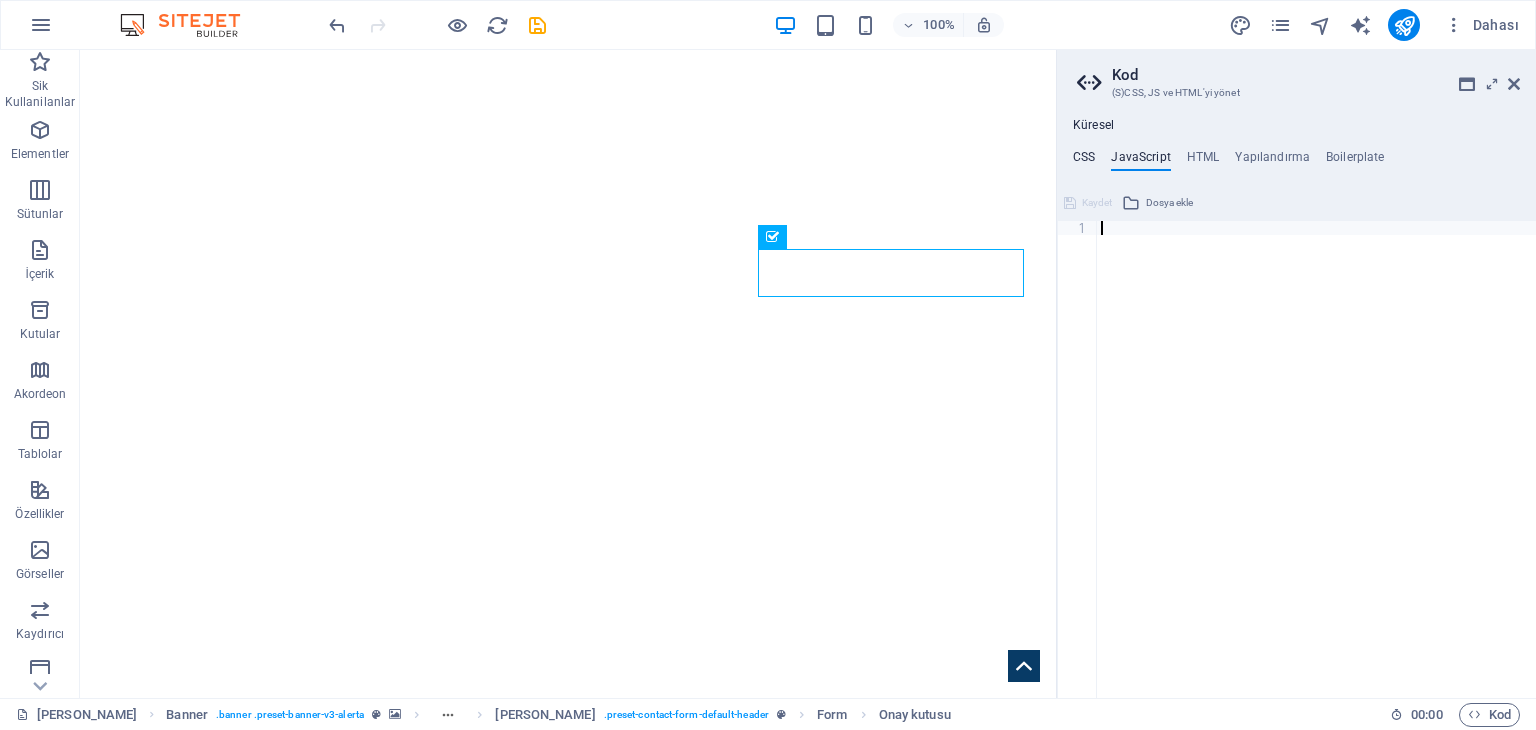 click on "CSS" at bounding box center (1084, 161) 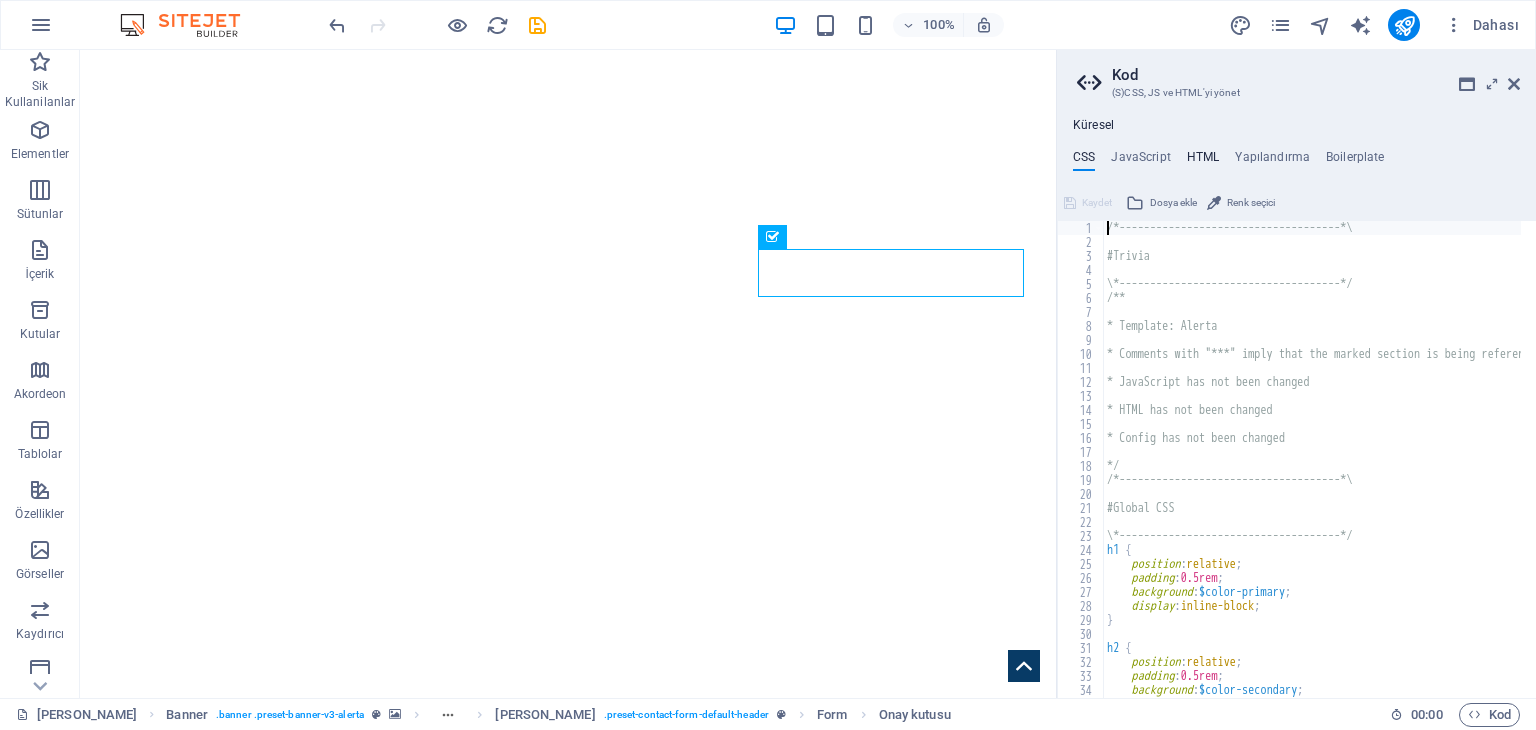 click on "HTML" at bounding box center (1203, 161) 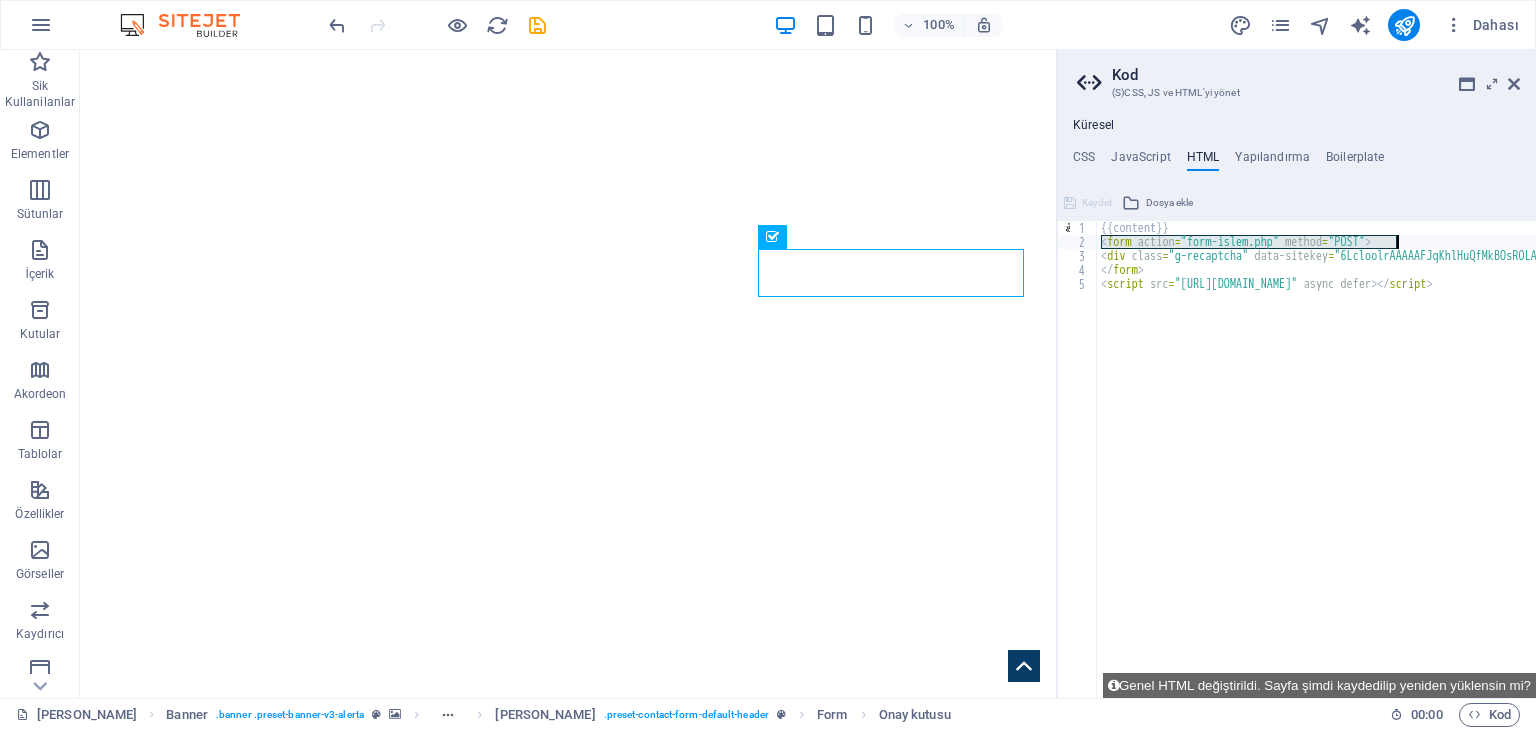 drag, startPoint x: 1099, startPoint y: 242, endPoint x: 1416, endPoint y: 245, distance: 317.0142 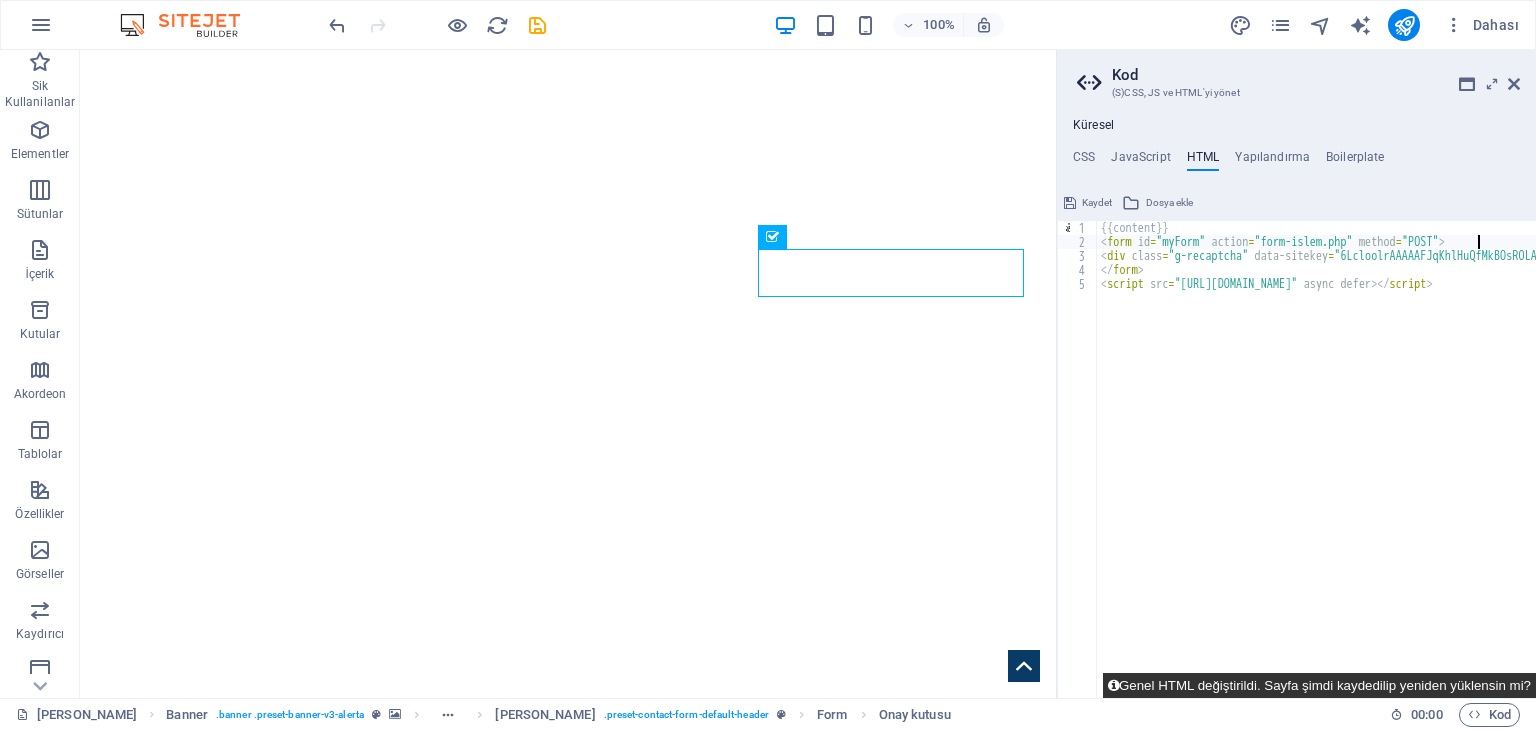 click on "Genel HTML değiştirildi. Sayfa şimdi kaydedilip yeniden yüklensin mi?" at bounding box center [1319, 685] 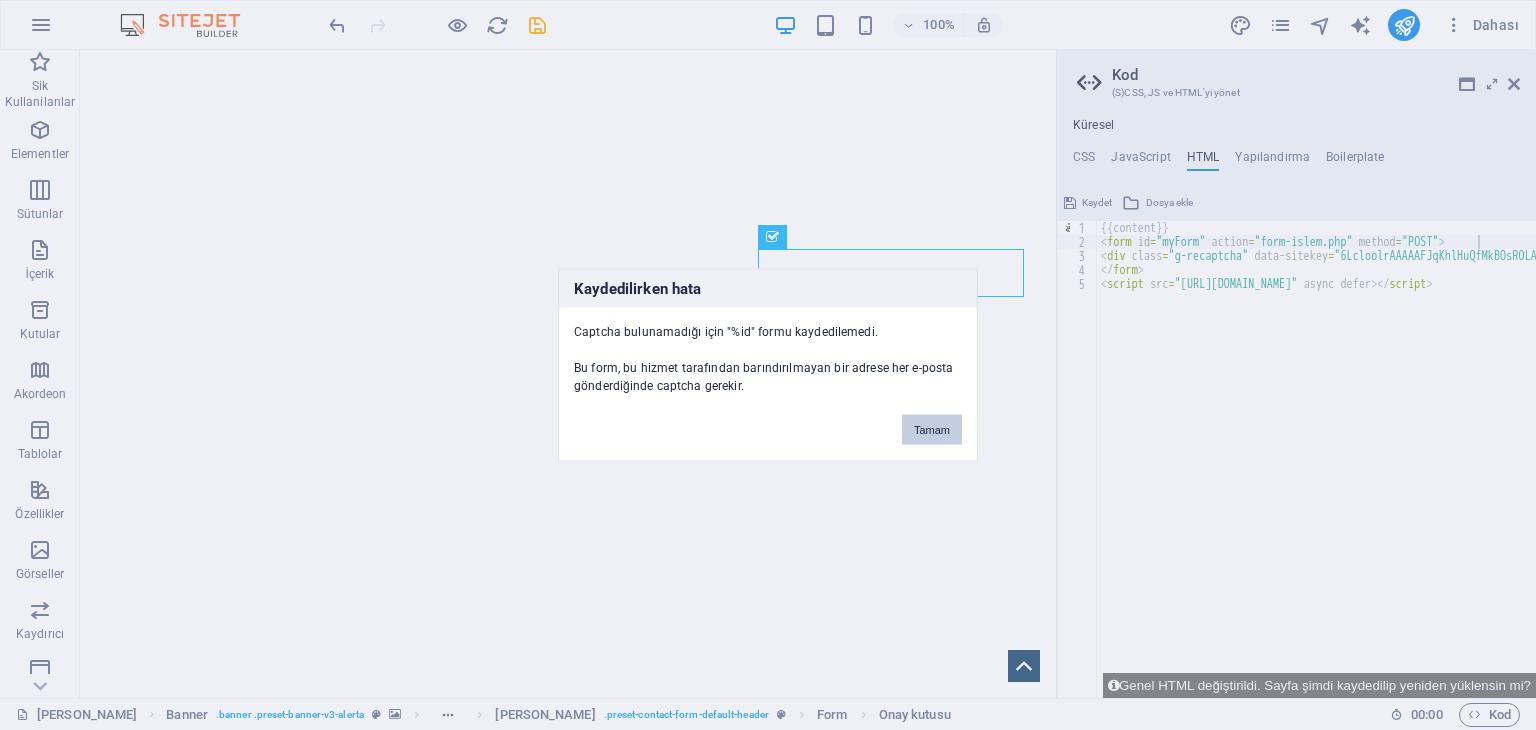 click on "Tamam" at bounding box center (932, 430) 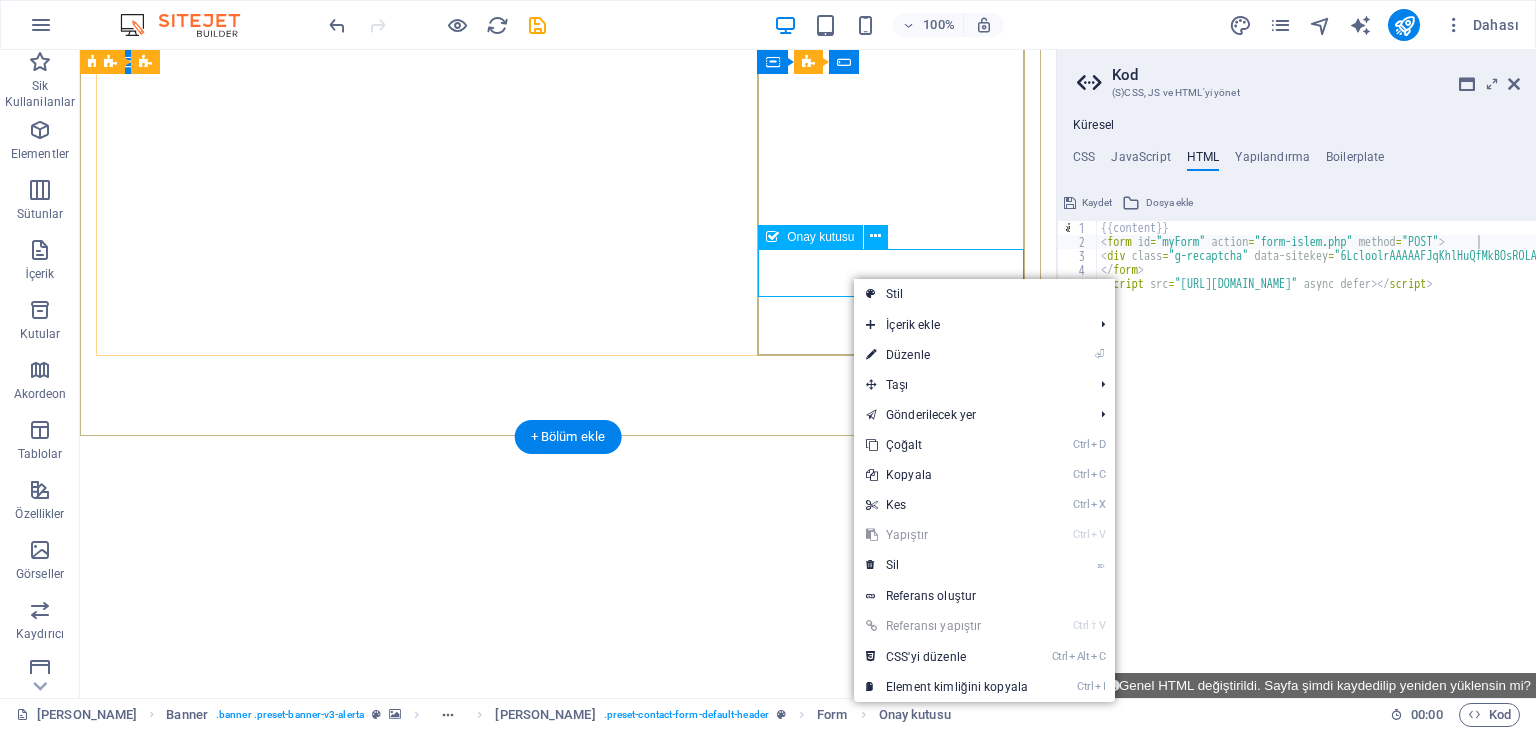 click on "Gizlilik politikasını okudum ve anladım." at bounding box center [568, 1536] 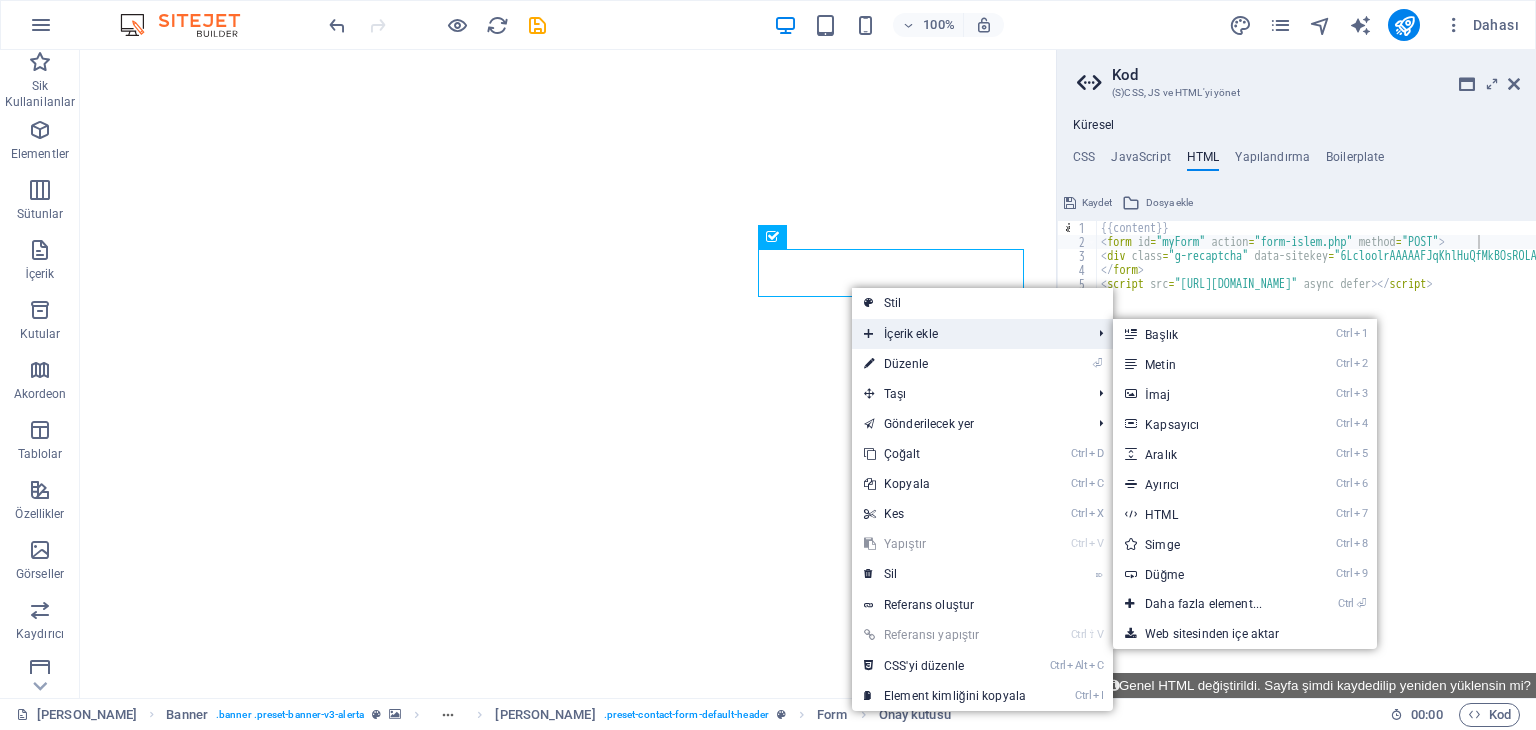 click on "İçerik ekle" at bounding box center [967, 334] 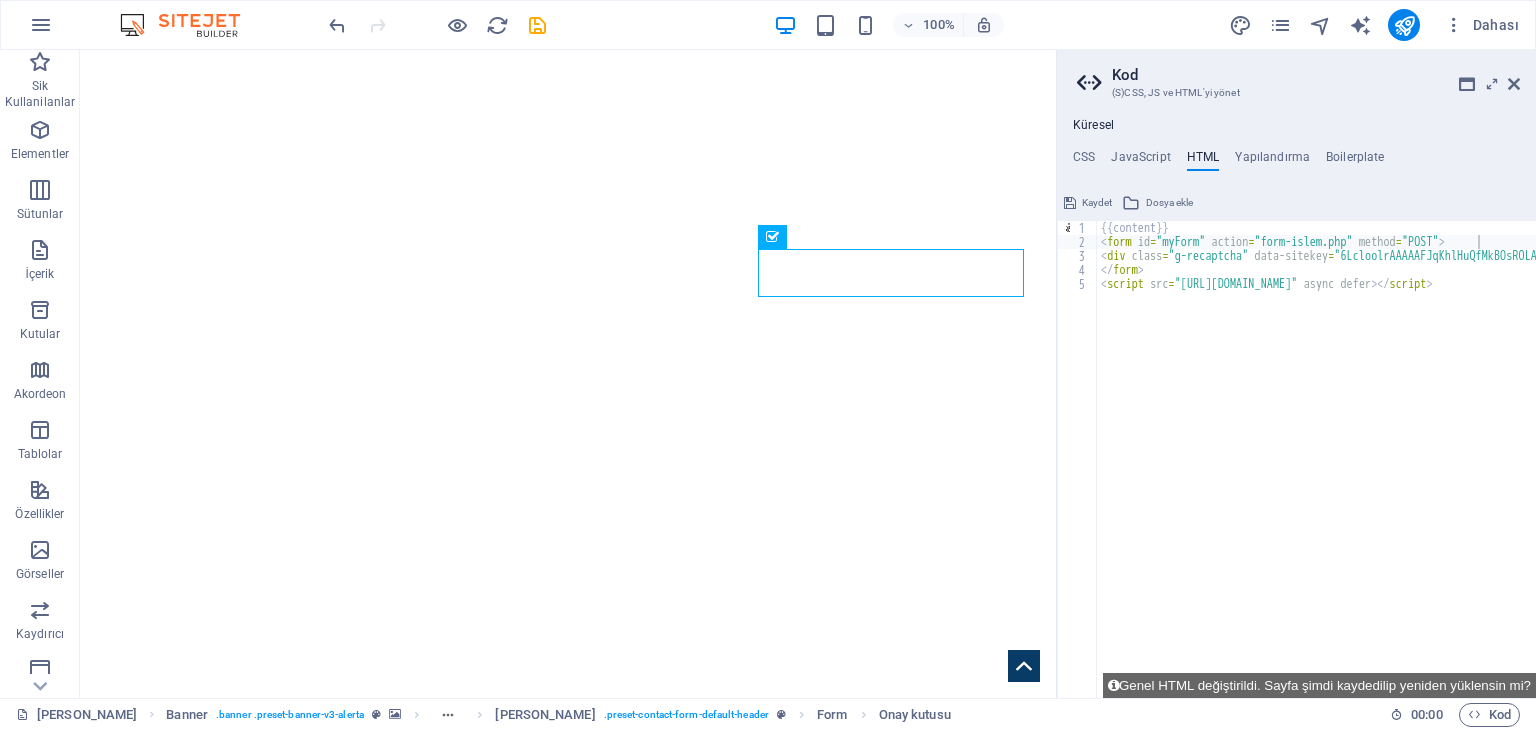 type on "<script src="[URL][DOMAIN_NAME]" async defer></script>" 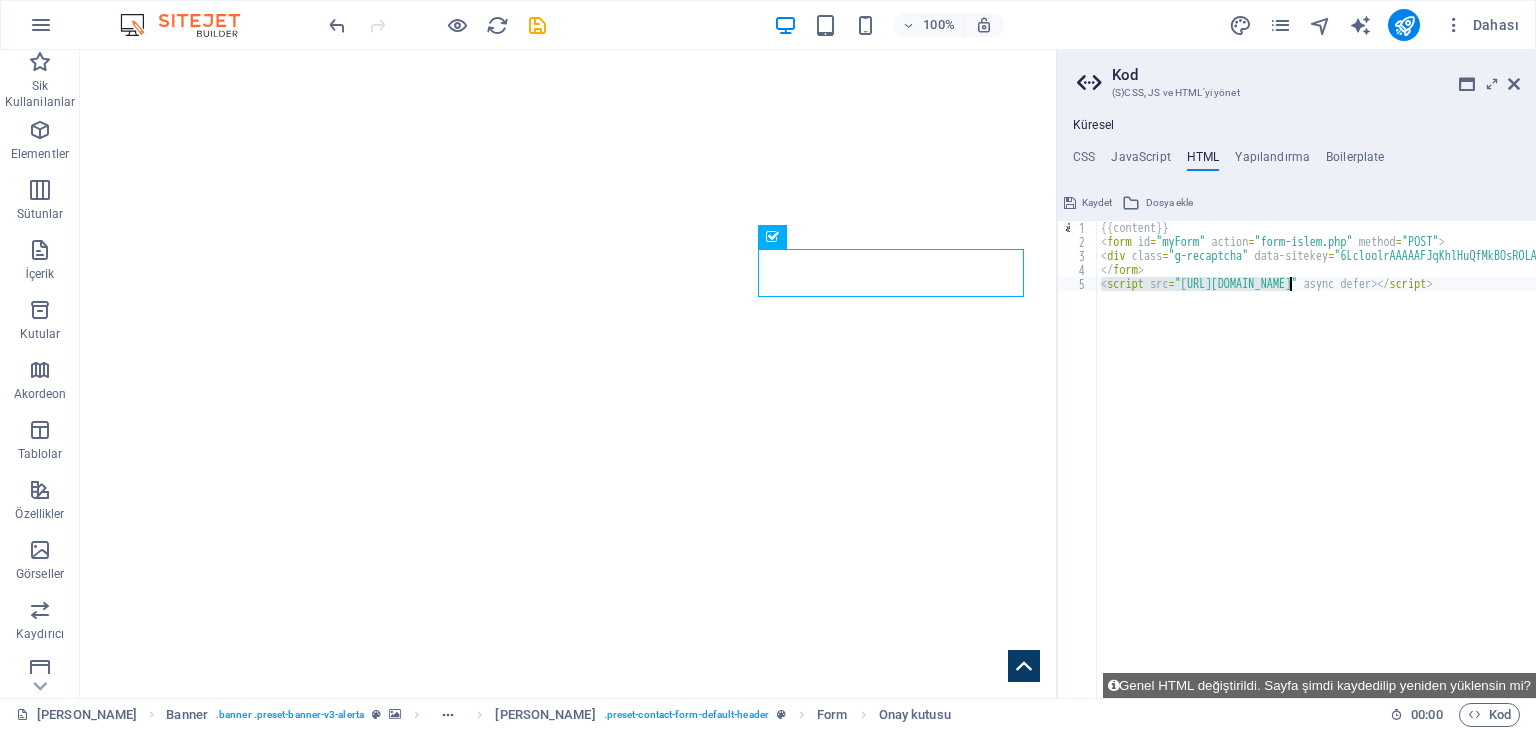 scroll, scrollTop: 0, scrollLeft: 76, axis: horizontal 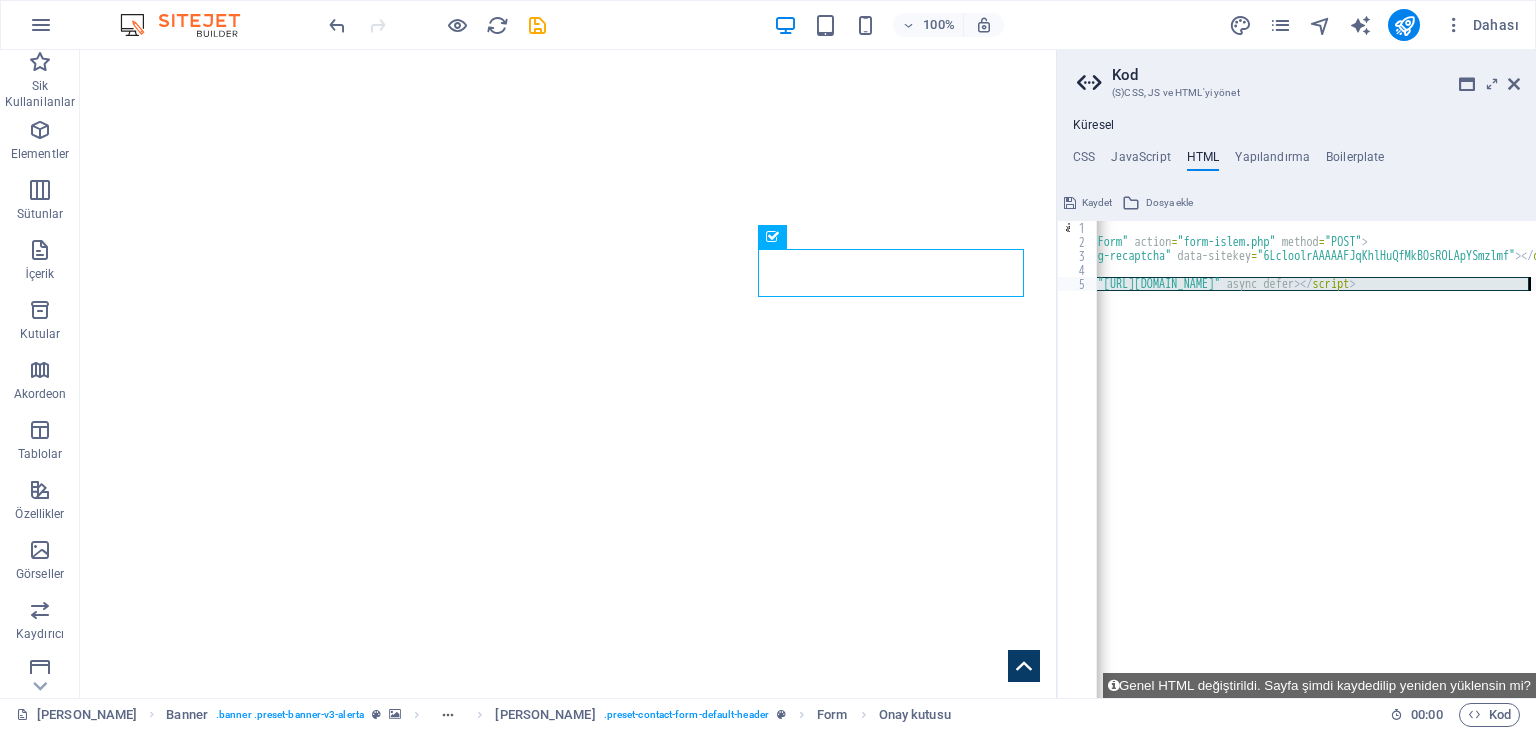 drag, startPoint x: 1101, startPoint y: 282, endPoint x: 1520, endPoint y: 296, distance: 419.23383 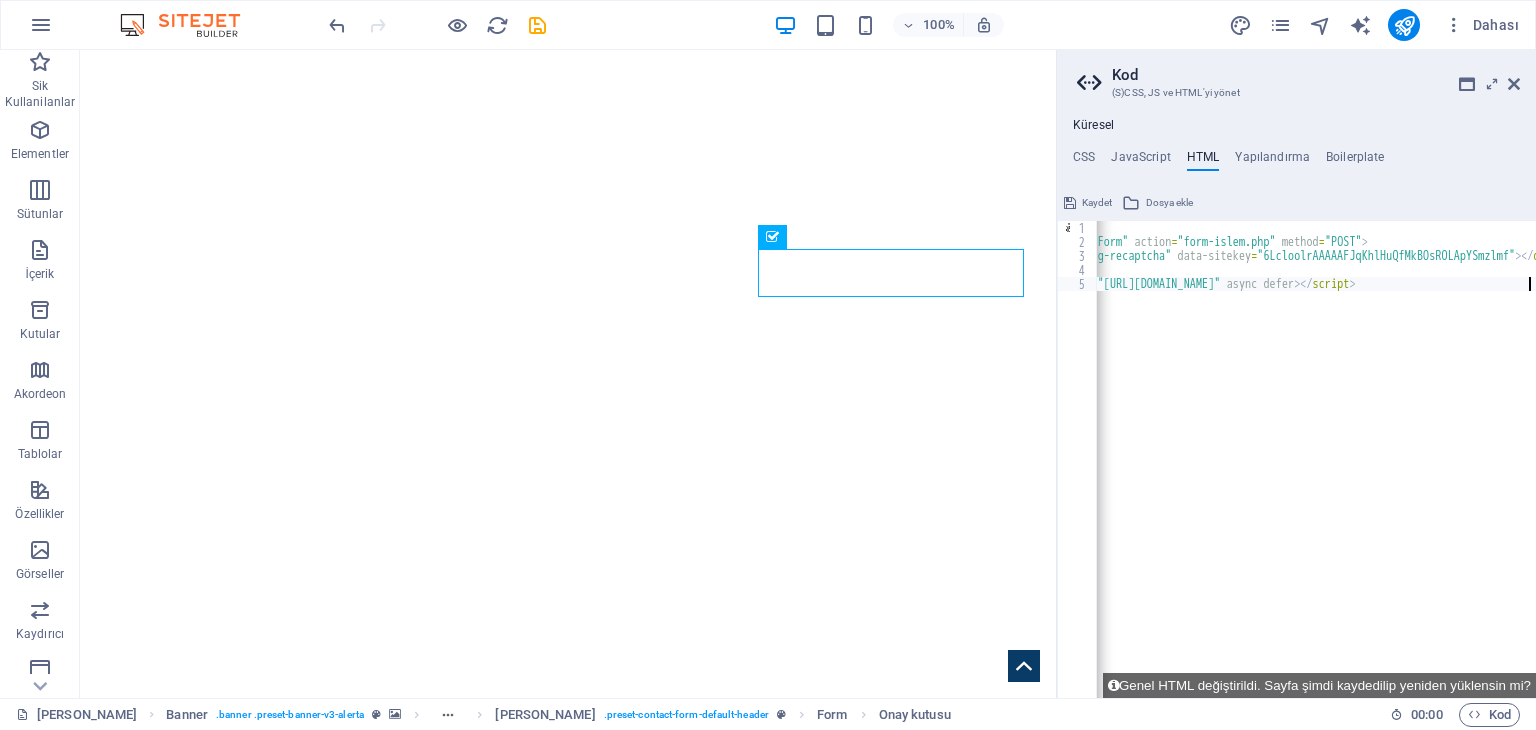 scroll, scrollTop: 0, scrollLeft: 0, axis: both 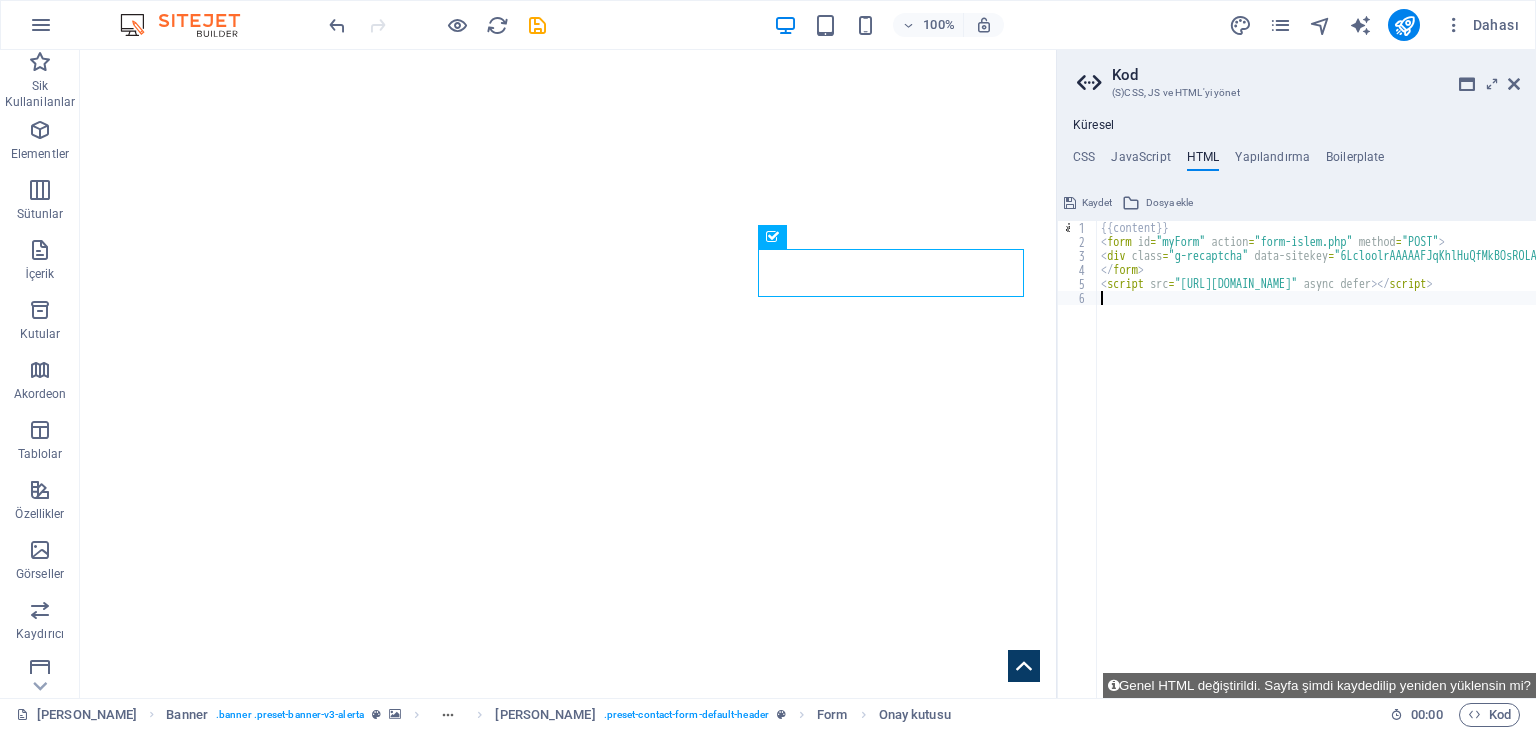type on "<script src="[URL][DOMAIN_NAME]" async defer></script>" 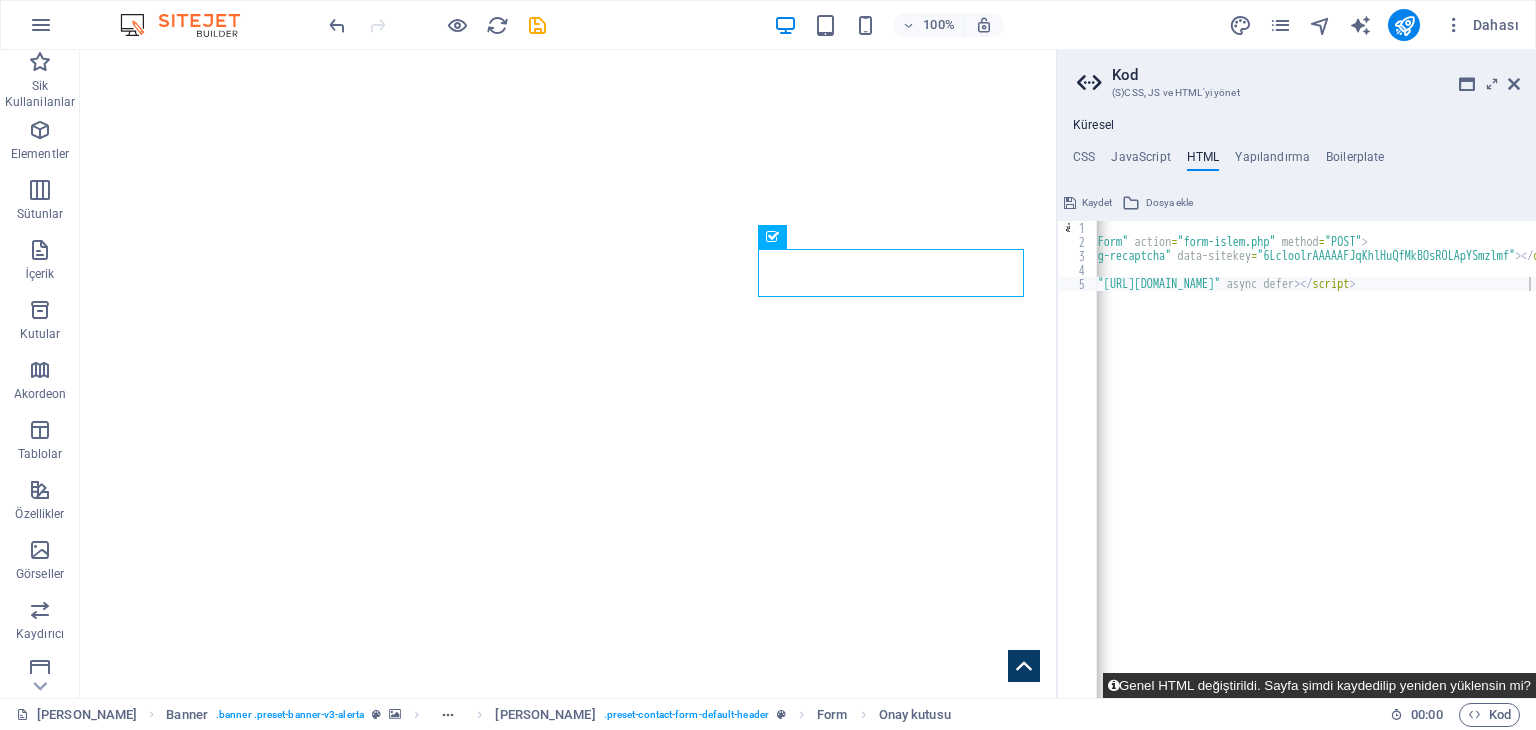 click on "Genel HTML değiştirildi. Sayfa şimdi kaydedilip yeniden yüklensin mi?" at bounding box center [1319, 685] 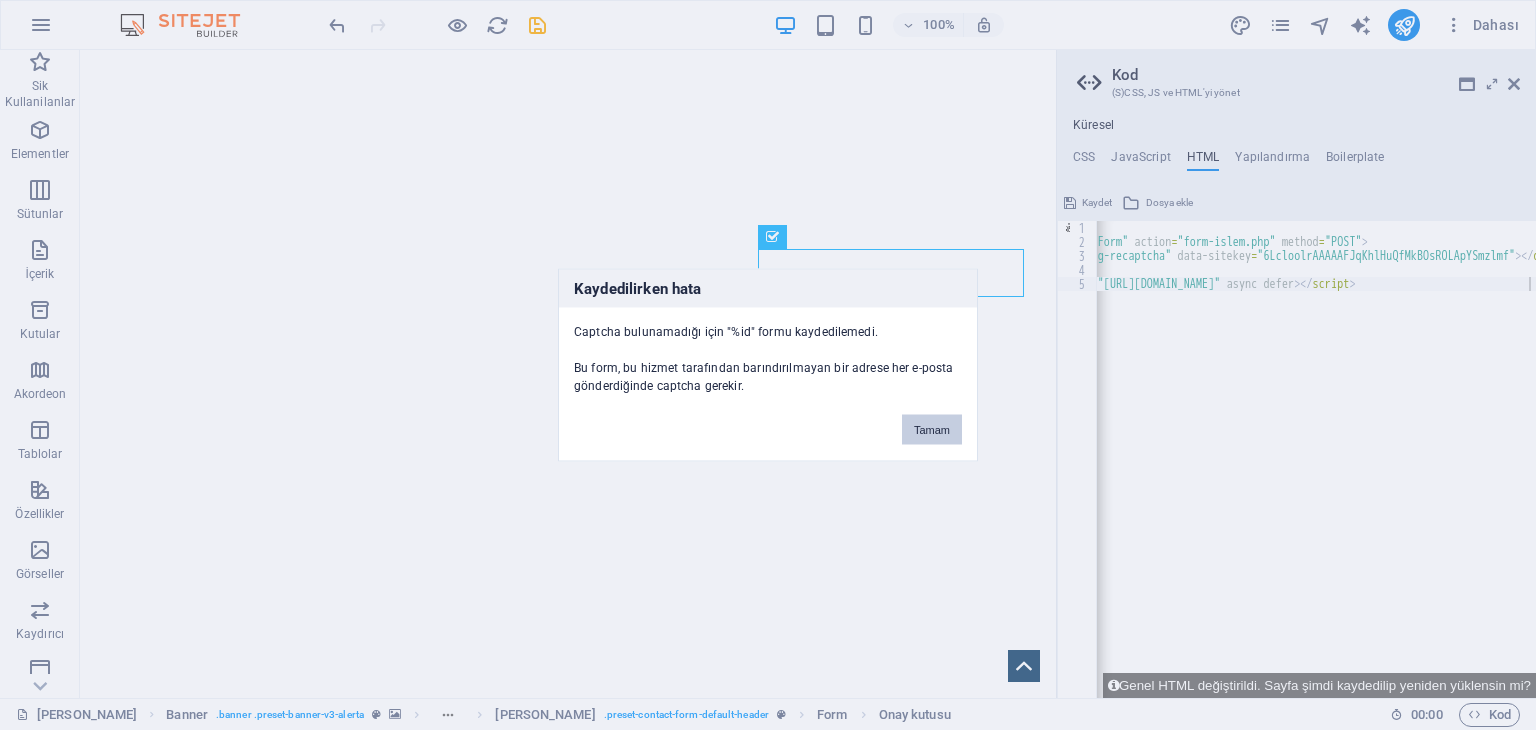click on "Tamam" at bounding box center [932, 430] 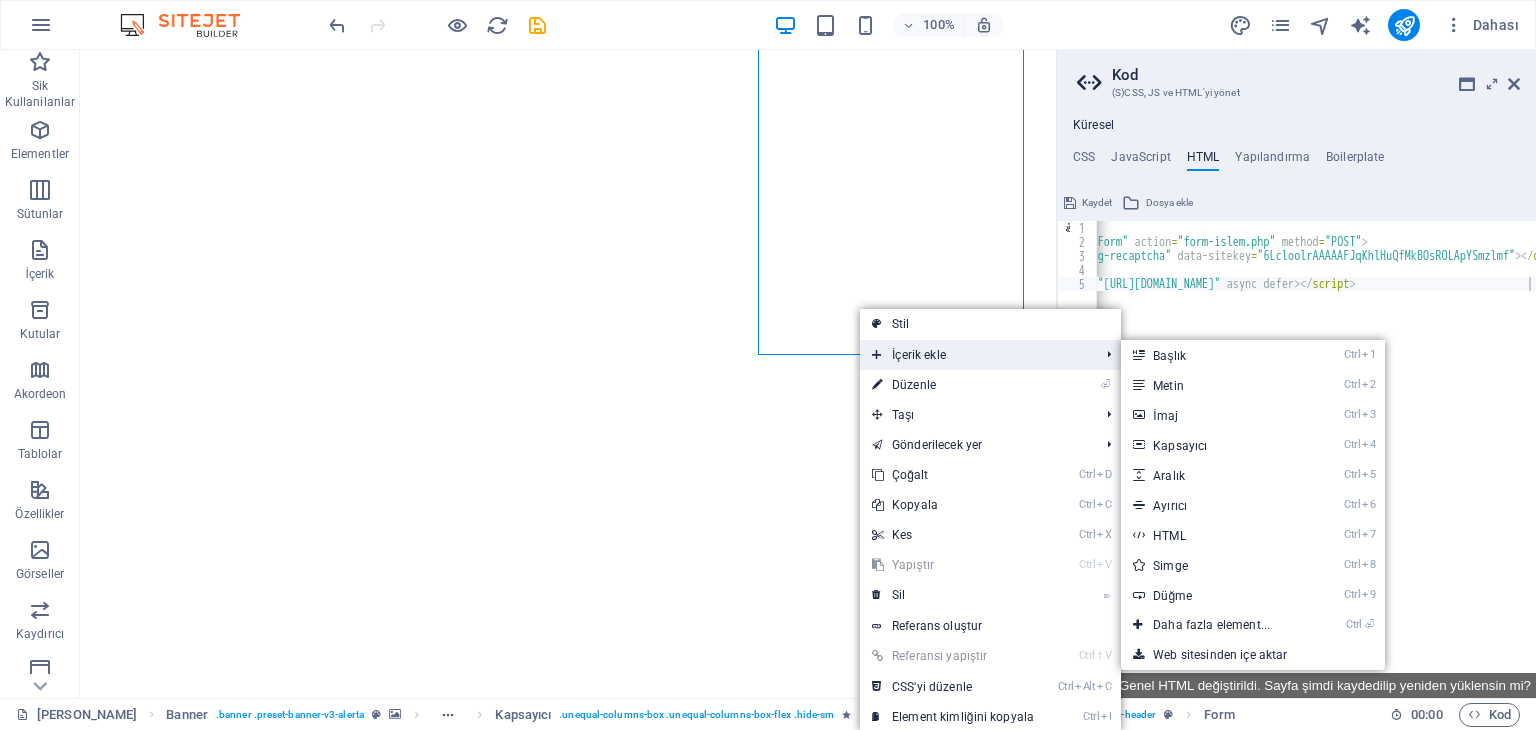 click on "İçerik ekle" at bounding box center [975, 355] 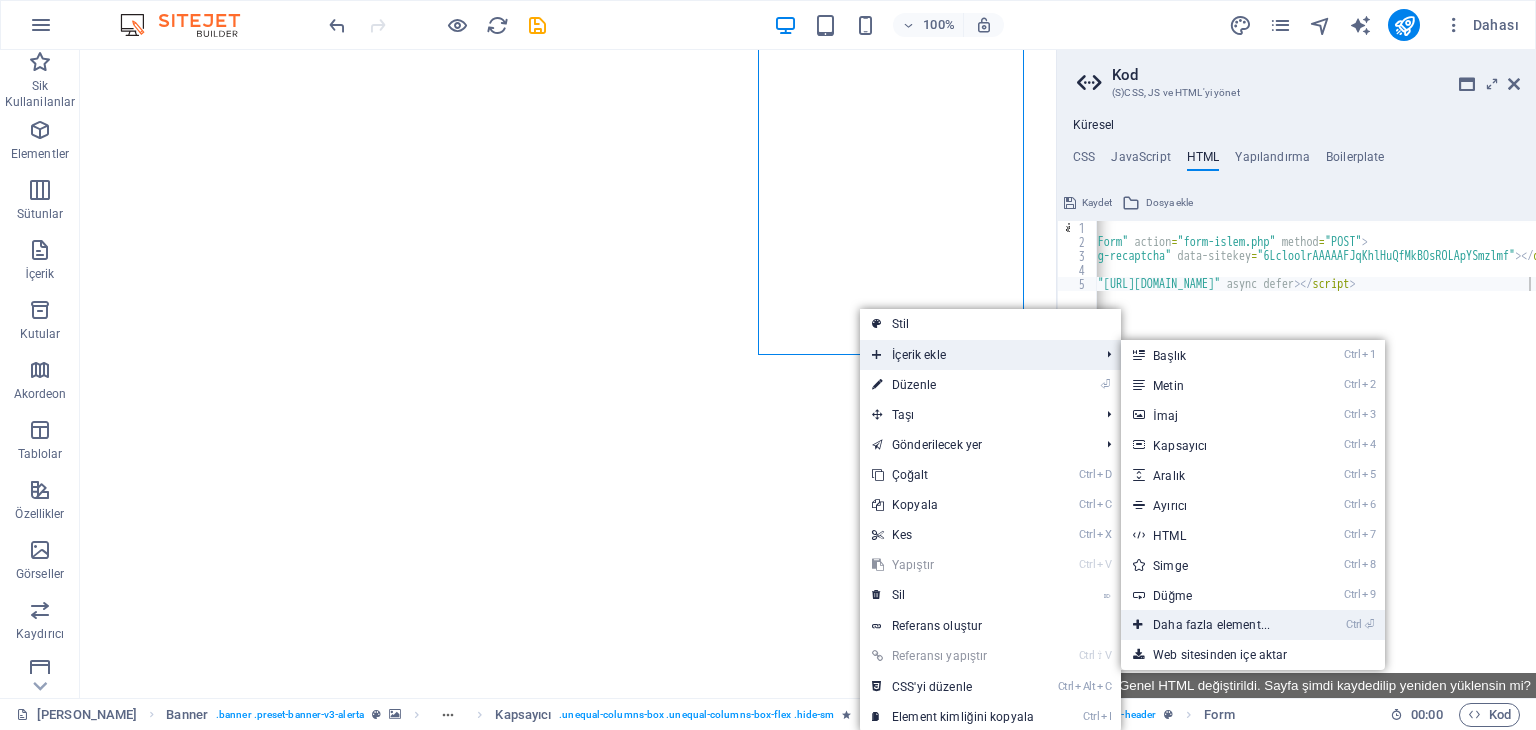 click on "Ctrl ⏎  Daha fazla element..." at bounding box center [1215, 625] 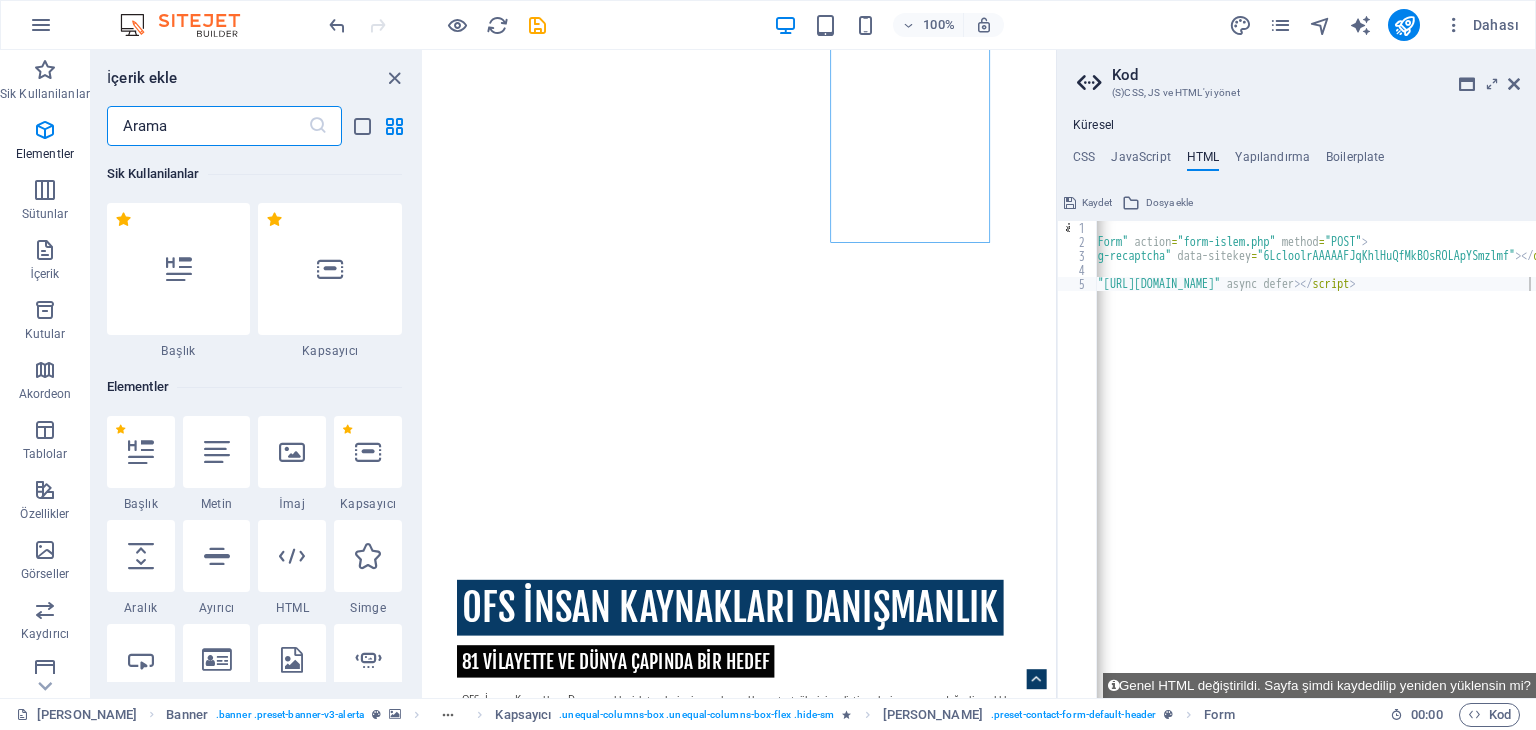 scroll, scrollTop: 484, scrollLeft: 0, axis: vertical 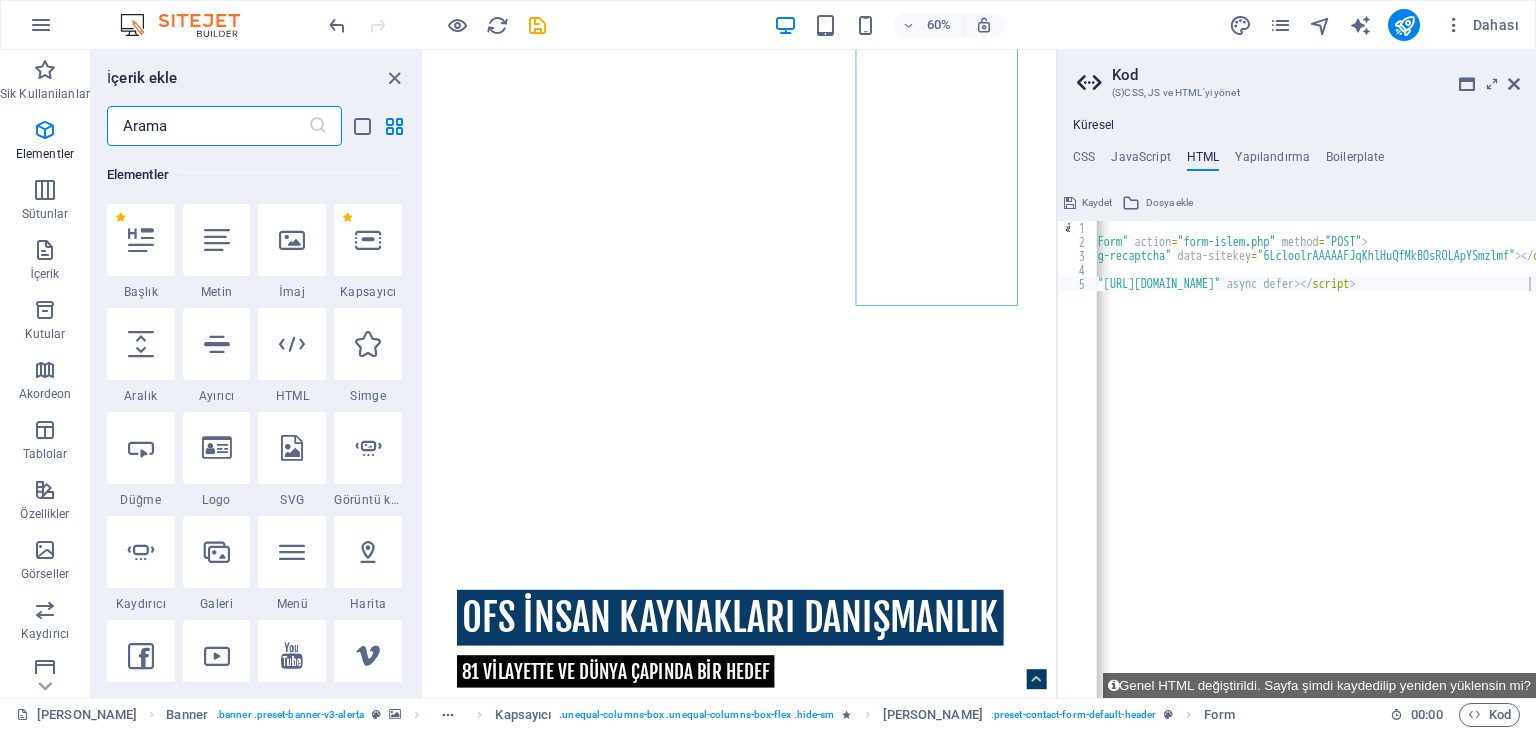 click at bounding box center [207, 126] 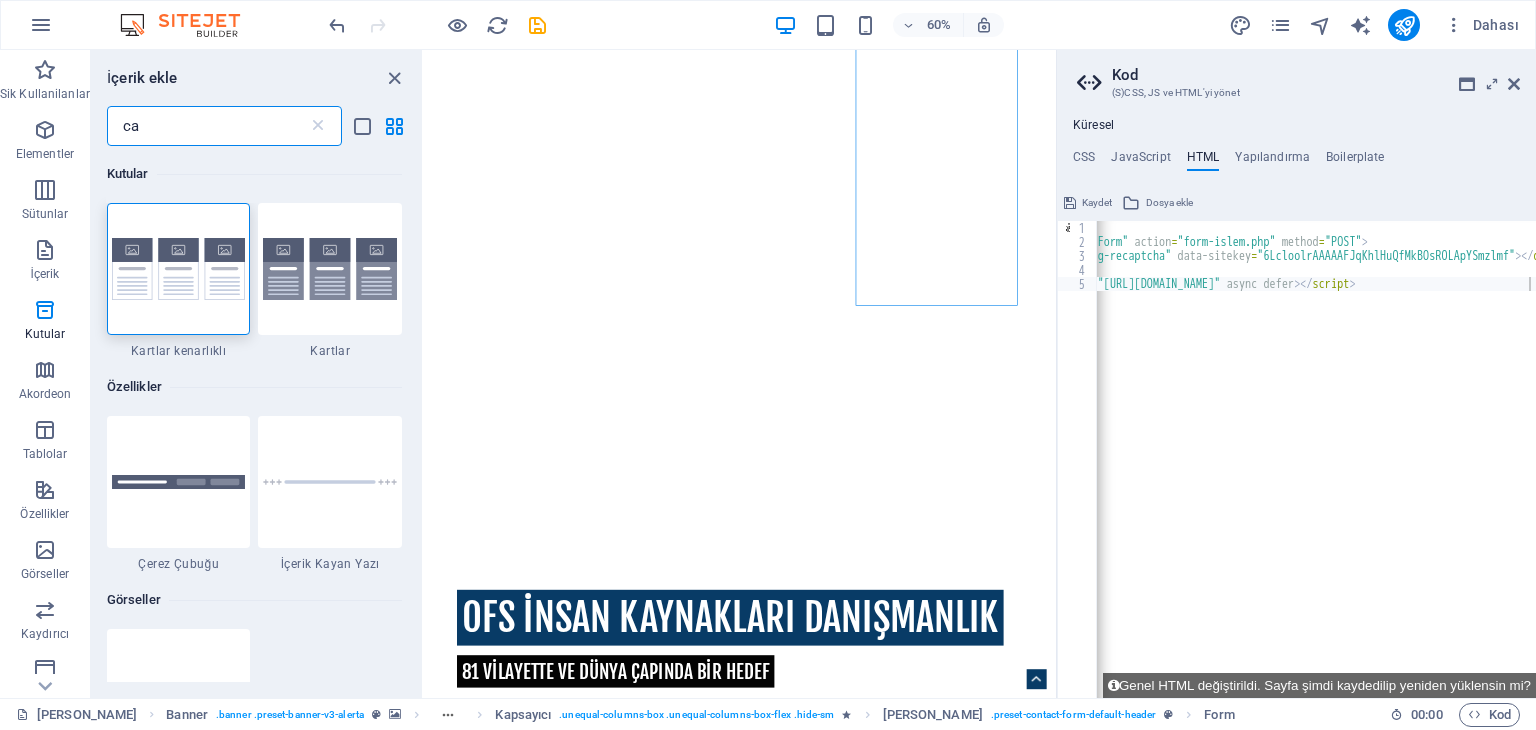 scroll, scrollTop: 0, scrollLeft: 0, axis: both 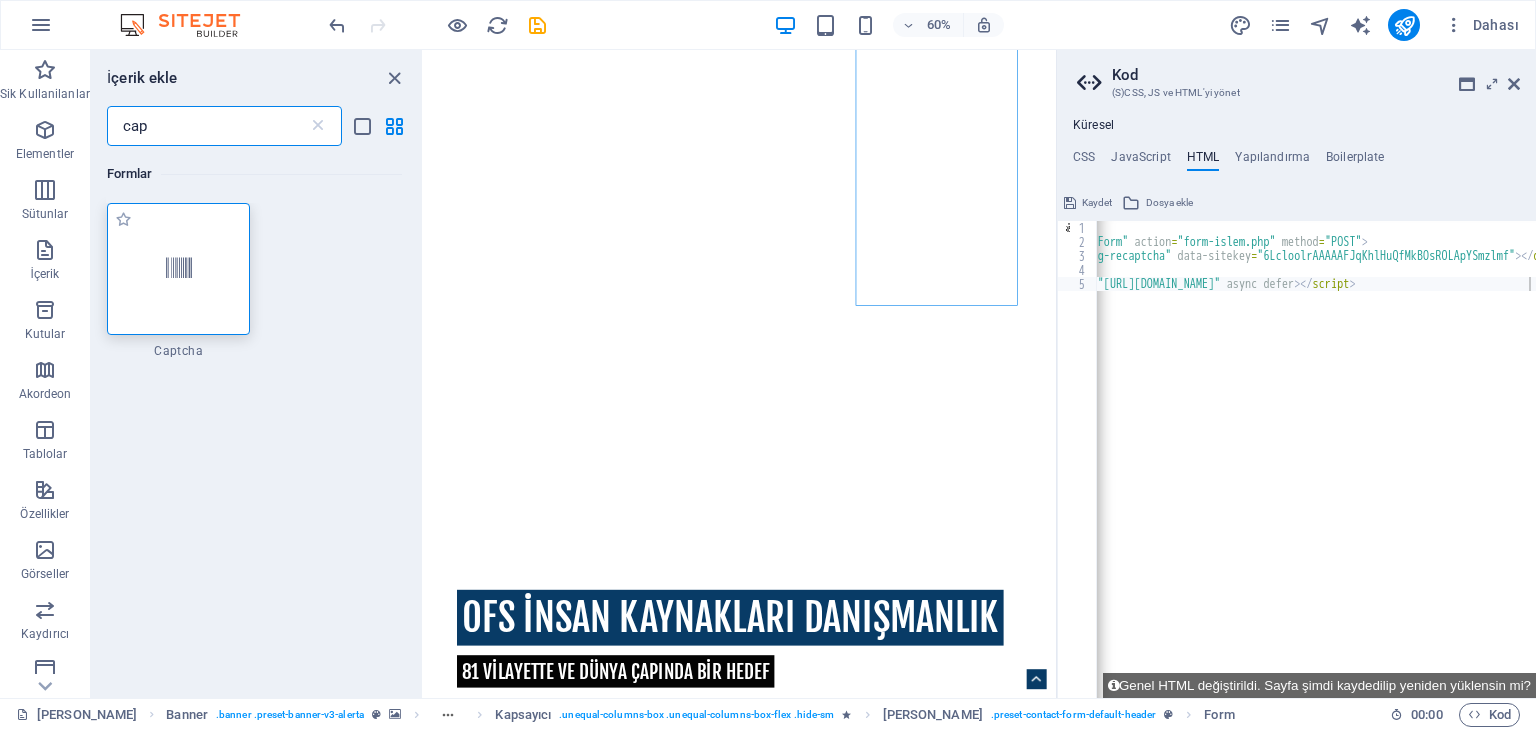 type on "cap" 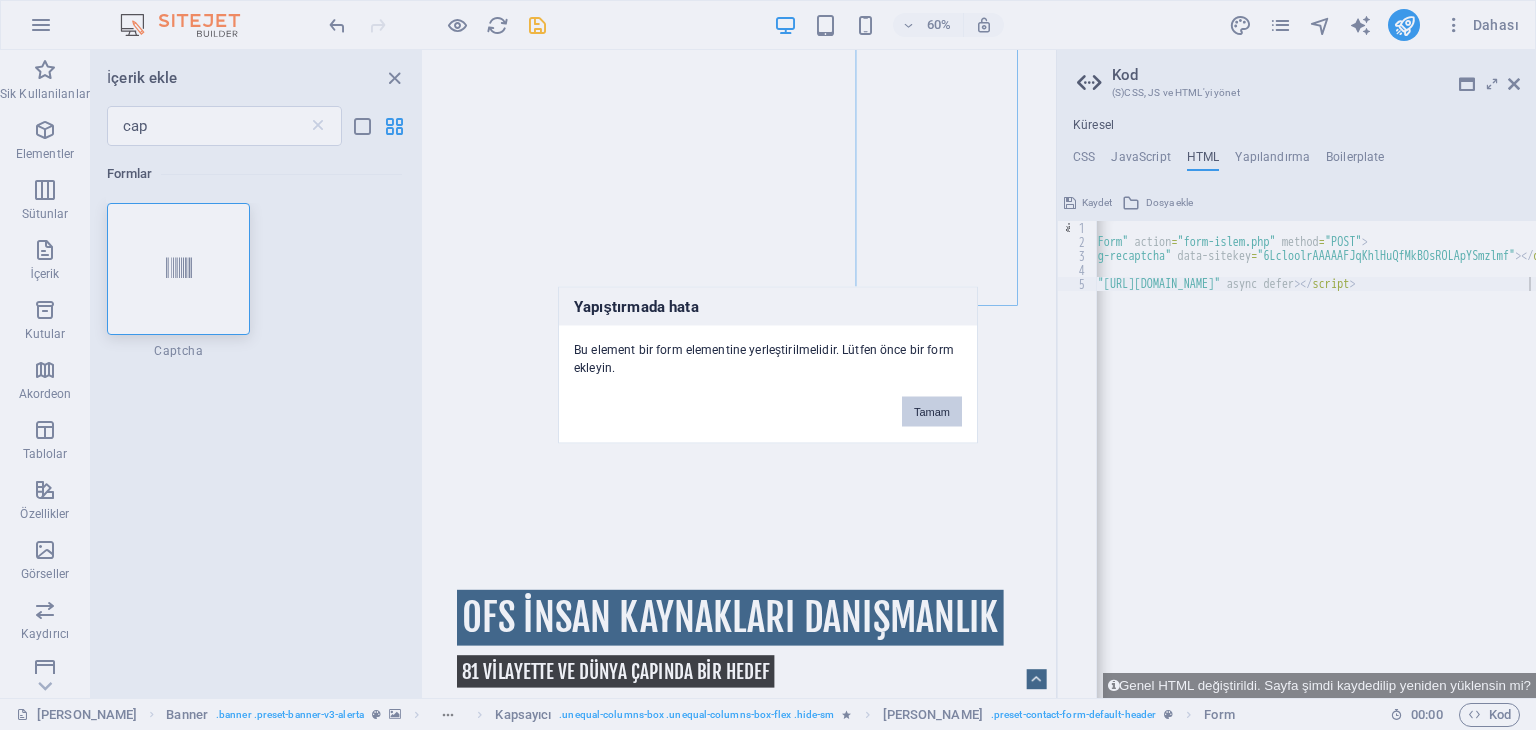 click on "Tamam" at bounding box center [932, 412] 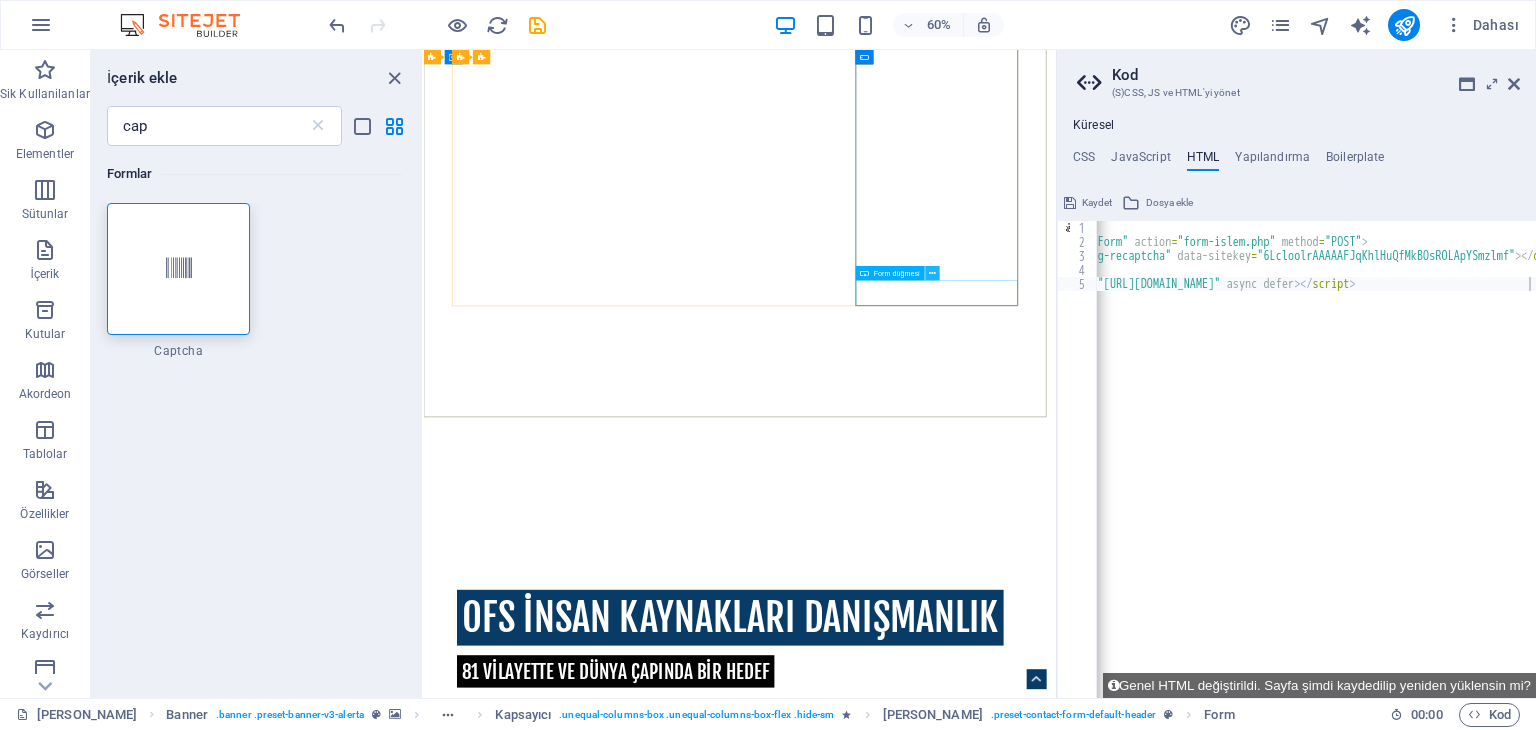 click on "Gizlilik politikasını okudum ve anladım." at bounding box center [951, 1762] 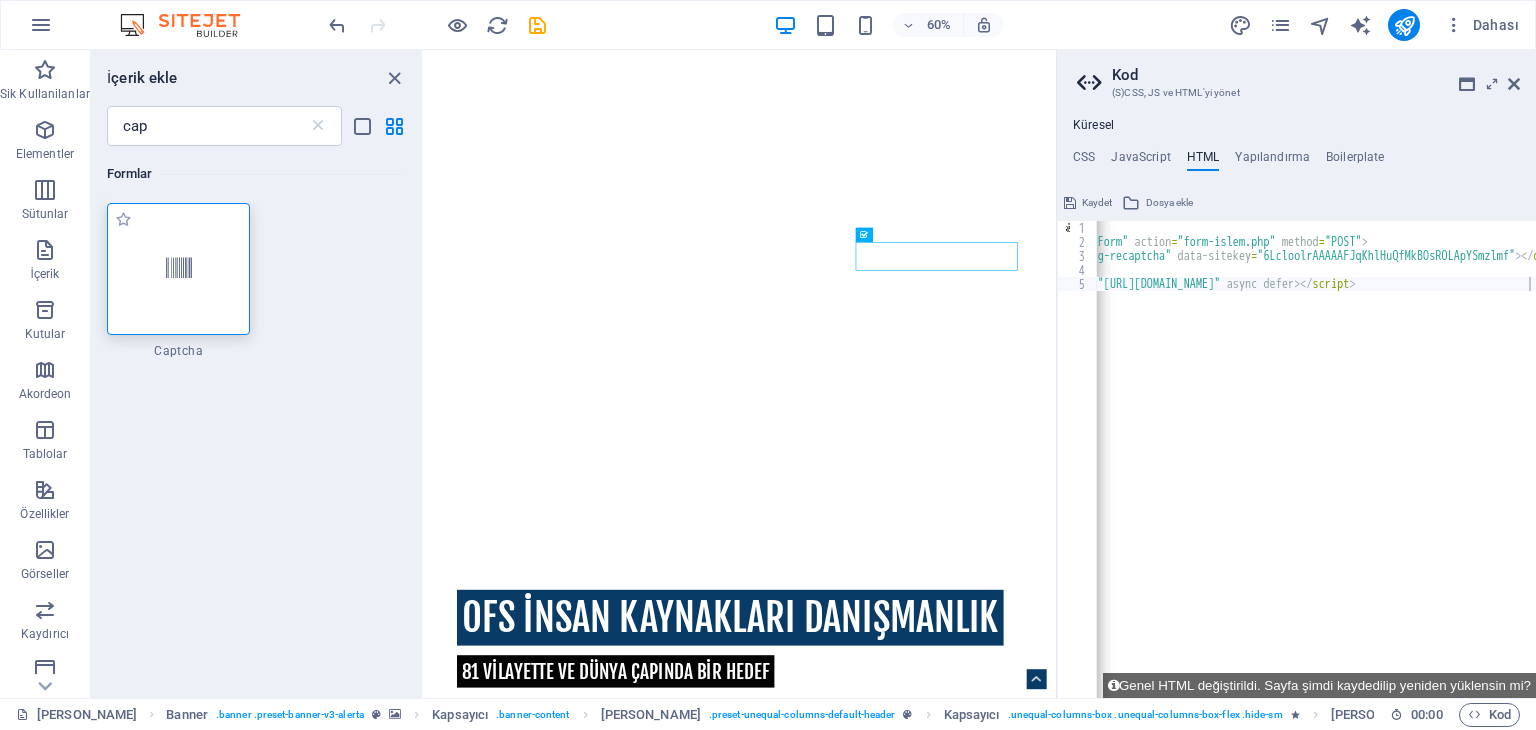 click at bounding box center (179, 269) 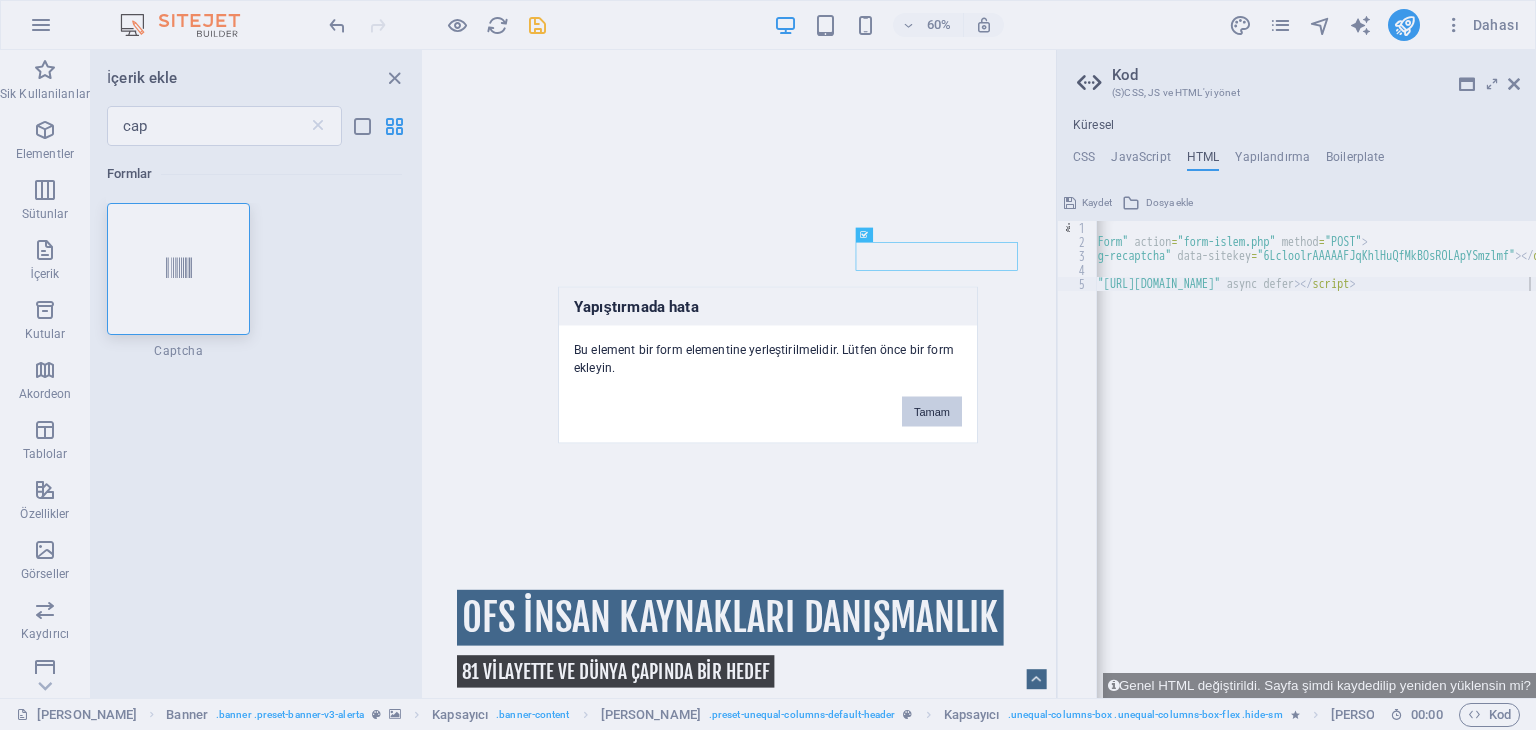 click on "Tamam" at bounding box center [932, 412] 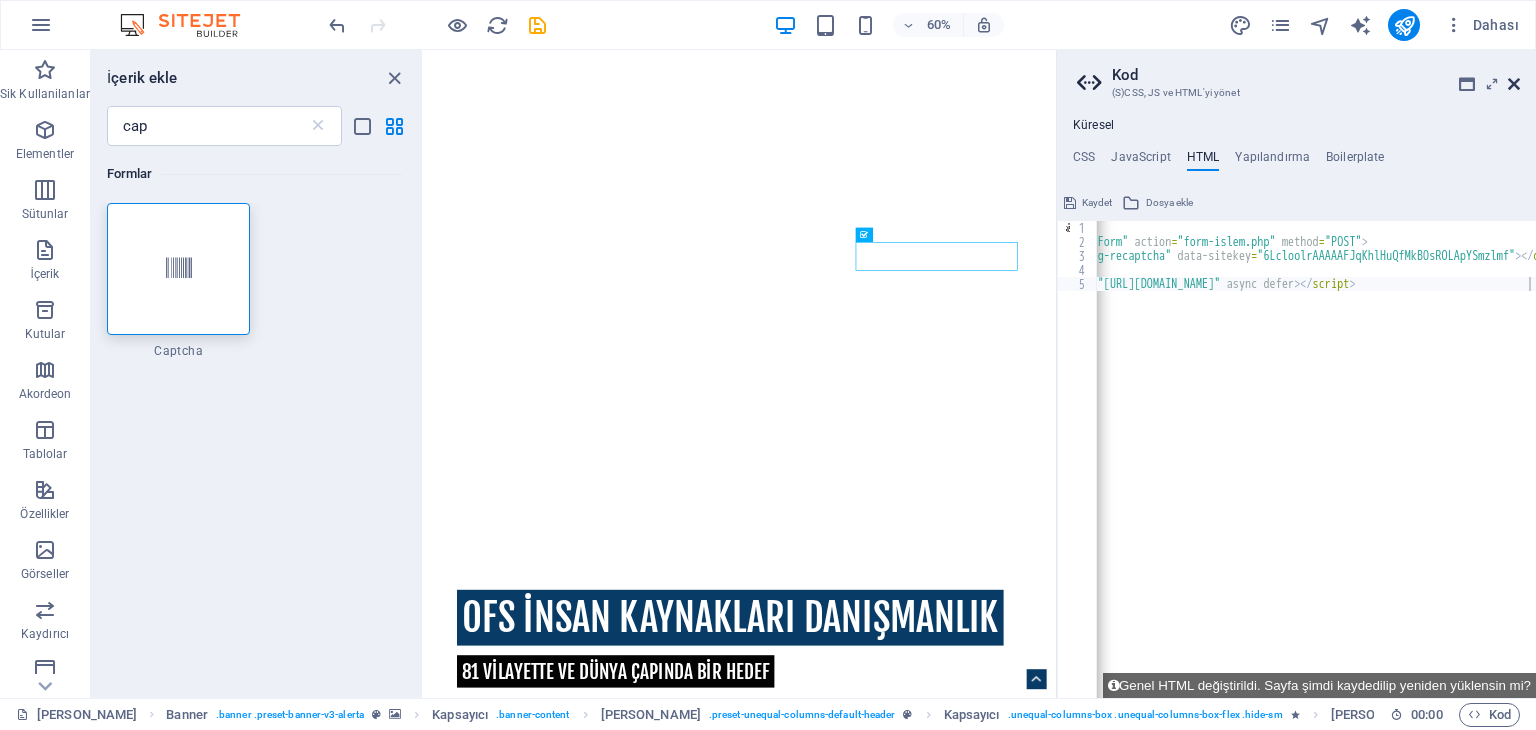 click at bounding box center [1514, 84] 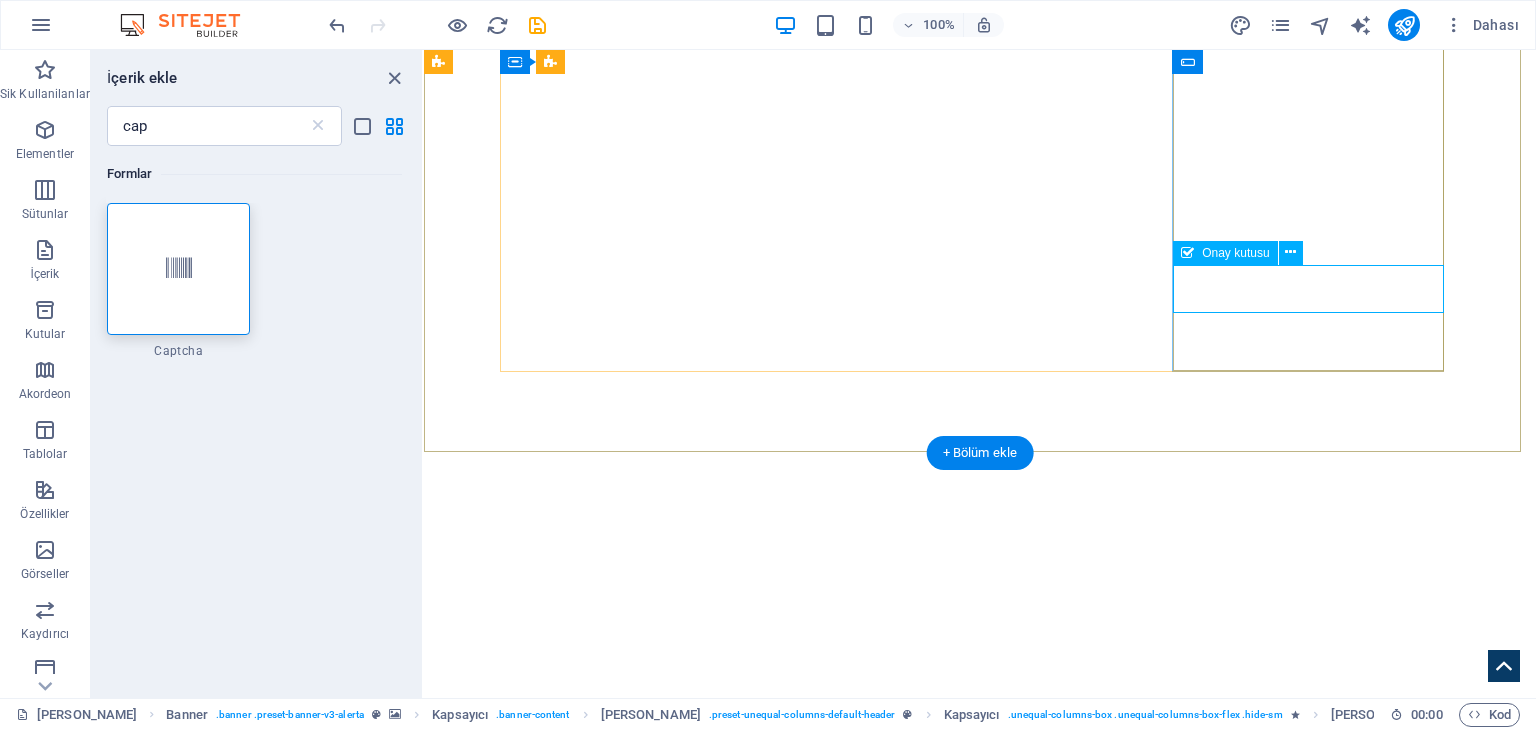 click on "Gizlilik politikasını okudum ve anladım." at bounding box center (980, 1762) 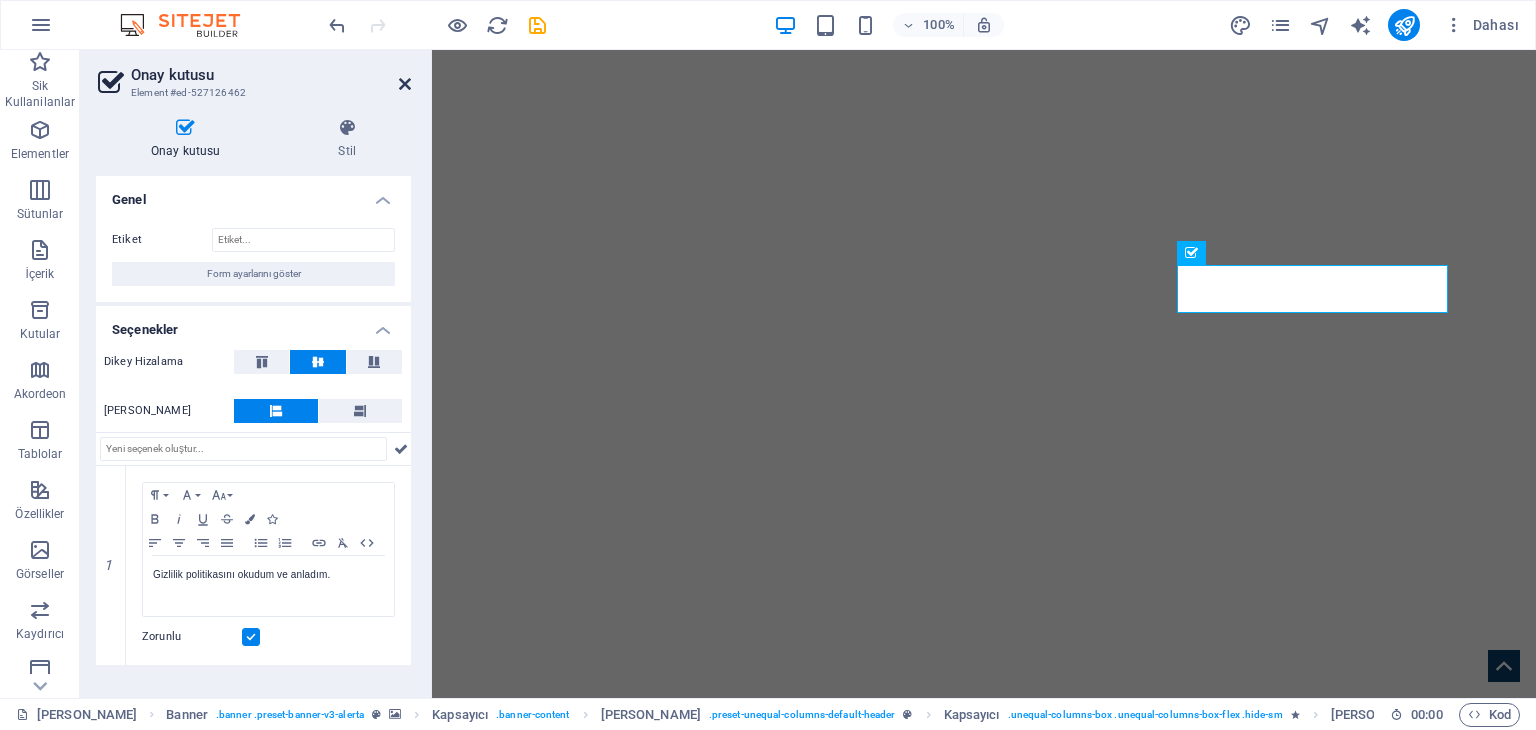 click at bounding box center (405, 84) 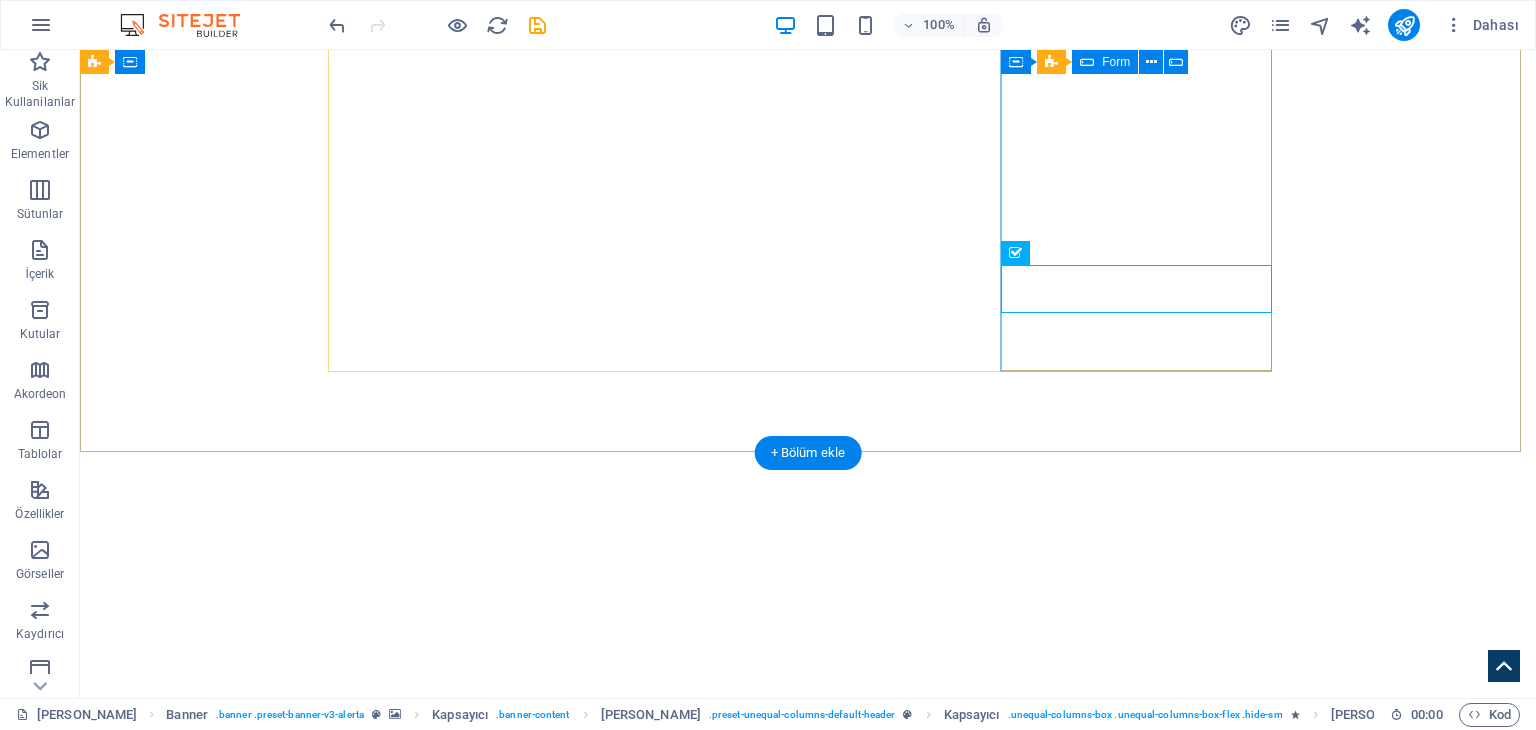 click on "Gizlilik politikasını okudum ve anladım. Gönder" at bounding box center (808, 1616) 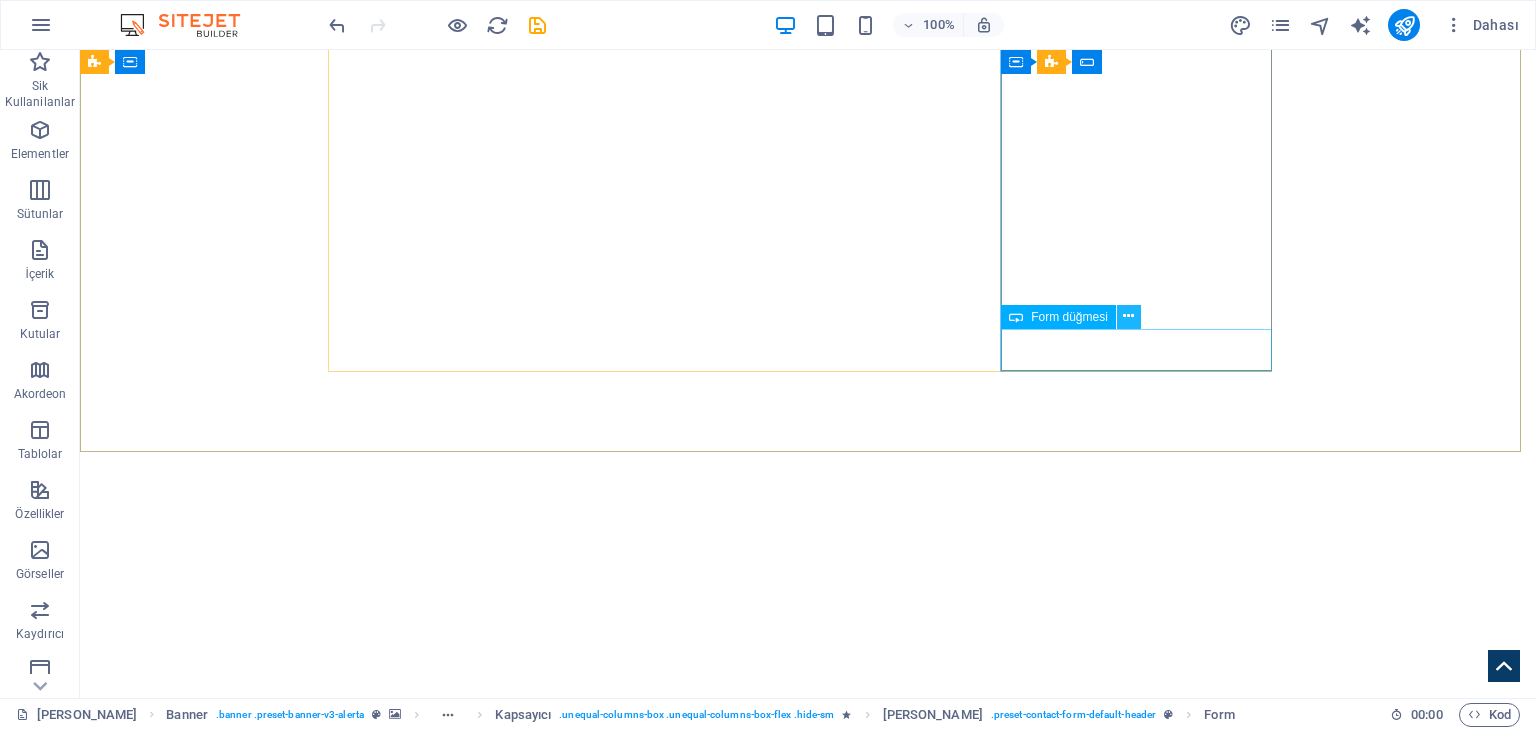 click at bounding box center (1128, 316) 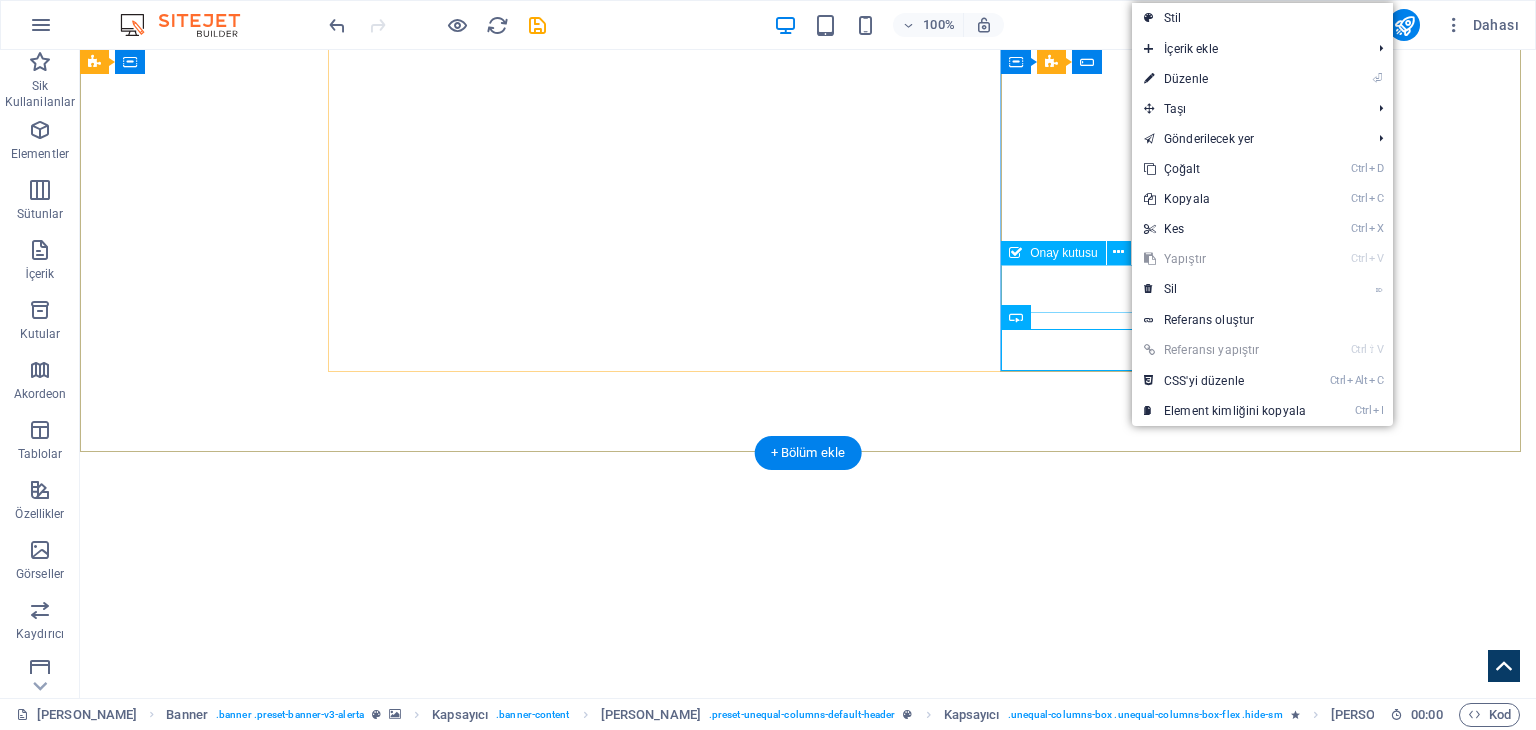 click on "Gizlilik politikasını okudum ve anladım." at bounding box center (808, 1762) 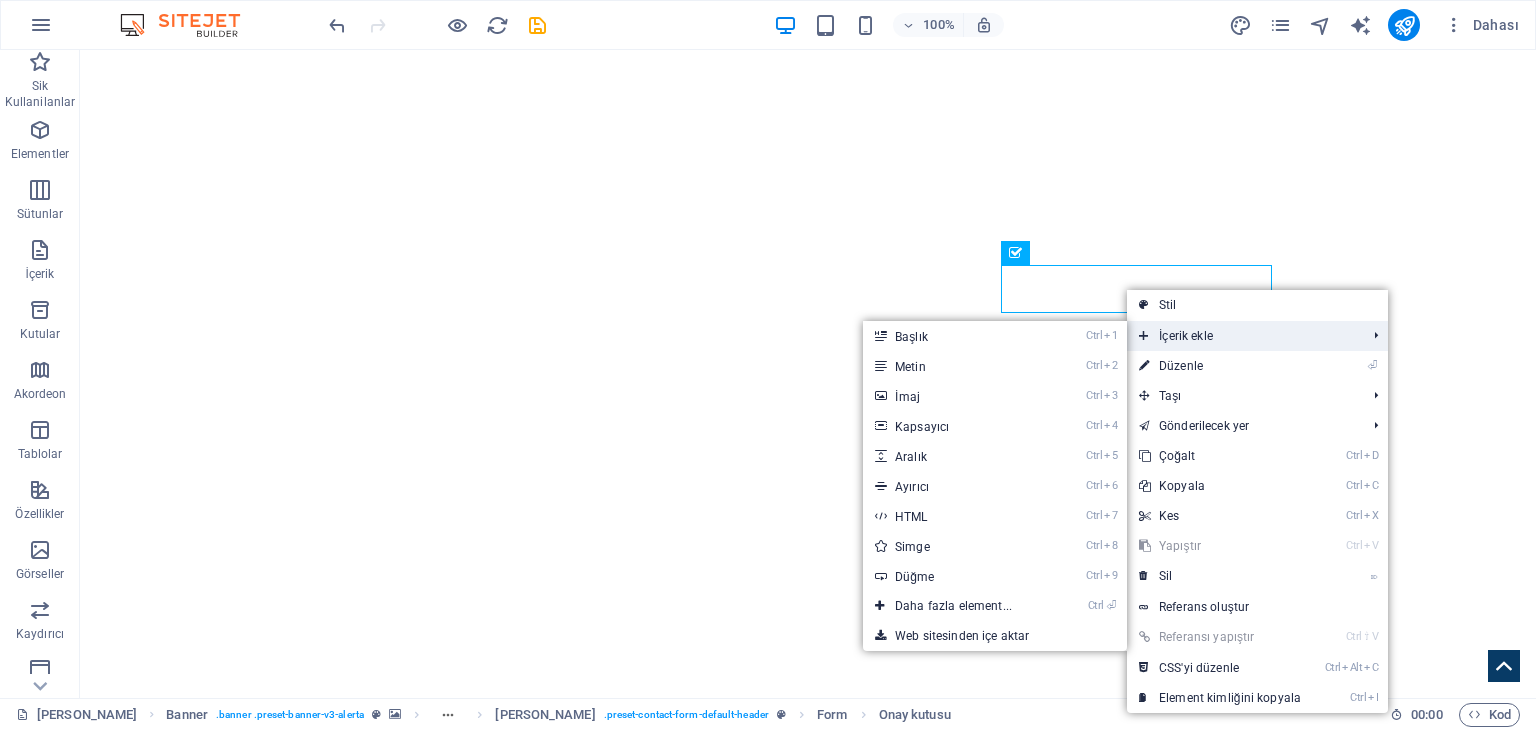 click on "İçerik ekle" at bounding box center (1242, 336) 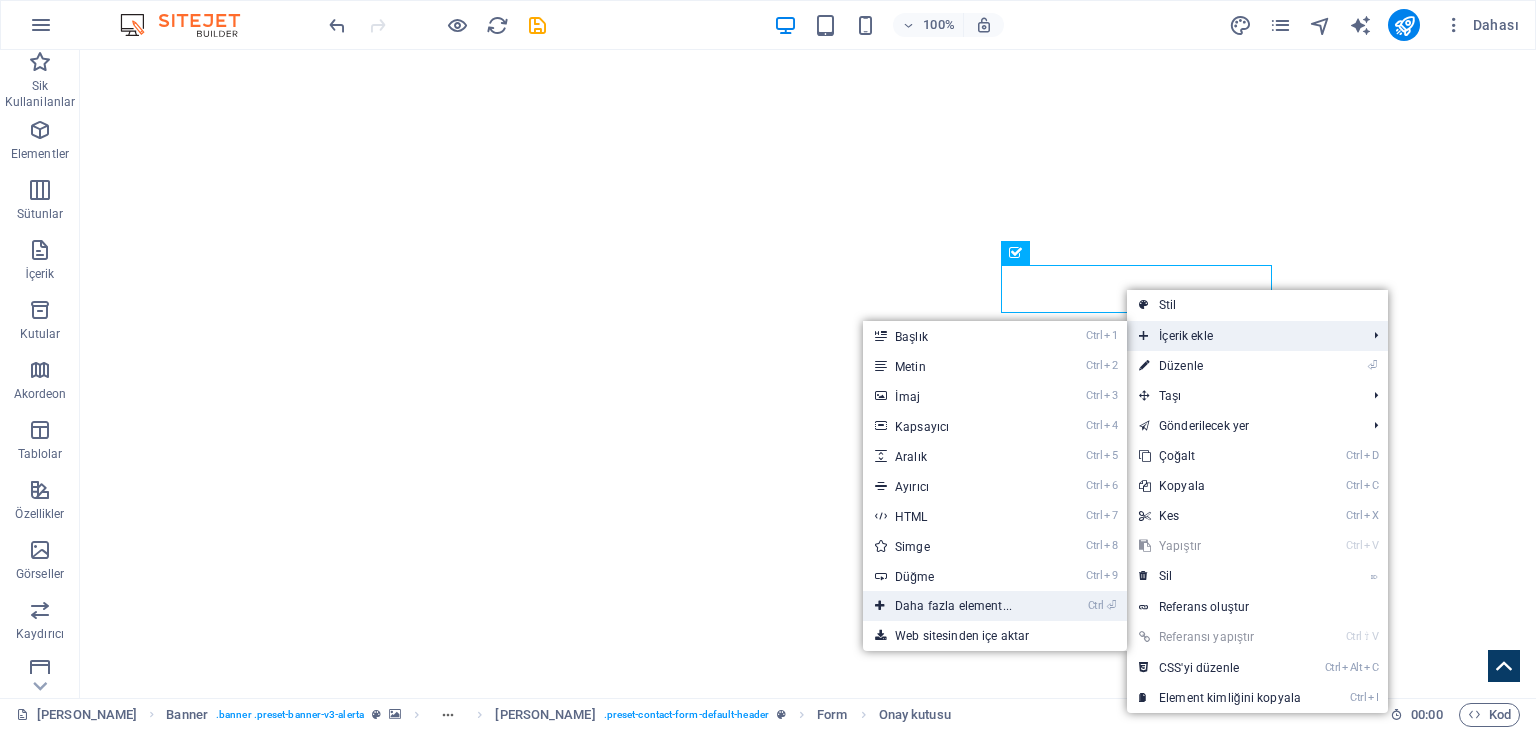 click on "Ctrl ⏎  Daha fazla element..." at bounding box center (957, 606) 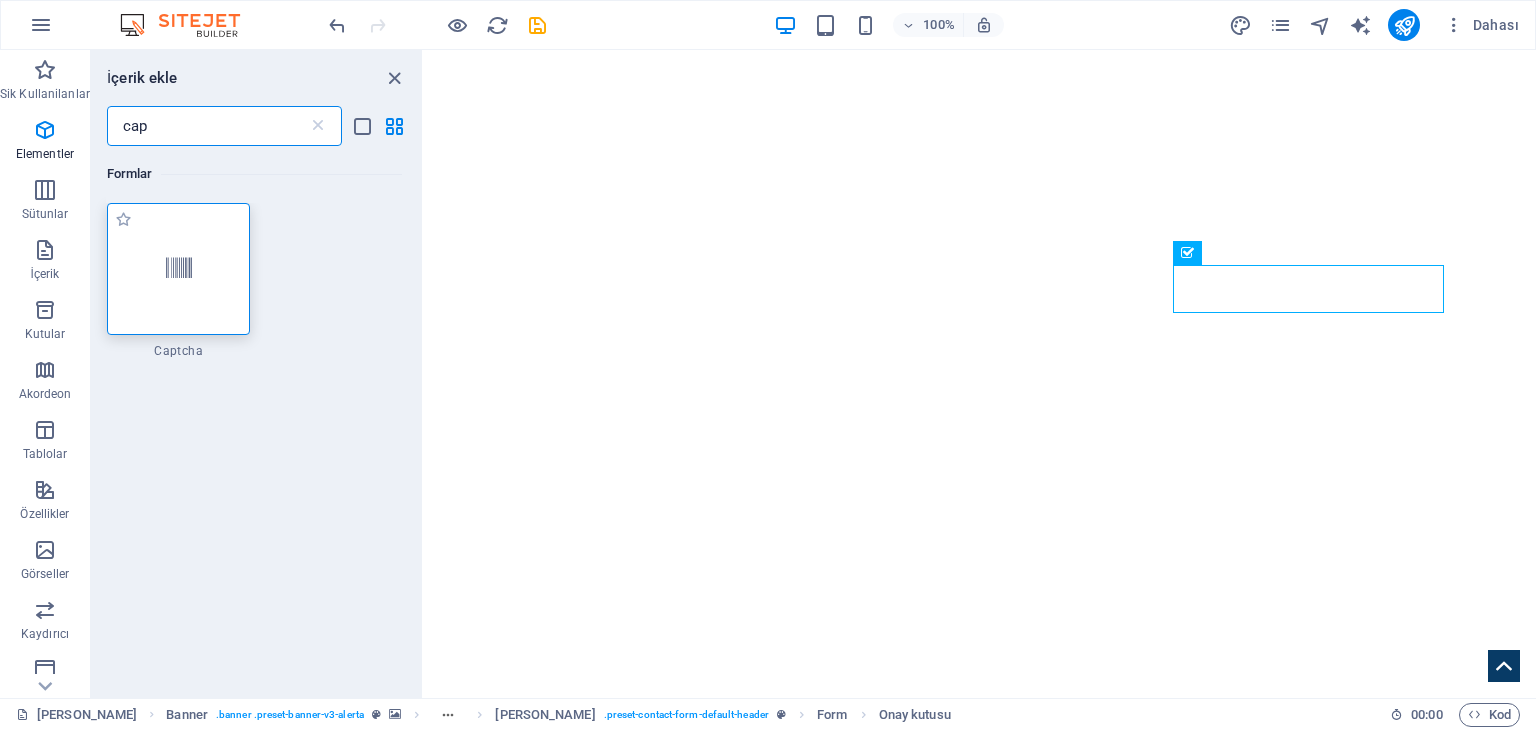 click at bounding box center (179, 269) 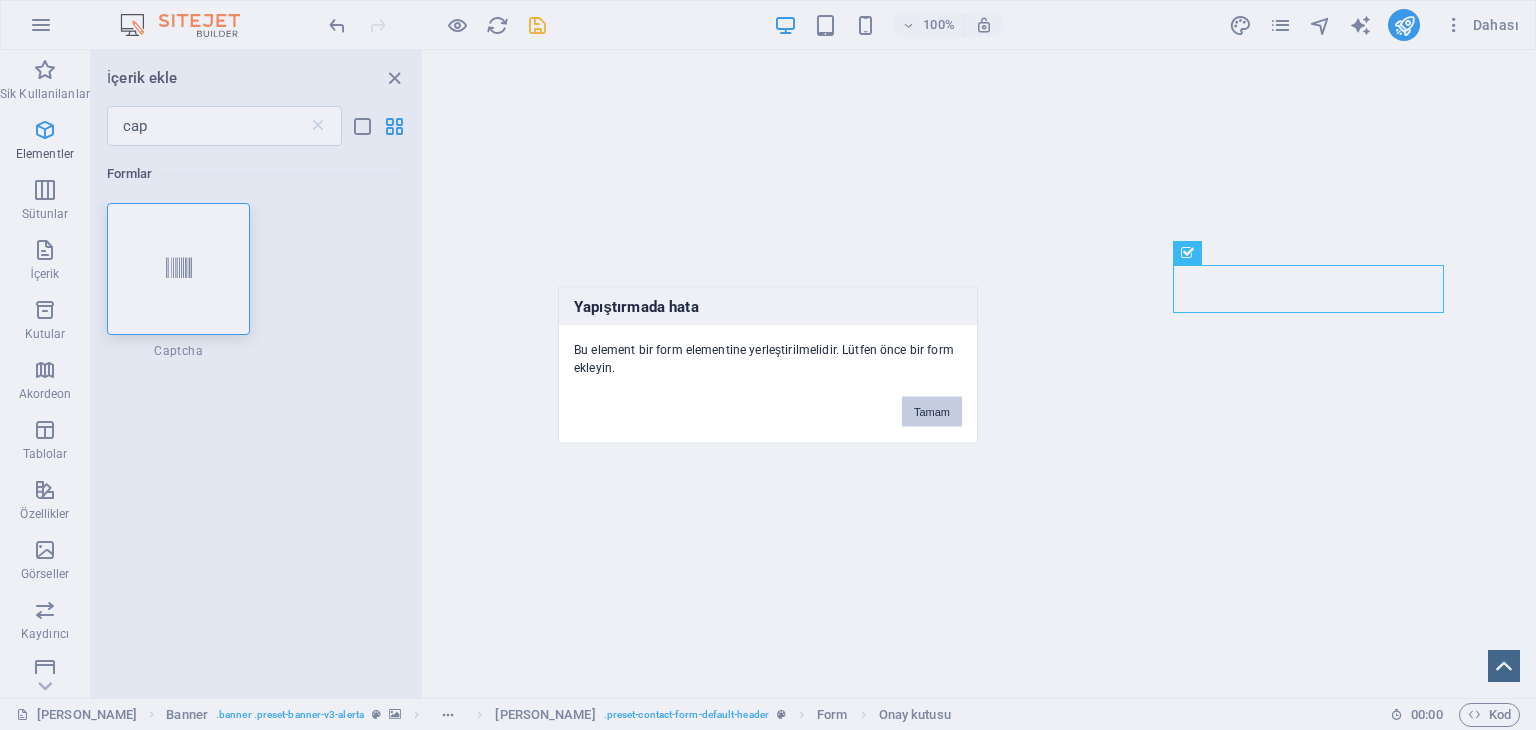 click on "Tamam" at bounding box center (932, 412) 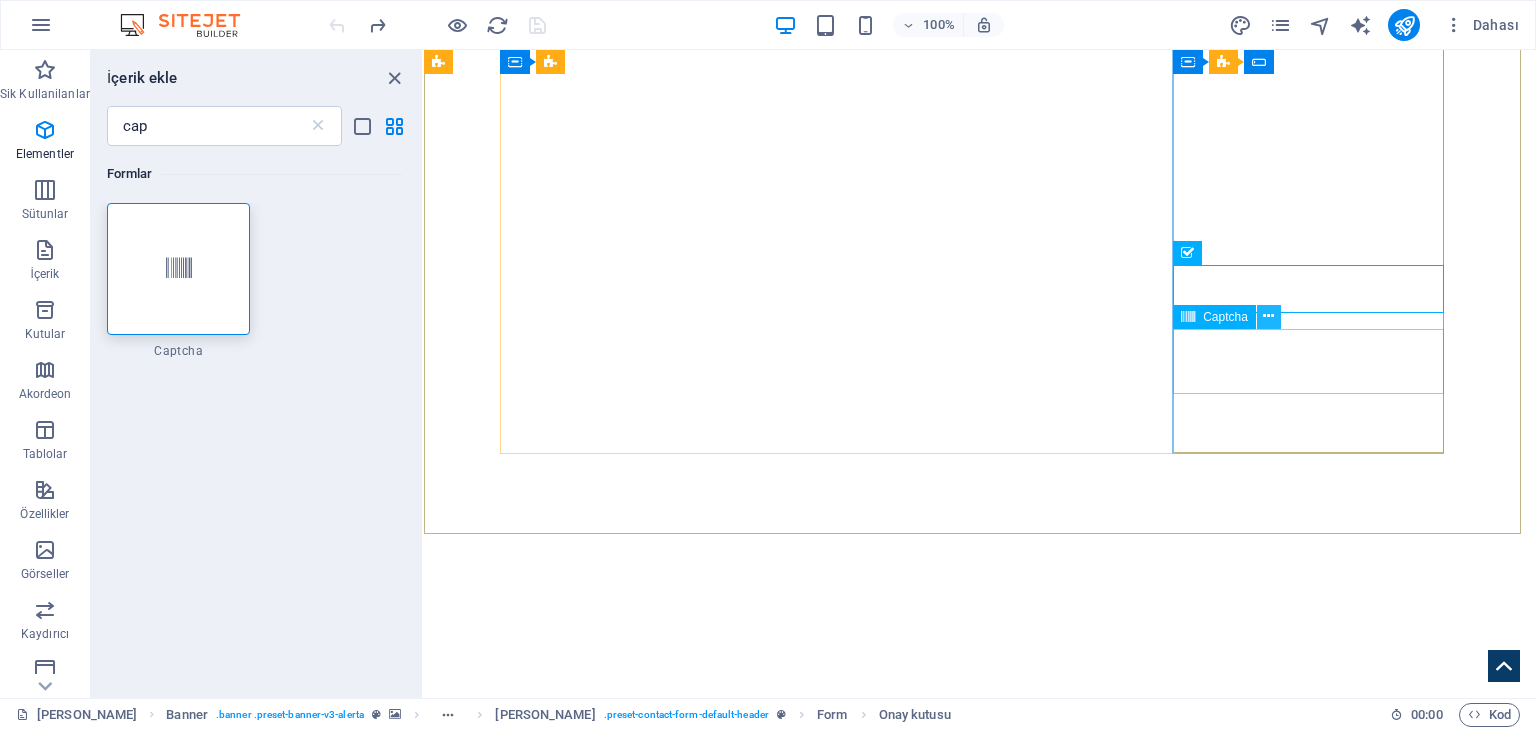 click at bounding box center (1268, 316) 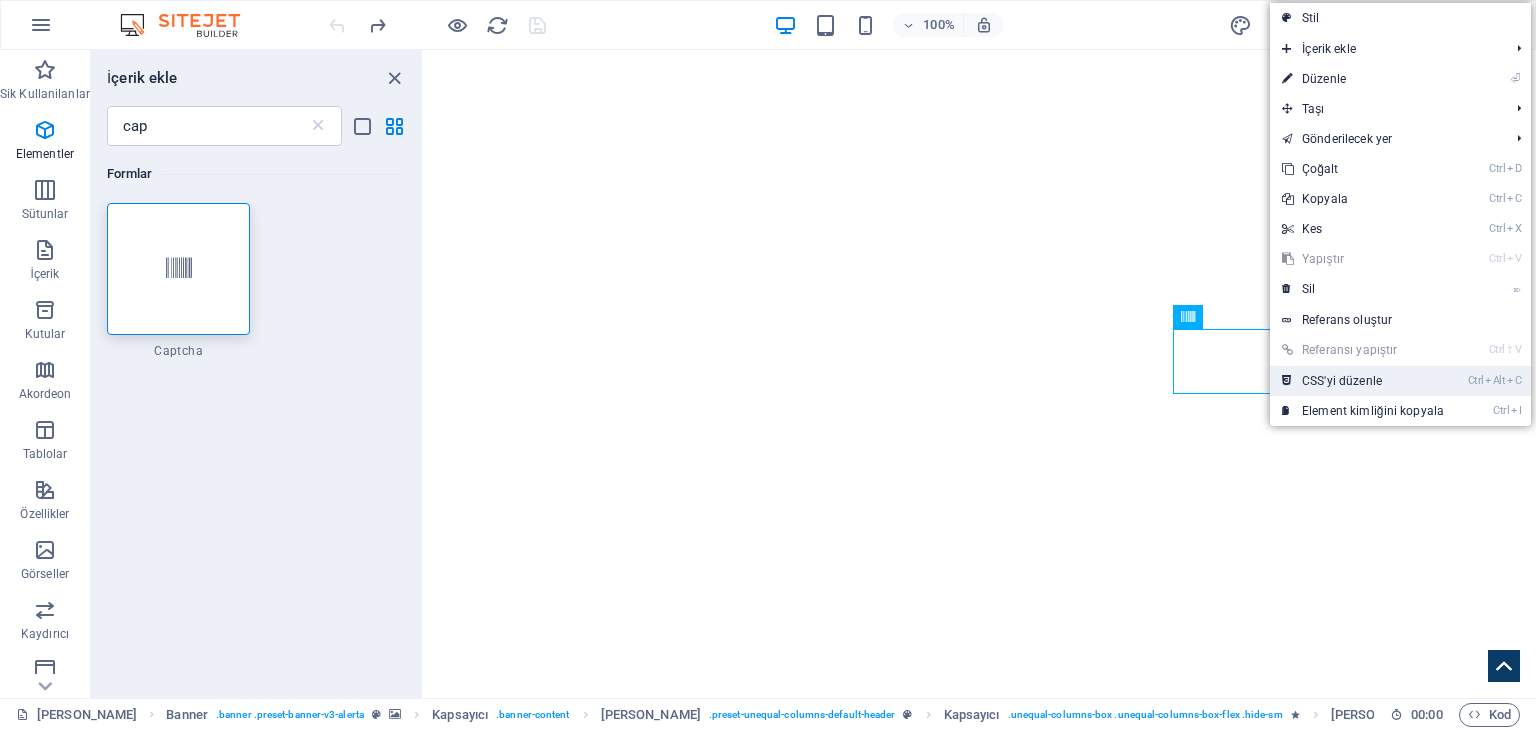 click on "Ctrl Alt C  CSS'yi düzenle" at bounding box center [1363, 381] 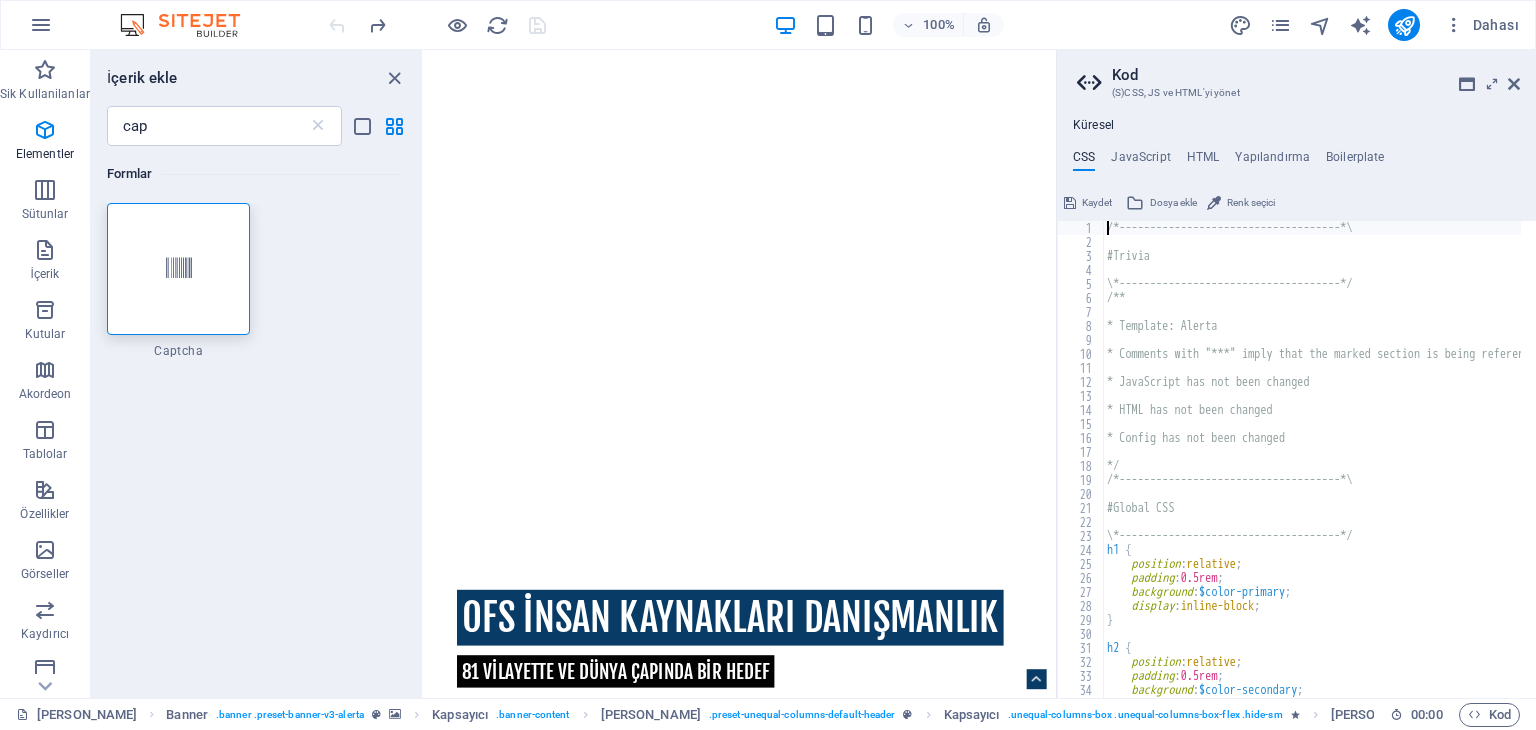 scroll, scrollTop: 867, scrollLeft: 0, axis: vertical 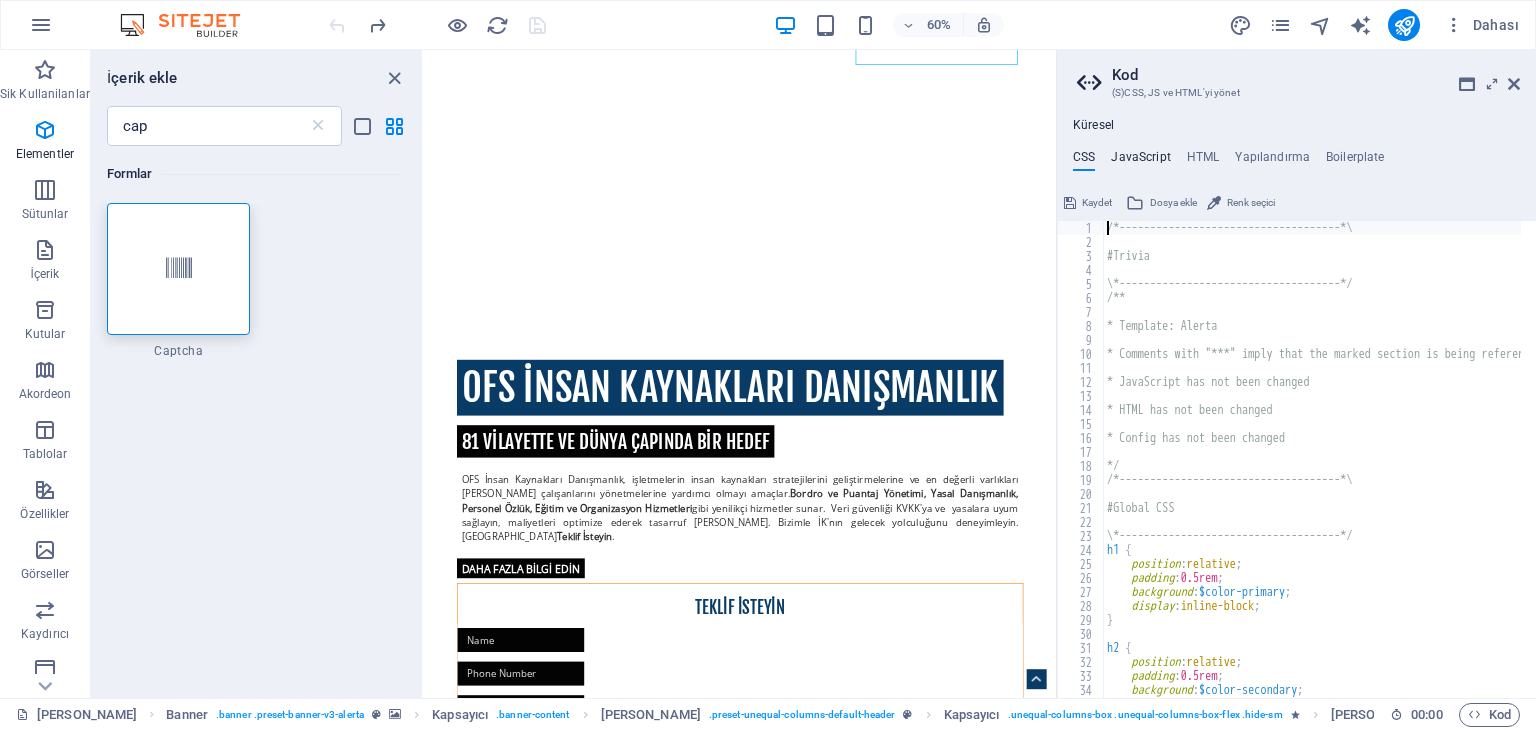 click on "JavaScript" at bounding box center (1140, 161) 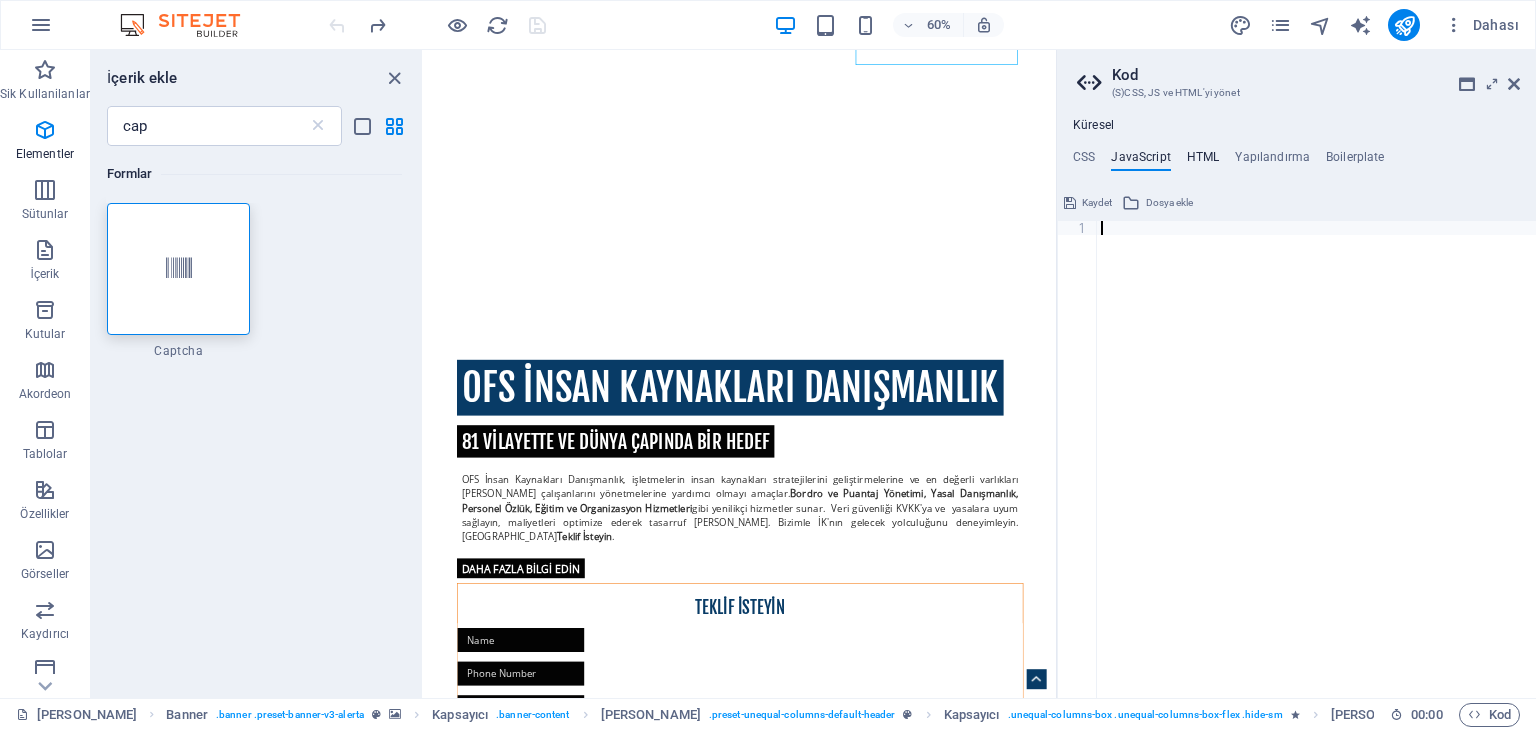 click on "HTML" at bounding box center [1203, 161] 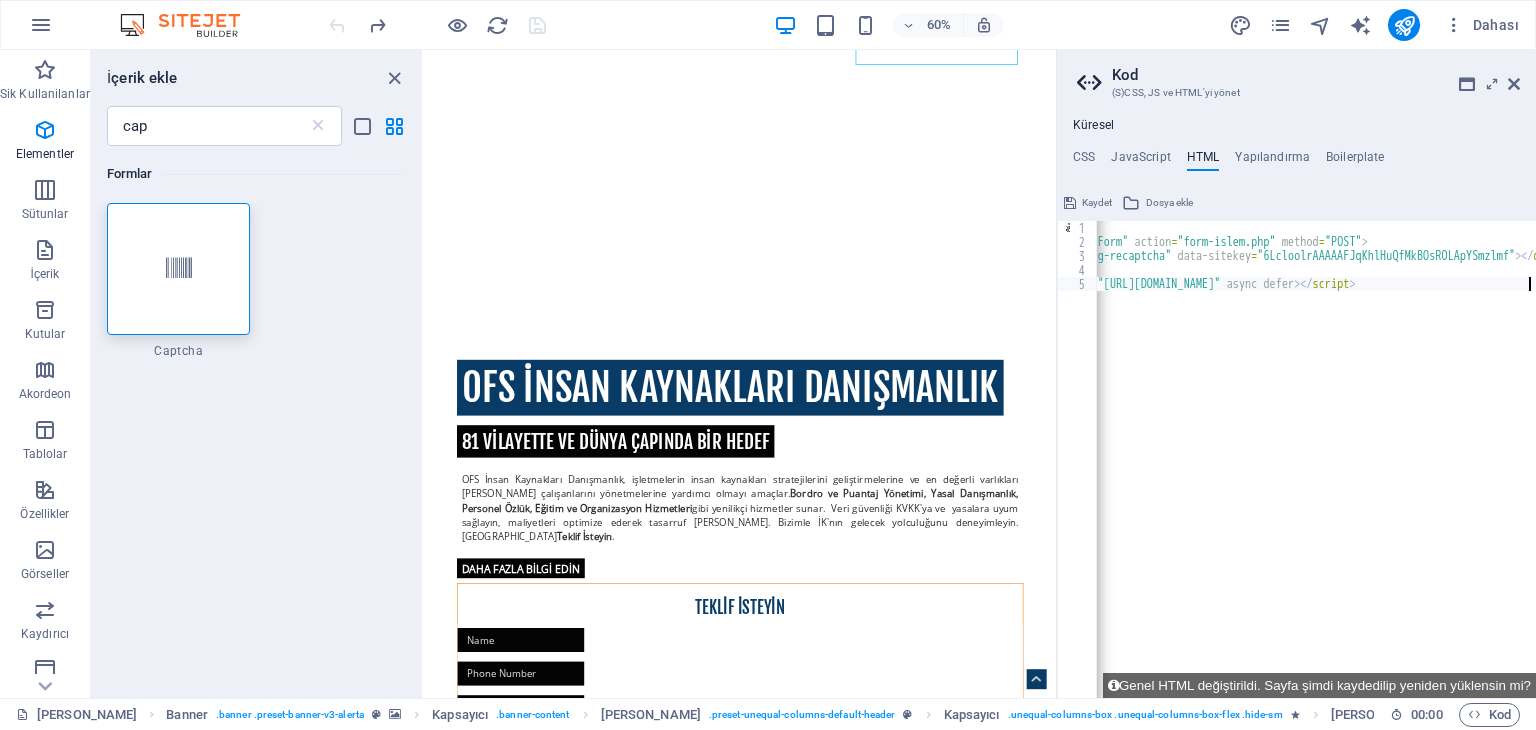 click on "{{content}} < form   id = "myForm"   action = "form-islem.php"   method = "POST" > < div   class = "g-recaptcha"   data-sitekey = "6LcloolrAAAAAFJqKhlHuQfMkBOsROLApYSmzlmf" > </ div > </ form > < script   src = "https://www.google.com/recaptcha/api.js"   async   defer > </ script >" at bounding box center [1317, 466] 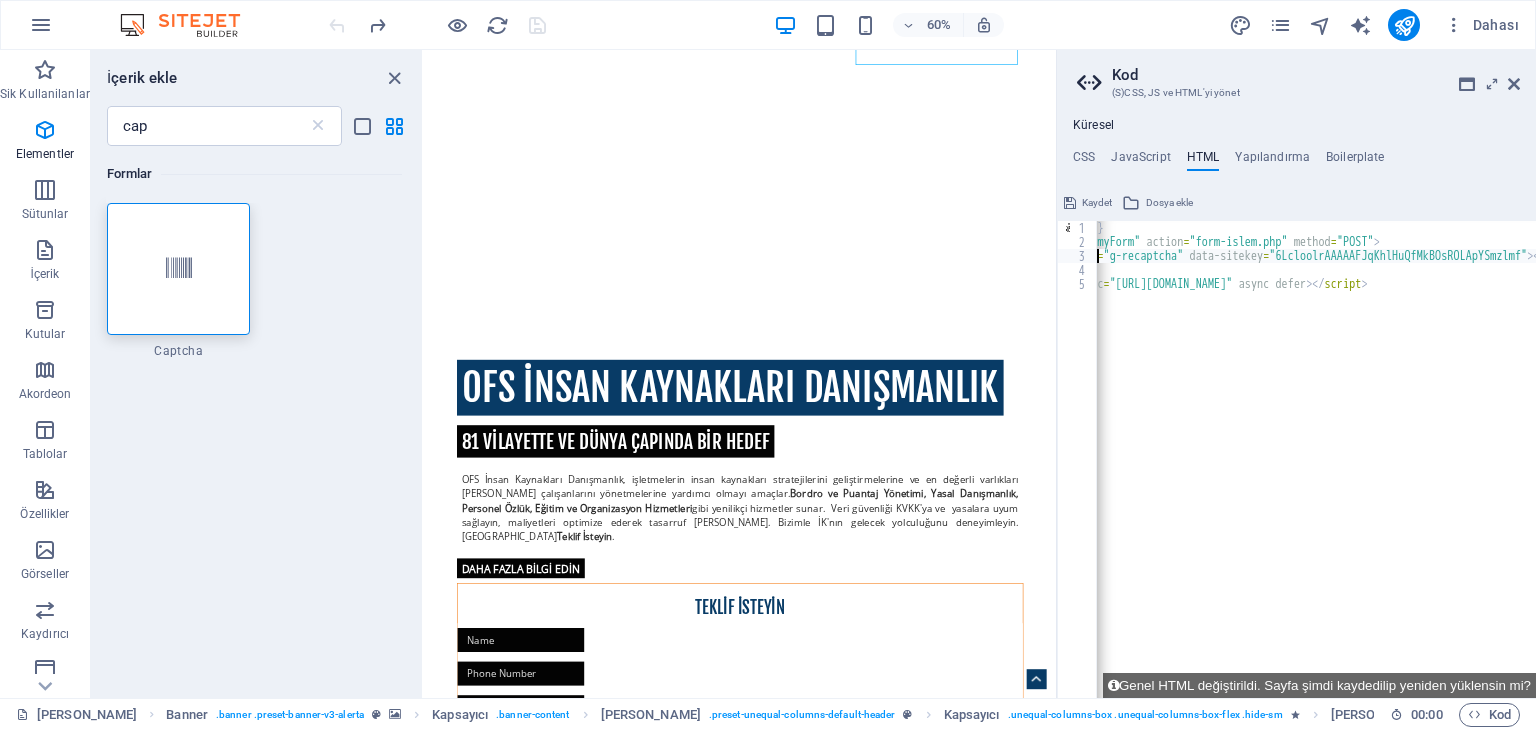 scroll, scrollTop: 0, scrollLeft: 0, axis: both 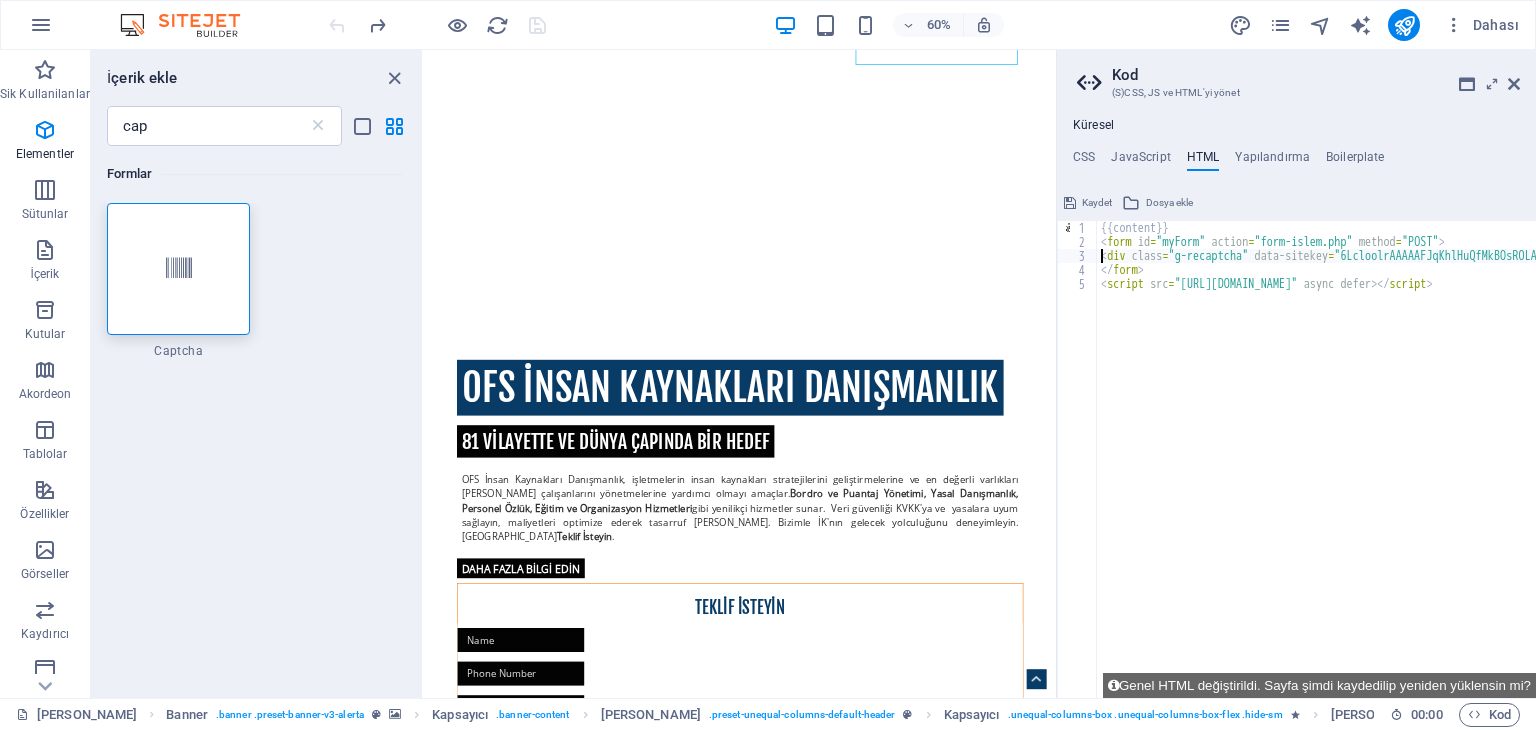type on "<form id="myForm" action="form-islem.php" method="POST">" 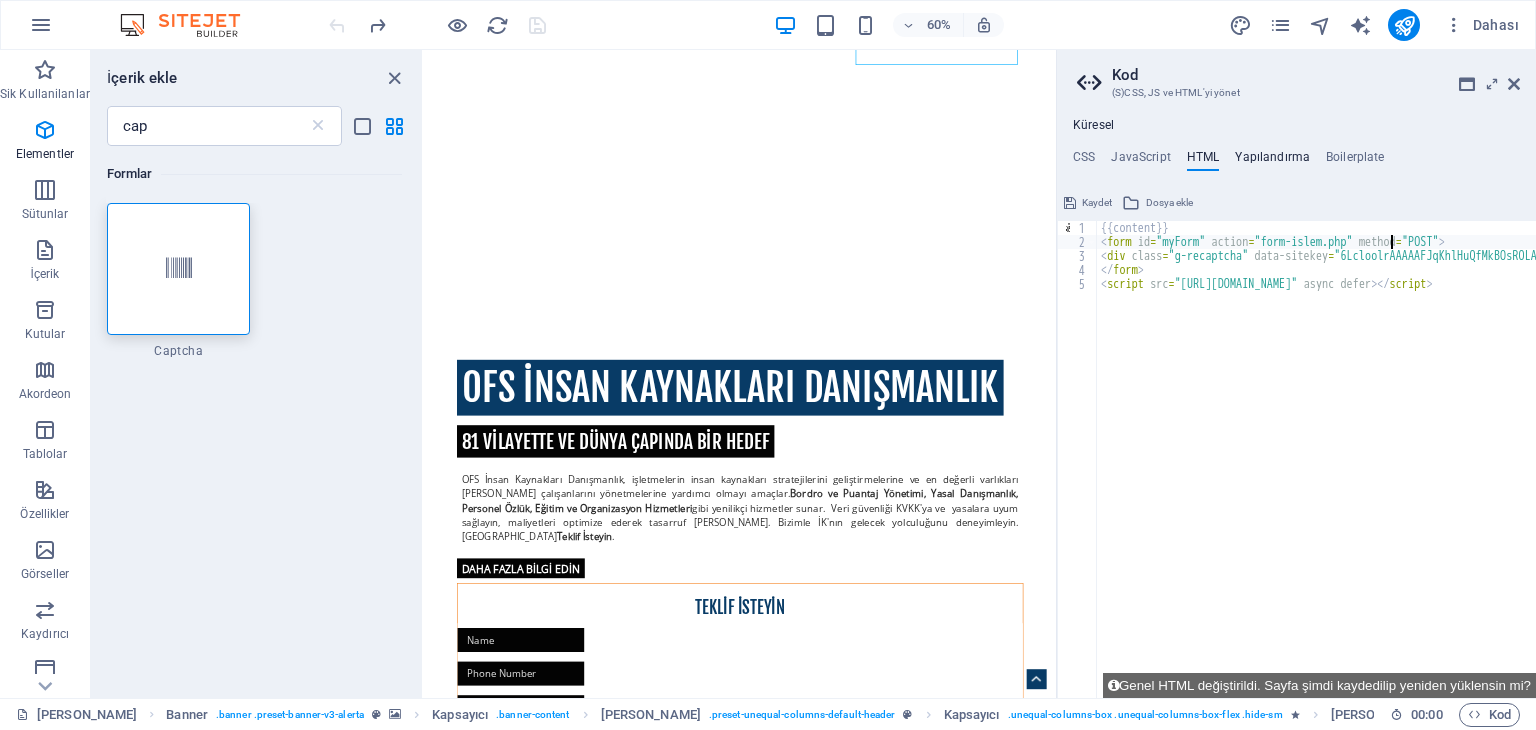 click on "Yapılandırma" at bounding box center (1272, 161) 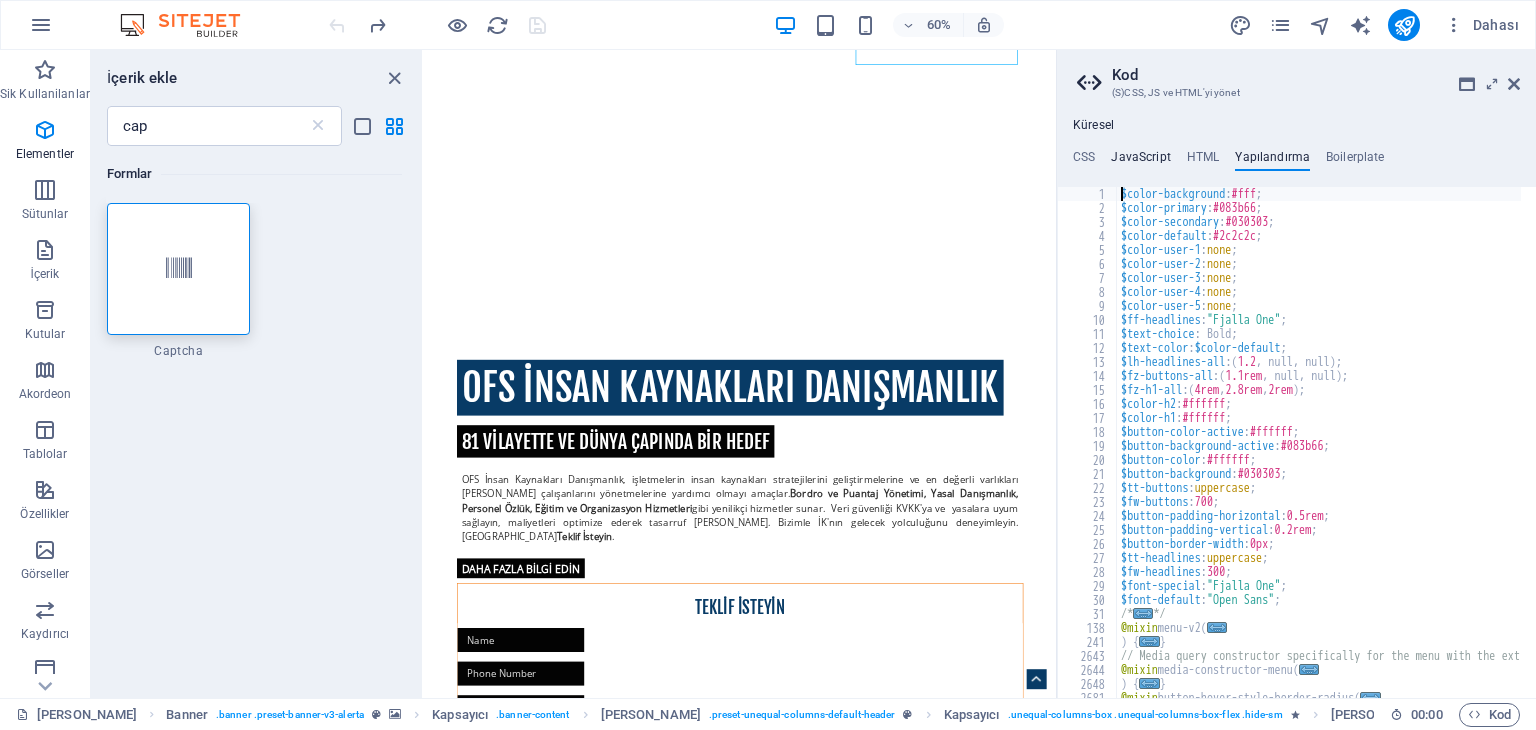 click on "JavaScript" at bounding box center (1140, 161) 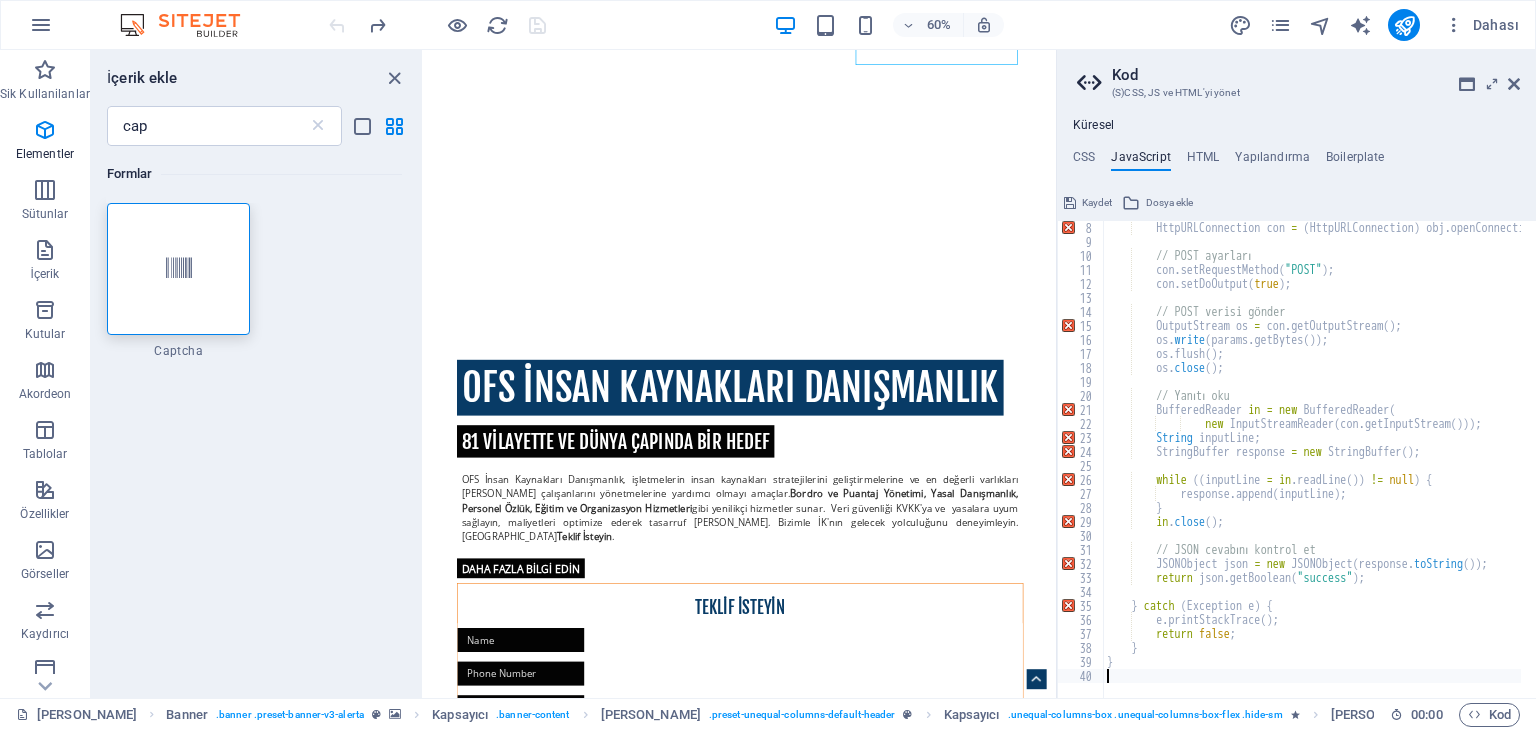 scroll, scrollTop: 0, scrollLeft: 0, axis: both 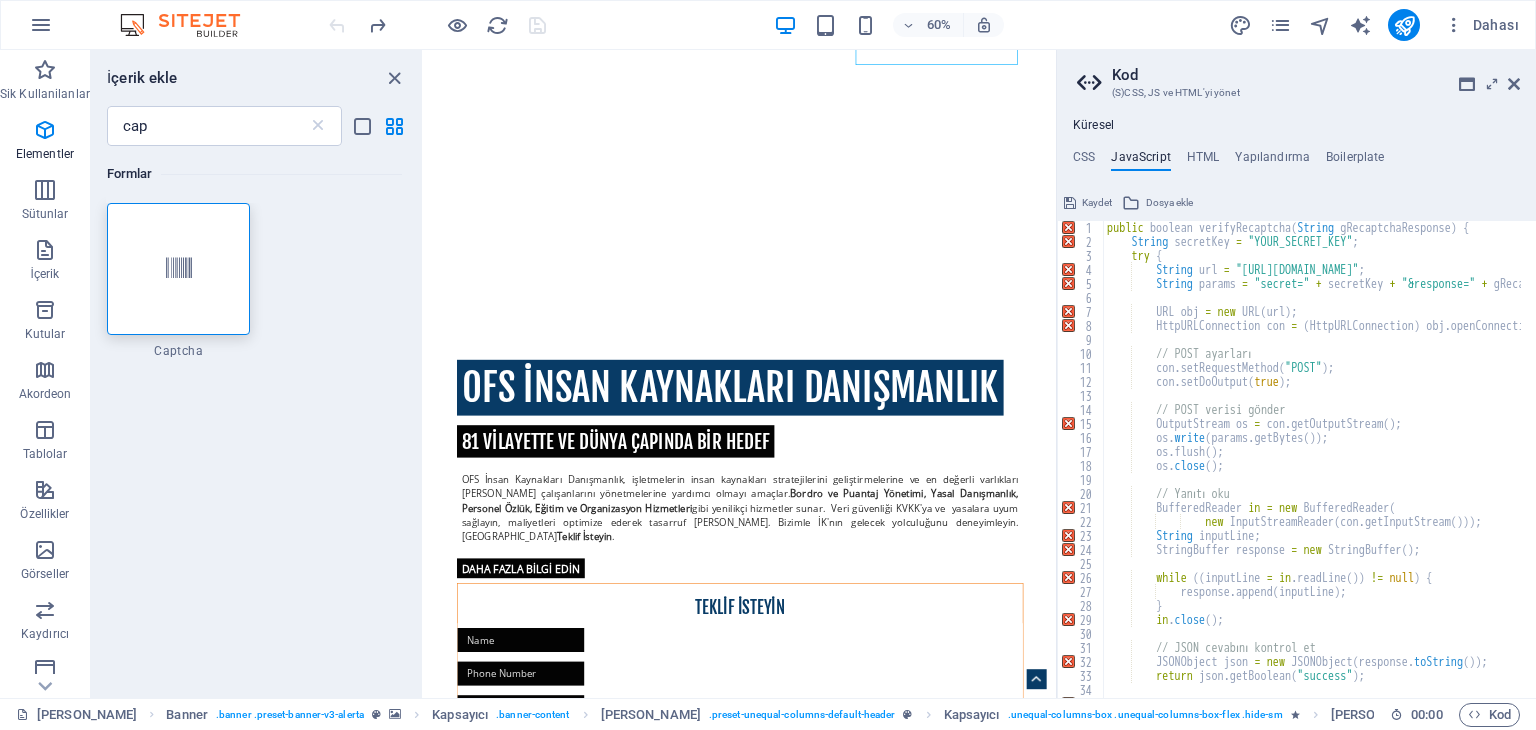 click on "public   boolean   verifyRecaptcha ( String   gRecaptchaResponse )   {      String   secretKey   =   "YOUR_SECRET_KEY" ;      try   {           String   url   =   "https://www.google.com/recaptcha/api/siteverify" ;           String   params   =   "secret="   +   secretKey   +   "&response="   +   gRecaptchaResponse ;           URL   obj   =   new   URL ( url ) ;           HttpURLConnection   con   =   ( HttpURLConnection )   obj . openConnection ( ) ;           // POST ayarları           con . setRequestMethod ( "POST" ) ;           con . setDoOutput ( true ) ;           // POST verisi gönder           OutputStream   os   =   con . getOutputStream ( ) ;           os . write ( params . getBytes ( )) ;           os . flush ( ) ;           os . close ( ) ;           // Yanıtı oku           BufferedReader   in   =   new   BufferedReader (                     new   InputStreamReader ( con . getInputStream ( ))) ;           String   inputLine ;           StringBuffer   response   =   new   StringBuffer ( ) ;" at bounding box center (1383, 466) 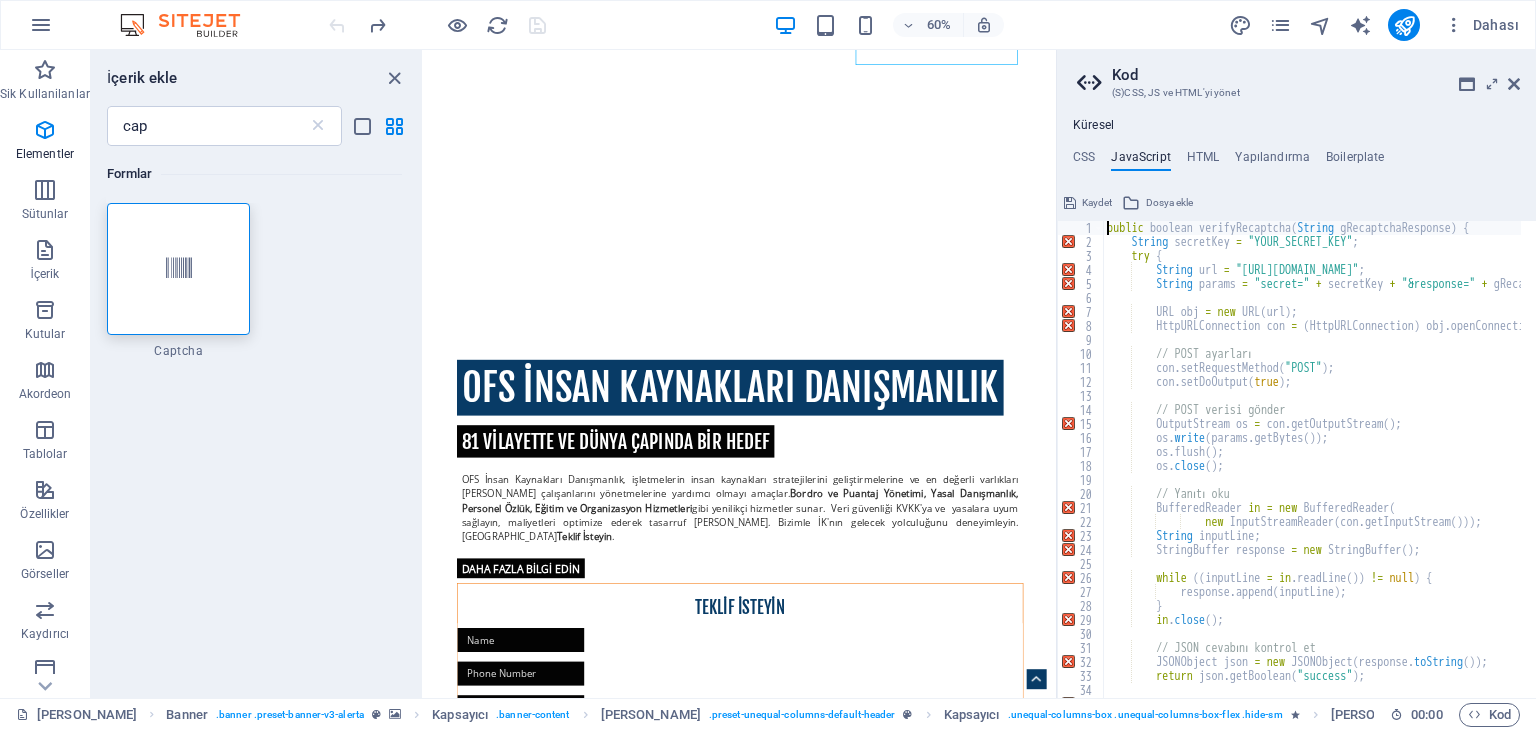 click on "public   boolean   verifyRecaptcha ( String   gRecaptchaResponse )   {      String   secretKey   =   "YOUR_SECRET_KEY" ;      try   {           String   url   =   "https://www.google.com/recaptcha/api/siteverify" ;           String   params   =   "secret="   +   secretKey   +   "&response="   +   gRecaptchaResponse ;           URL   obj   =   new   URL ( url ) ;           HttpURLConnection   con   =   ( HttpURLConnection )   obj . openConnection ( ) ;           // POST ayarları           con . setRequestMethod ( "POST" ) ;           con . setDoOutput ( true ) ;           // POST verisi gönder           OutputStream   os   =   con . getOutputStream ( ) ;           os . write ( params . getBytes ( )) ;           os . flush ( ) ;           os . close ( ) ;           // Yanıtı oku           BufferedReader   in   =   new   BufferedReader (                     new   InputStreamReader ( con . getInputStream ( ))) ;           String   inputLine ;           StringBuffer   response   =   new   StringBuffer ( ) ;" at bounding box center [1383, 466] 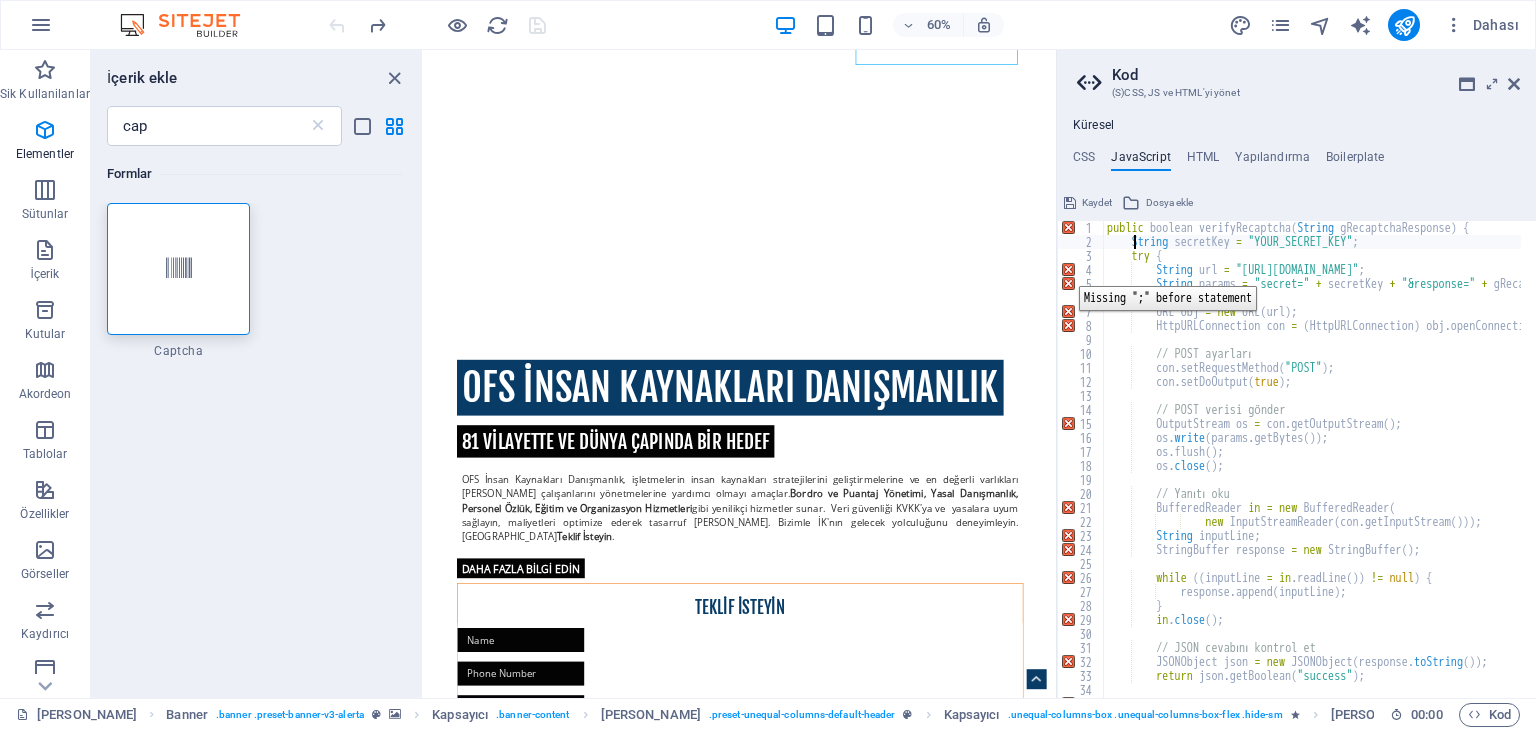 click on "4" at bounding box center (1081, 270) 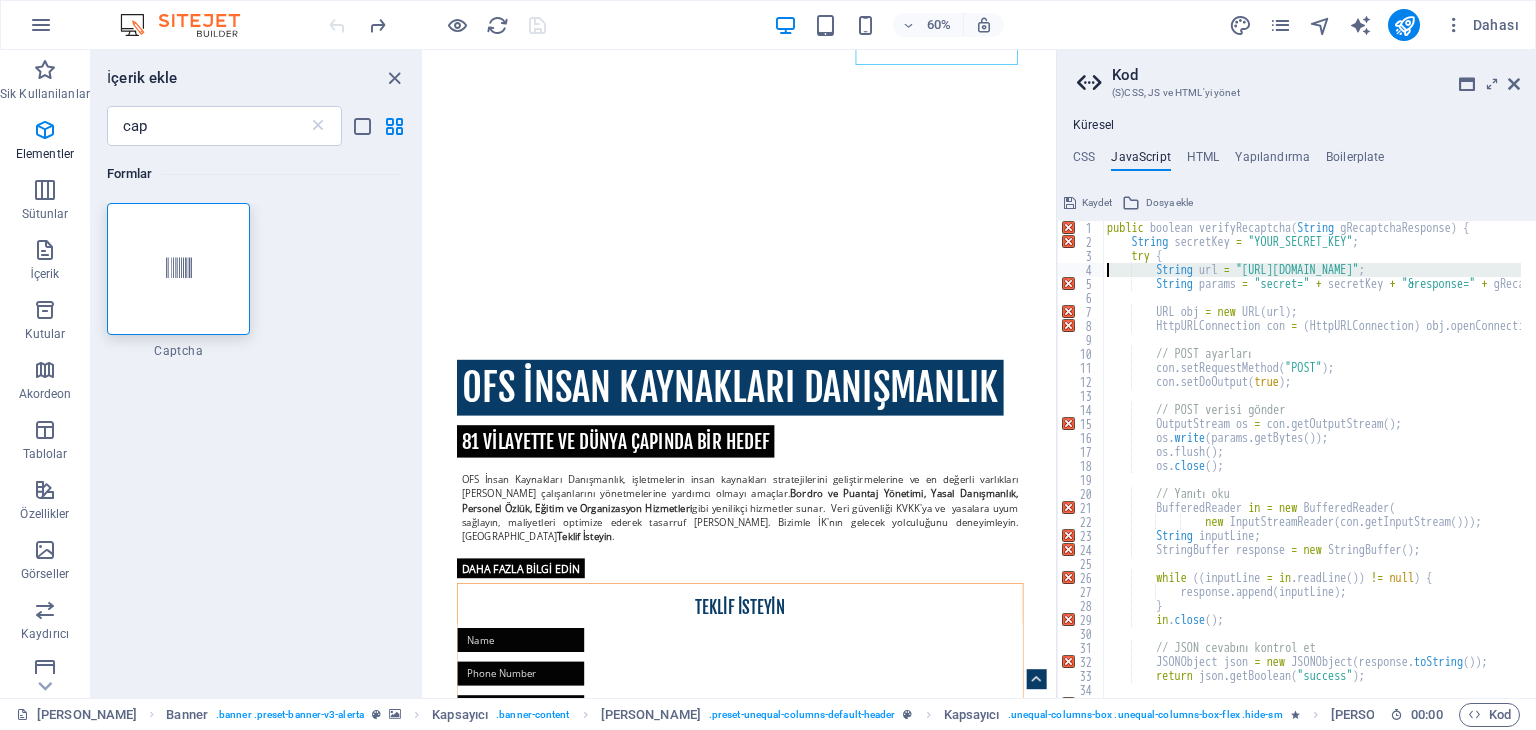 click on "5" at bounding box center (1081, 284) 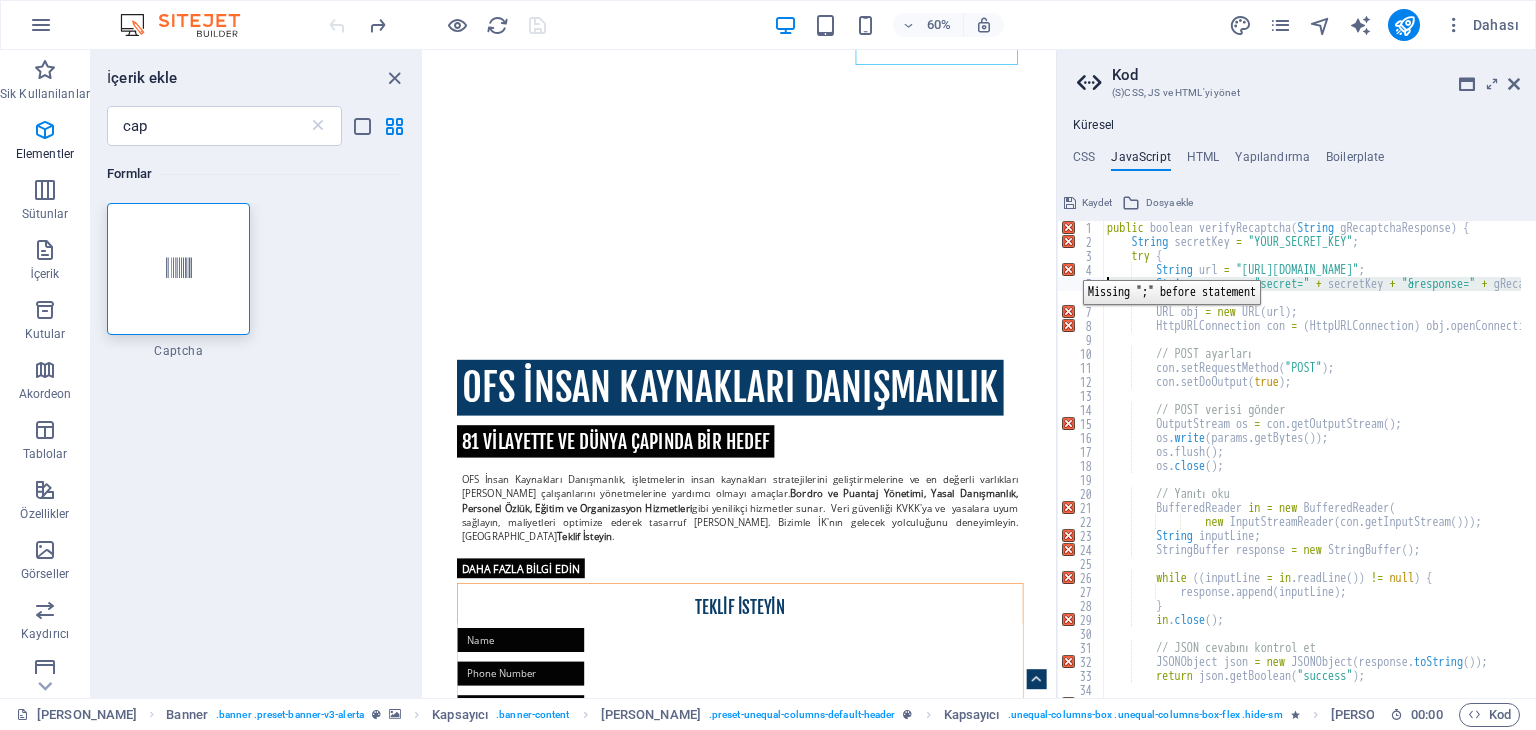 click on "4" at bounding box center [1081, 270] 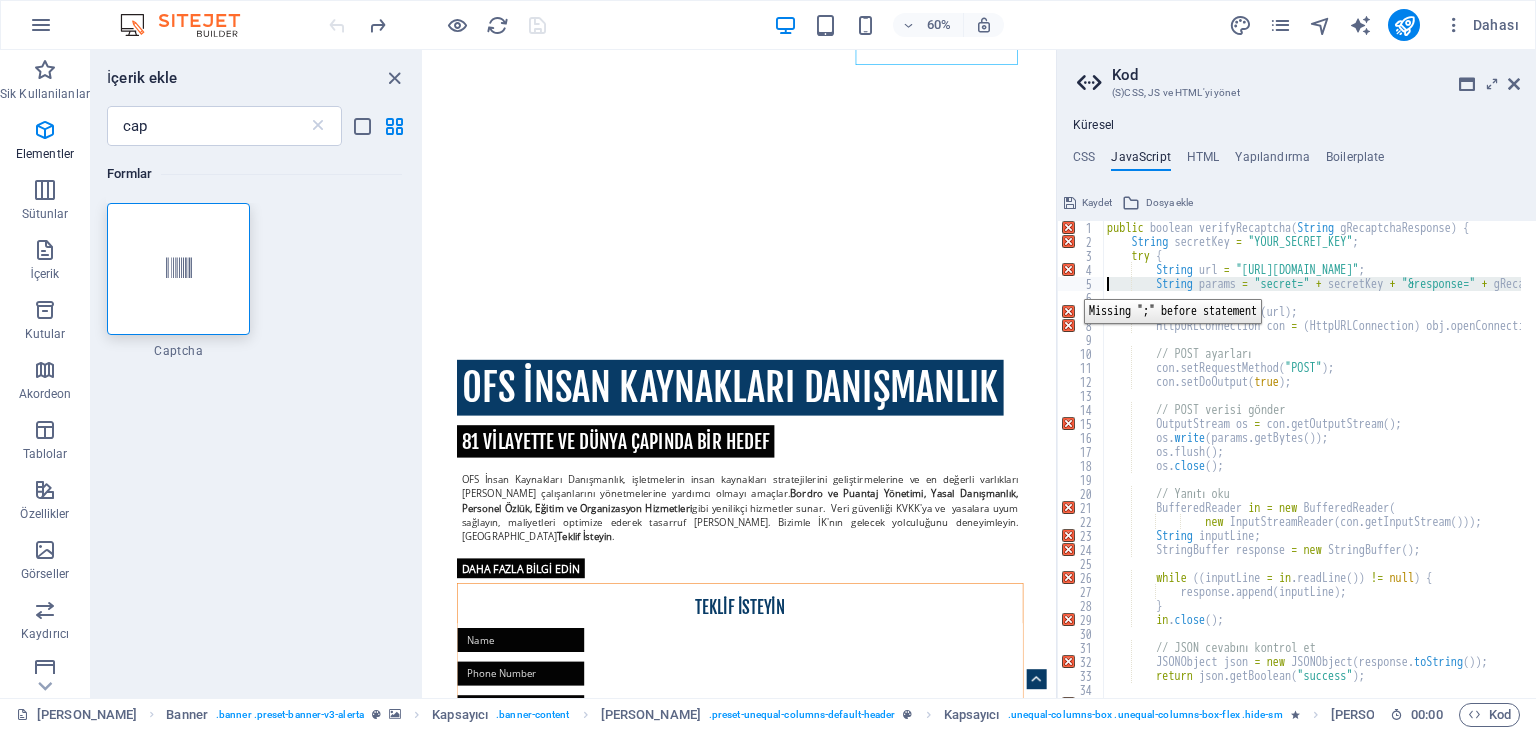 click on "5" at bounding box center [1081, 284] 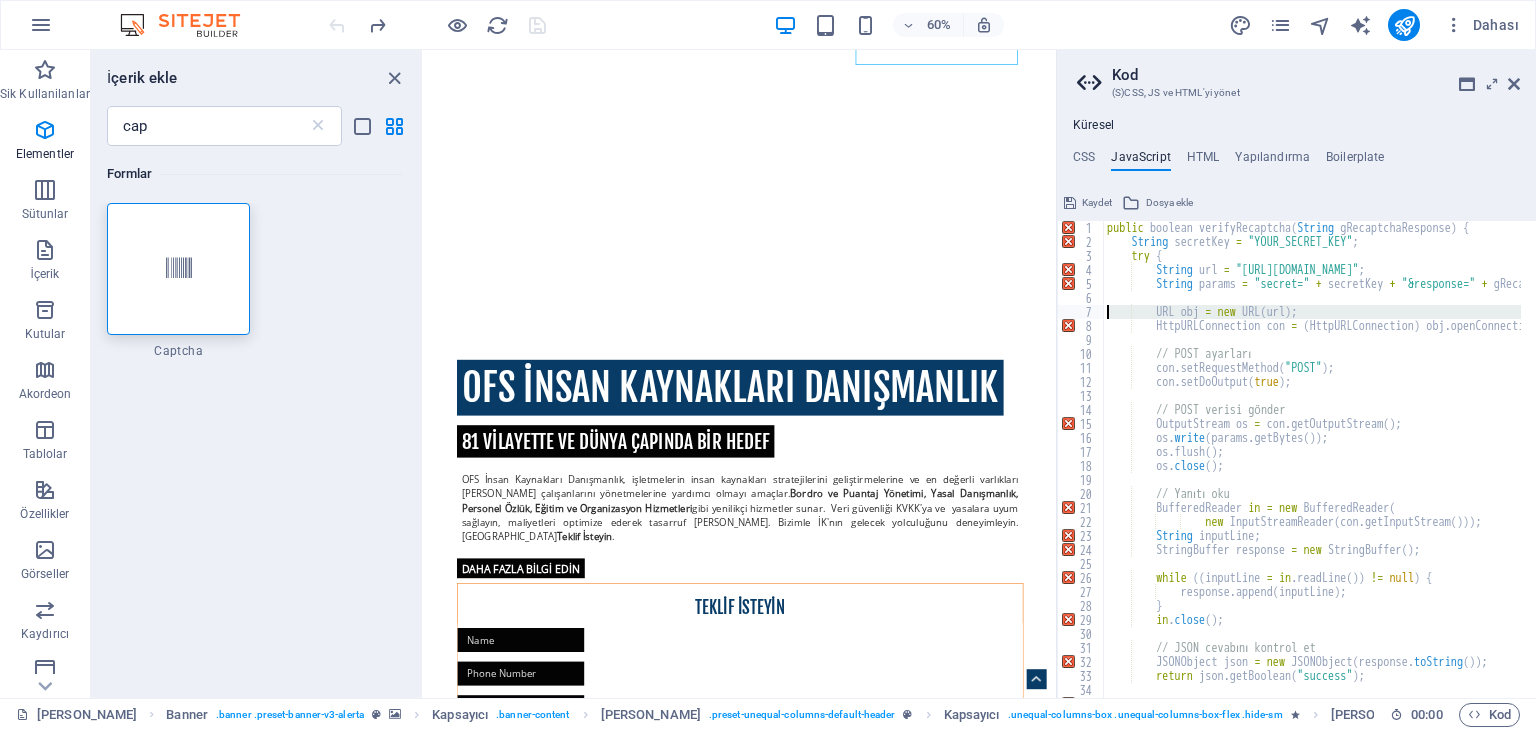click on "7" at bounding box center (1081, 312) 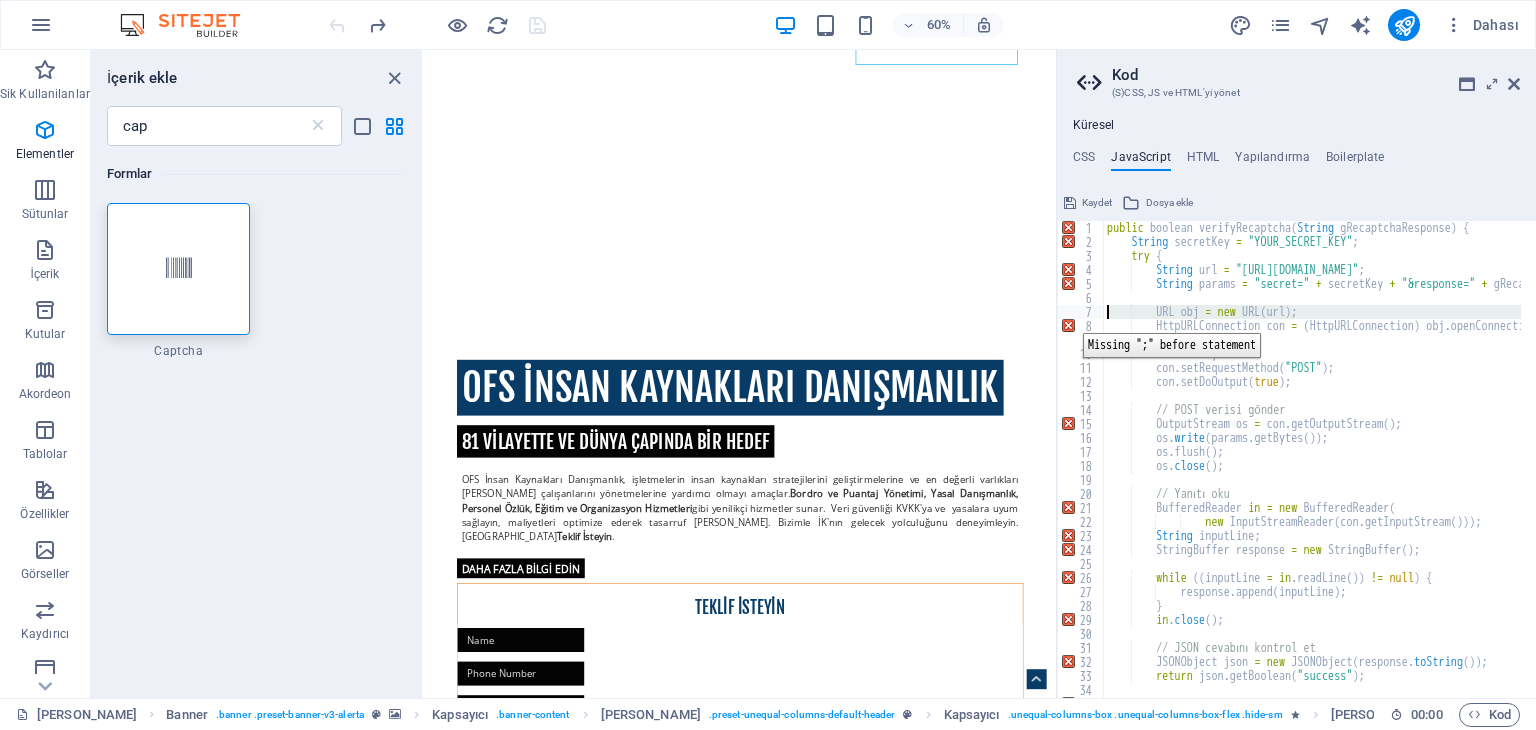 click on "8" at bounding box center (1081, 326) 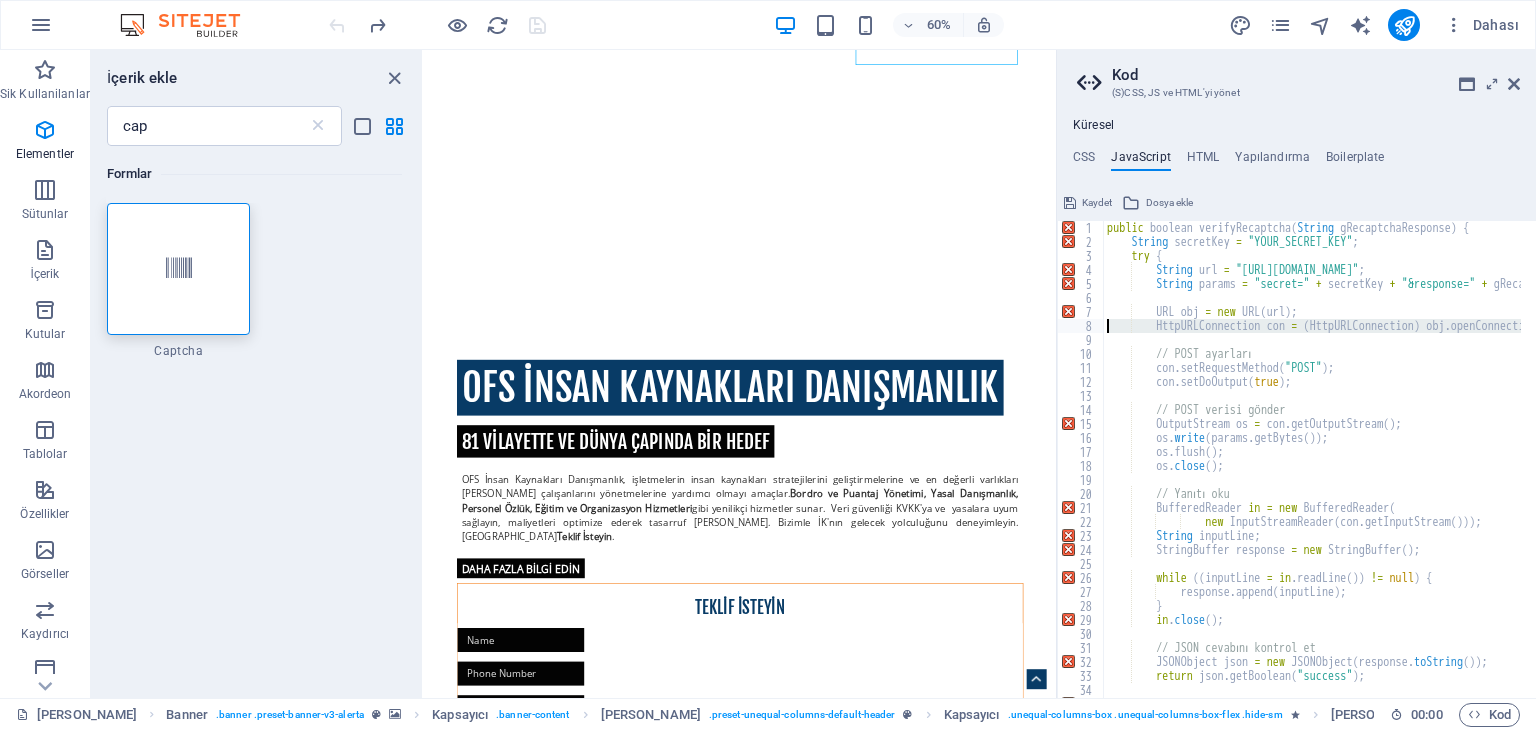 click on "15" at bounding box center (1081, 424) 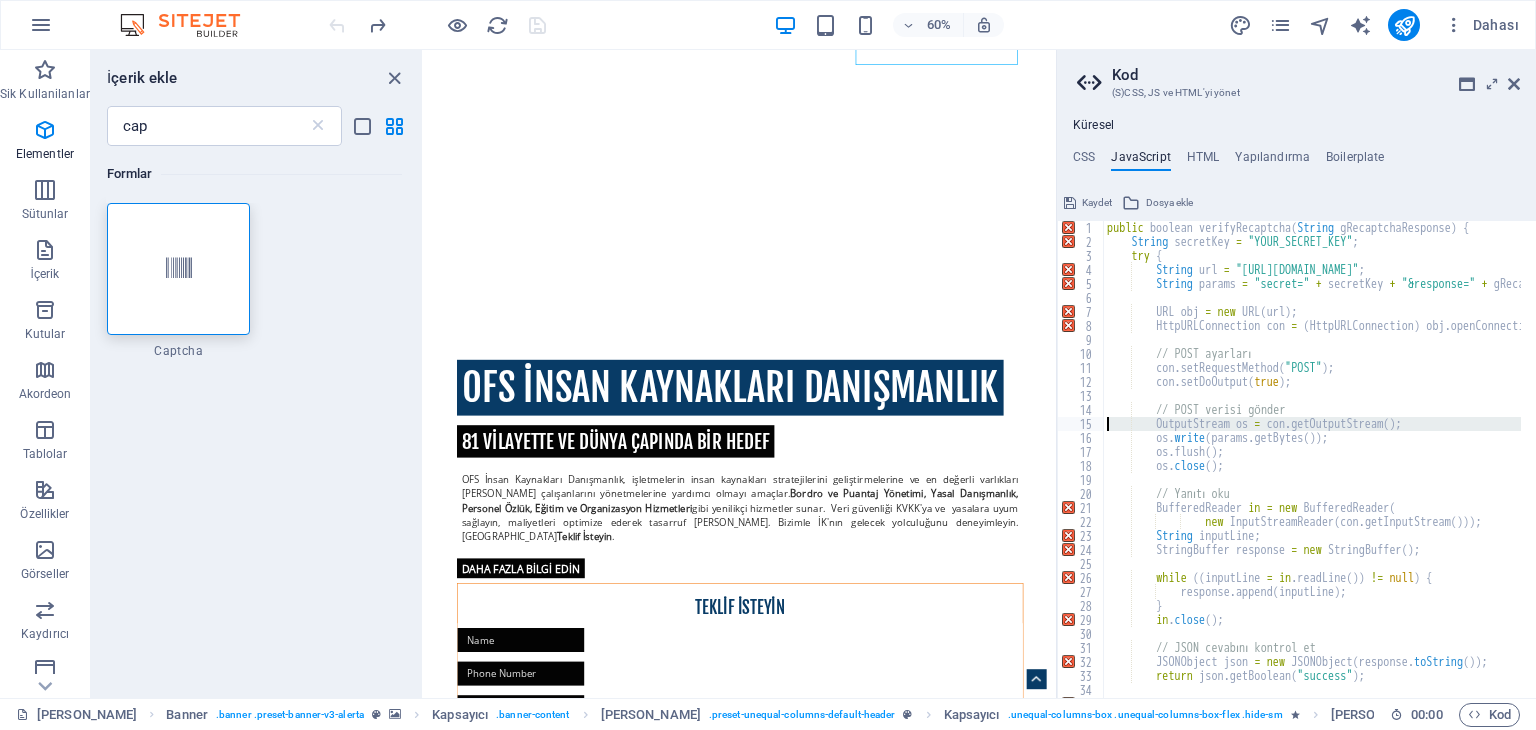 click on "21" at bounding box center [1081, 508] 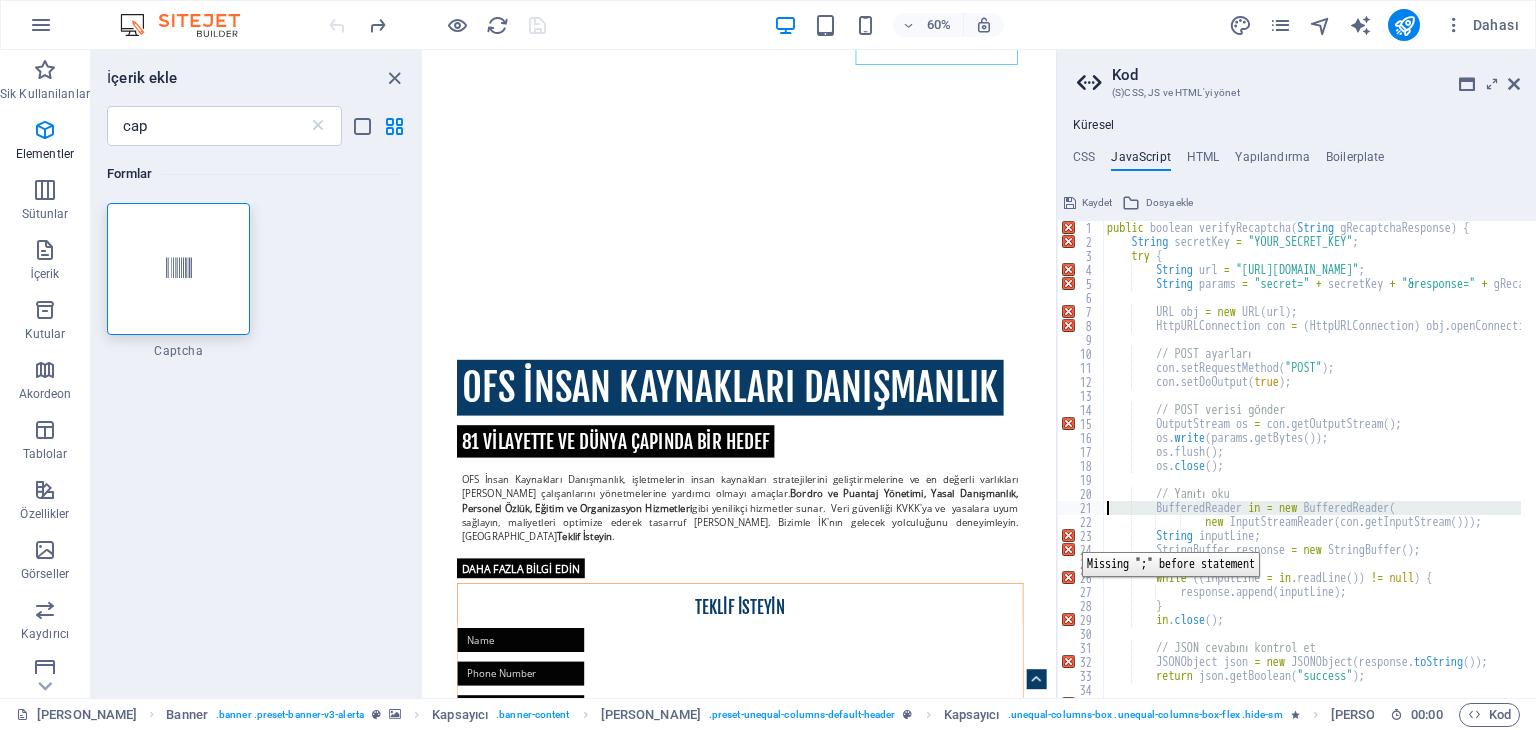 click on "23" at bounding box center [1081, 536] 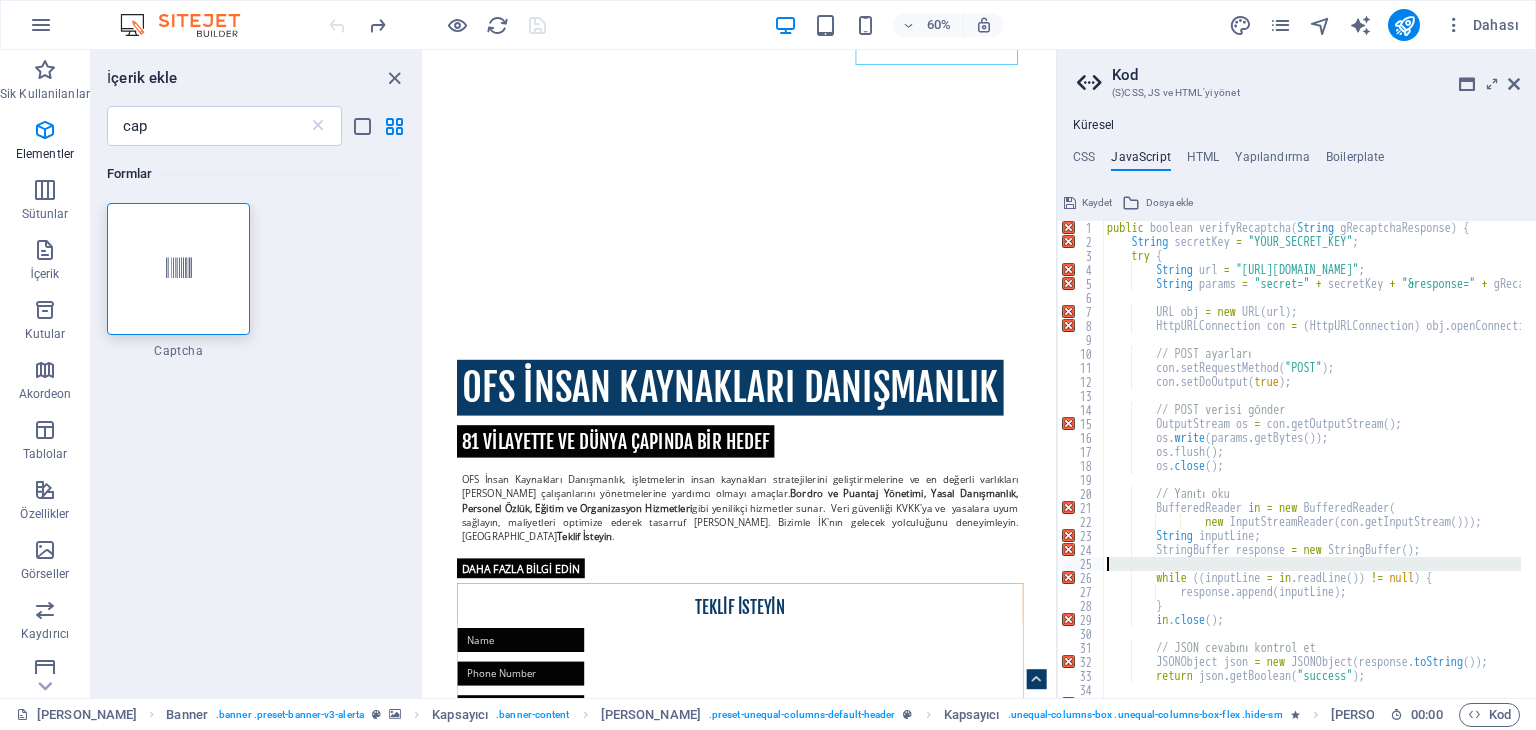 click on "25" at bounding box center [1081, 564] 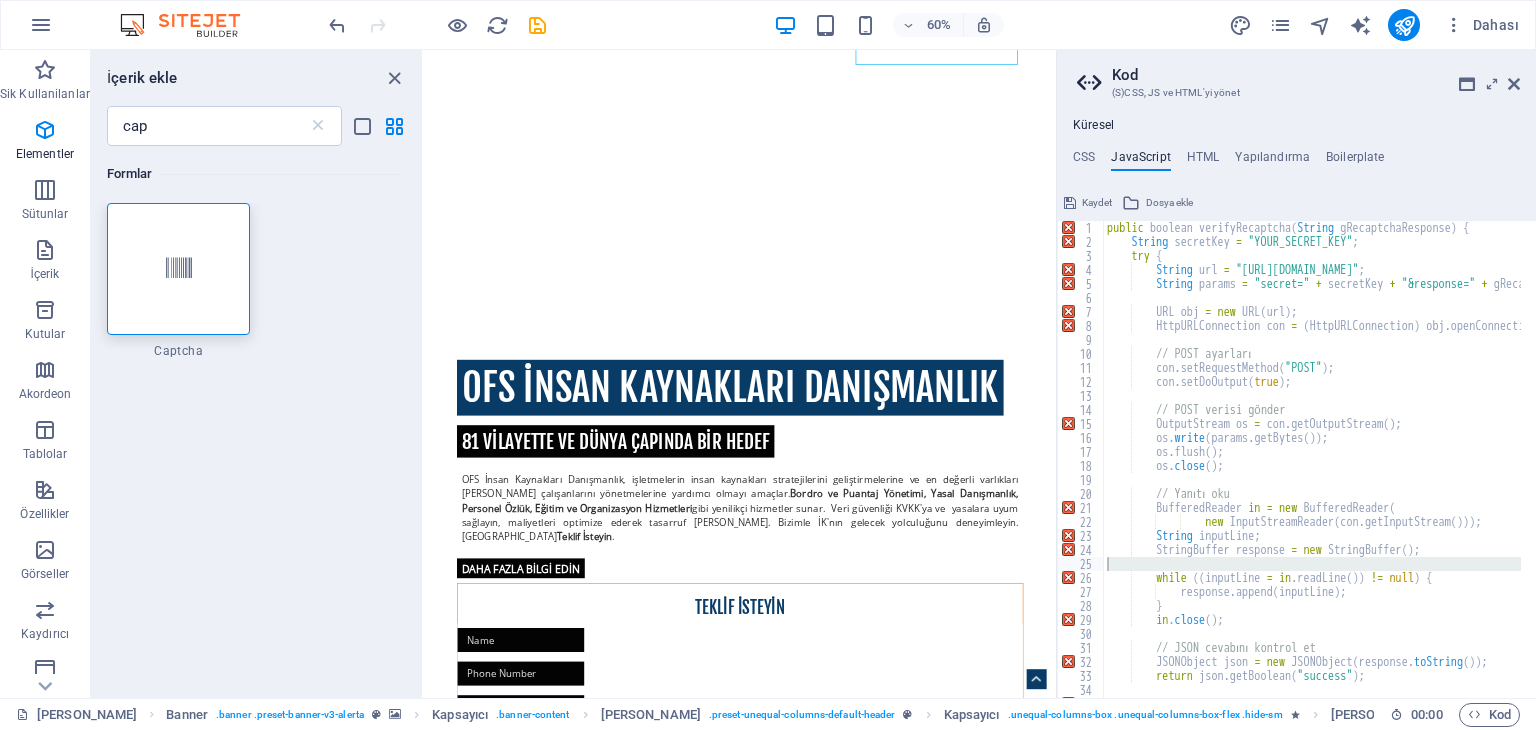 click on "Kaydet" at bounding box center [1097, 203] 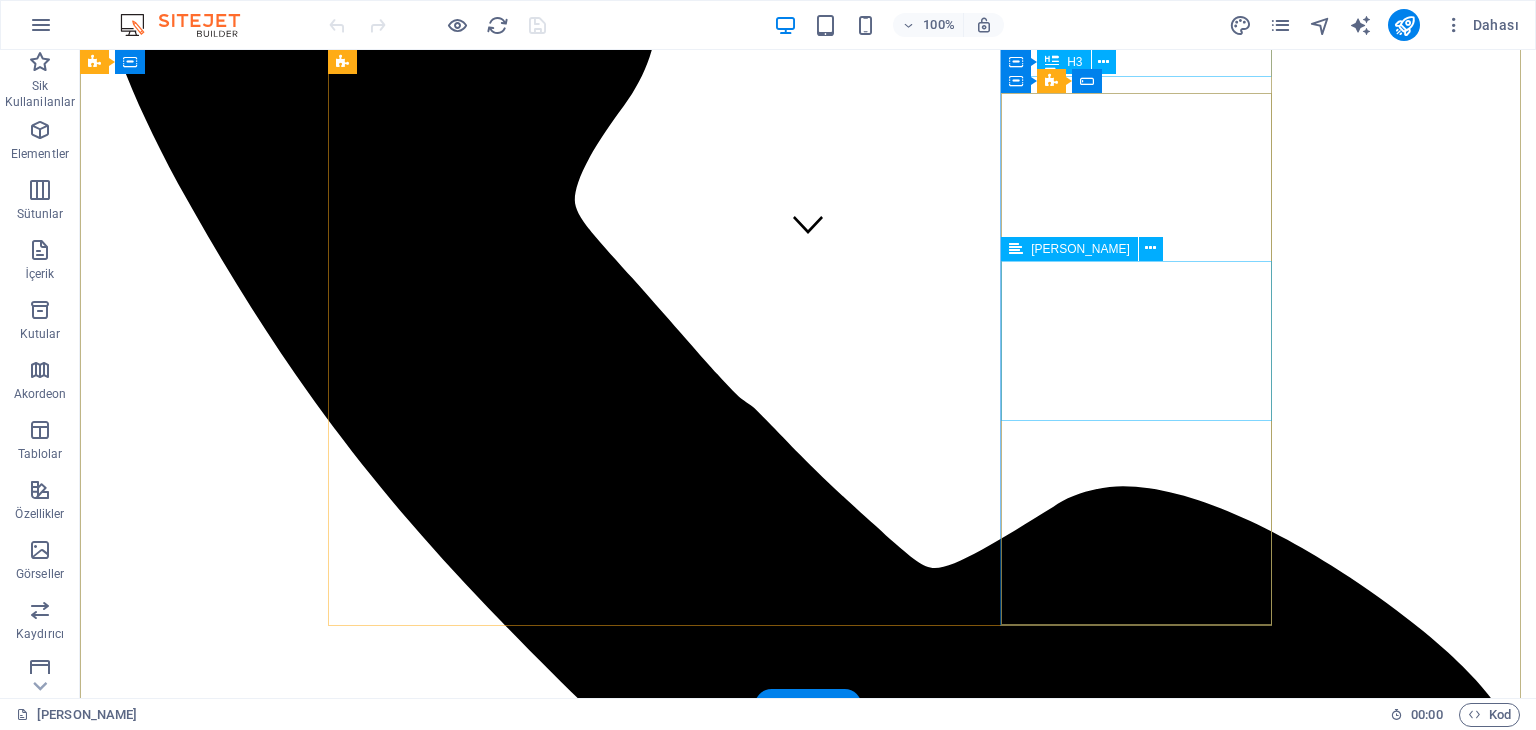 scroll, scrollTop: 300, scrollLeft: 0, axis: vertical 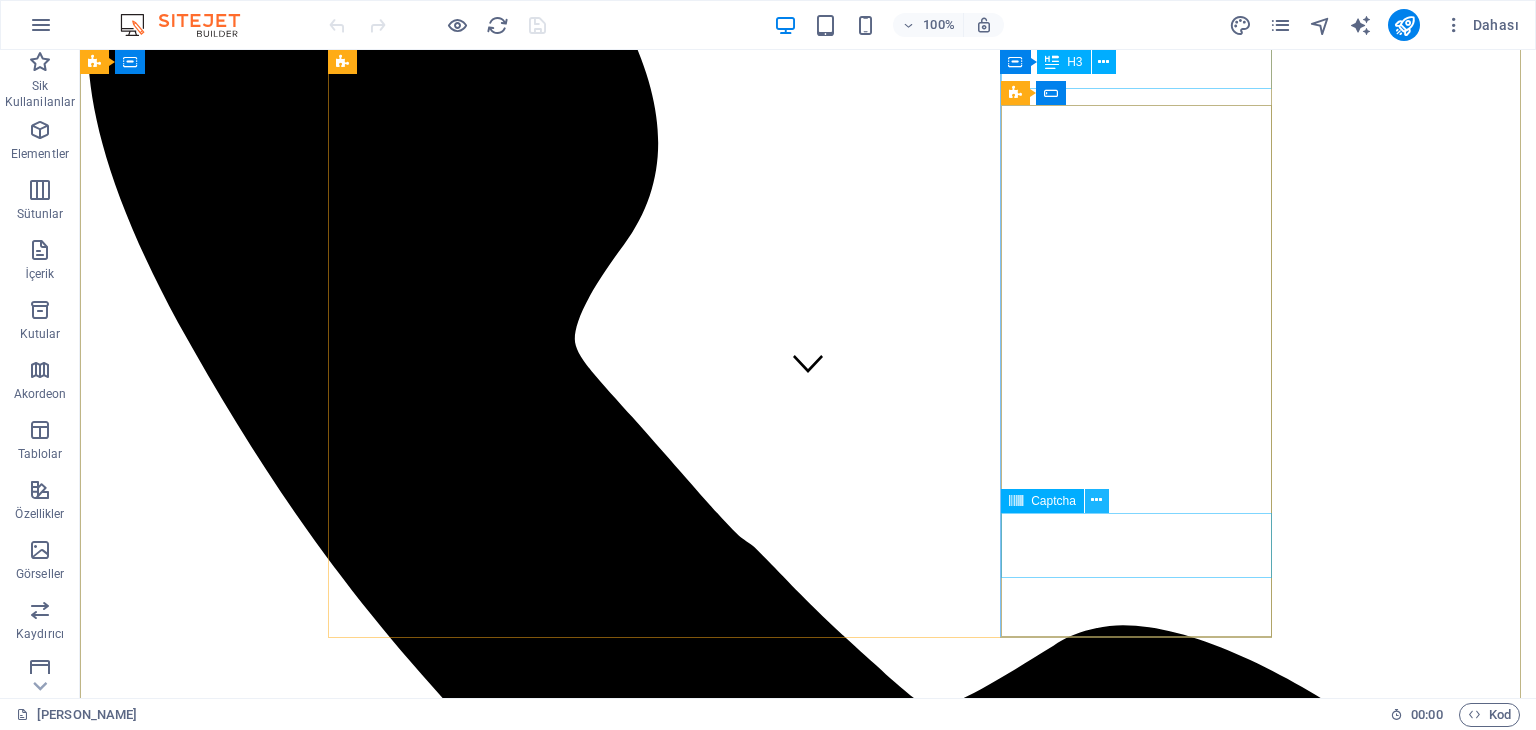 click at bounding box center [1096, 500] 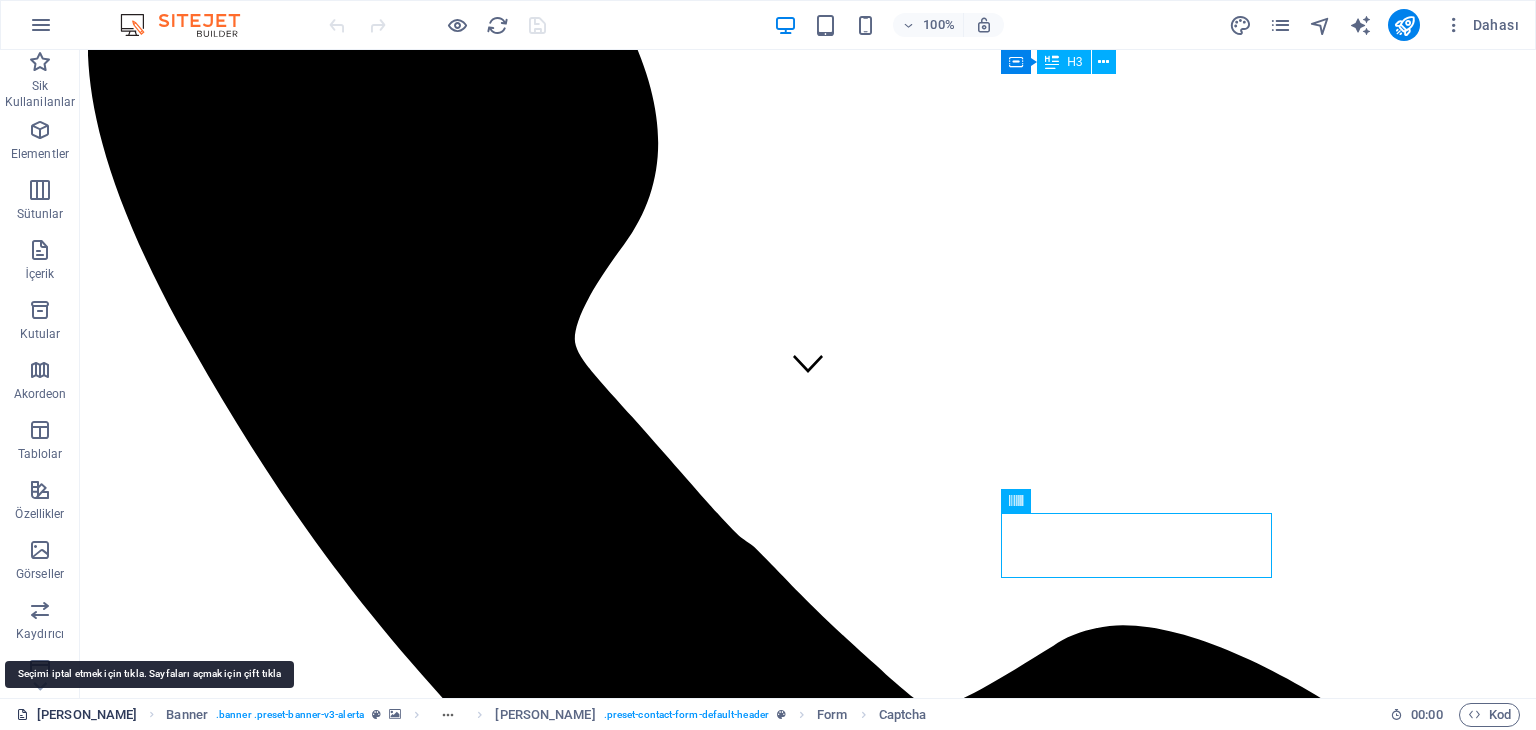 click on "[PERSON_NAME]" at bounding box center (76, 715) 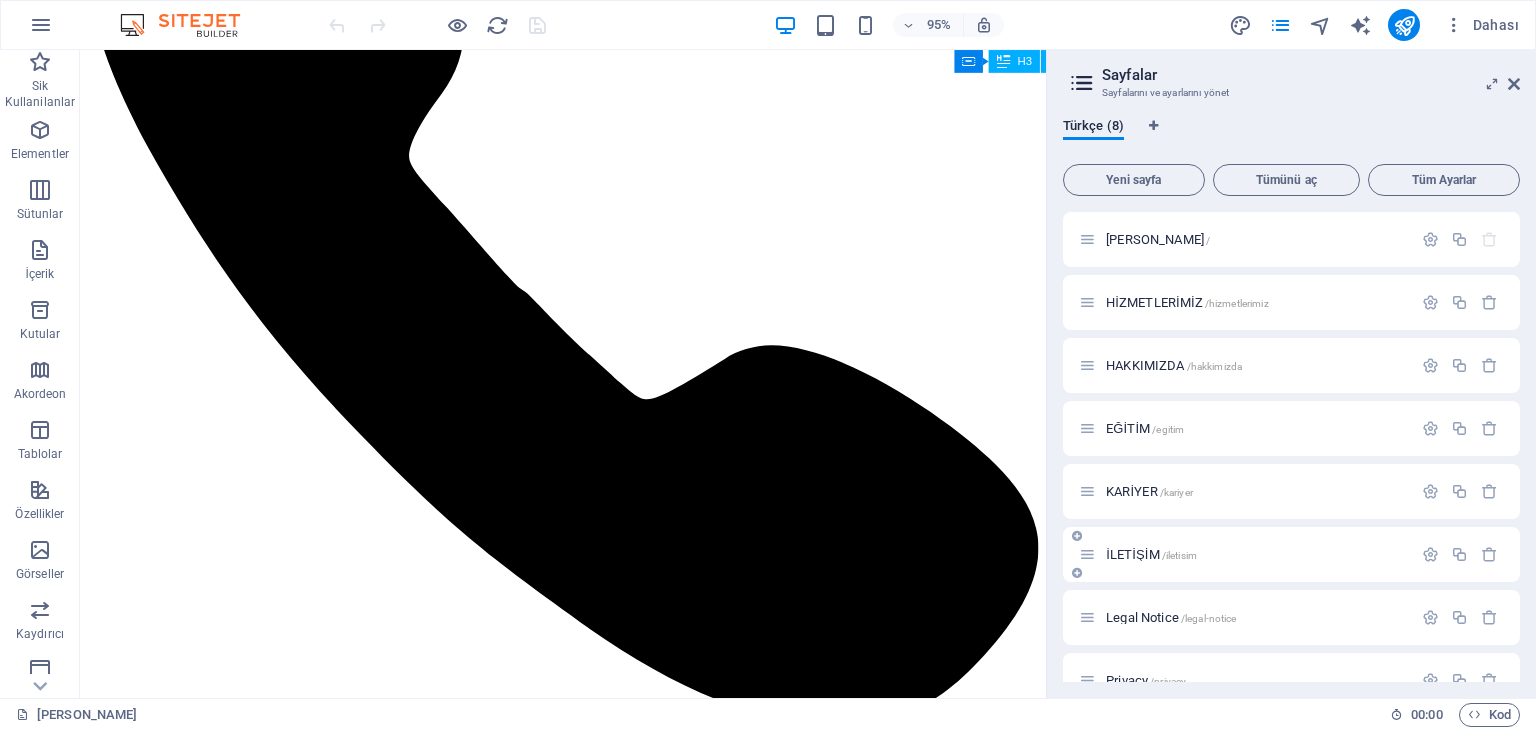 click on "İLETİŞİM /iletisim" at bounding box center [1151, 554] 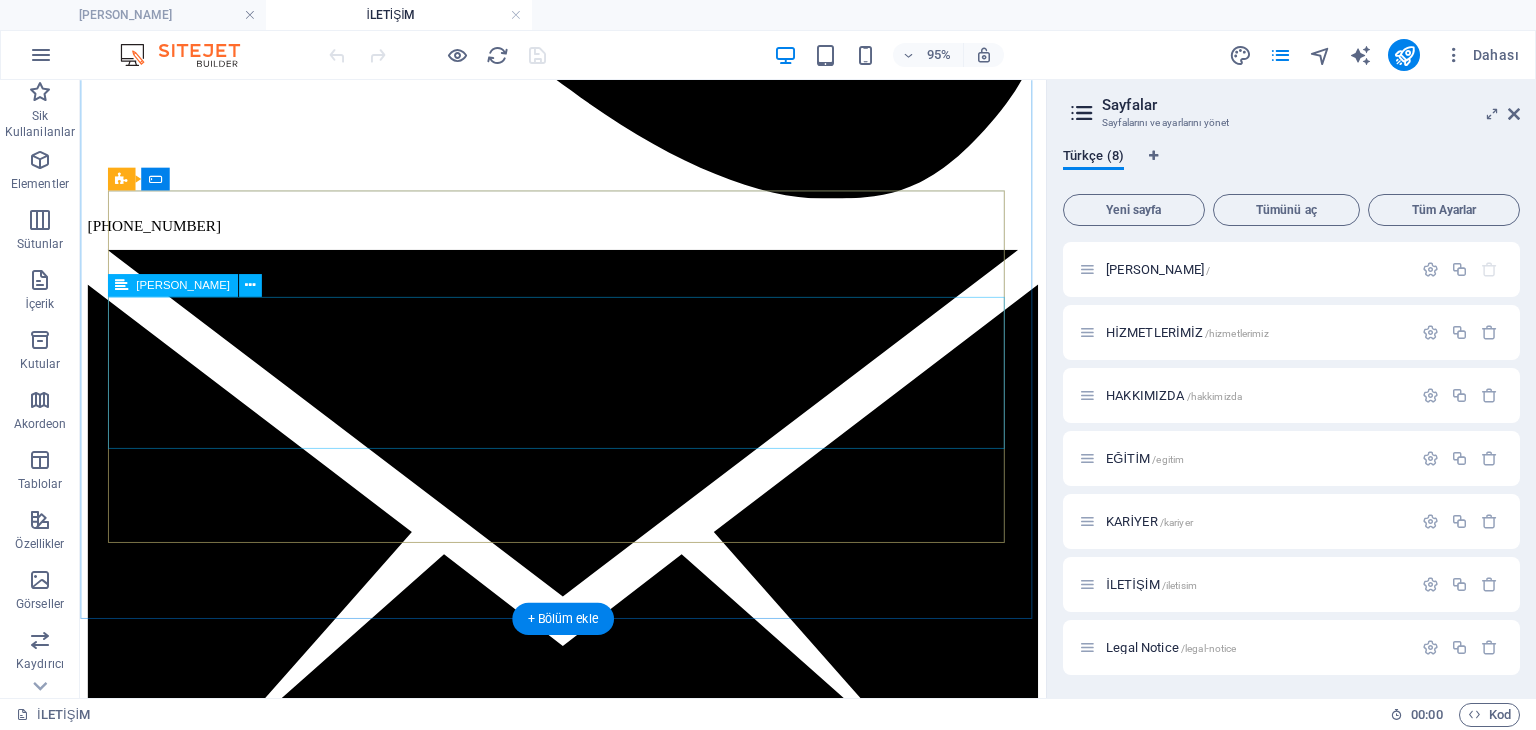 scroll, scrollTop: 1100, scrollLeft: 0, axis: vertical 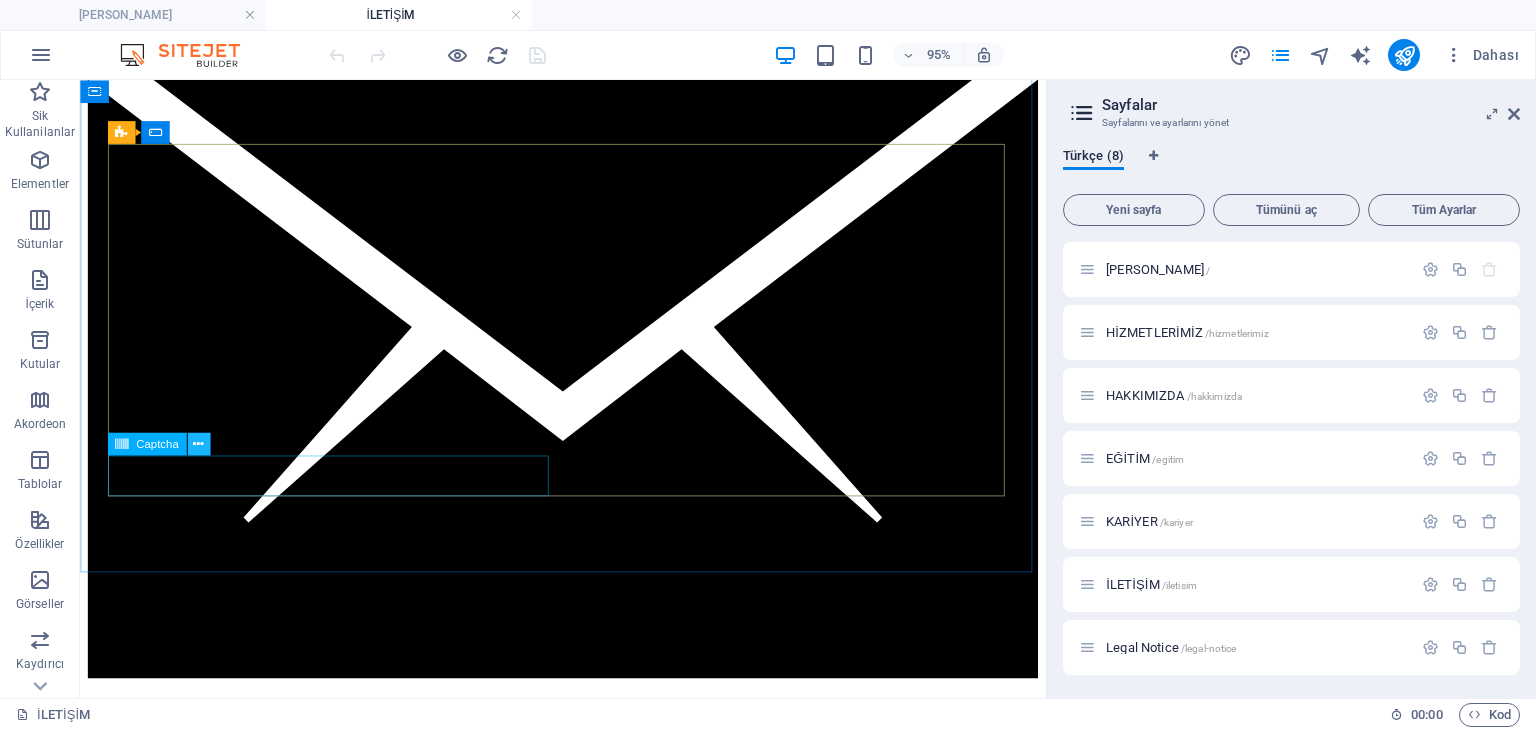 click at bounding box center [198, 444] 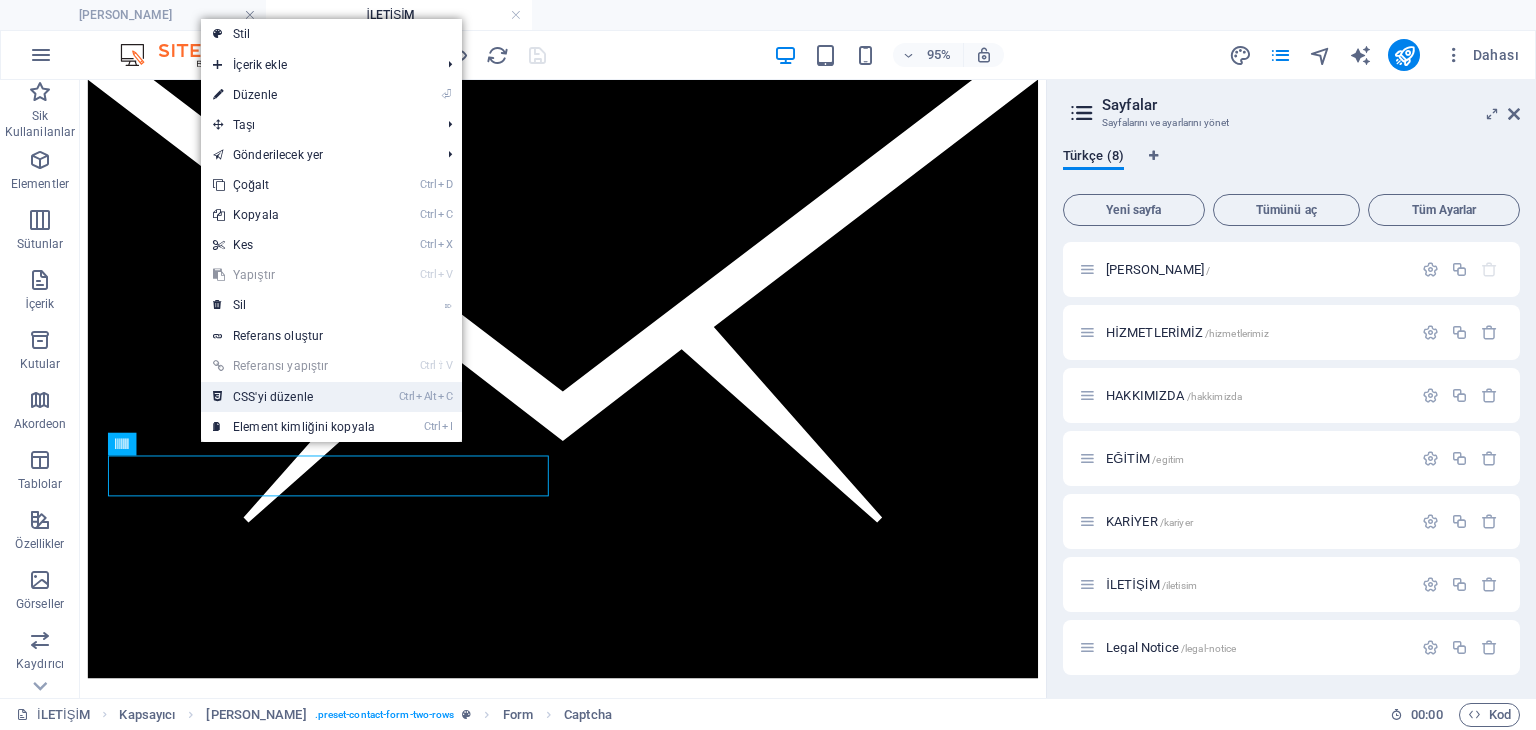 click on "Ctrl Alt C  CSS'yi düzenle" at bounding box center (294, 397) 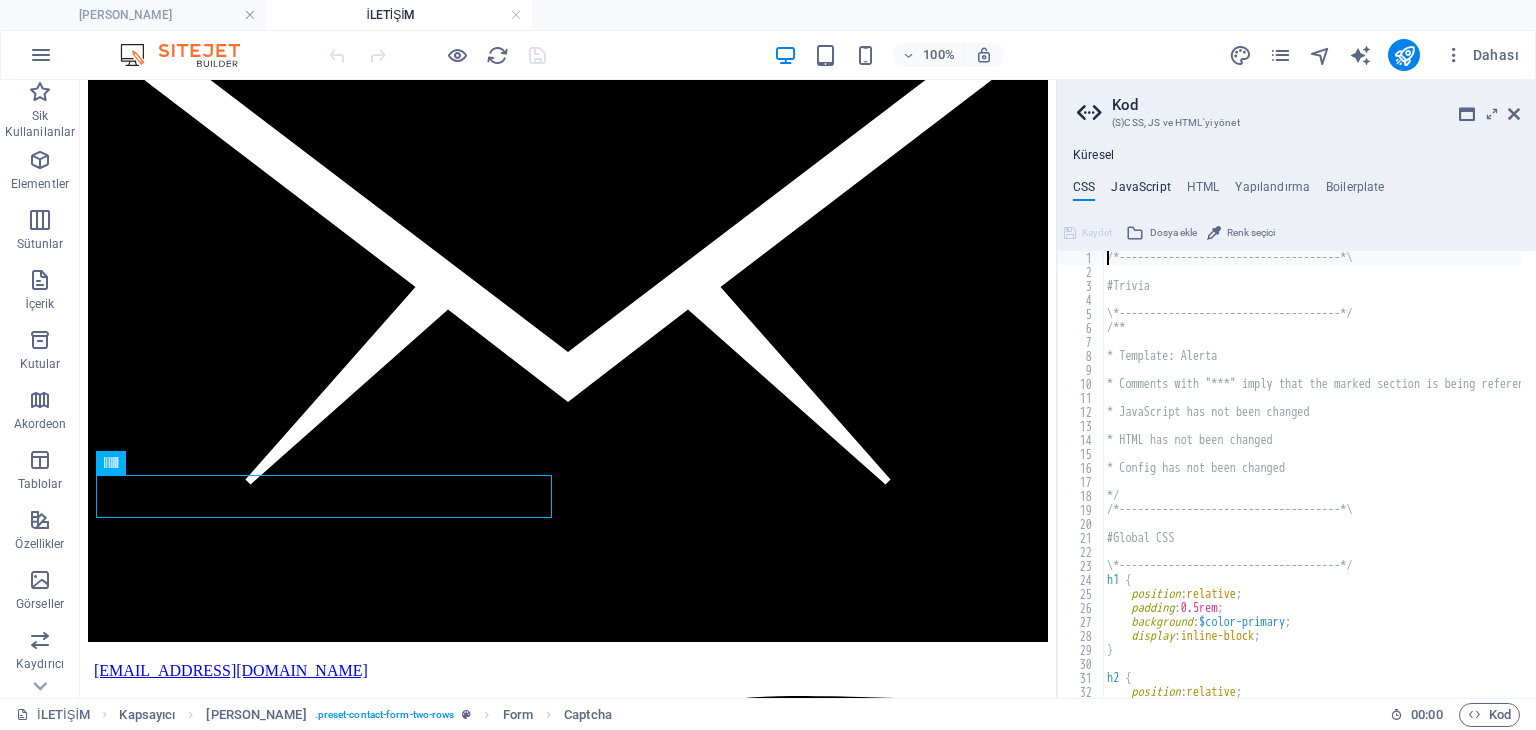 click on "JavaScript" at bounding box center (1140, 191) 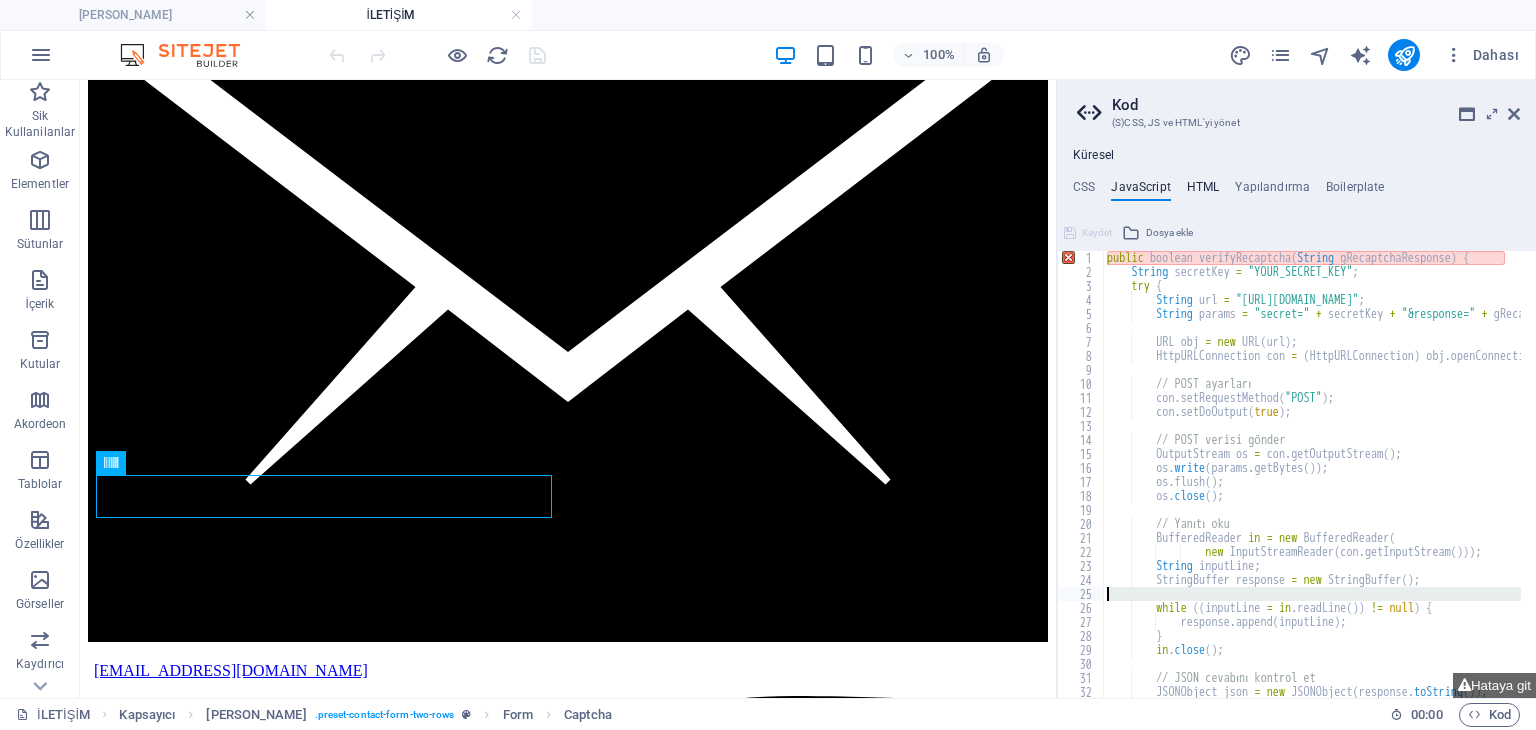 click on "HTML" at bounding box center (1203, 191) 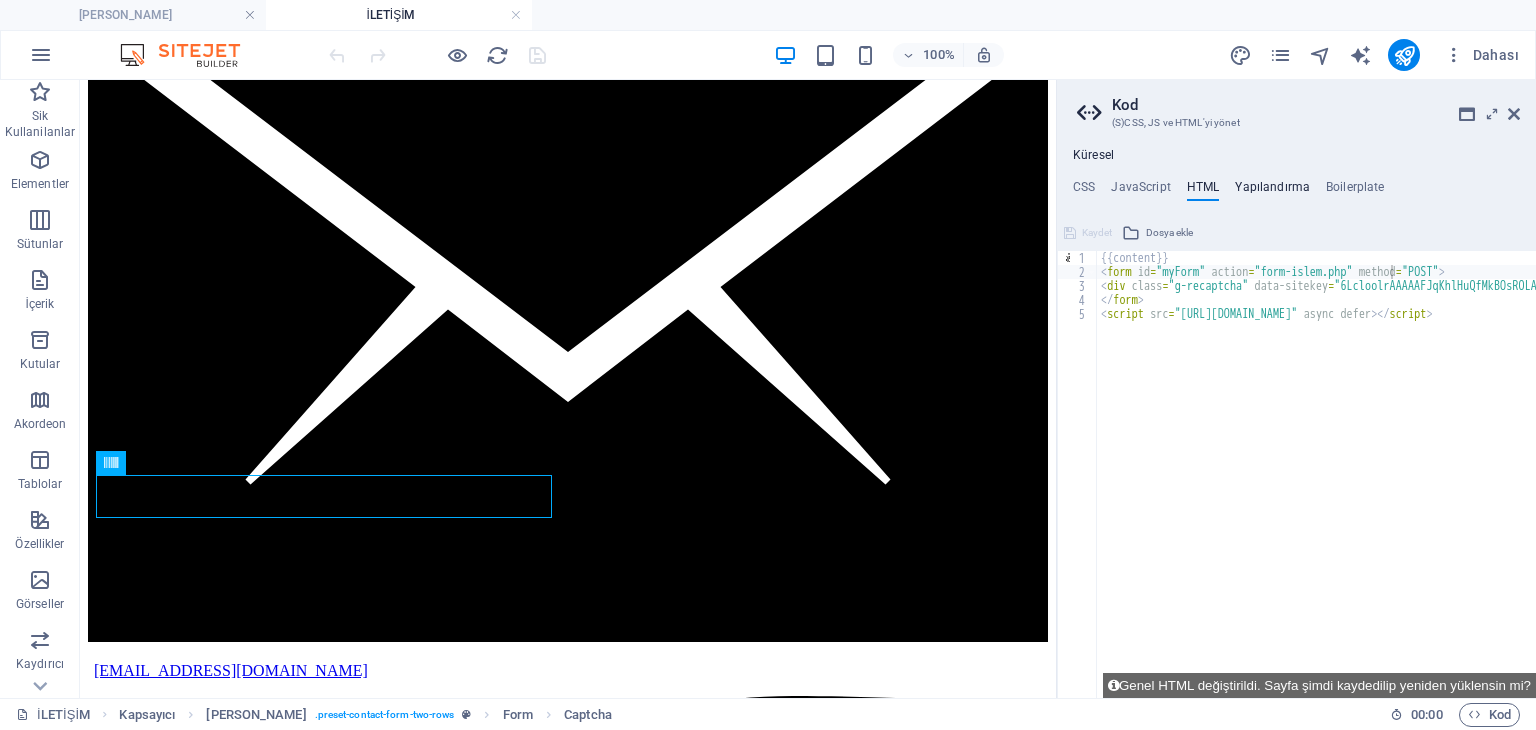 click on "Yapılandırma" at bounding box center (1272, 191) 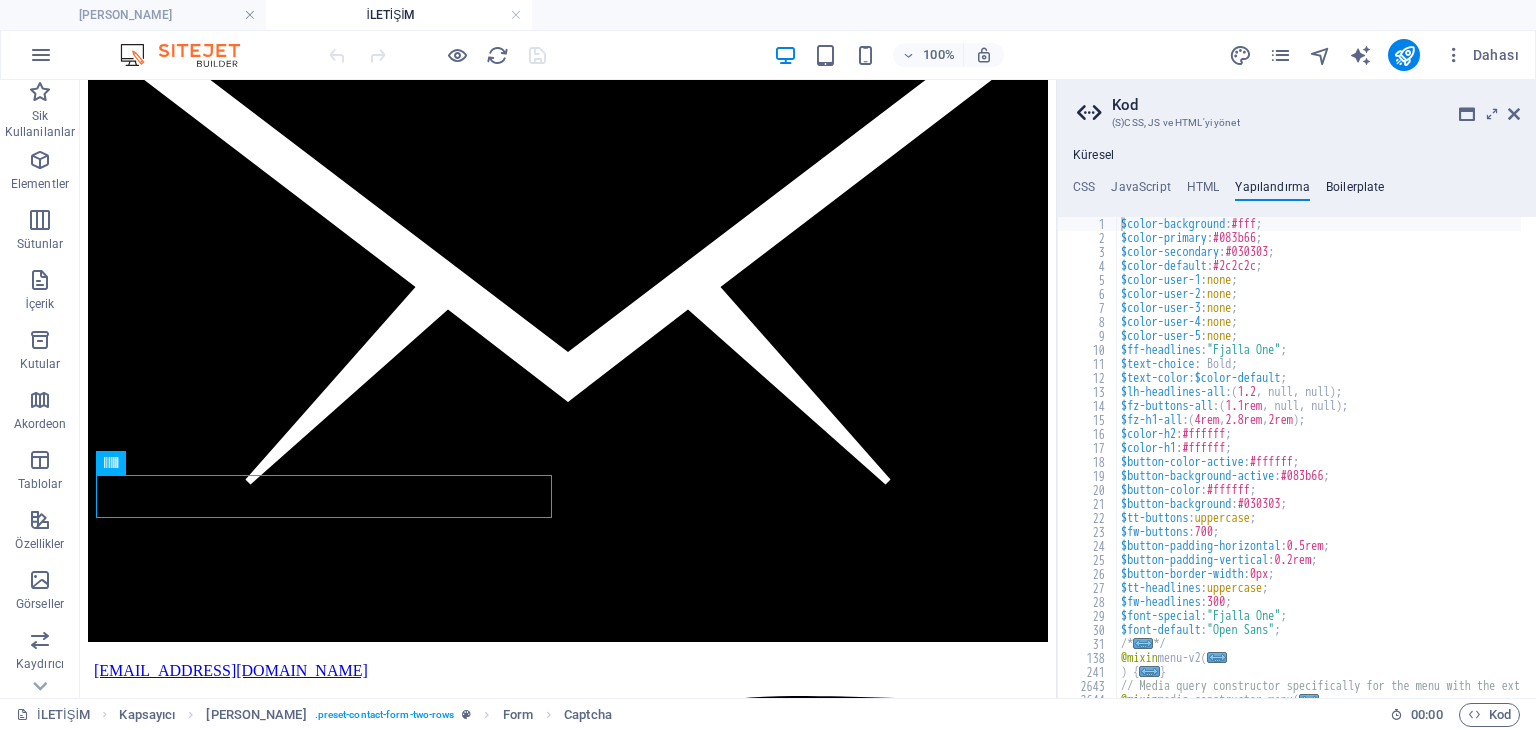 click on "Boilerplate" at bounding box center [1355, 191] 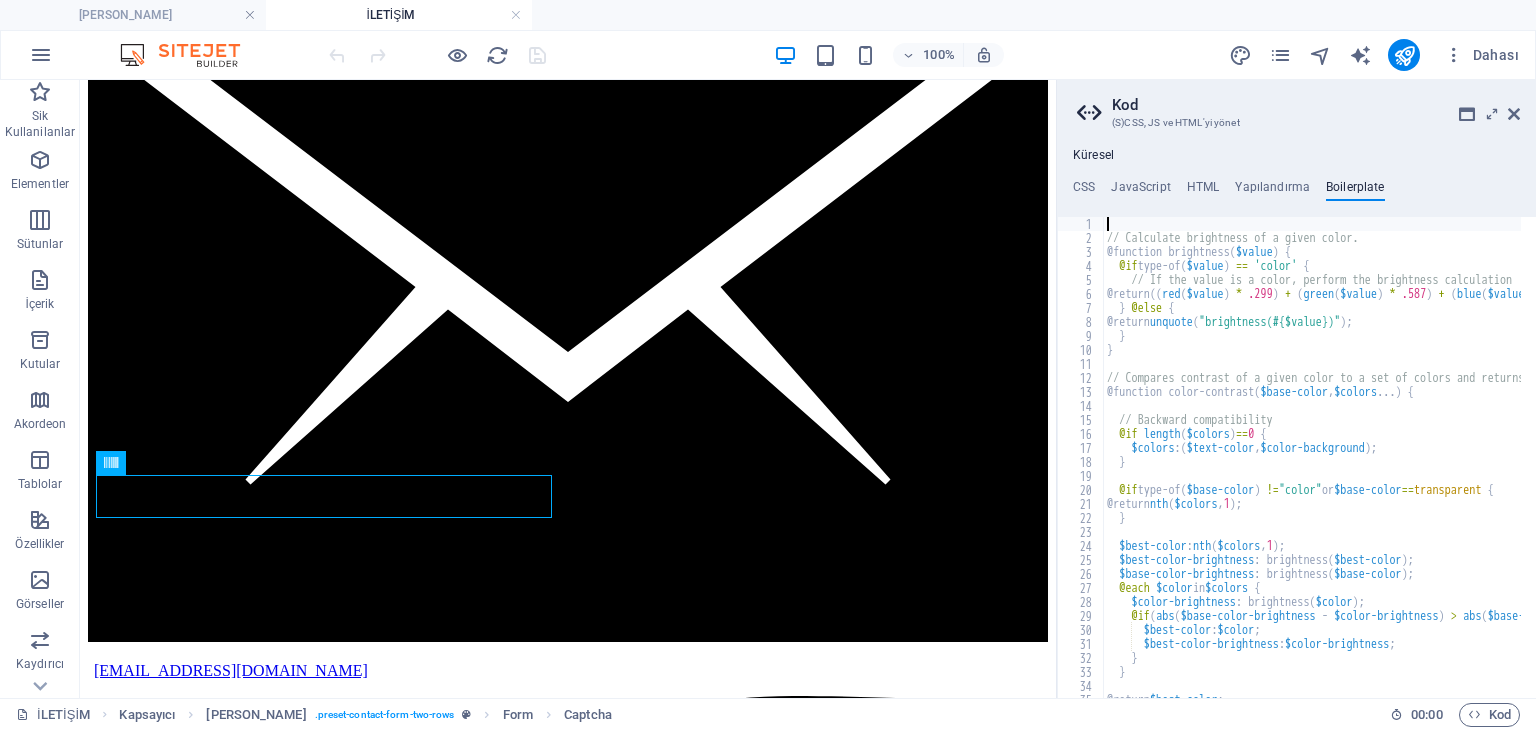 click on "Kod (S)CSS, JS ve HTML'yi yönet Küresel CSS JavaScript HTML Yapılandırma Boilerplate /*------------------------------------*\ 1 2 3 4 5 6 7 8 9 10 11 12 13 14 15 16 17 18 19 20 21 22 23 24 25 26 27 28 29 30 31 32 33 34 /*------------------------------------*\     #Trivia  \*------------------------------------*/ /**   * Template: Alerta   * Comments with "***" imply that the marked section is being referenced somewhere else   * JavaScript has not been changed   * HTML has not been changed   * Config has not been changed   */ /*------------------------------------*\     #Global CSS \*------------------------------------*/ h1   {      position :  relative ;      padding :  0.5rem ;      background :  $color-primary ;      display :  inline-block ; } h2   {      position :  relative ;     Kaydet Dosya ekle Renk seçici while ((inputLine = in.readLine()) != null) { 1 2 3 4 5 6 7 8 9 10 11 12 13 14 15 16 17 18 19 20 21 22 23 24 25 26 27 28 29 30 31 32 33 34 public   boolean   verifyRecaptcha ( String   )   {" at bounding box center (1296, 389) 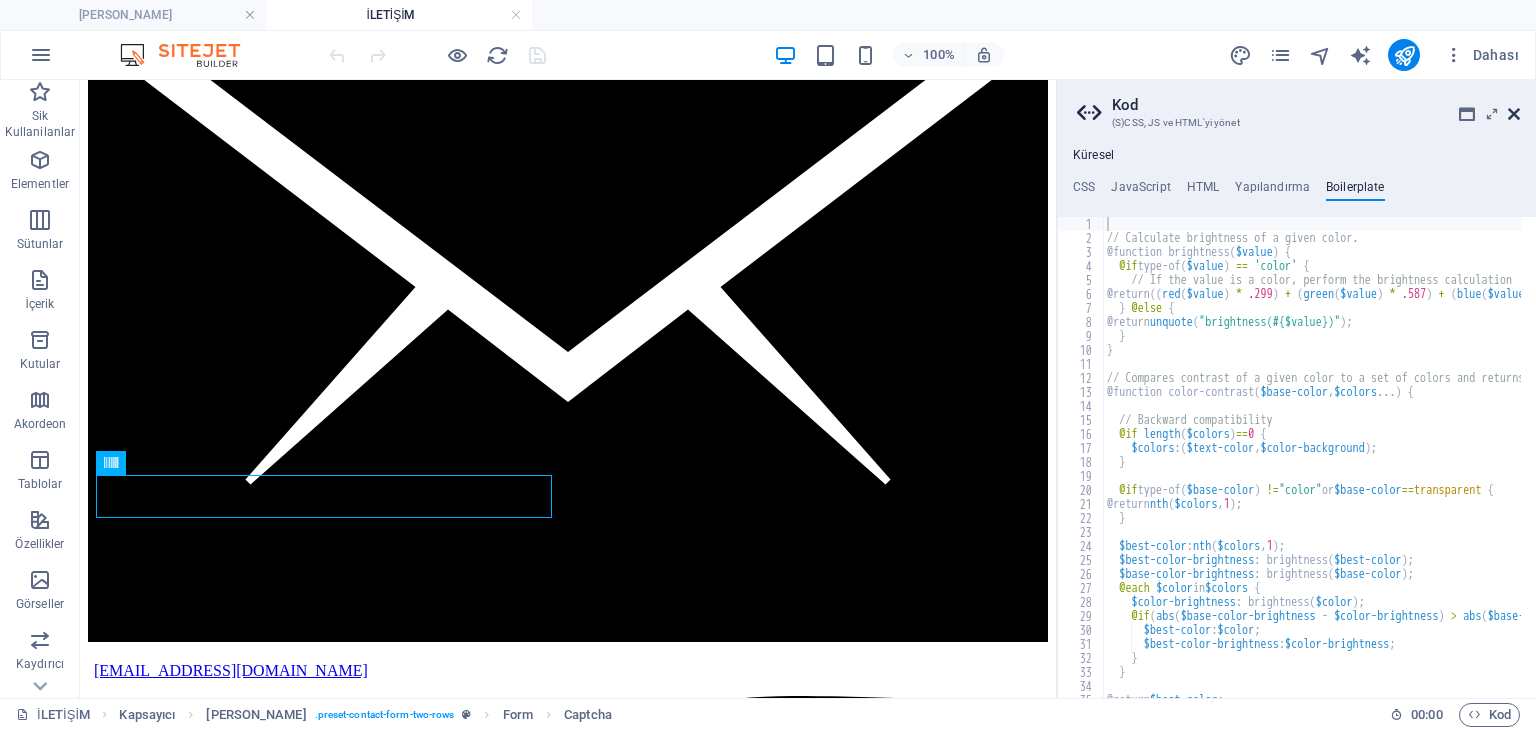 drag, startPoint x: 1517, startPoint y: 109, endPoint x: 1432, endPoint y: 31, distance: 115.36464 